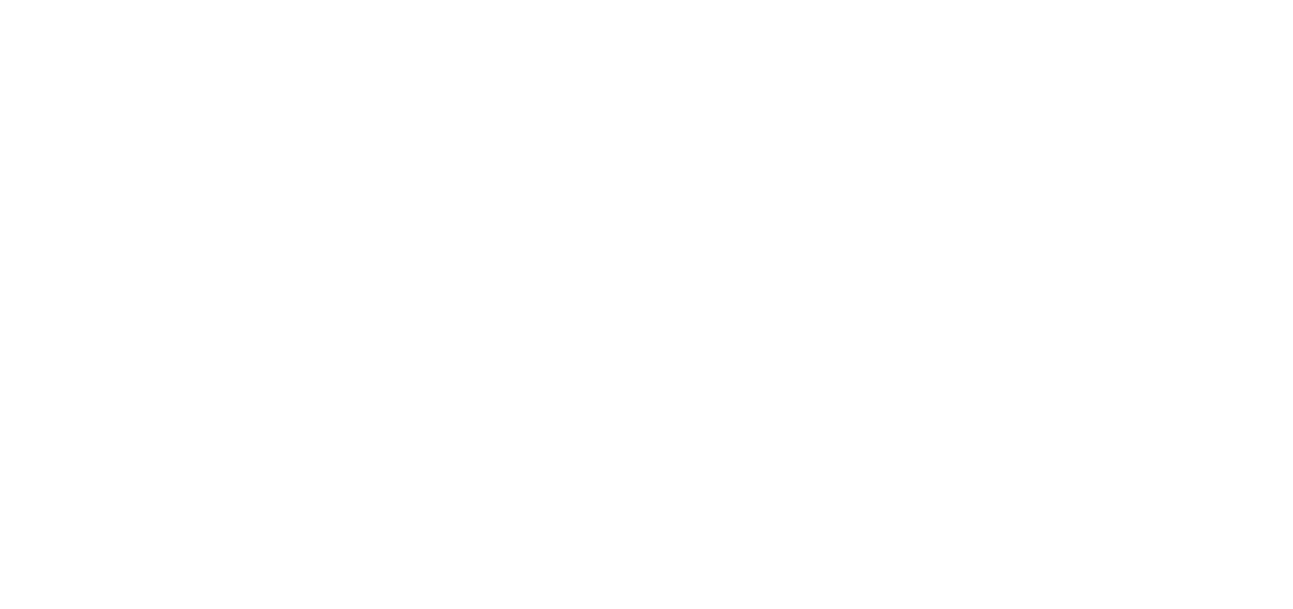scroll, scrollTop: 0, scrollLeft: 0, axis: both 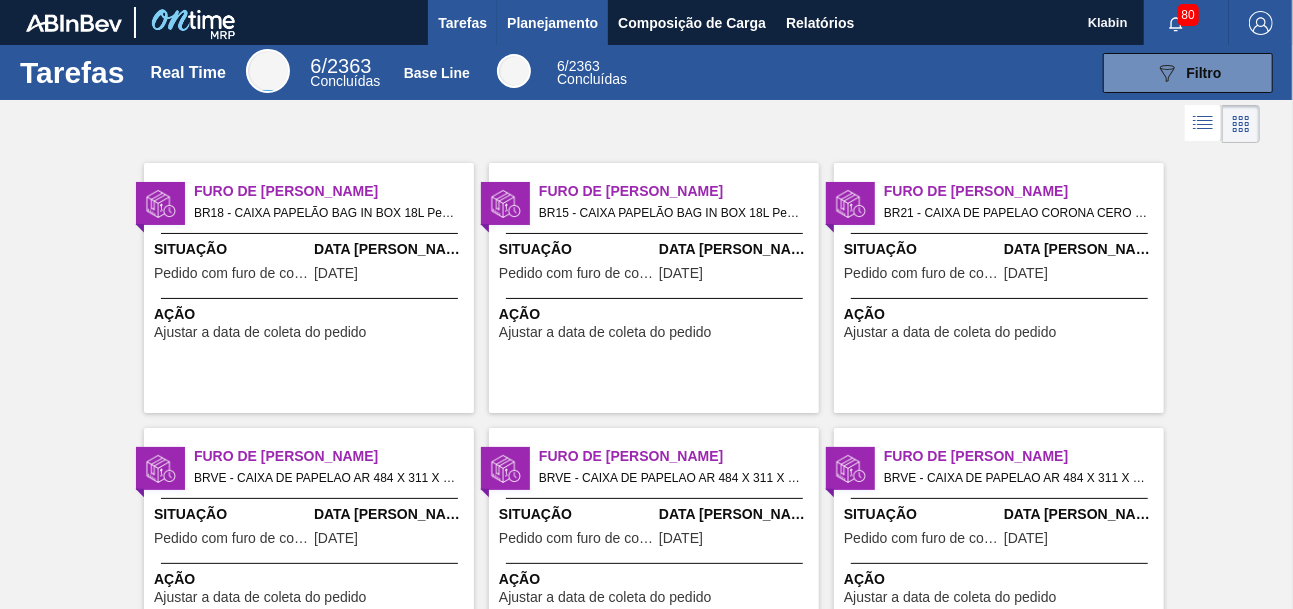 click on "Planejamento" at bounding box center [552, 23] 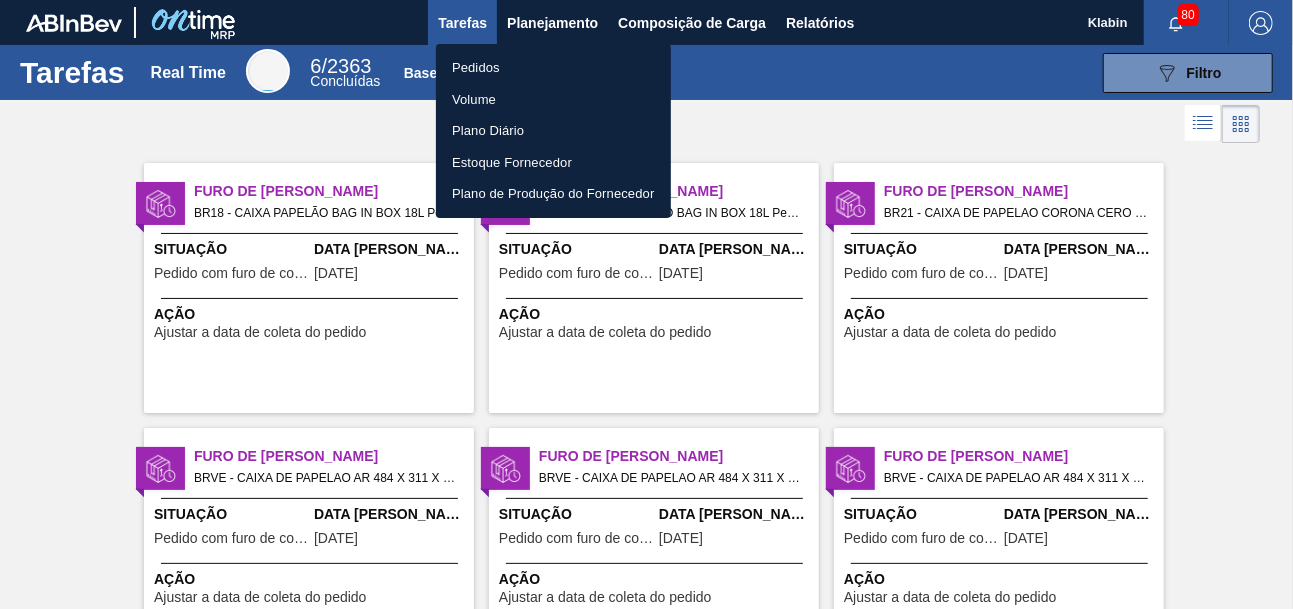 click on "Pedidos" at bounding box center (553, 68) 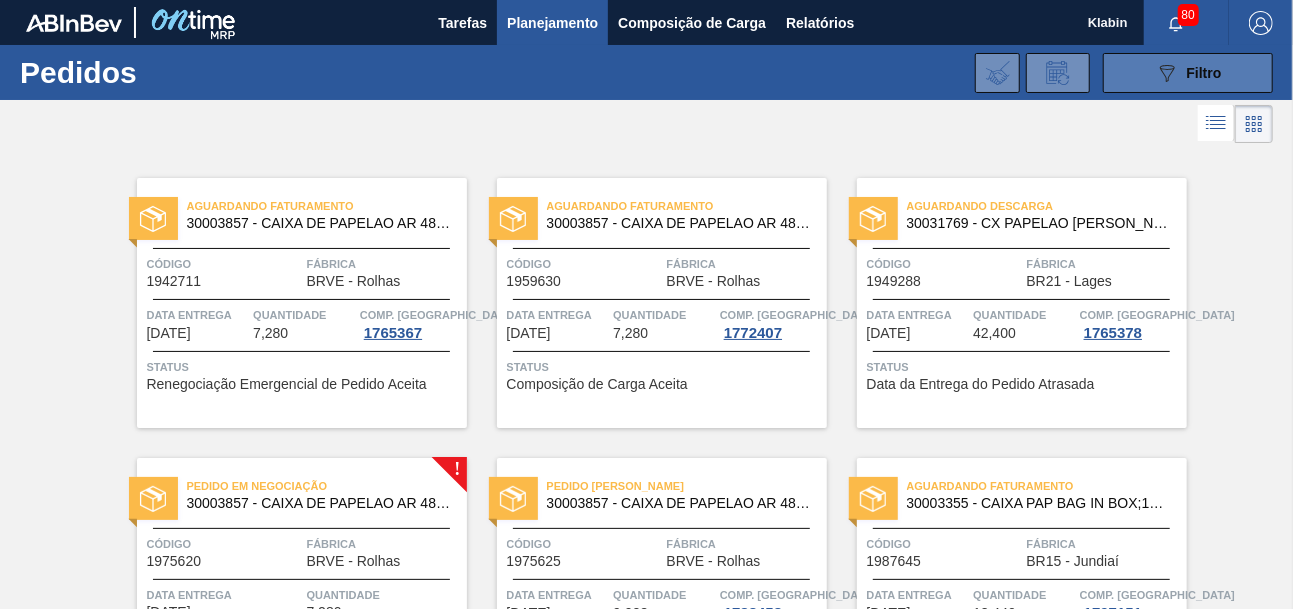 click on "Filtro" at bounding box center [1204, 73] 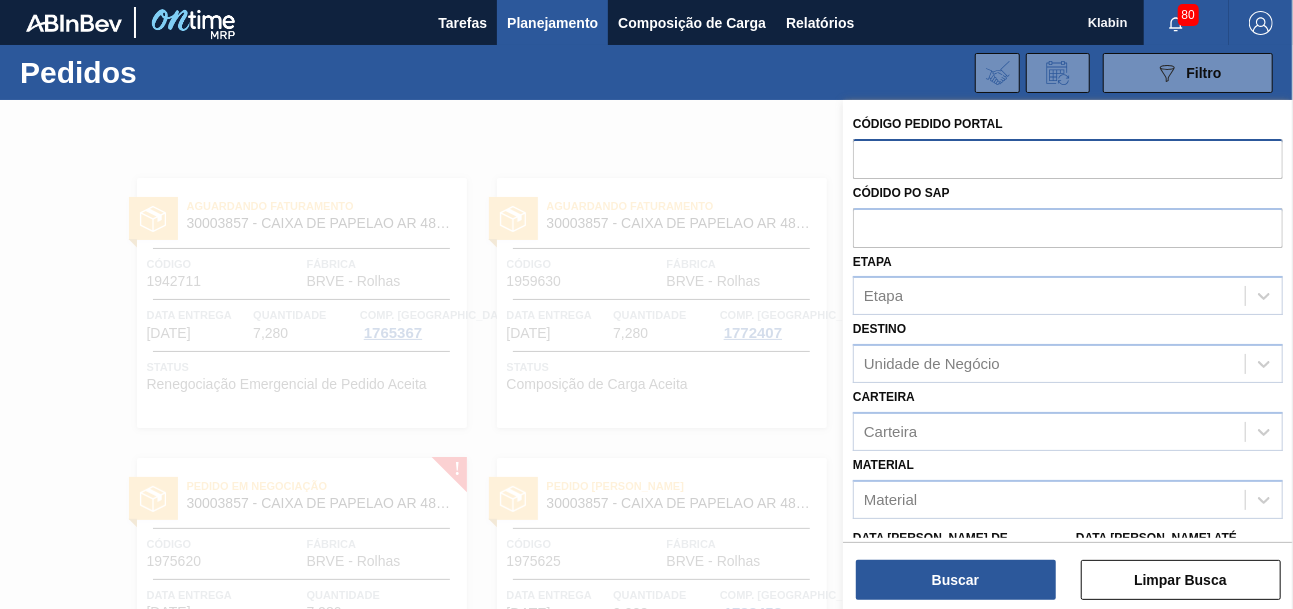 click at bounding box center (1068, 158) 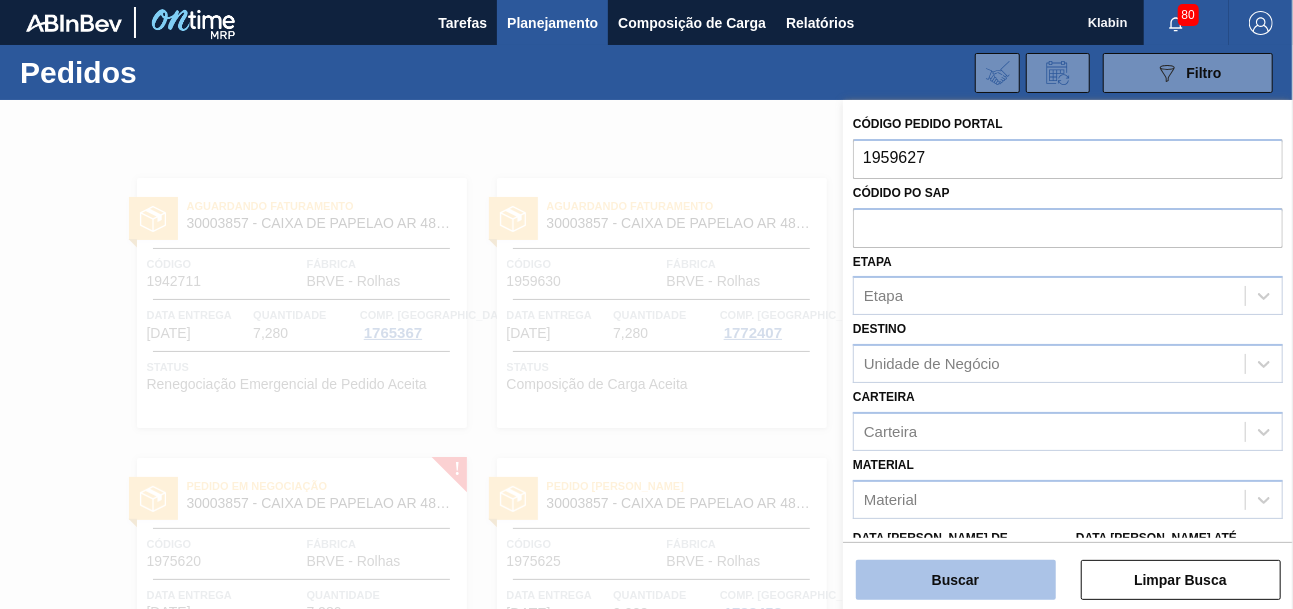 type on "1959627" 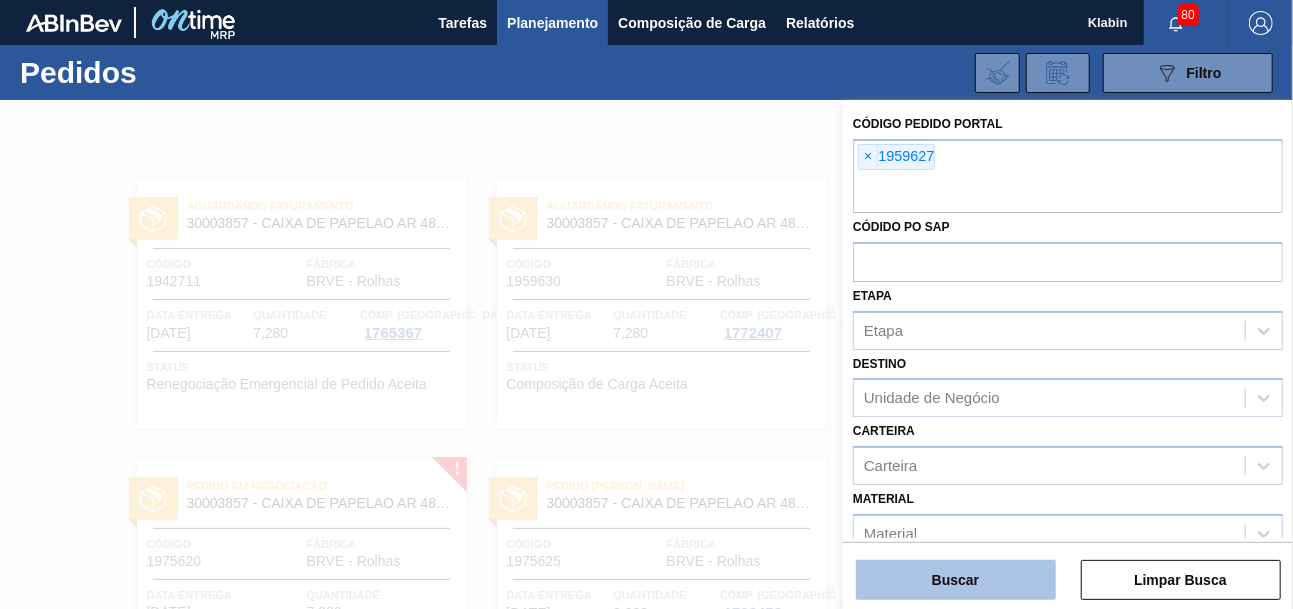click on "Buscar" at bounding box center [956, 580] 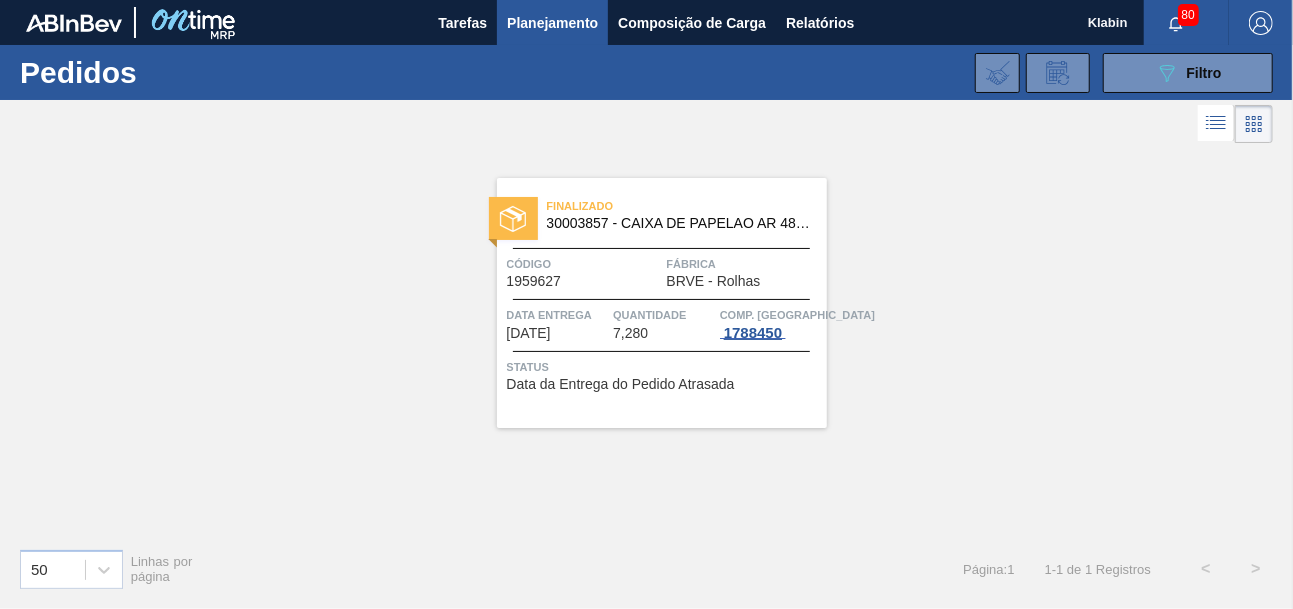 click on "1788450" at bounding box center (753, 333) 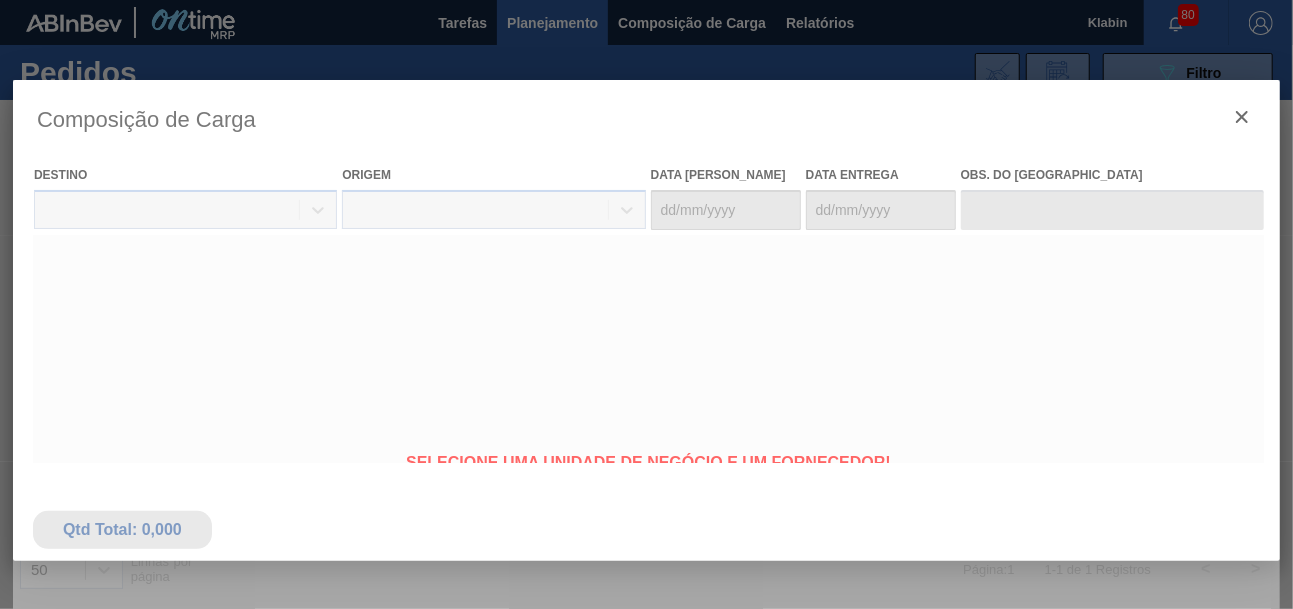 type on "14/07/2025" 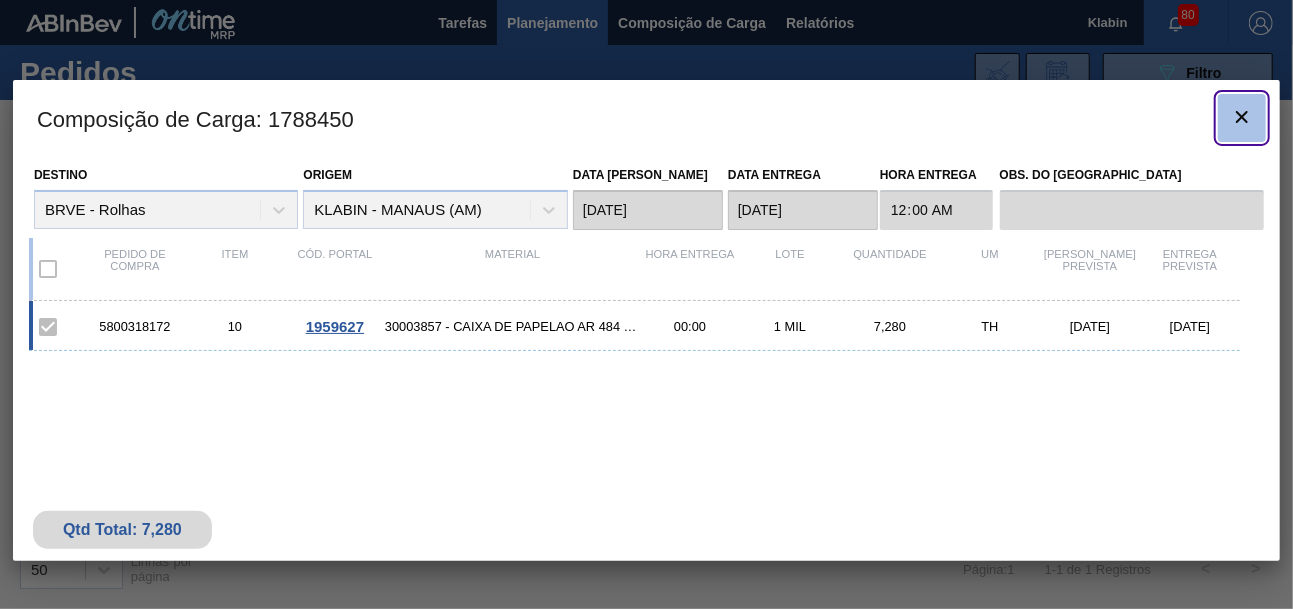 click 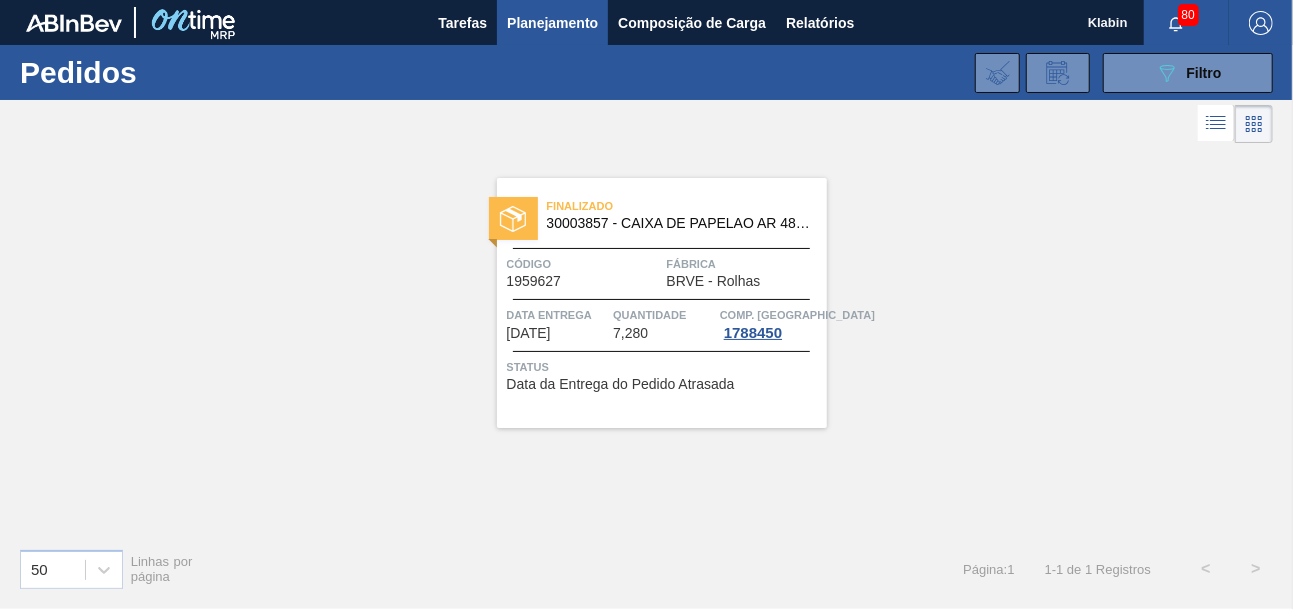 click on "Código" at bounding box center (584, 264) 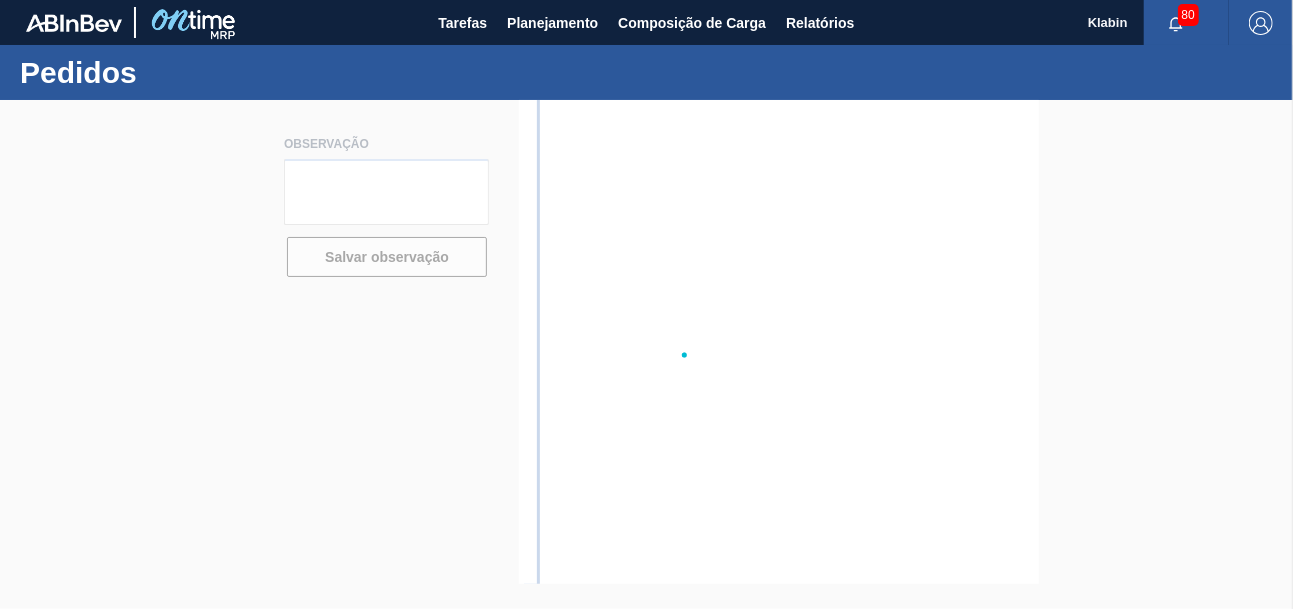 click at bounding box center (646, 354) 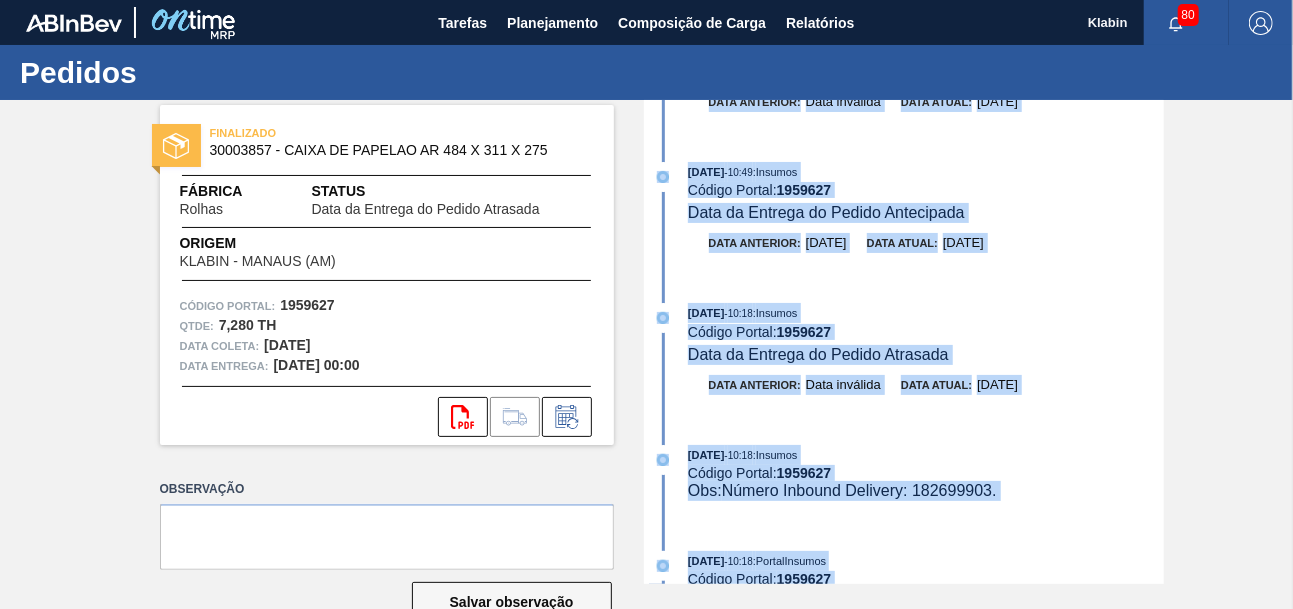 scroll, scrollTop: 0, scrollLeft: 0, axis: both 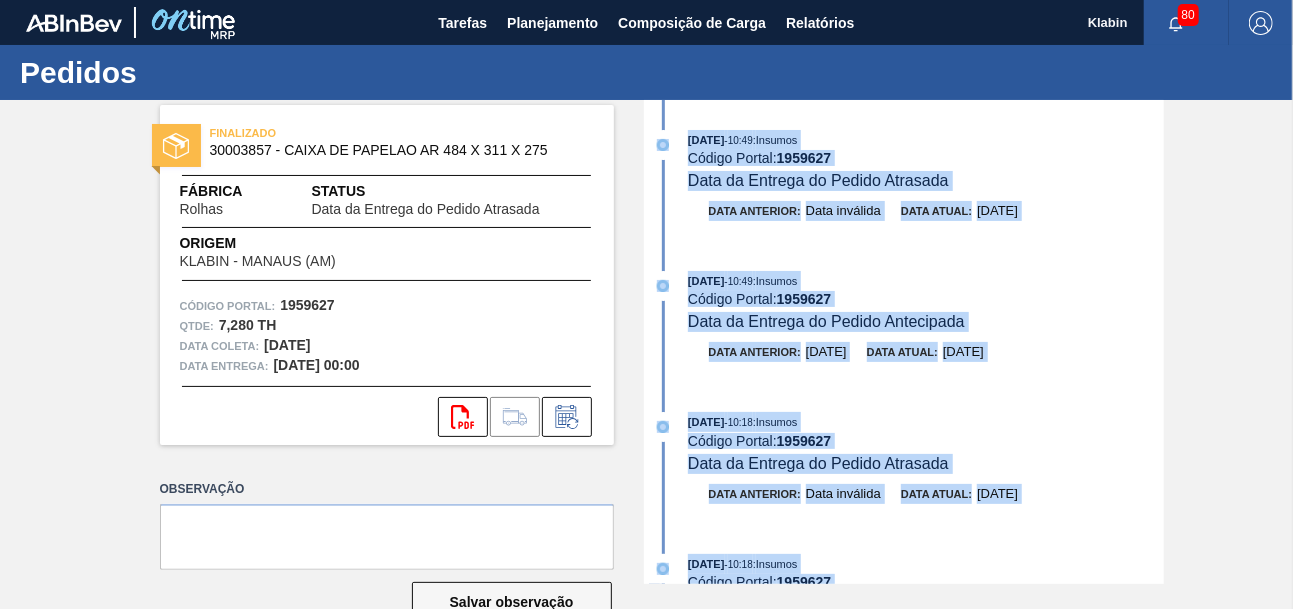 click on "18/07/2025  -  10:49 :  Insumos Código Portal:  1959627 Data da Entrega do Pedido Antecipada" at bounding box center (925, 301) 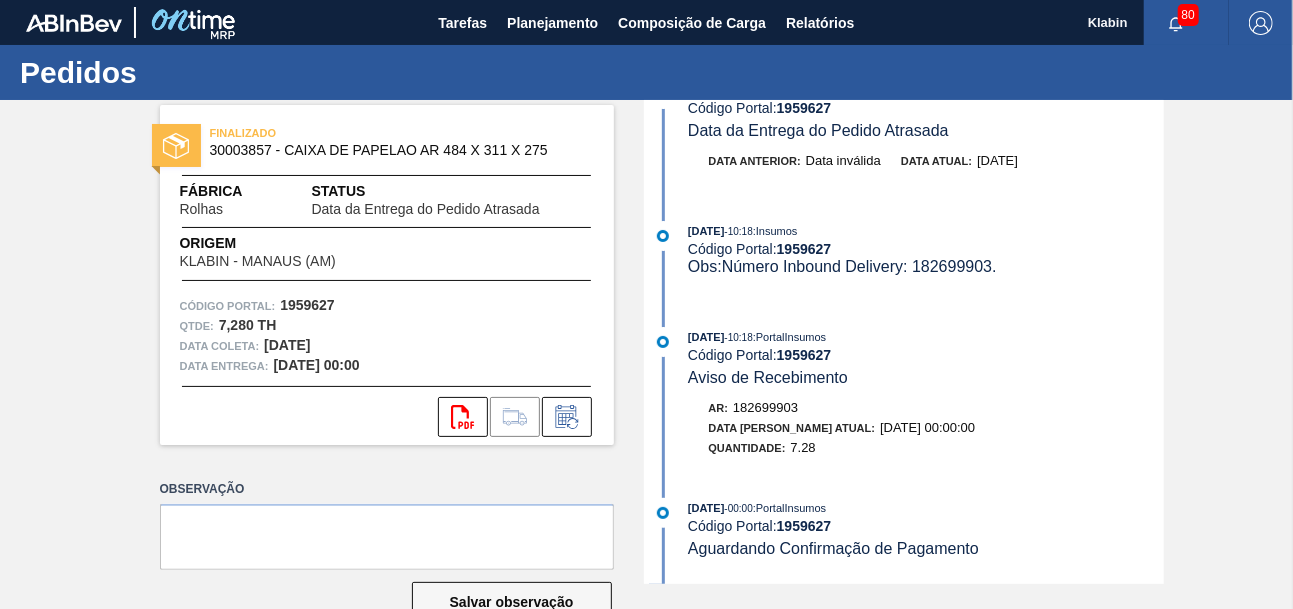 scroll, scrollTop: 300, scrollLeft: 0, axis: vertical 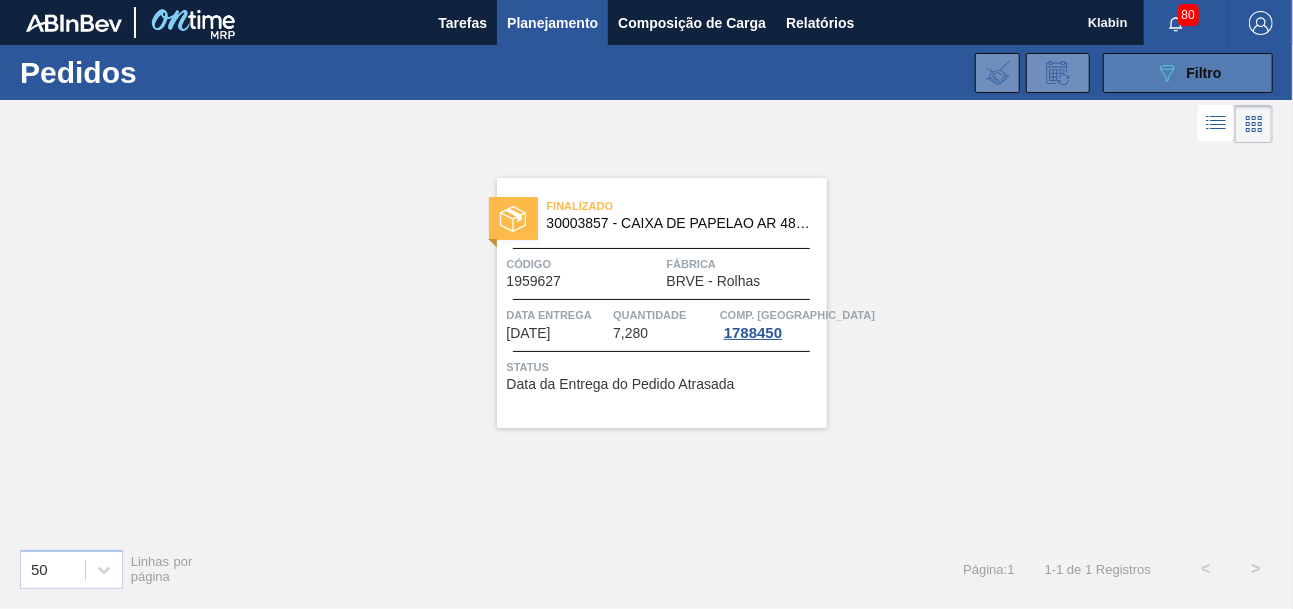 click on "Filtro" at bounding box center [1204, 73] 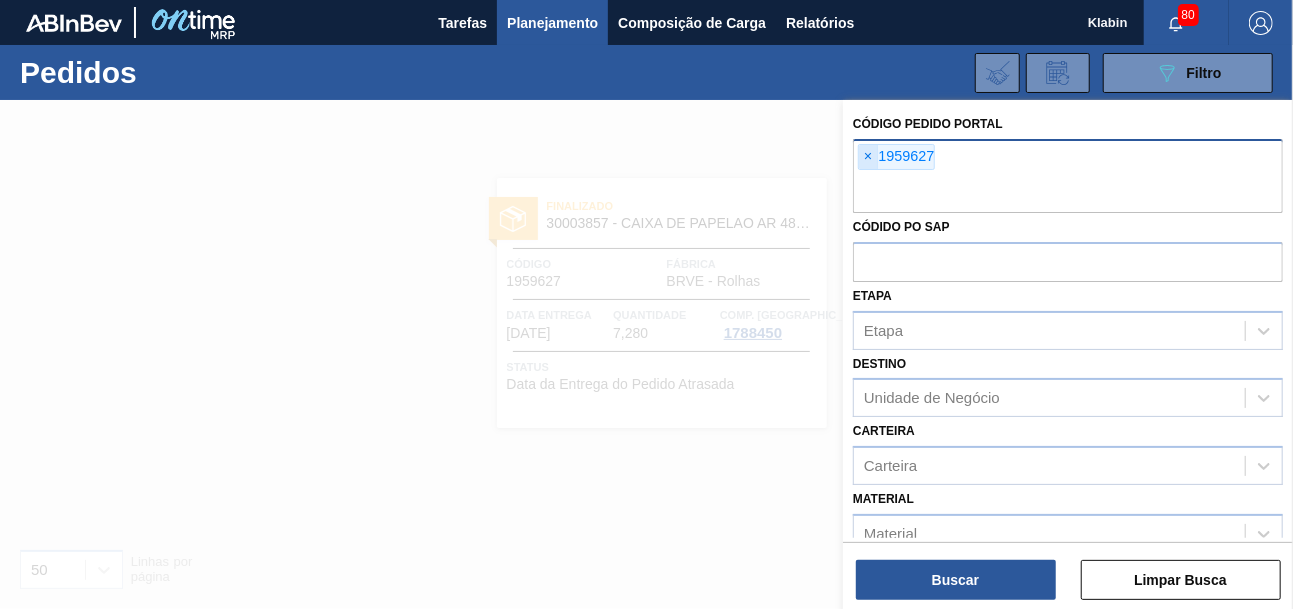 click on "×" at bounding box center (868, 157) 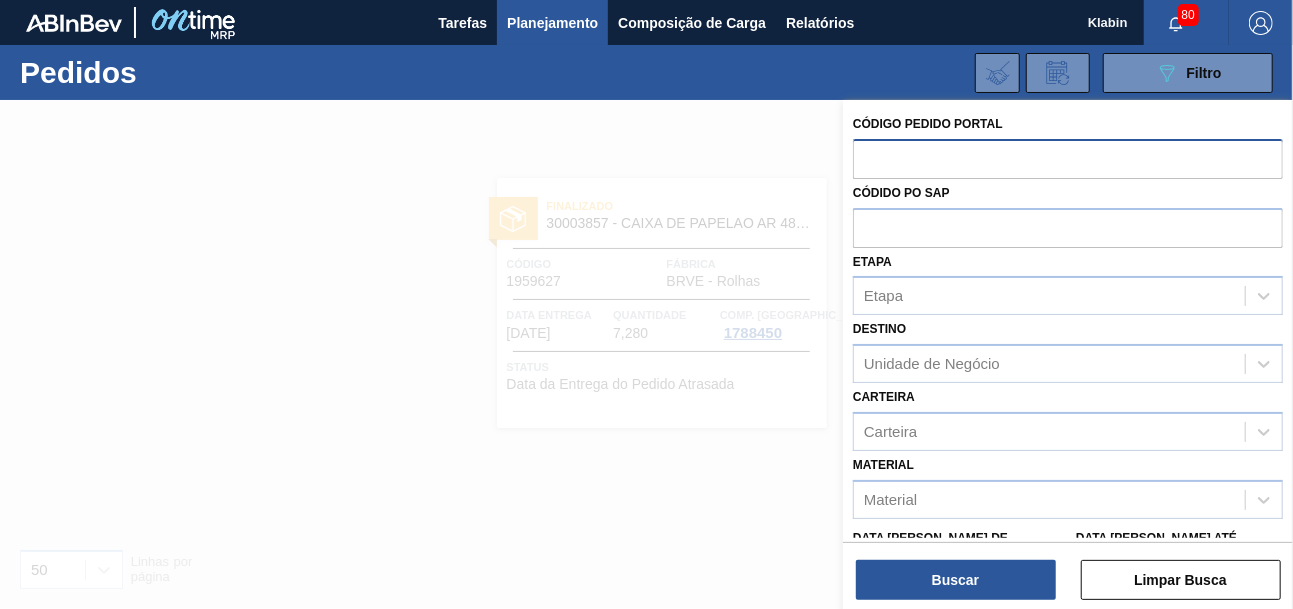 click at bounding box center (1068, 158) 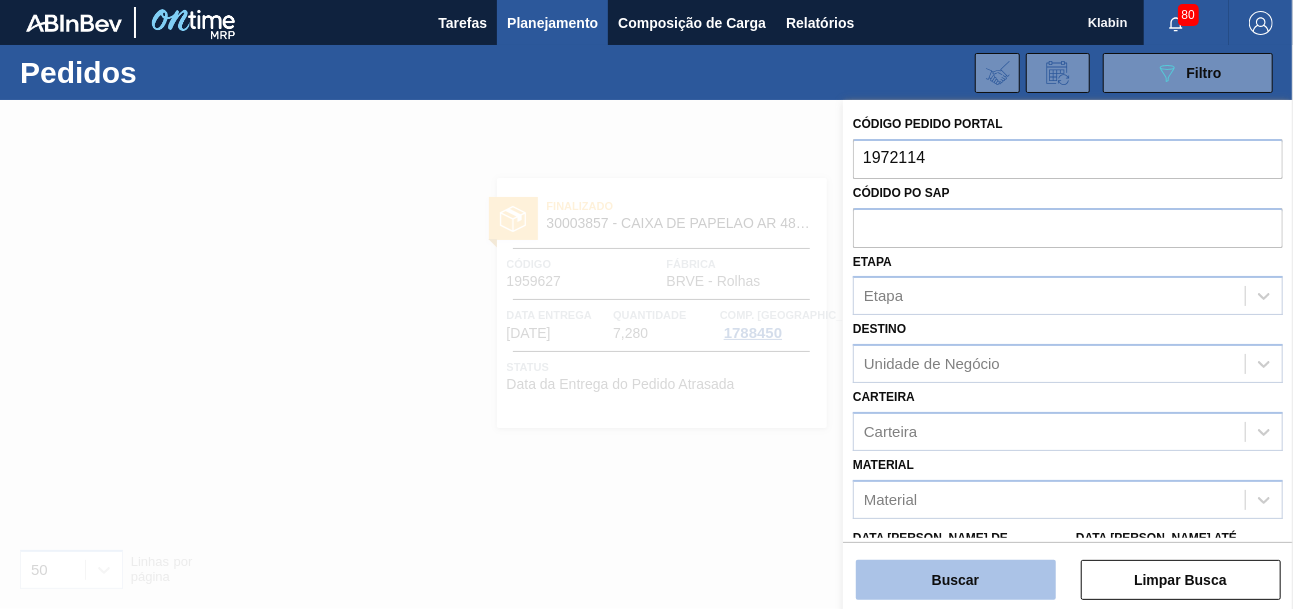 type on "1972114" 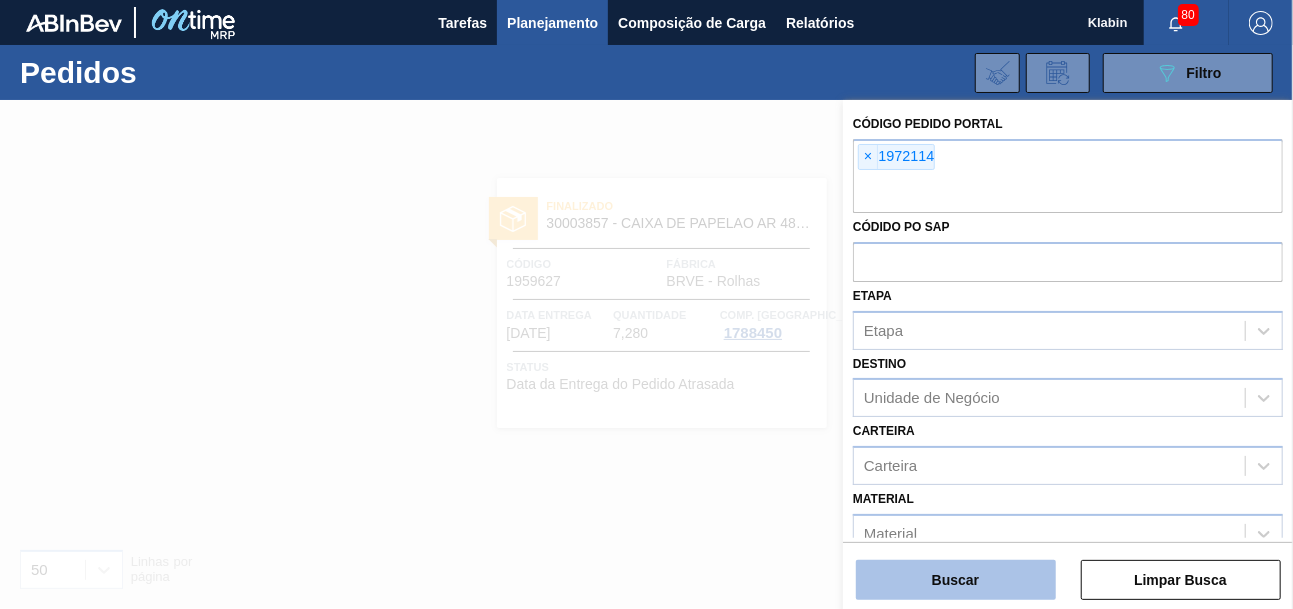 click on "Buscar" at bounding box center [956, 580] 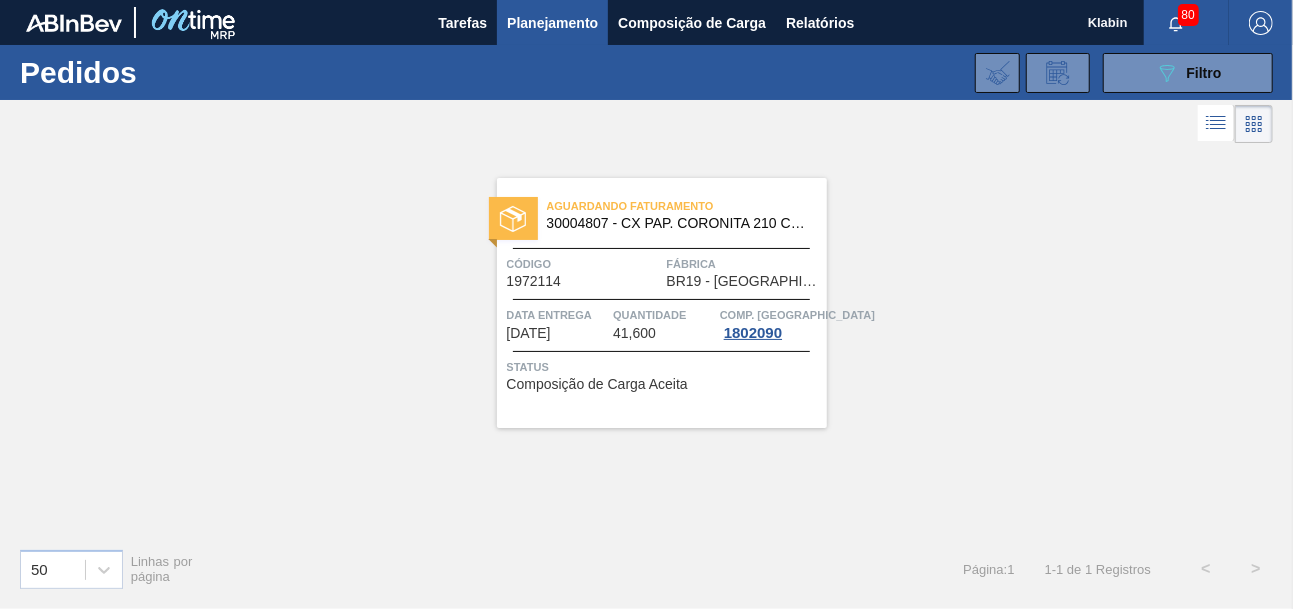 click on "Código" at bounding box center (584, 264) 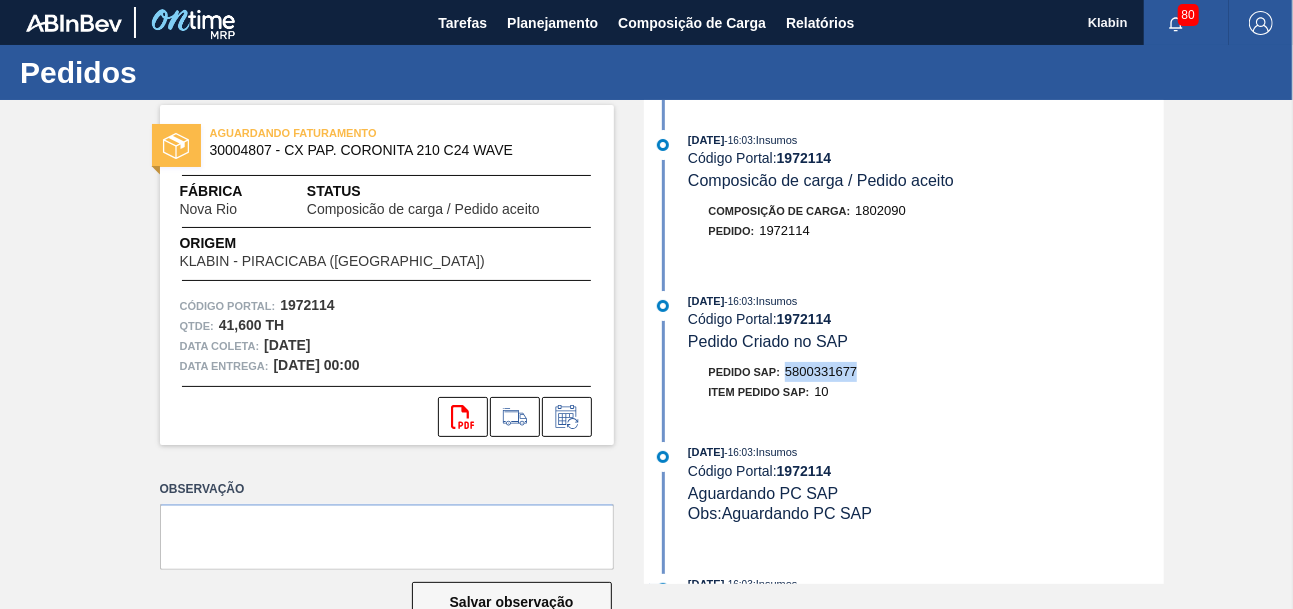 drag, startPoint x: 790, startPoint y: 375, endPoint x: 859, endPoint y: 375, distance: 69 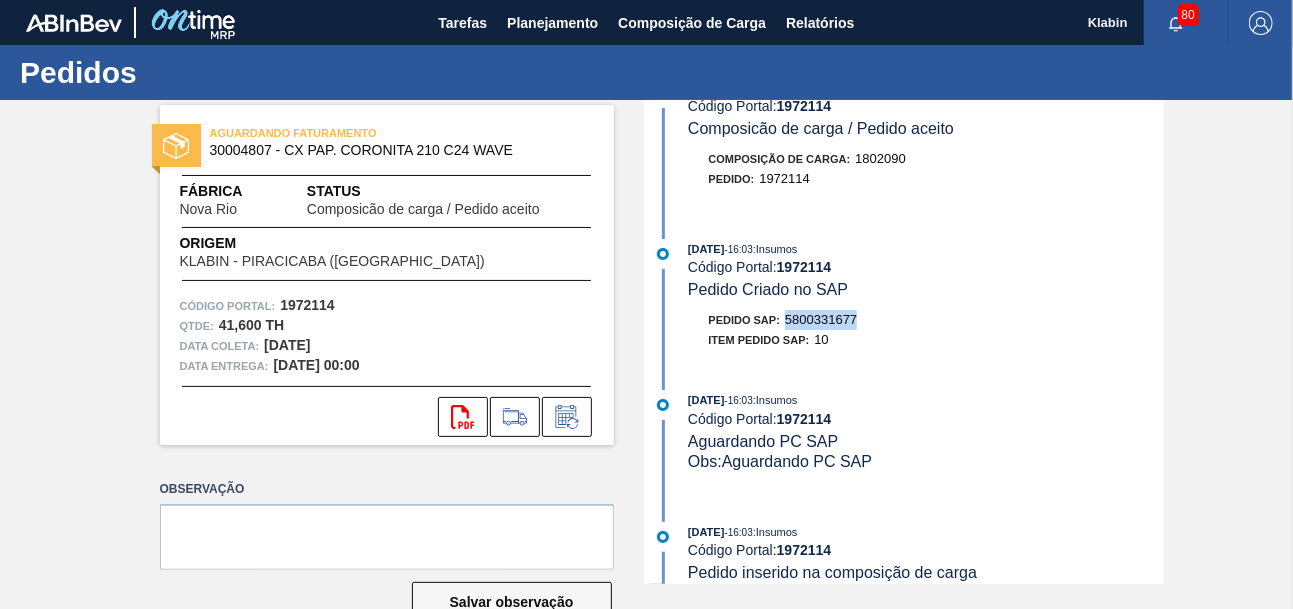 scroll, scrollTop: 0, scrollLeft: 0, axis: both 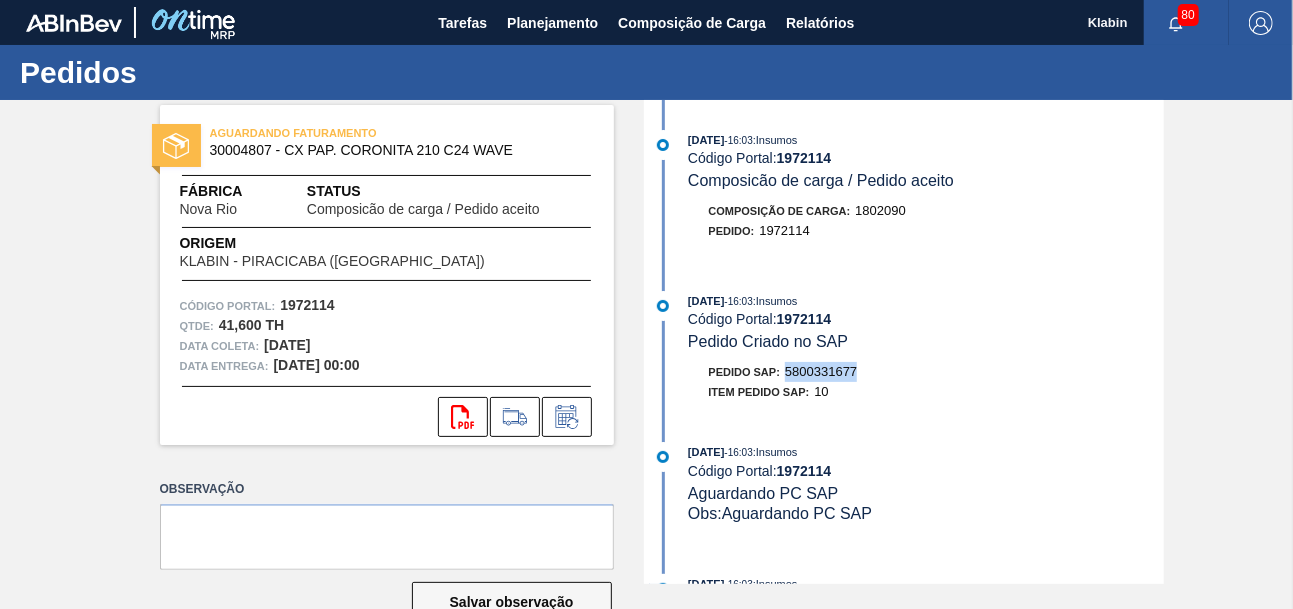copy on "5800331677" 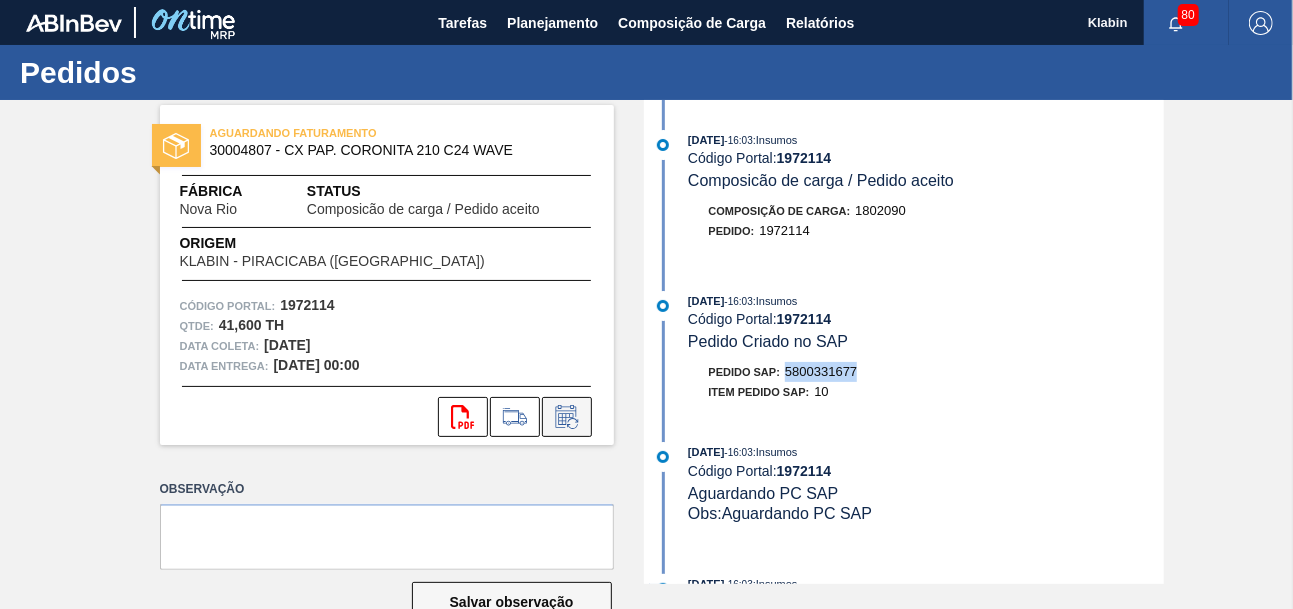 click 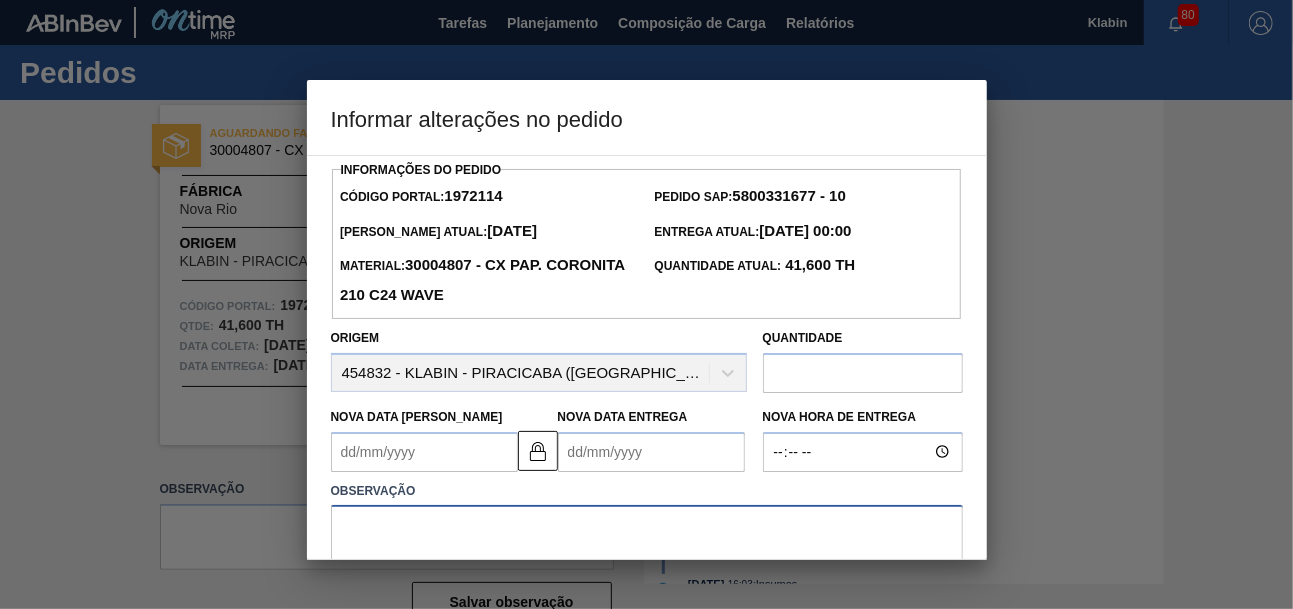 click at bounding box center (647, 538) 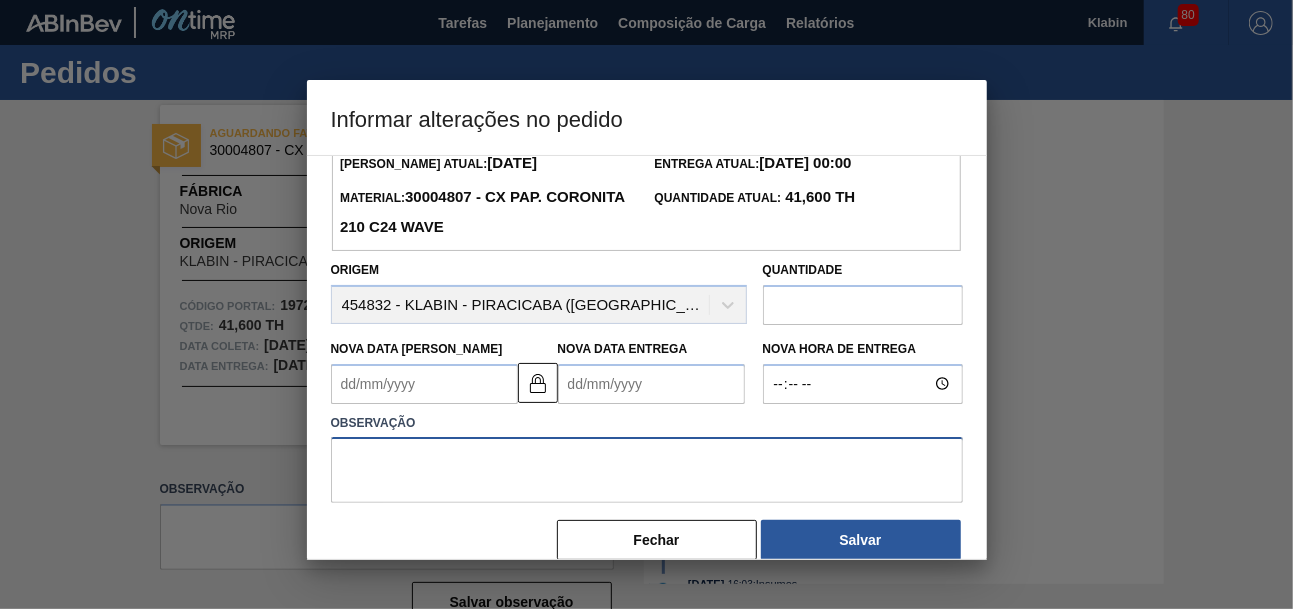 scroll, scrollTop: 98, scrollLeft: 0, axis: vertical 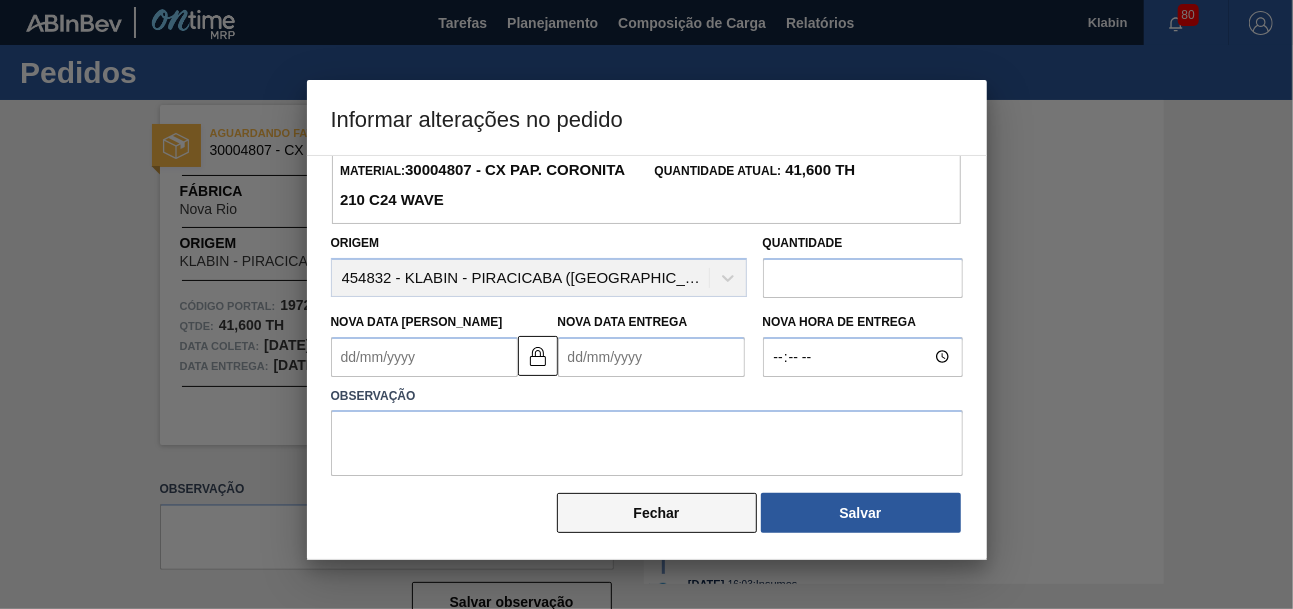 click on "Fechar" at bounding box center (657, 513) 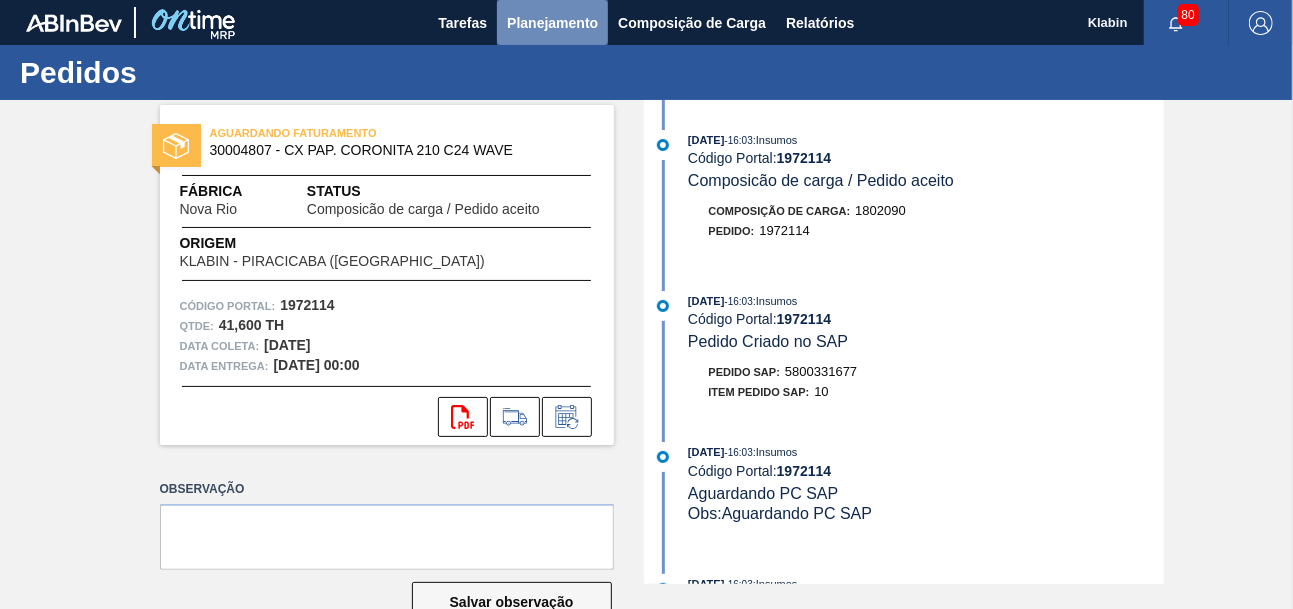 click on "Planejamento" at bounding box center [552, 23] 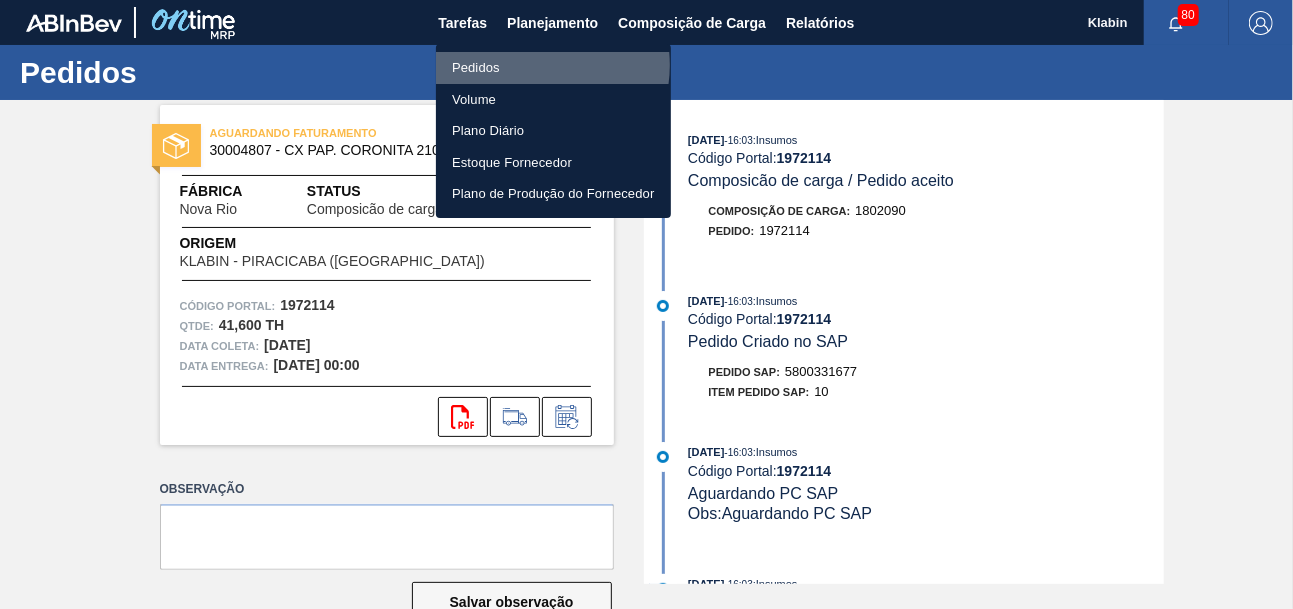 click on "Pedidos" at bounding box center [553, 68] 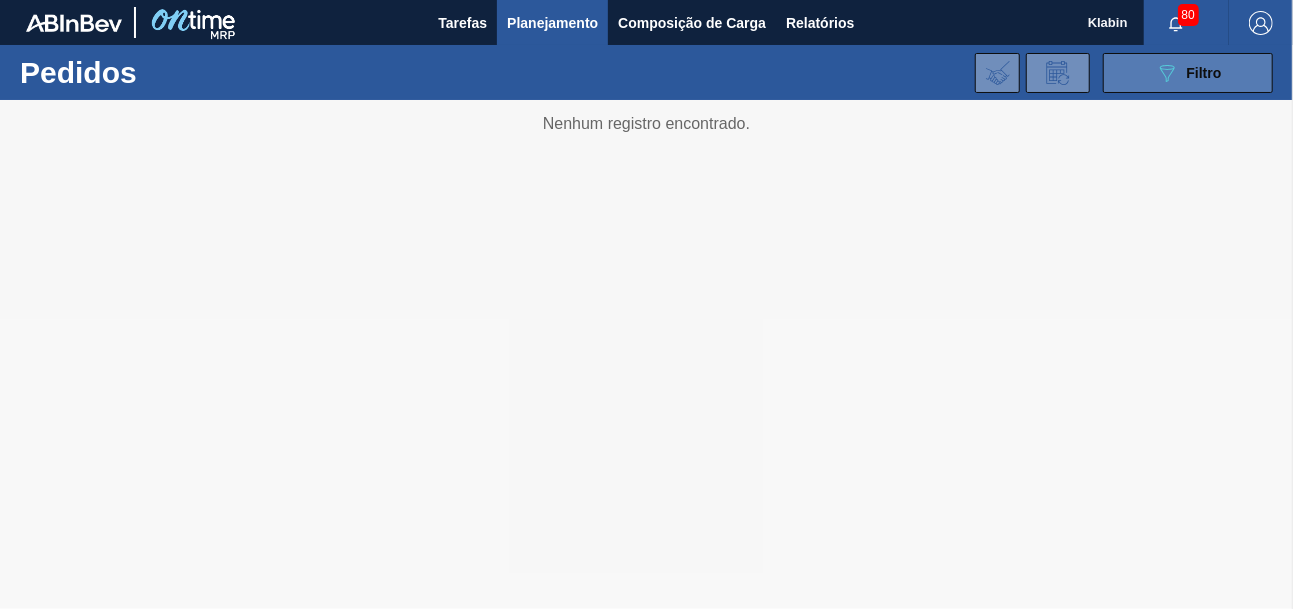 click on "Filtro" at bounding box center (1204, 73) 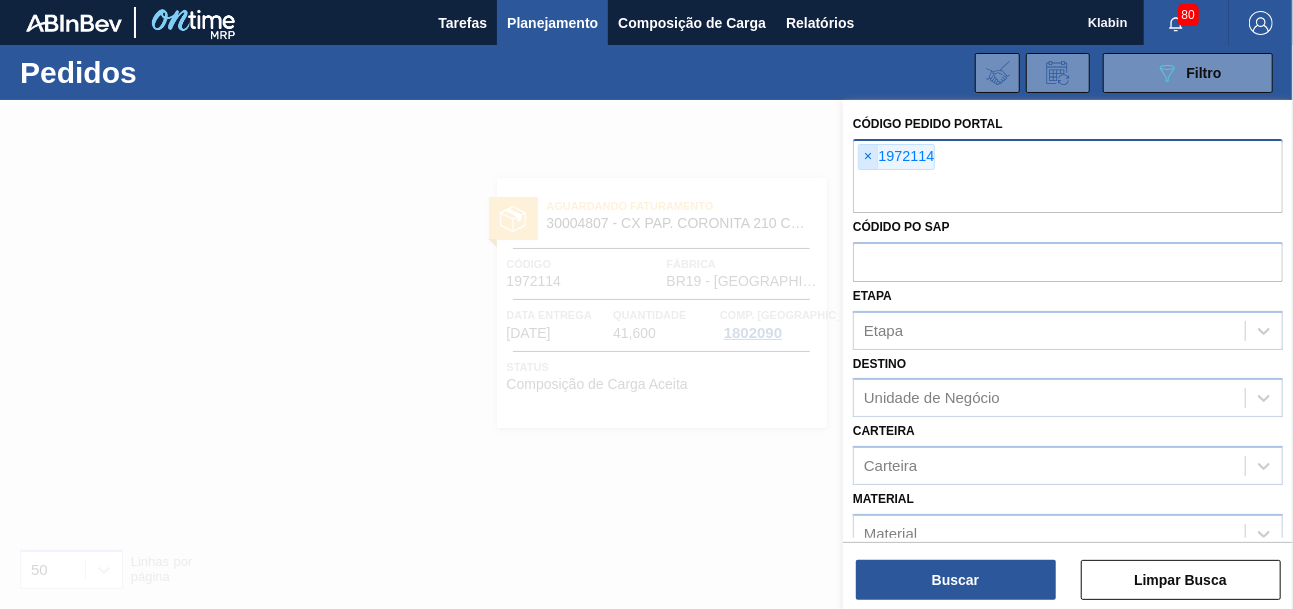 click on "×" at bounding box center [868, 157] 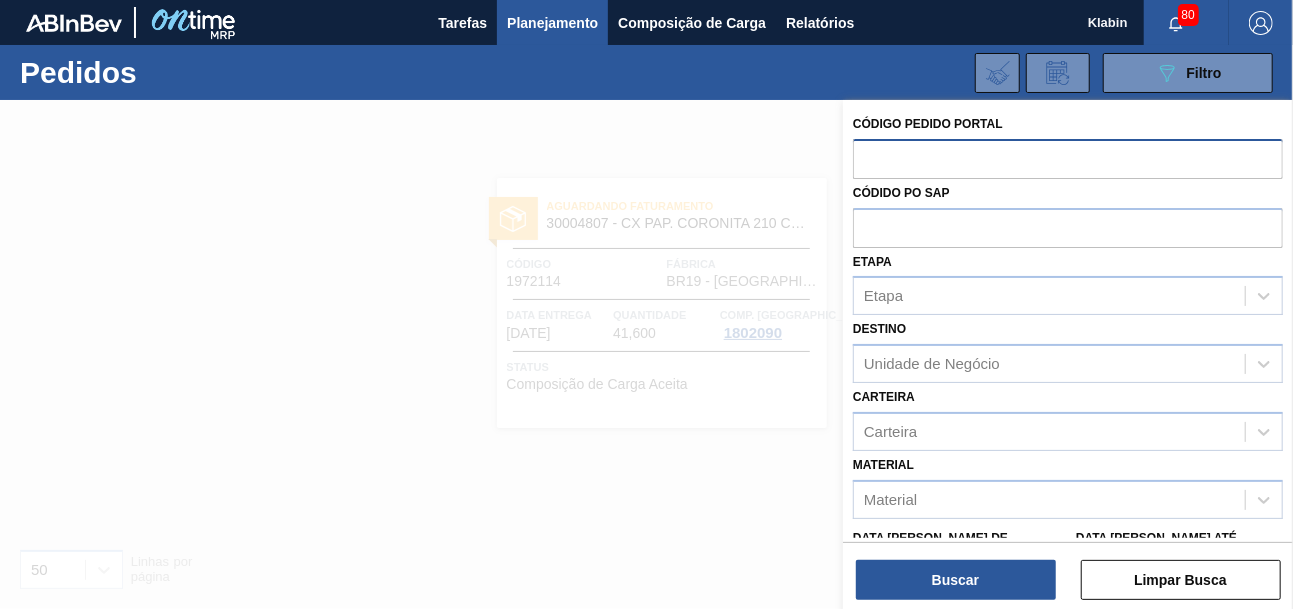 paste on "1980641" 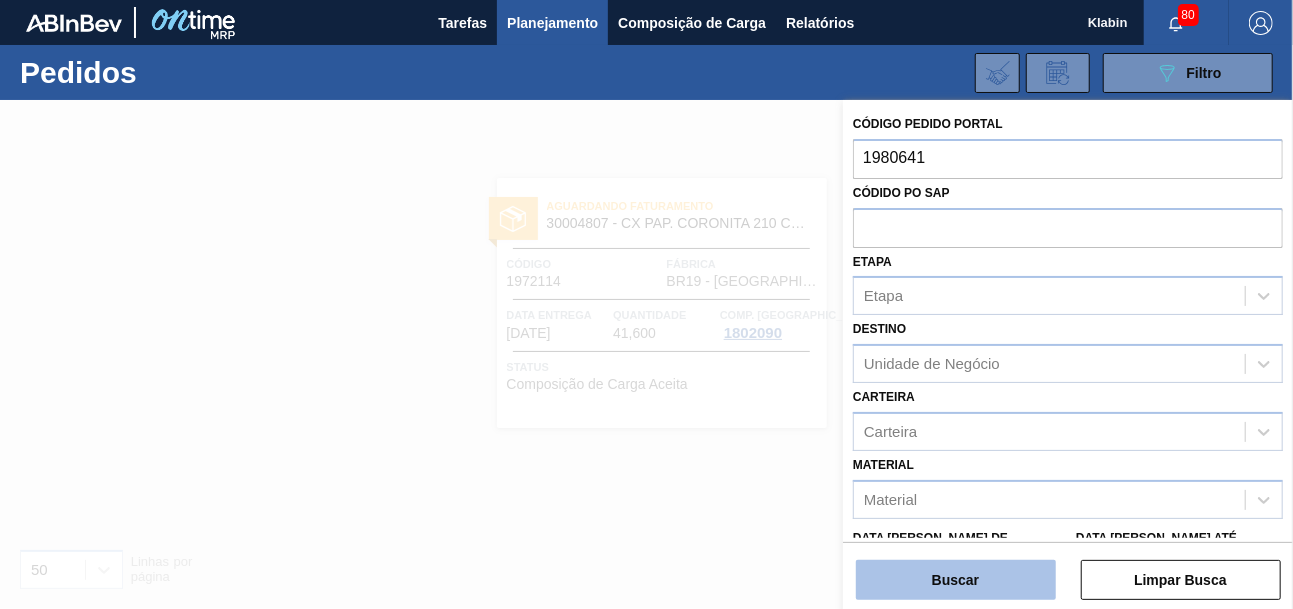 type on "1980641" 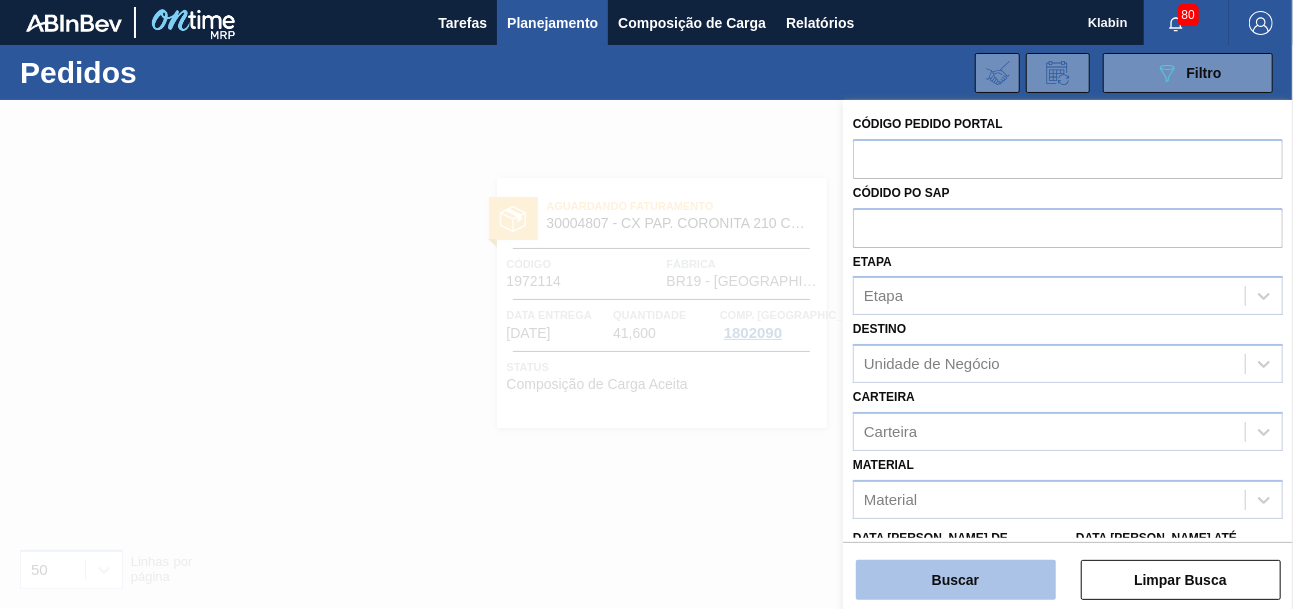 click on "Buscar" at bounding box center (956, 580) 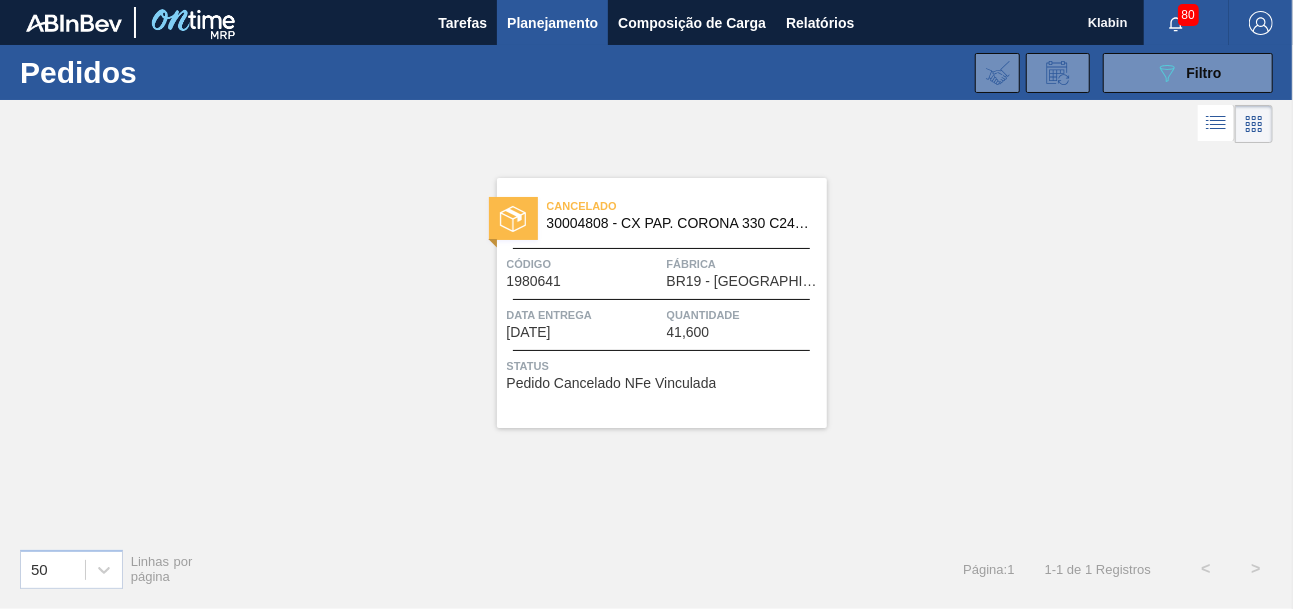click on "Código" at bounding box center (584, 264) 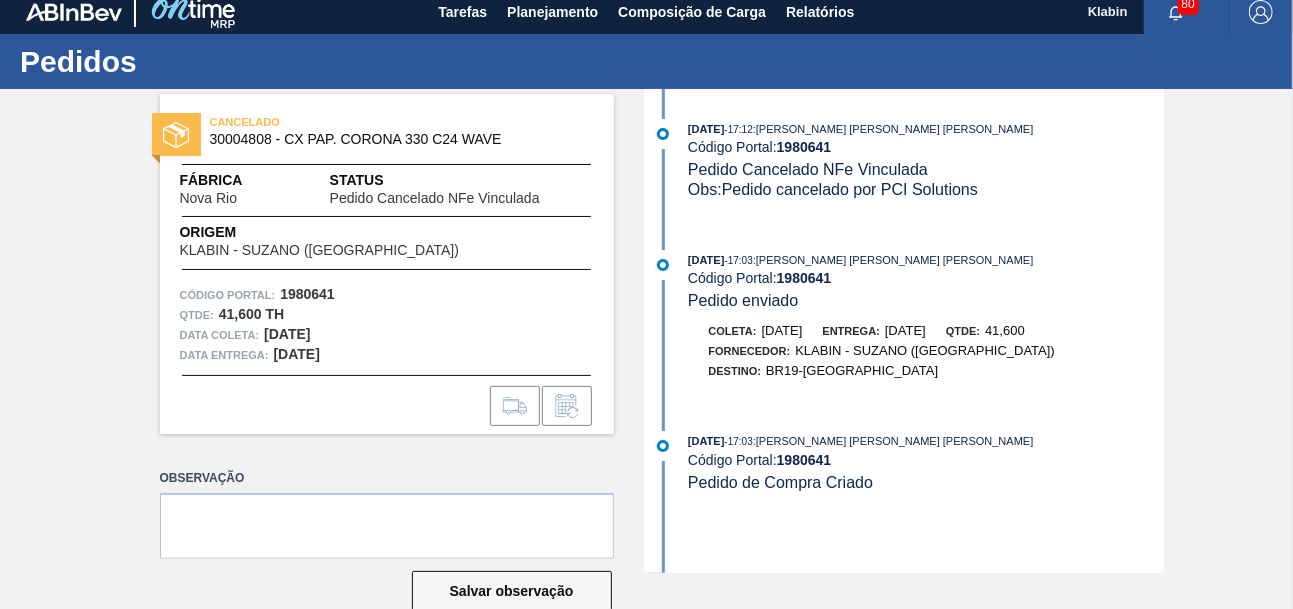 scroll, scrollTop: 0, scrollLeft: 0, axis: both 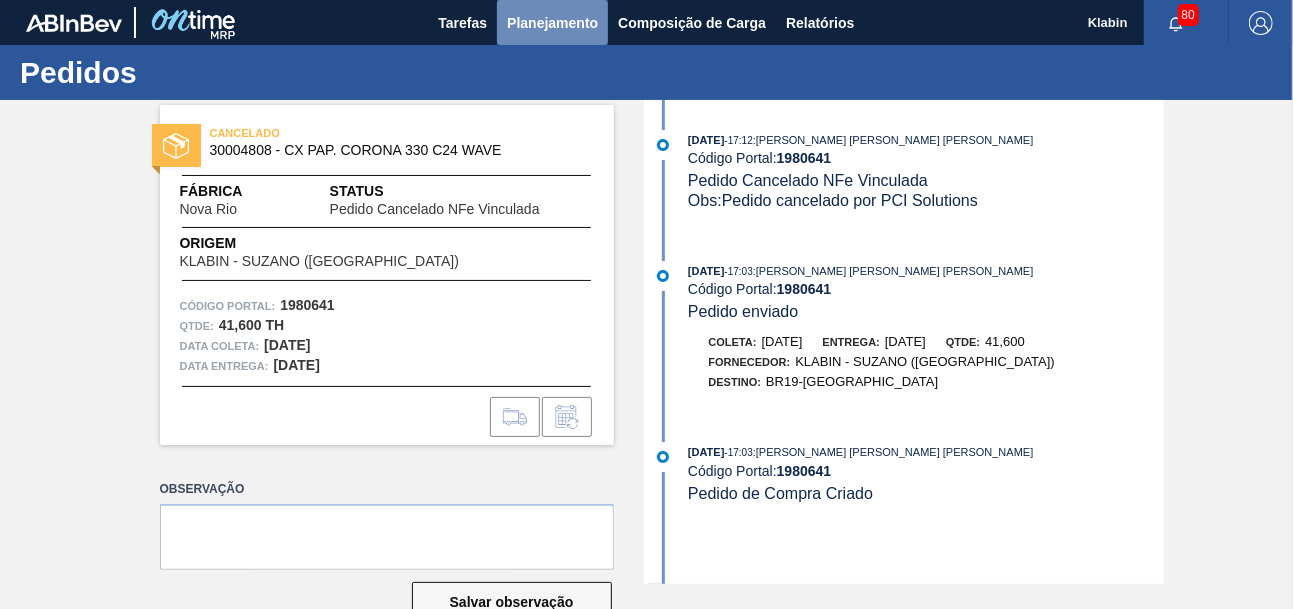 click on "Planejamento" at bounding box center (552, 23) 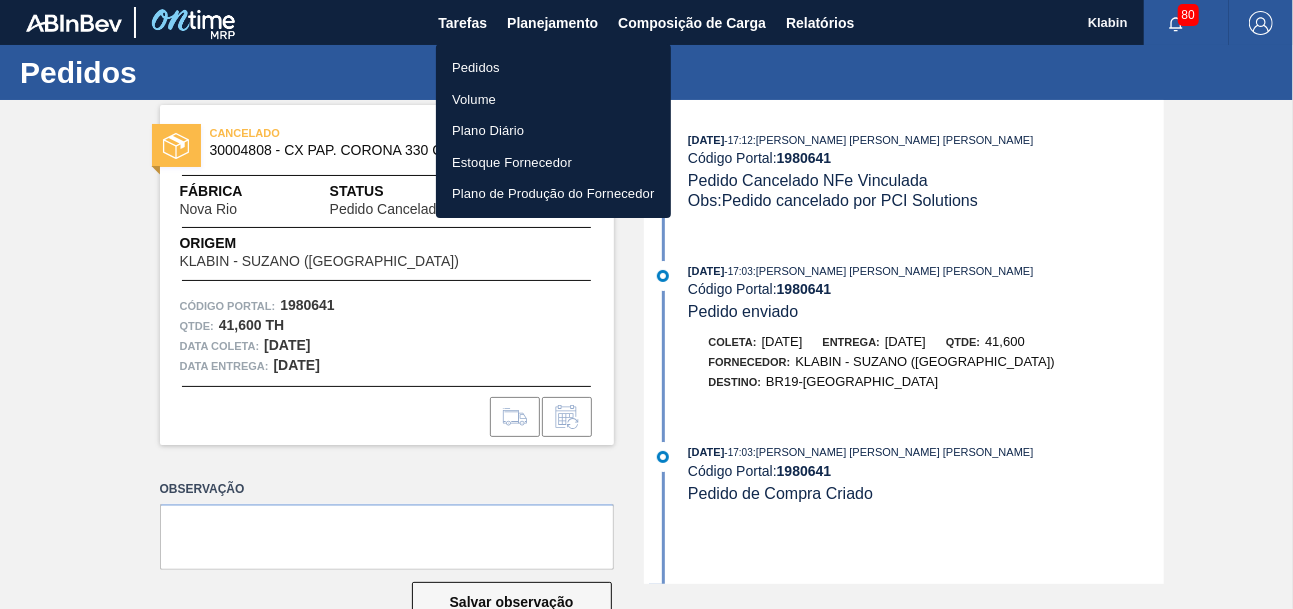 click on "Pedidos" at bounding box center (553, 68) 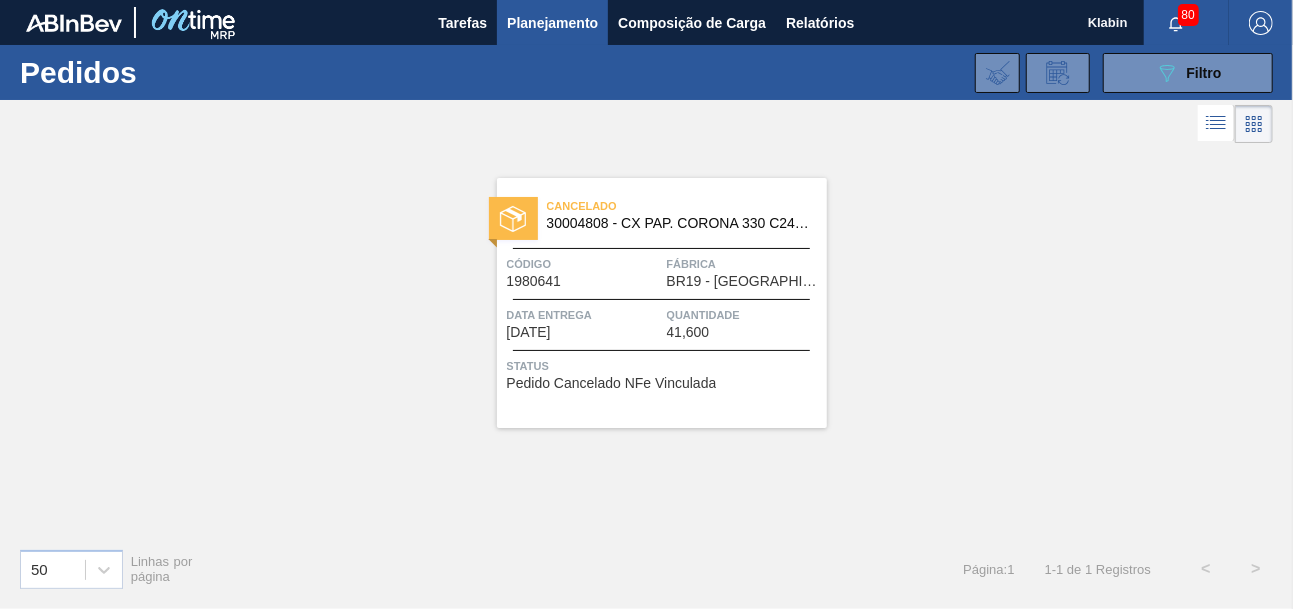 click on "Cancelado 30004808 - CX PAP. CORONA 330 C24 WAVE Código 1980641 Fábrica BR19 - Nova Rio Data entrega 07/08/2025 Quantidade 41,600 Status Pedido Cancelado NFe Vinculada" at bounding box center [646, 340] 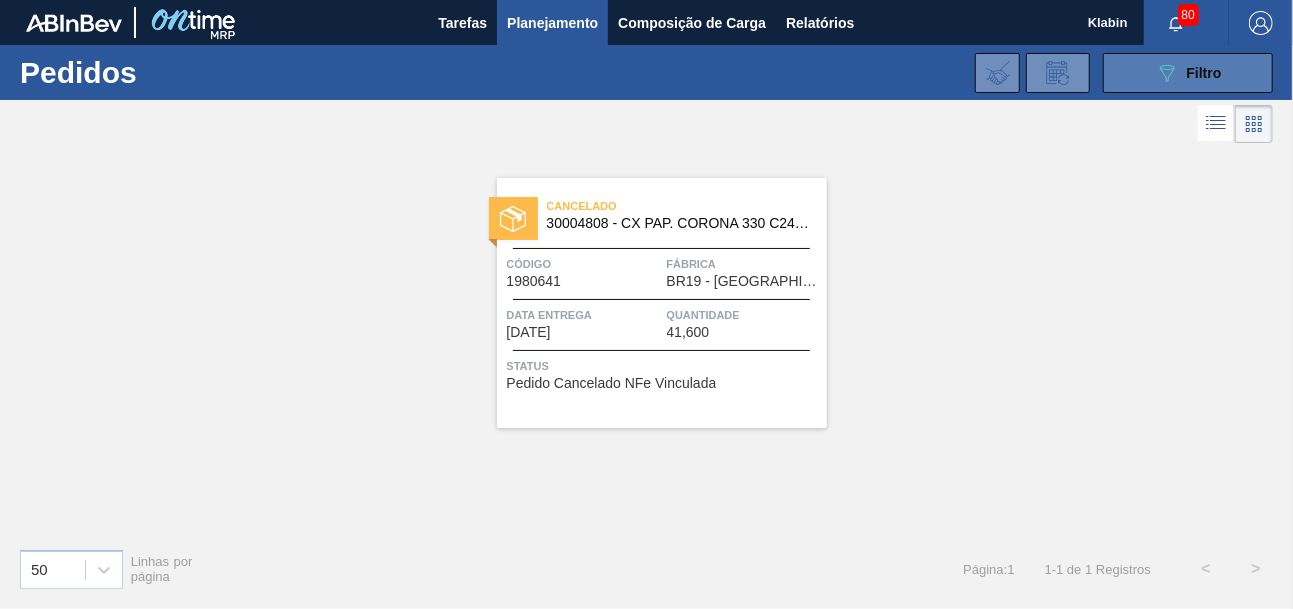 click on "089F7B8B-B2A5-4AFE-B5C0-19BA573D28AC" 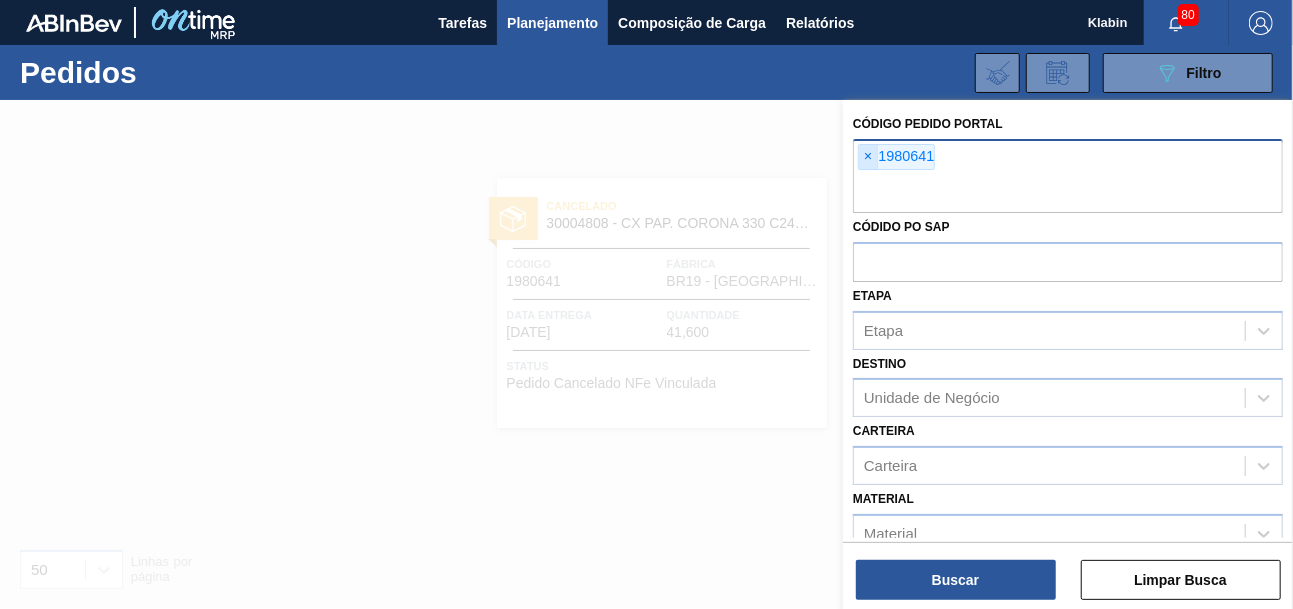 click on "×" at bounding box center [868, 157] 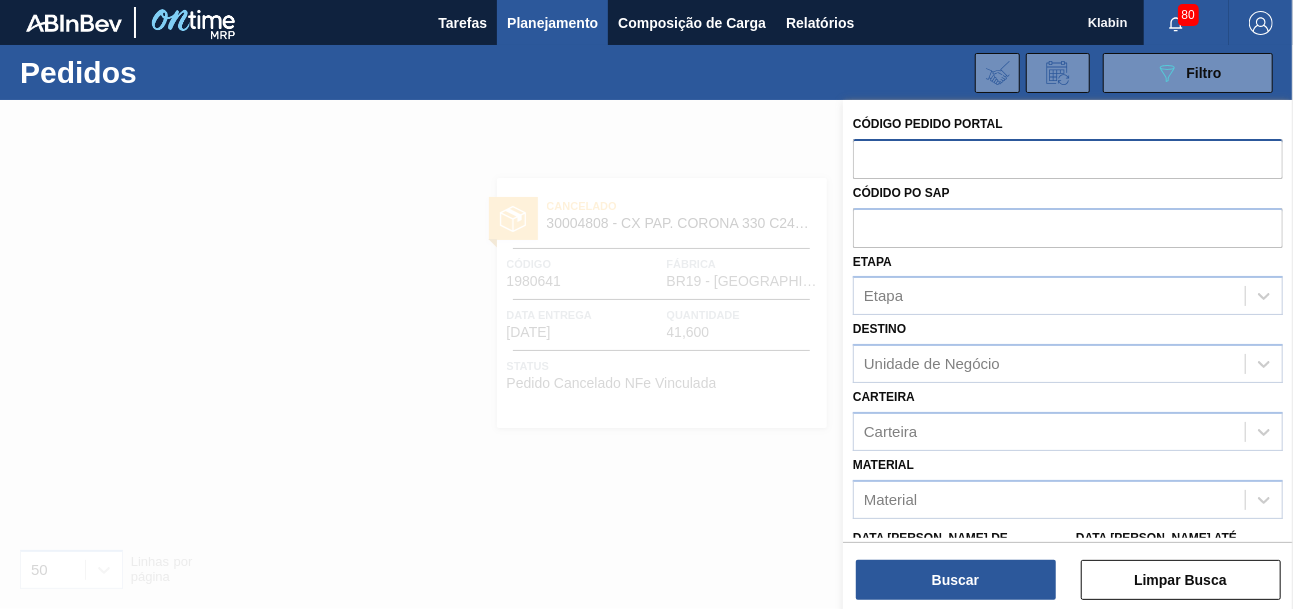 paste on "1980640" 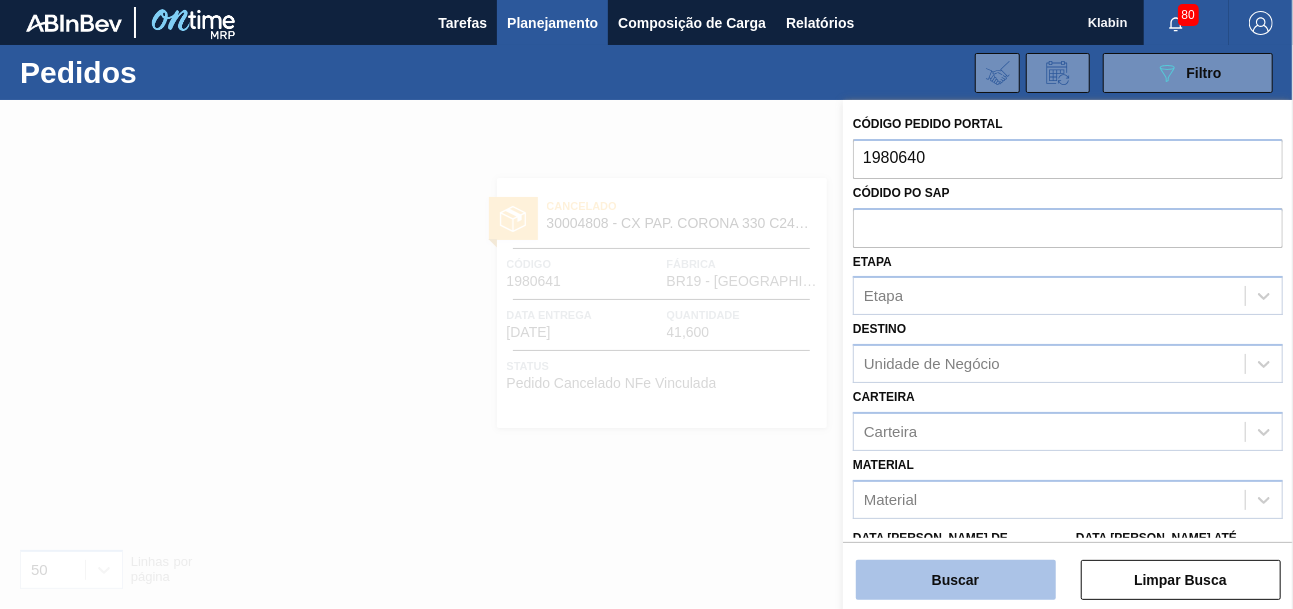 type on "1980640" 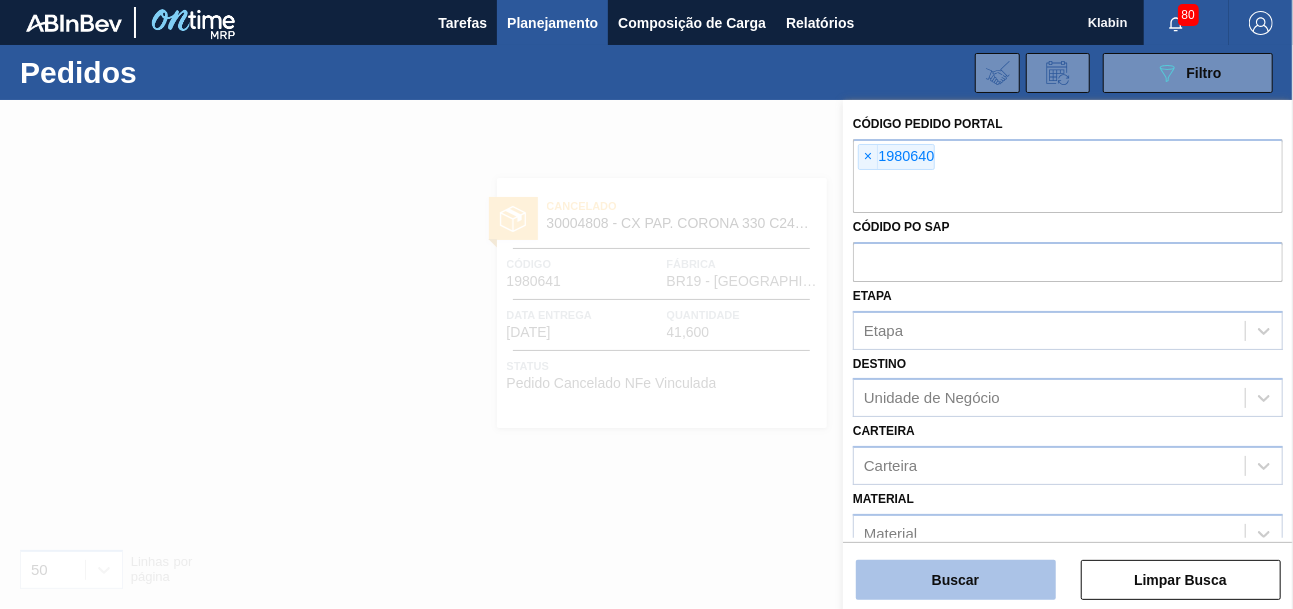 click on "Buscar" at bounding box center [956, 580] 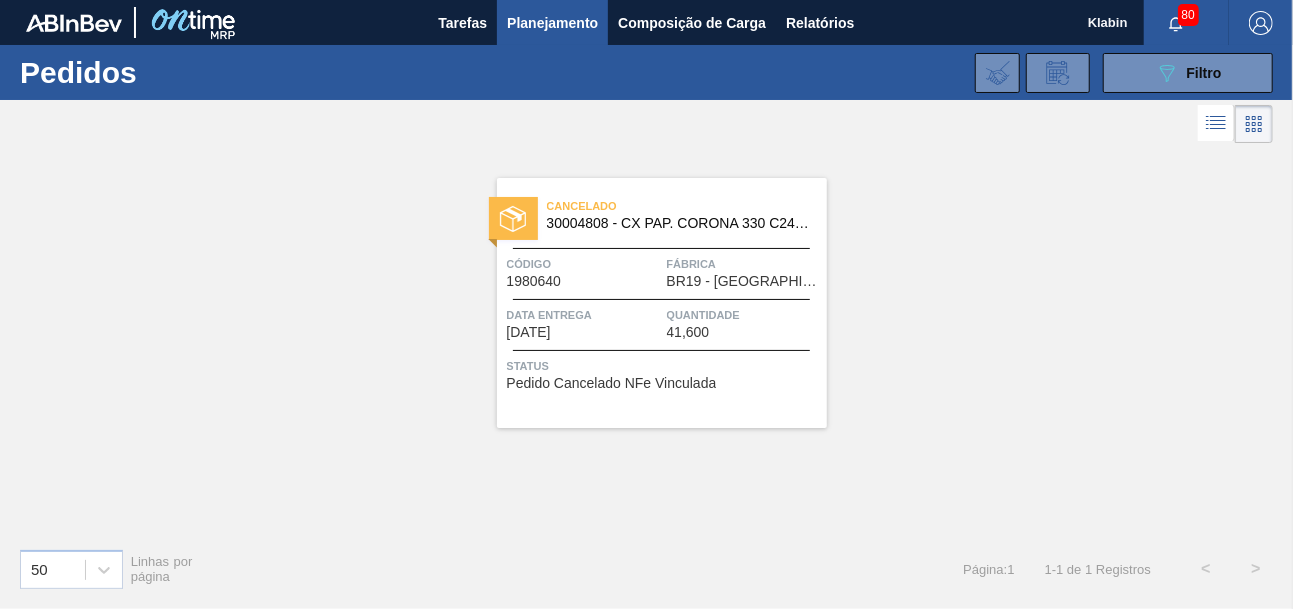 click on "Cancelado" at bounding box center [687, 206] 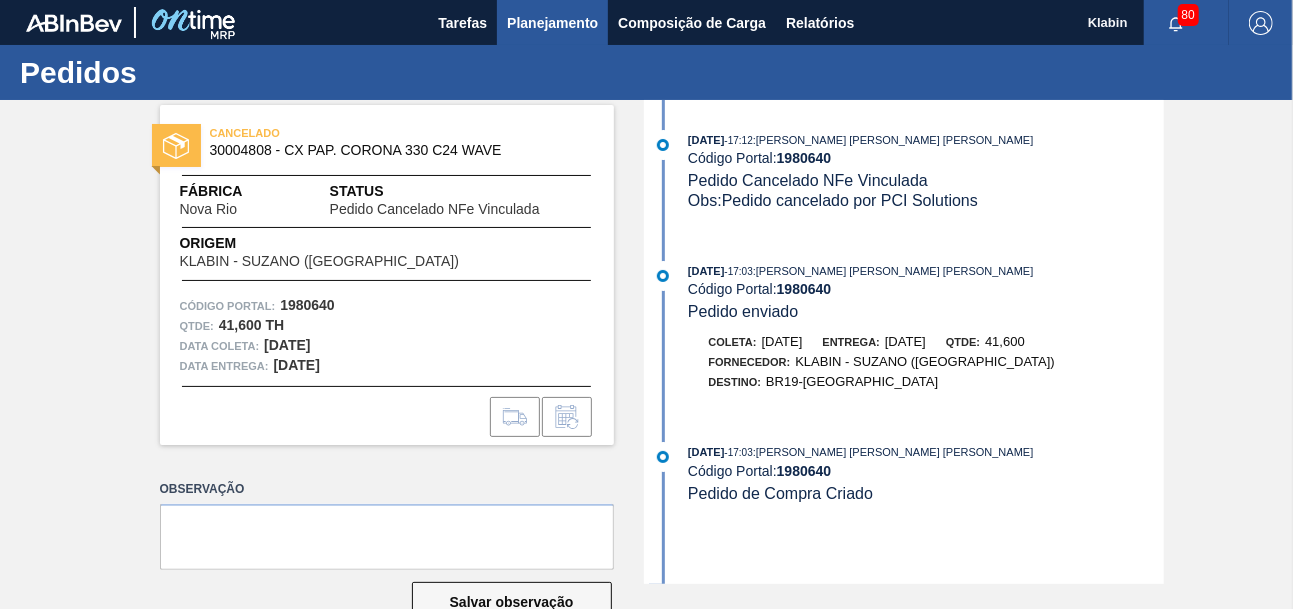 click on "Planejamento" at bounding box center (552, 23) 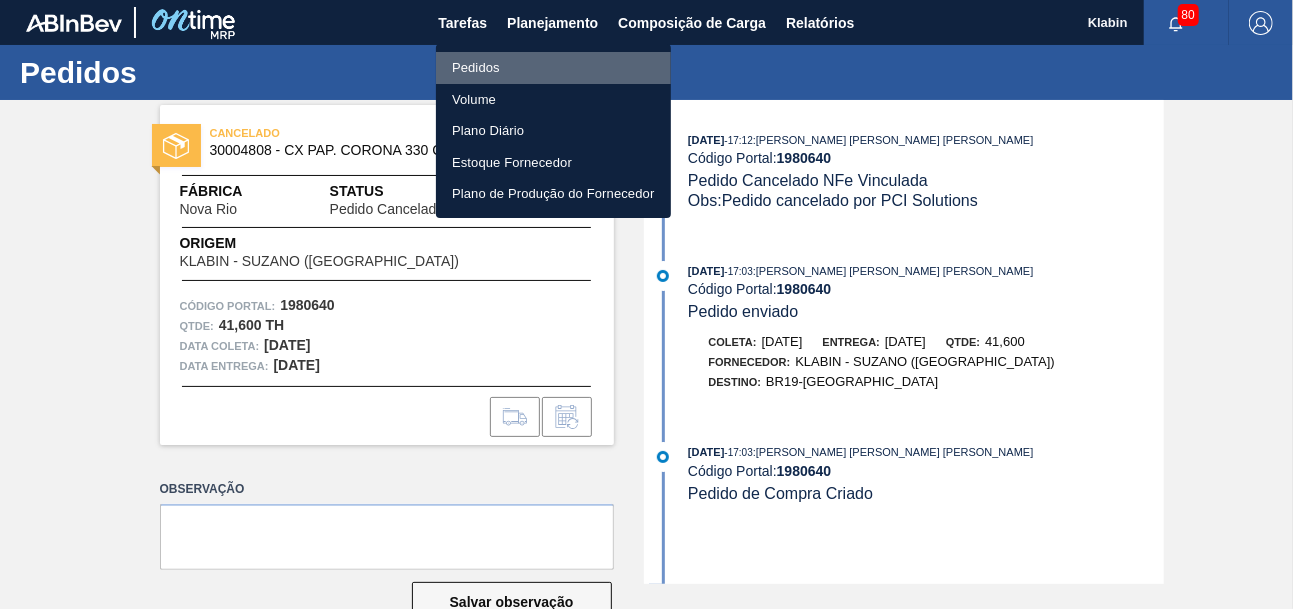 click on "Pedidos" at bounding box center (553, 68) 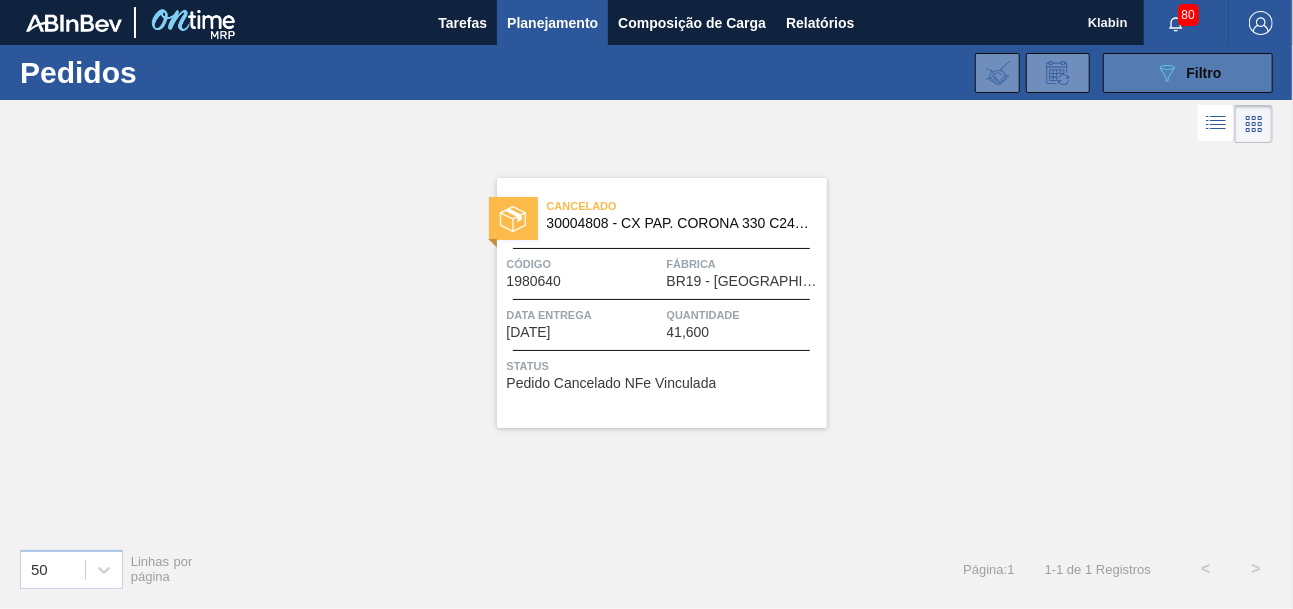 click on "Filtro" at bounding box center (1204, 73) 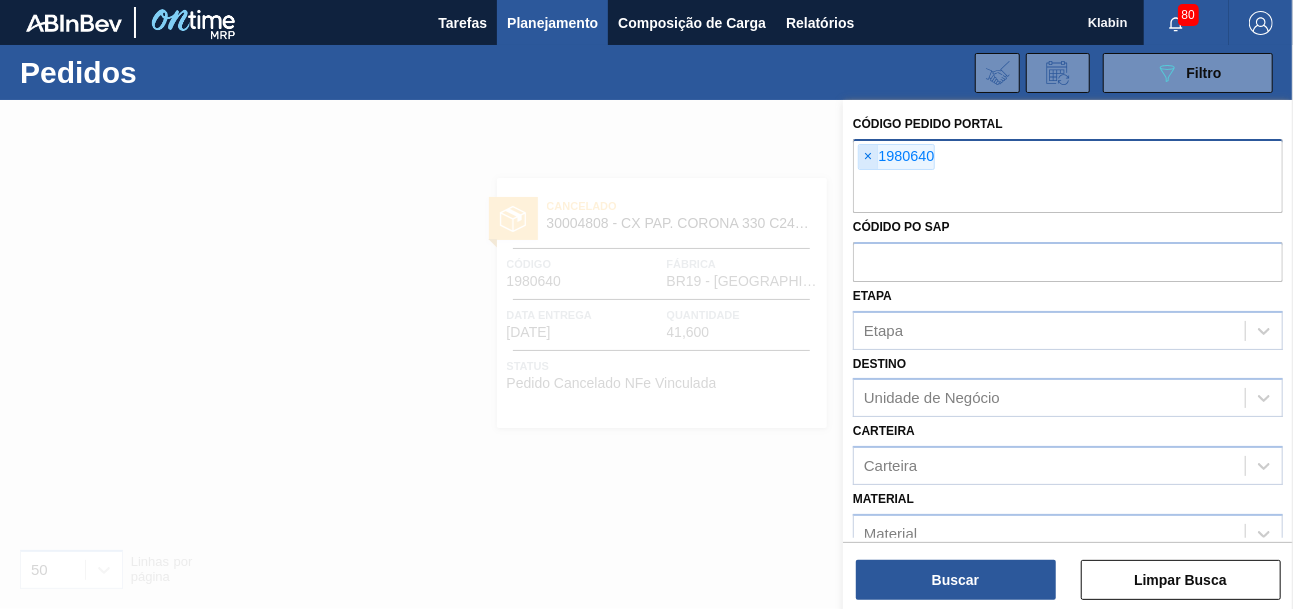click on "×" at bounding box center (868, 157) 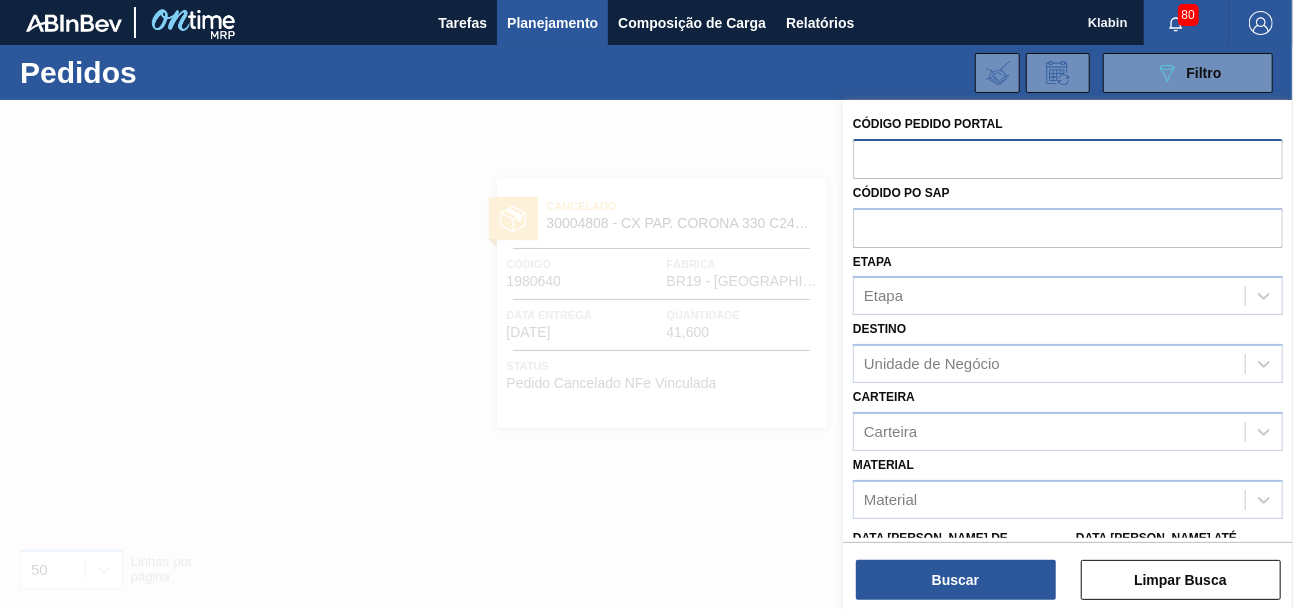 paste on "1975311" 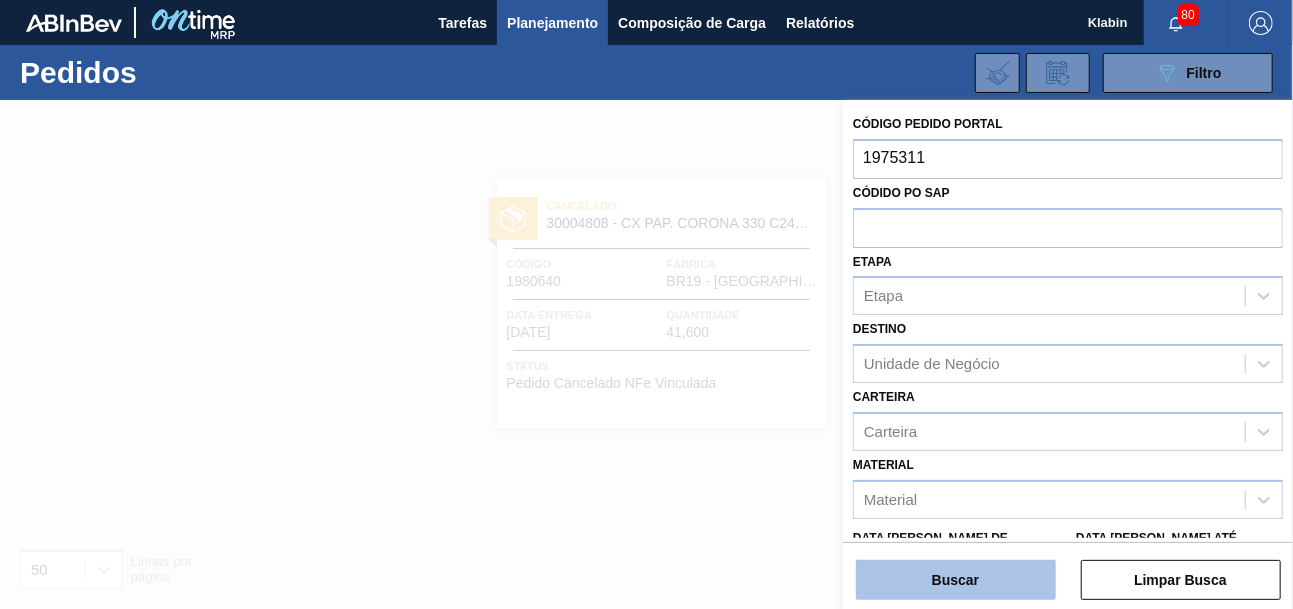 type on "1975311" 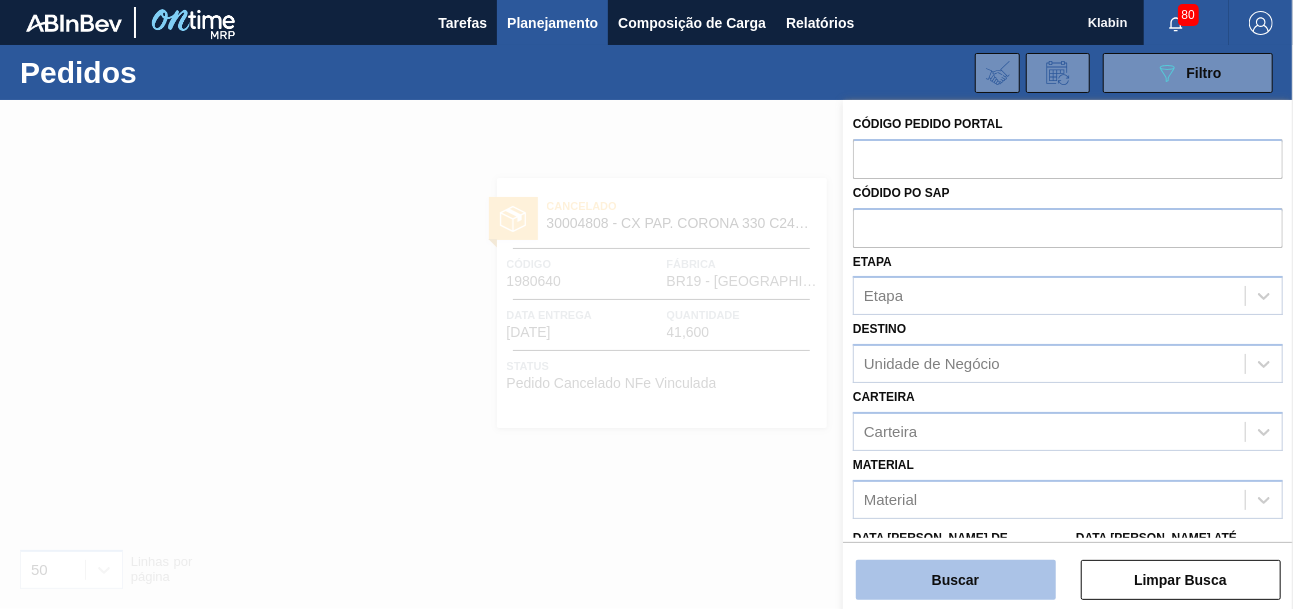 click on "Buscar" at bounding box center [956, 580] 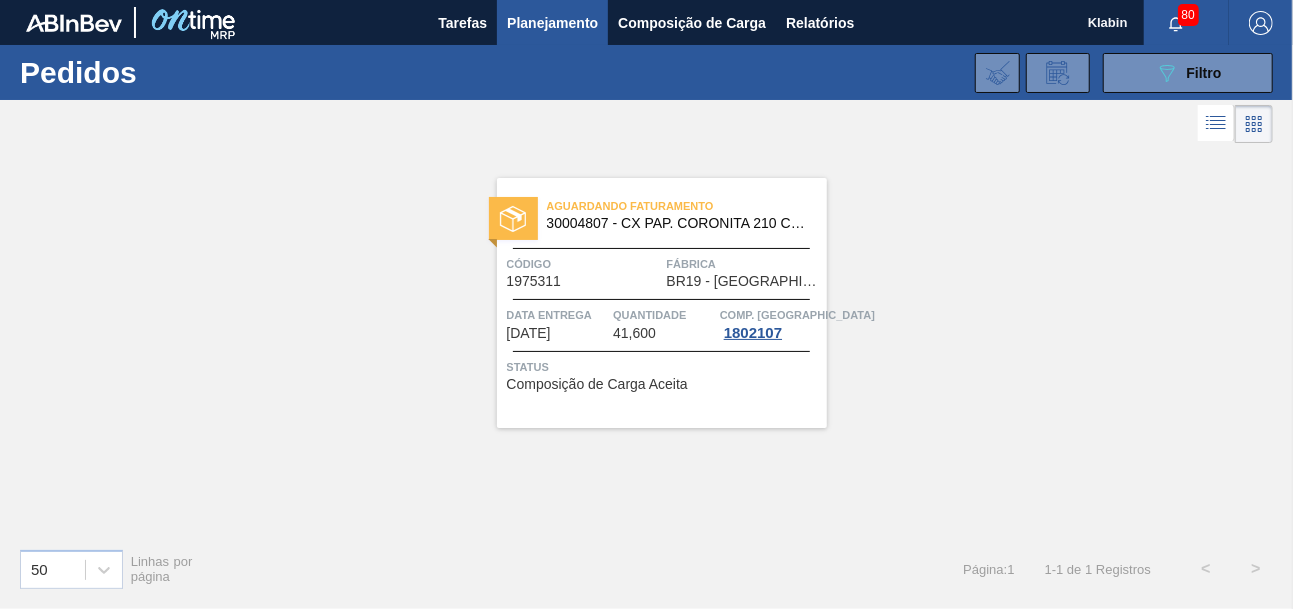 drag, startPoint x: 934, startPoint y: 303, endPoint x: 942, endPoint y: 292, distance: 13.601471 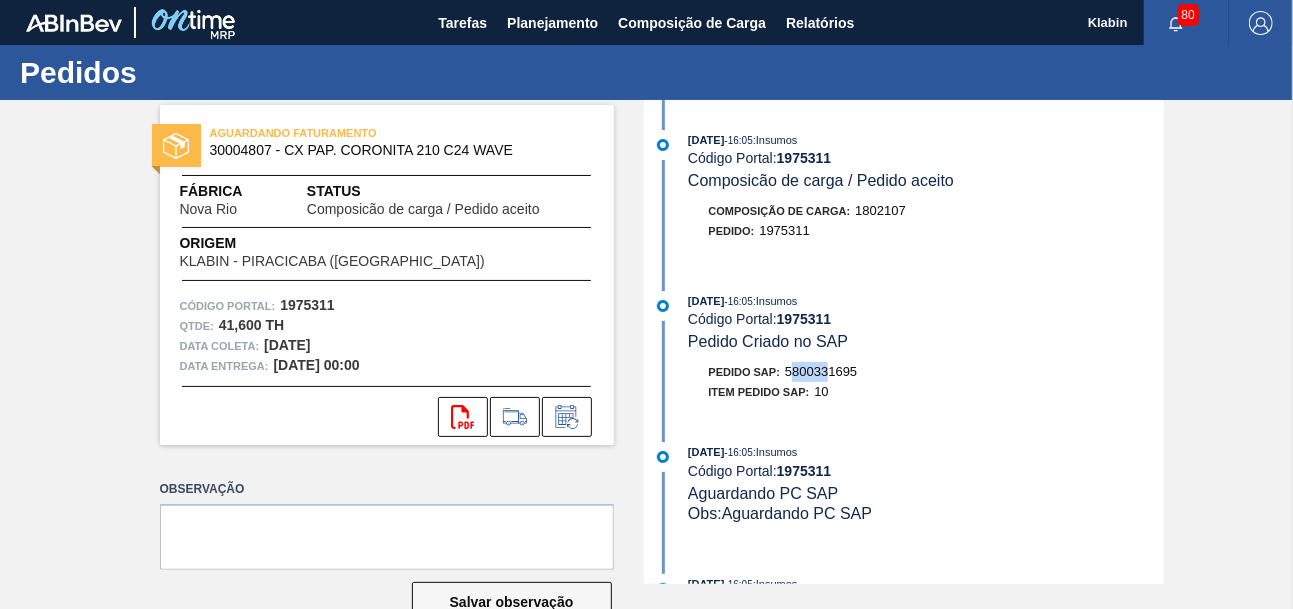 drag, startPoint x: 792, startPoint y: 372, endPoint x: 833, endPoint y: 372, distance: 41 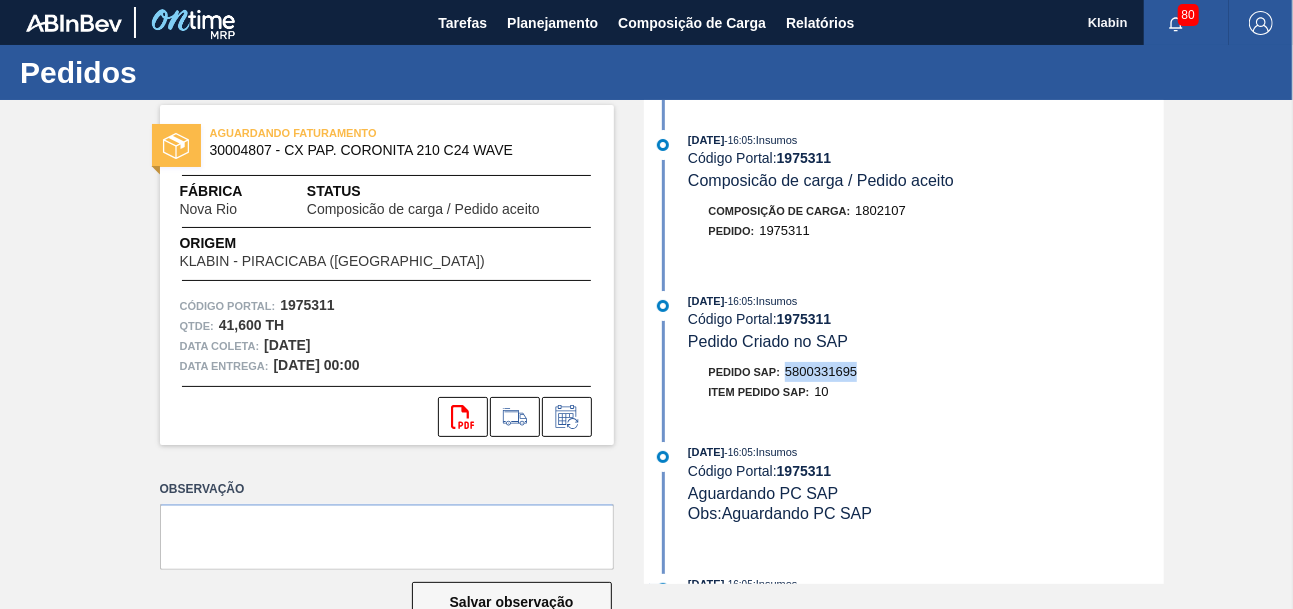 drag, startPoint x: 833, startPoint y: 372, endPoint x: 862, endPoint y: 376, distance: 29.274563 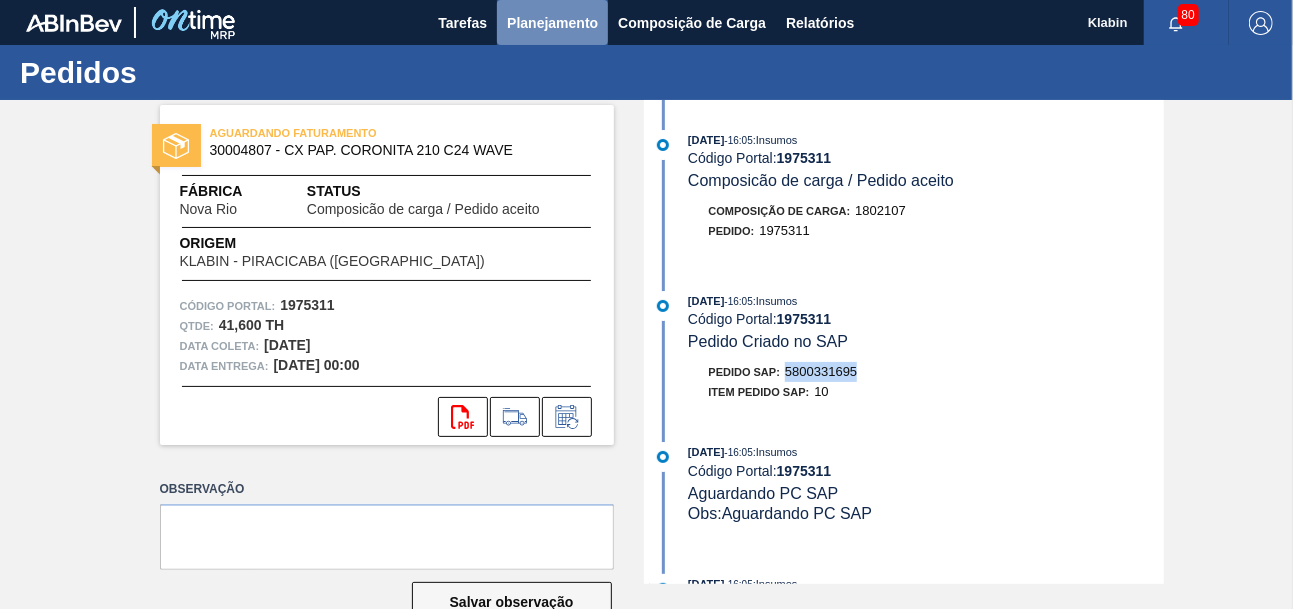 click on "Planejamento" at bounding box center (552, 23) 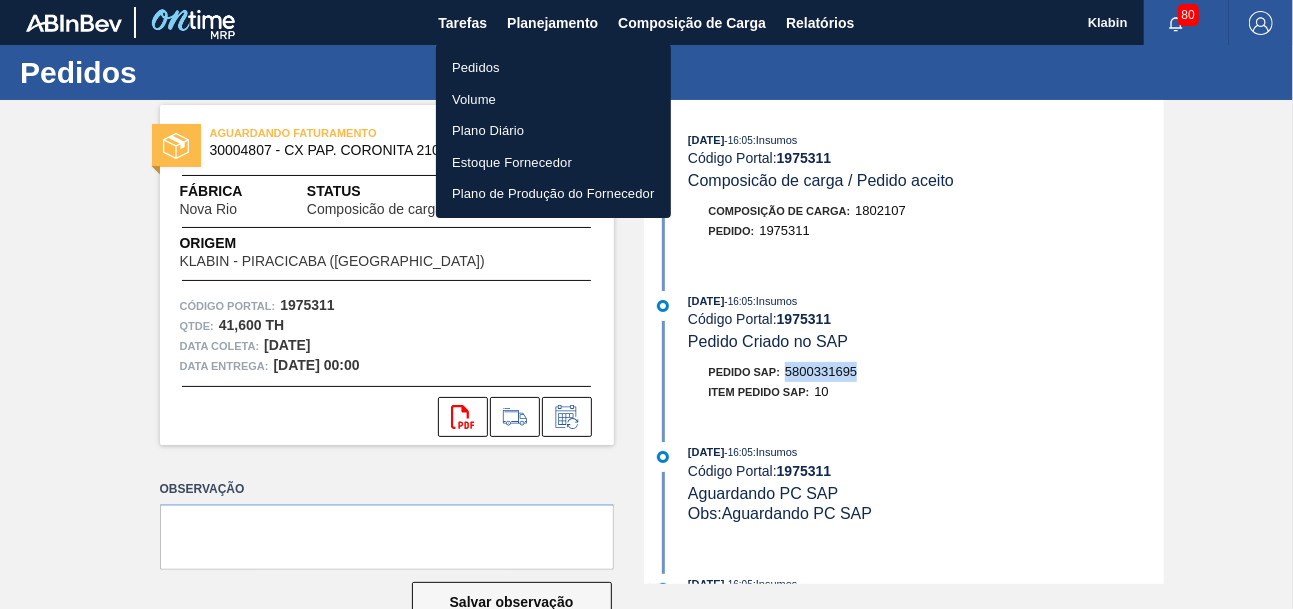 click on "Pedidos" at bounding box center (553, 68) 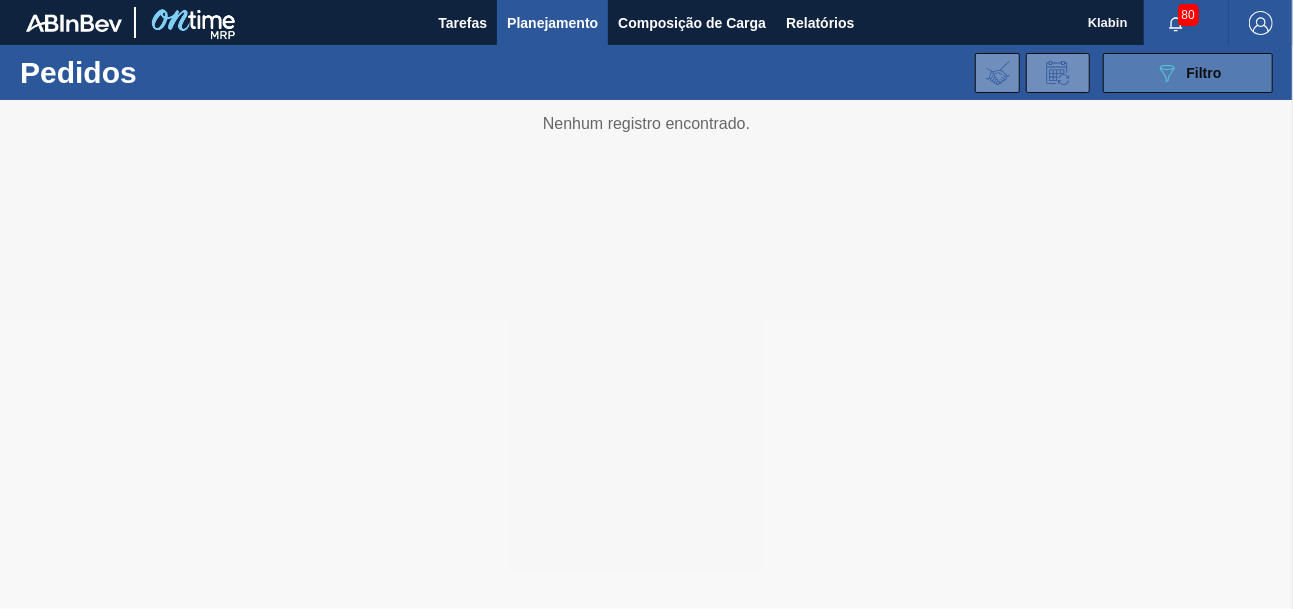 click on "089F7B8B-B2A5-4AFE-B5C0-19BA573D28AC Filtro" at bounding box center (1188, 73) 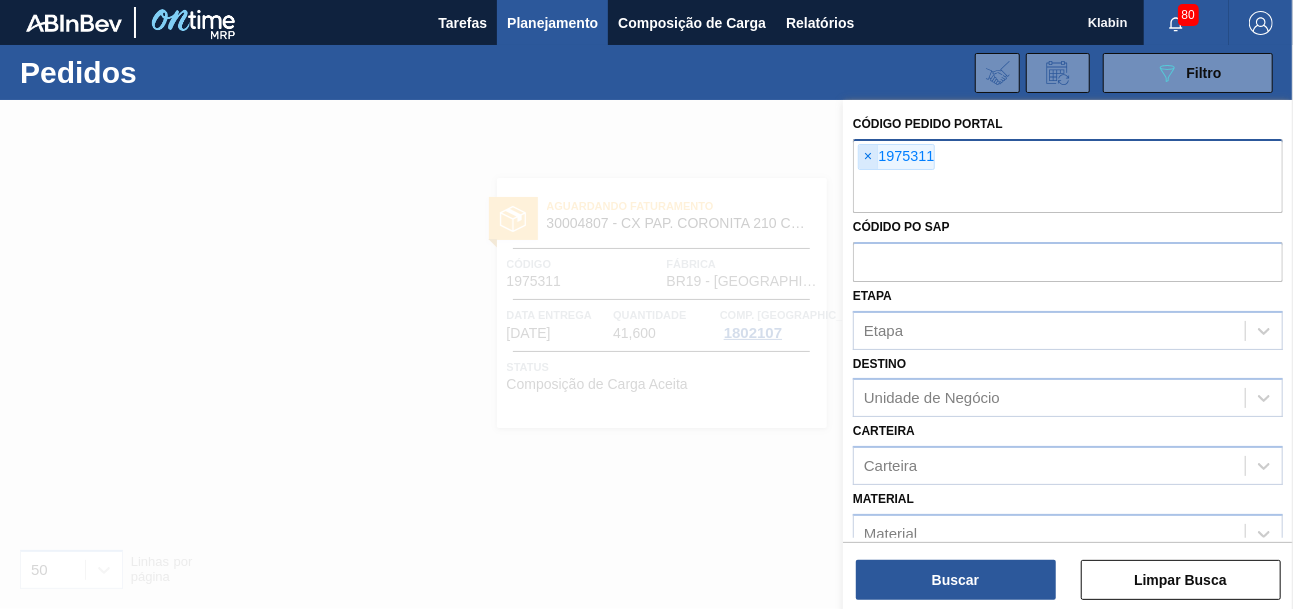 click on "×" at bounding box center [868, 157] 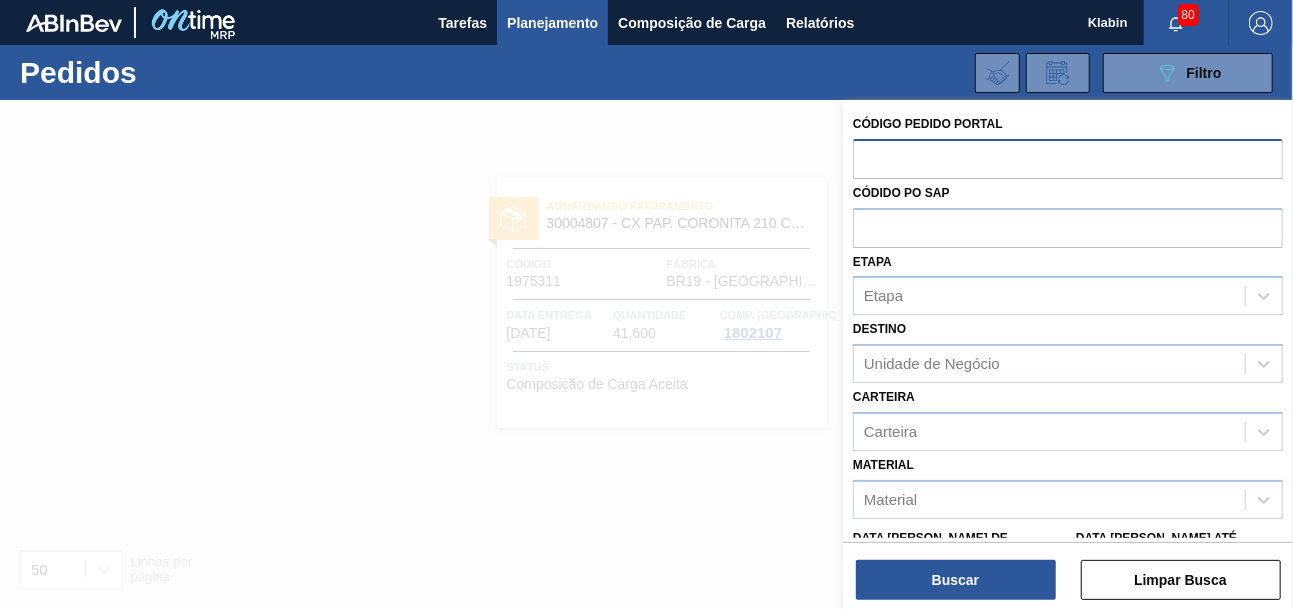paste on "1975310" 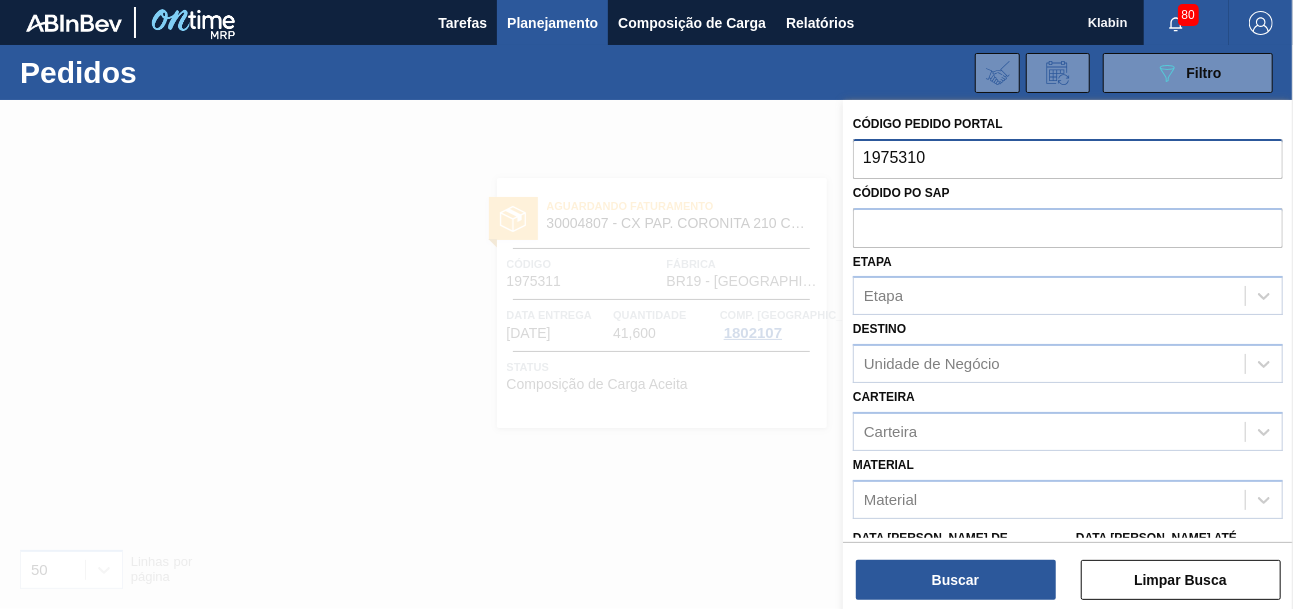 type 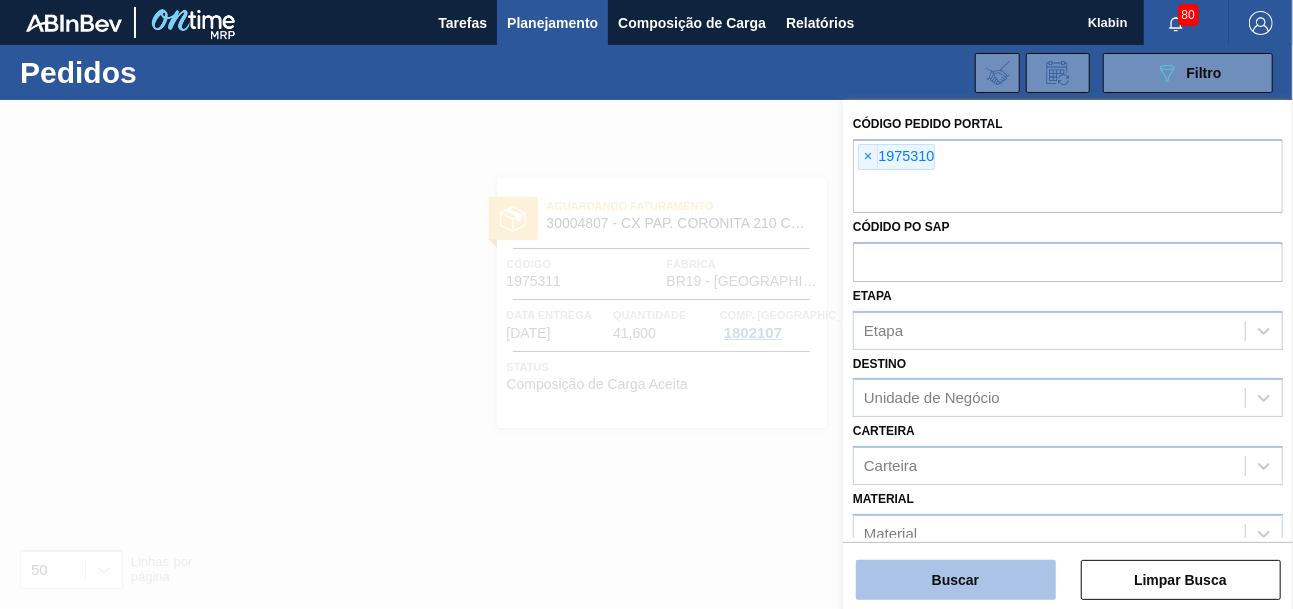 click on "Buscar" at bounding box center (956, 580) 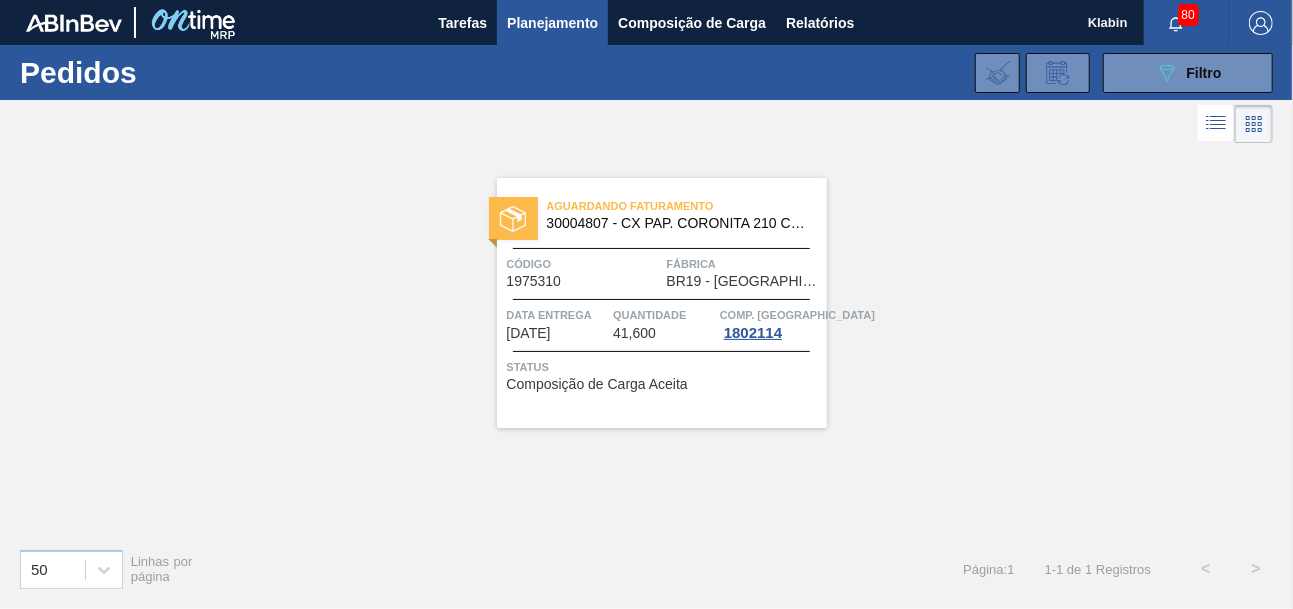 click on "Aguardando Faturamento 30004807 - CX PAP. CORONITA 210 C24 WAVE Código 1975310 Fábrica BR19 - Nova Rio Data entrega 08/08/2025 Quantidade 41,600 Comp. Carga 1802114 Status Composição de Carga Aceita" at bounding box center (662, 303) 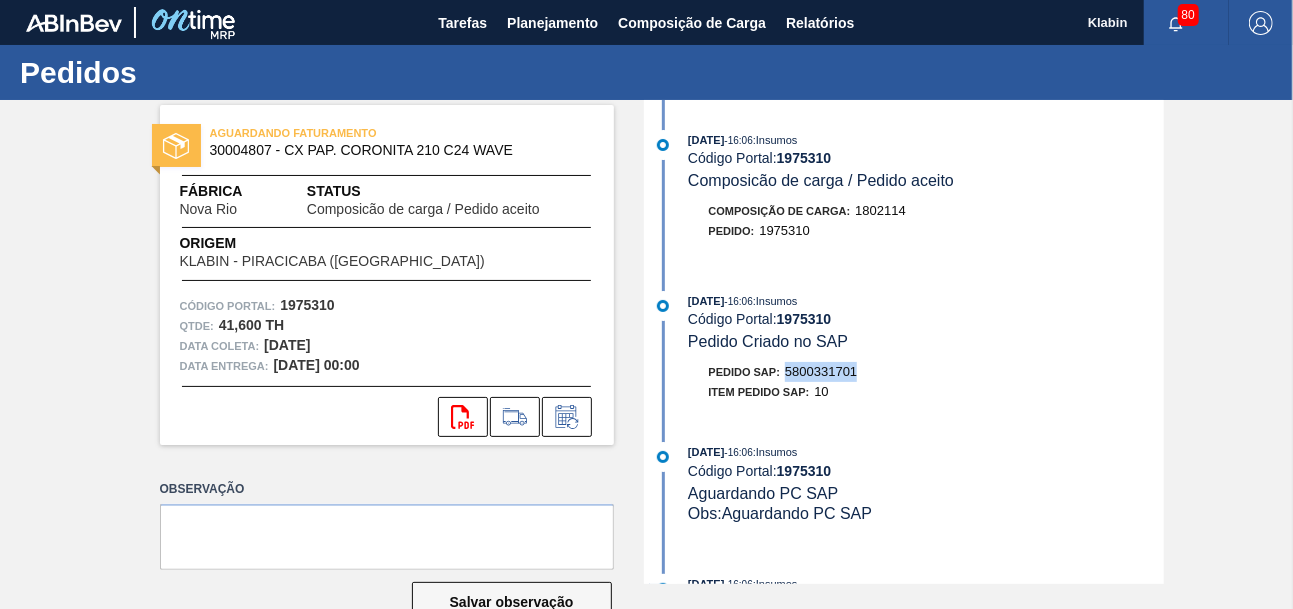 drag, startPoint x: 789, startPoint y: 372, endPoint x: 857, endPoint y: 375, distance: 68.06615 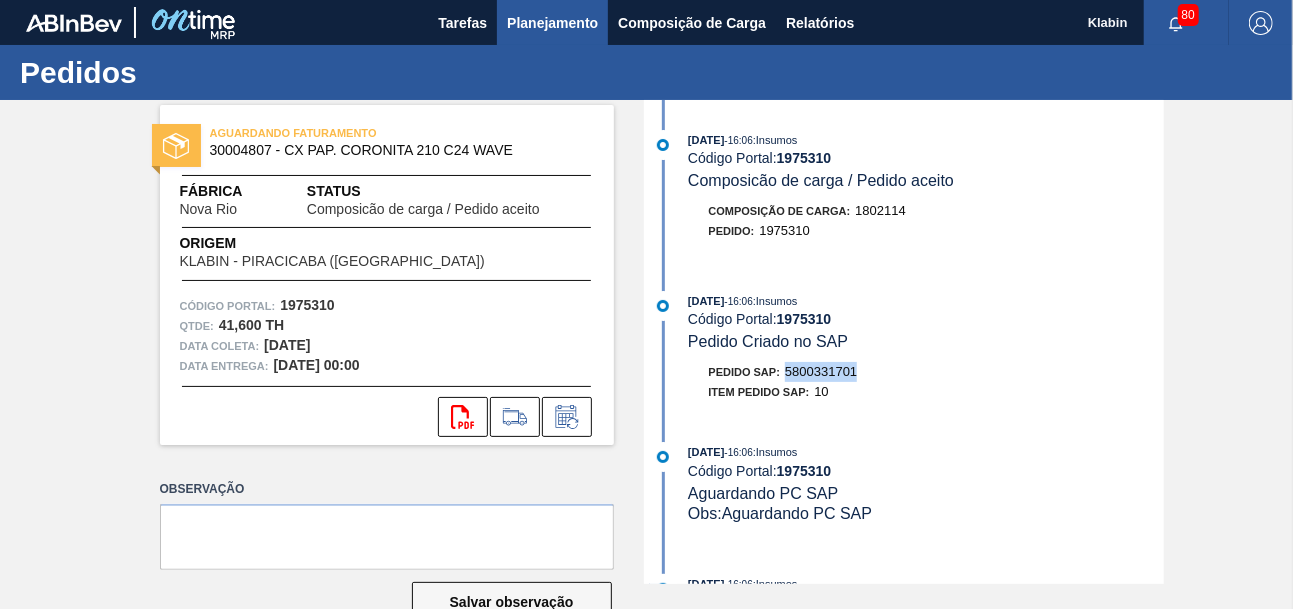 click on "Planejamento" at bounding box center [552, 23] 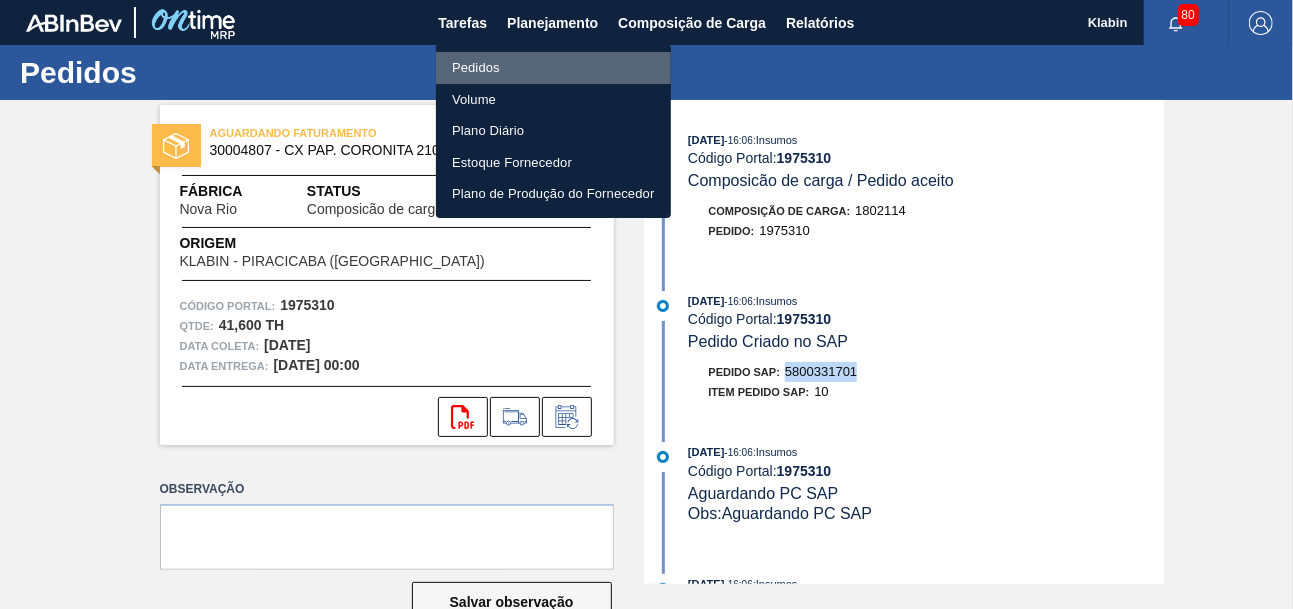 click on "Pedidos" at bounding box center (553, 68) 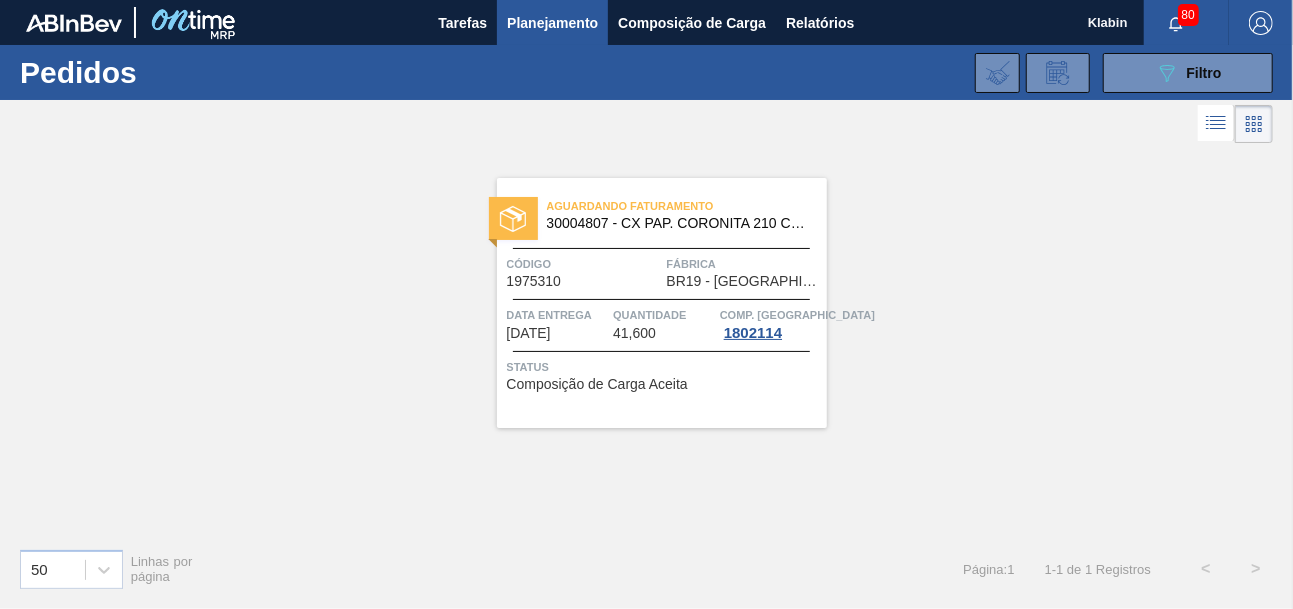 click on "Código" at bounding box center (584, 264) 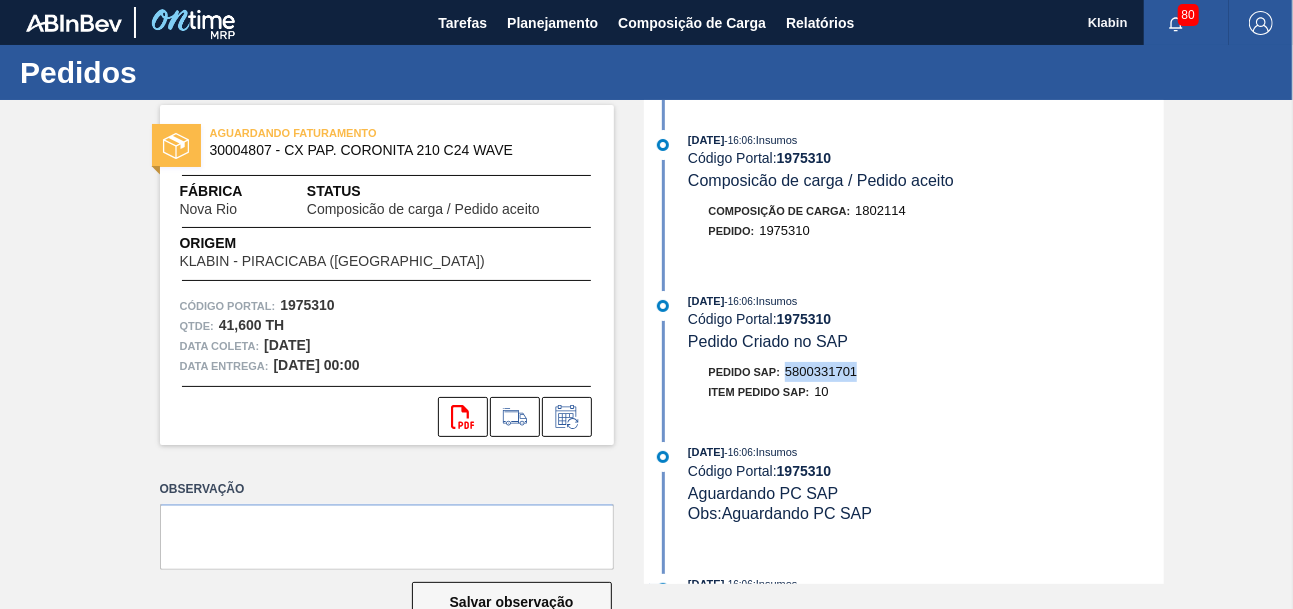 drag, startPoint x: 791, startPoint y: 381, endPoint x: 859, endPoint y: 381, distance: 68 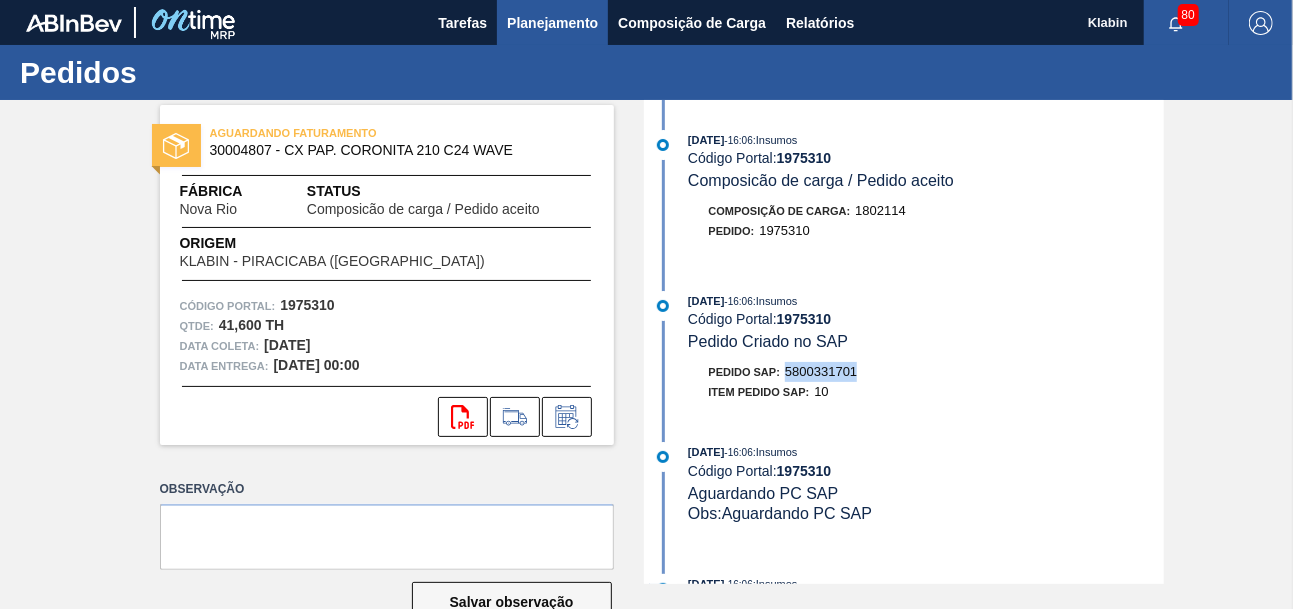 click on "Planejamento" at bounding box center (552, 23) 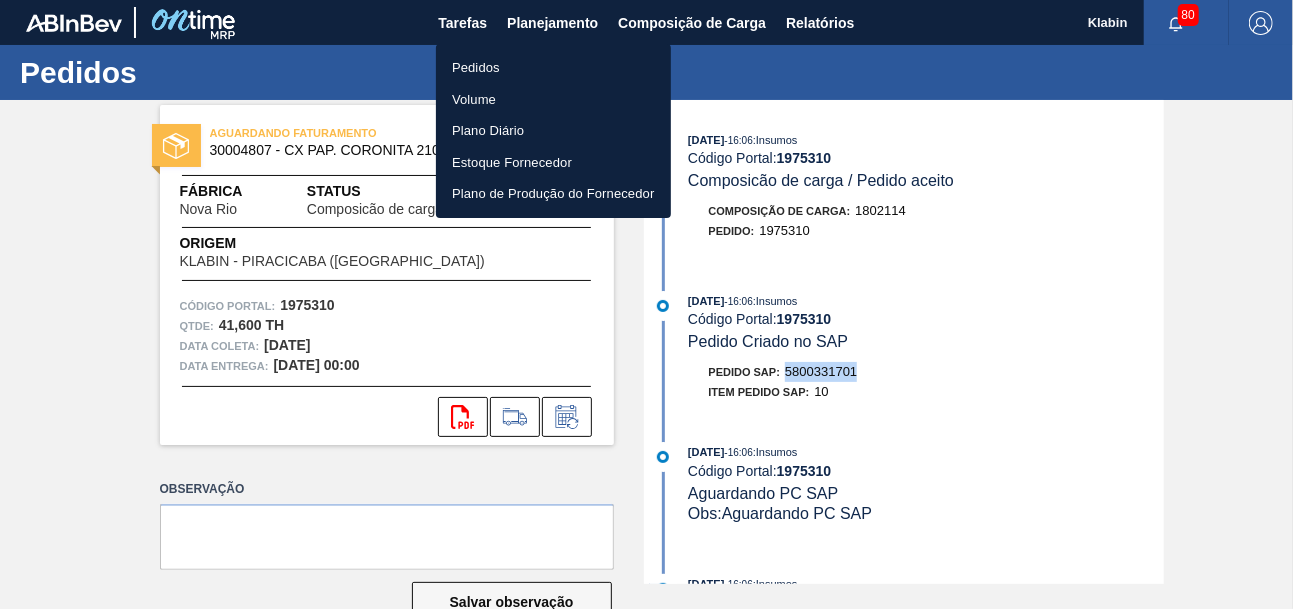 click on "Pedidos" at bounding box center [553, 68] 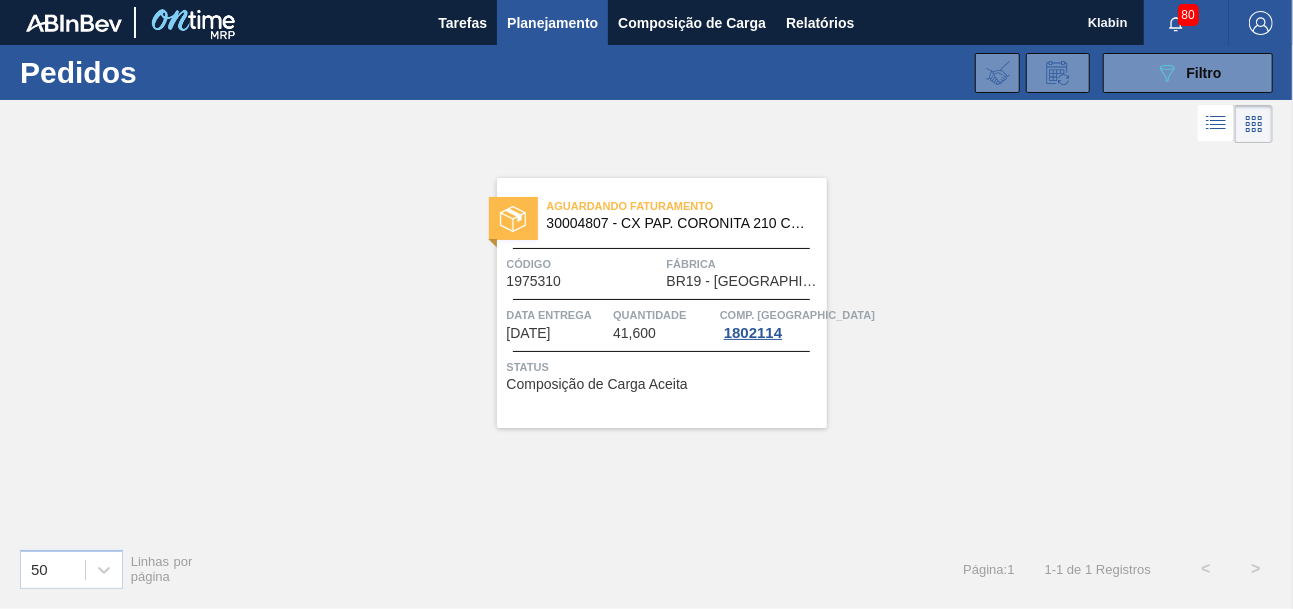 click on "Aguardando Faturamento 30004807 - CX PAP. CORONITA 210 C24 WAVE" at bounding box center (662, 215) 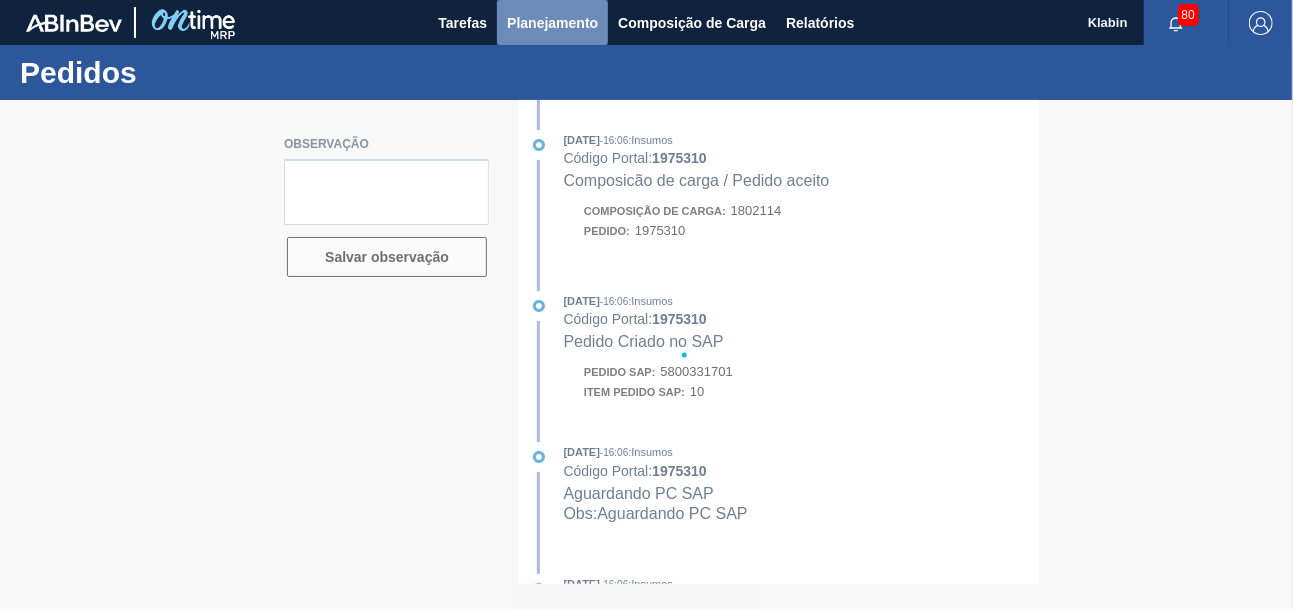click on "Planejamento" at bounding box center [552, 23] 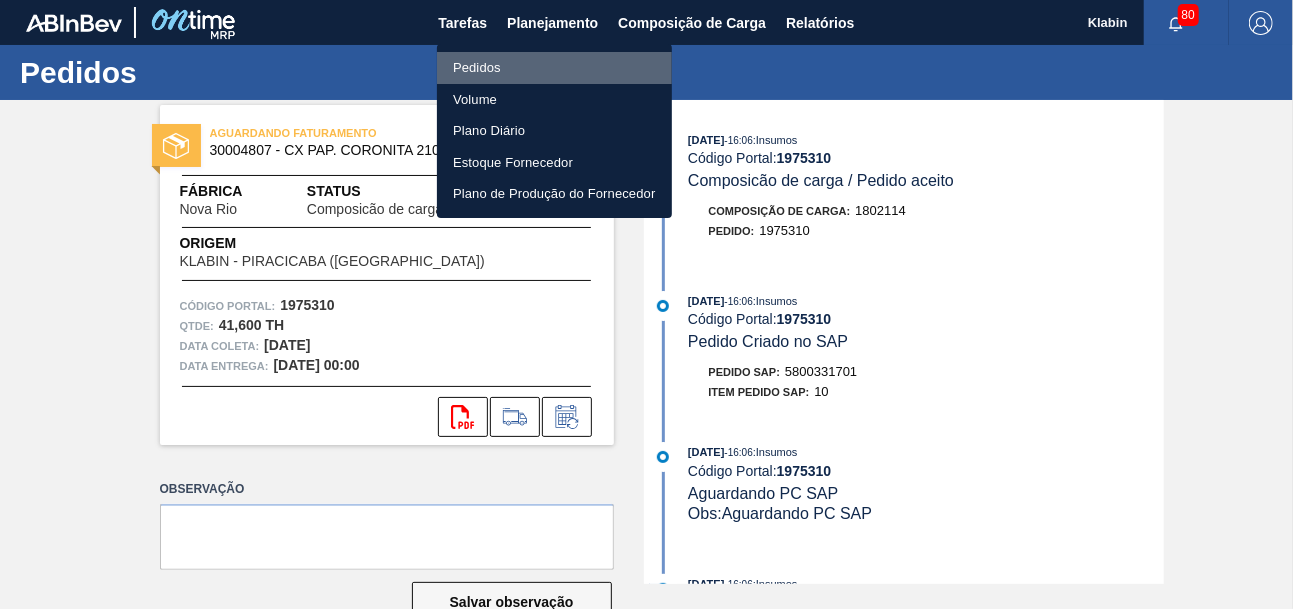 click on "Pedidos" at bounding box center (554, 68) 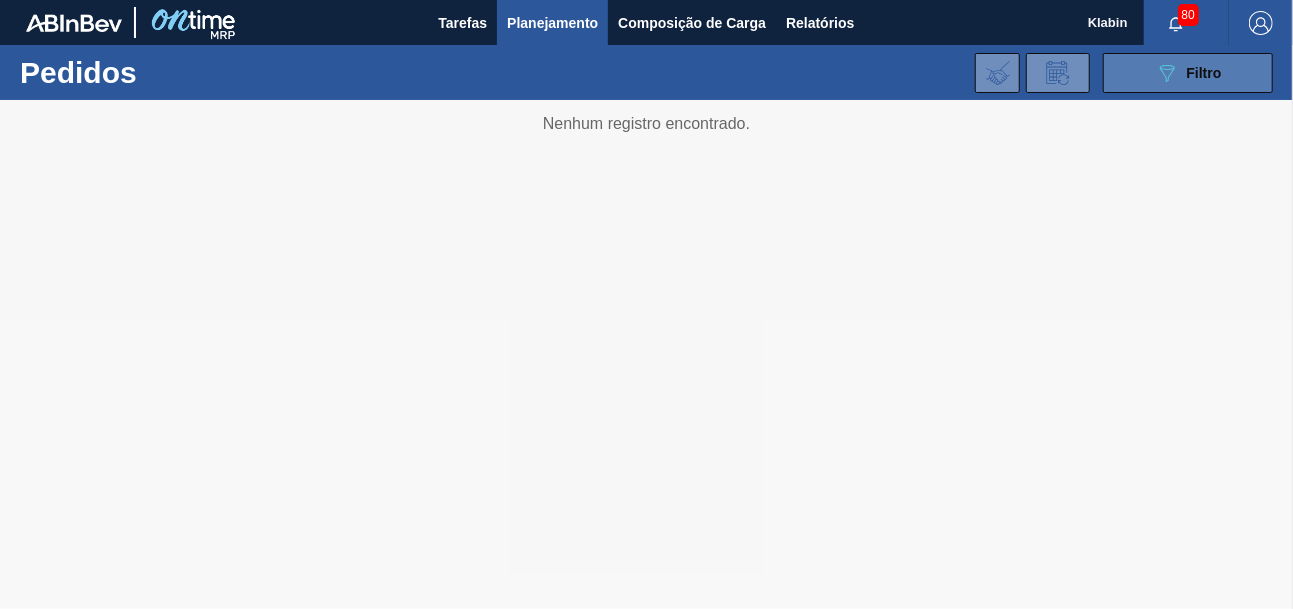 click on "089F7B8B-B2A5-4AFE-B5C0-19BA573D28AC Filtro" at bounding box center [1188, 73] 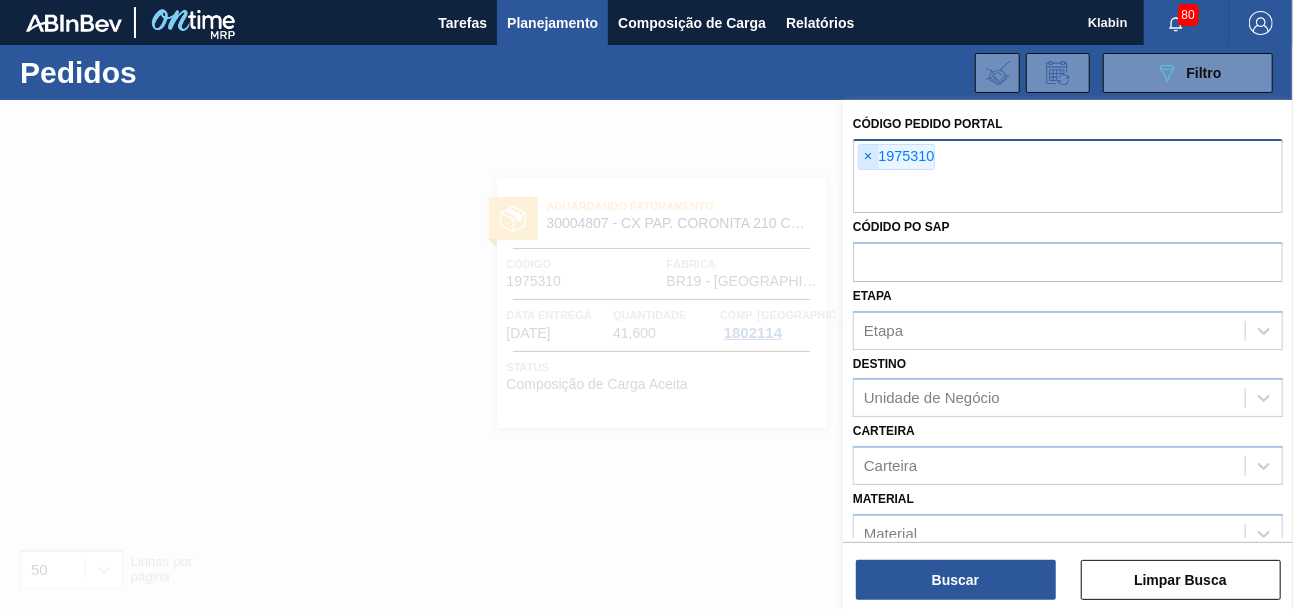 click on "×" at bounding box center [868, 157] 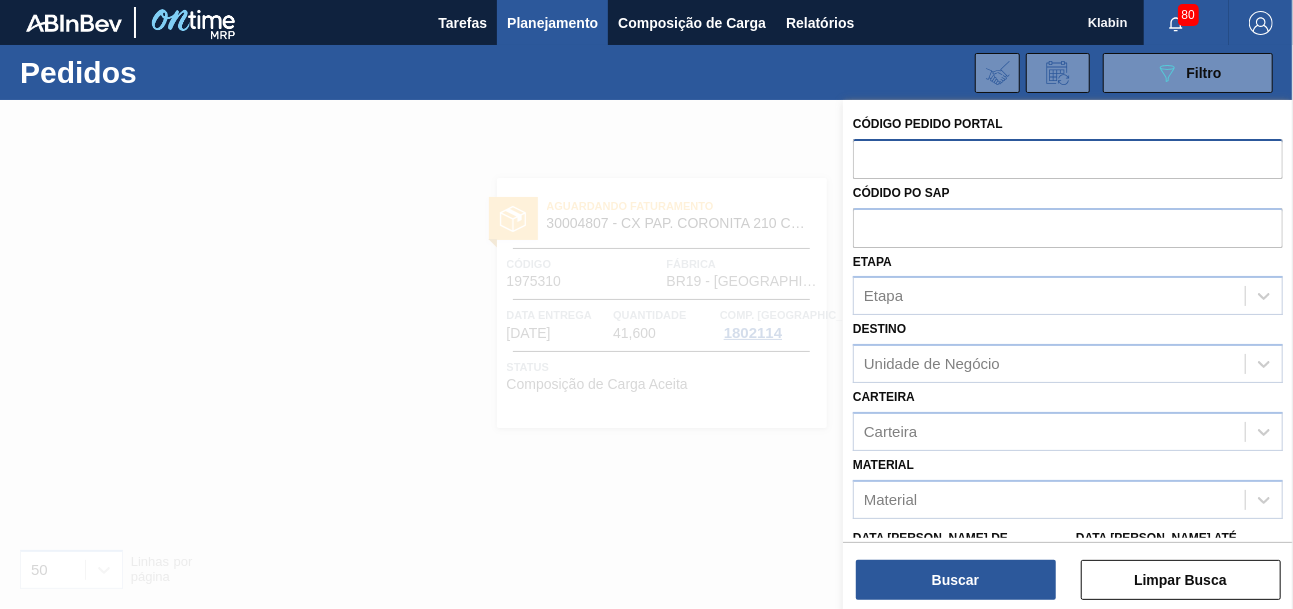 click at bounding box center [1068, 158] 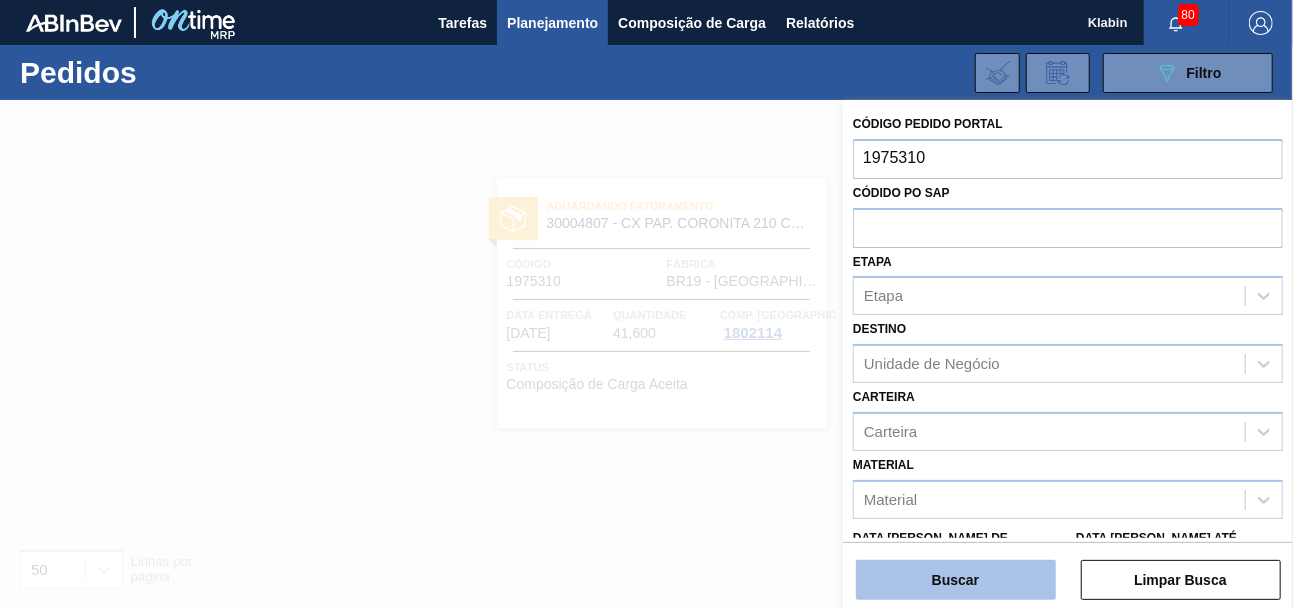 type on "1975310" 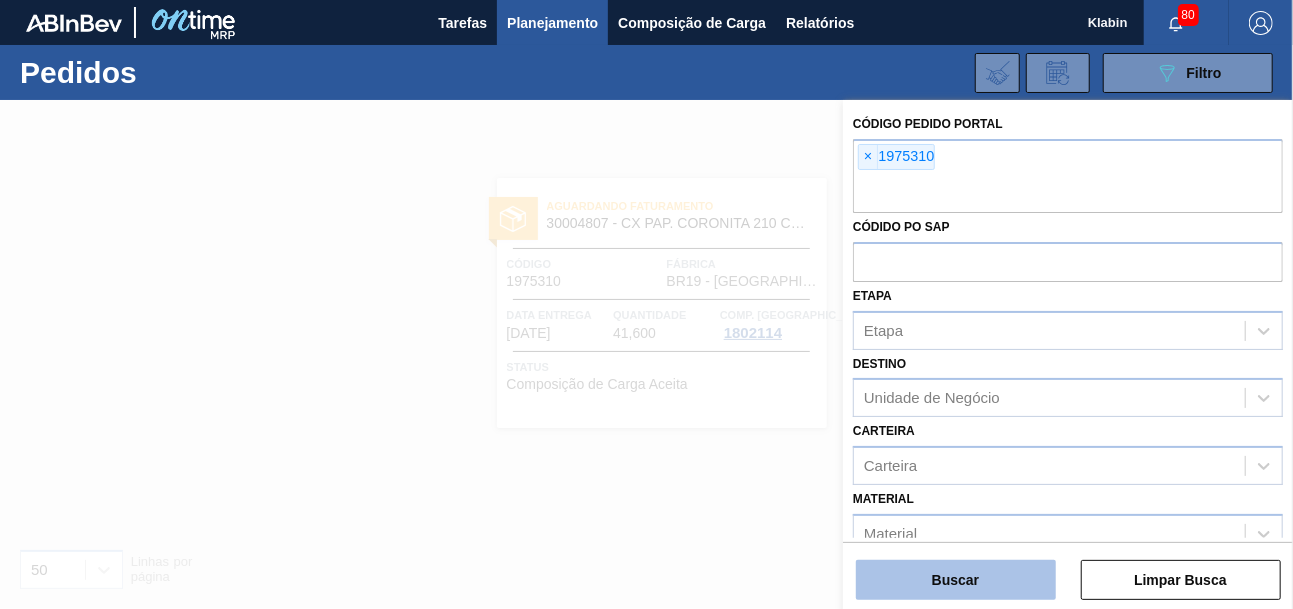 click on "Buscar" at bounding box center [956, 580] 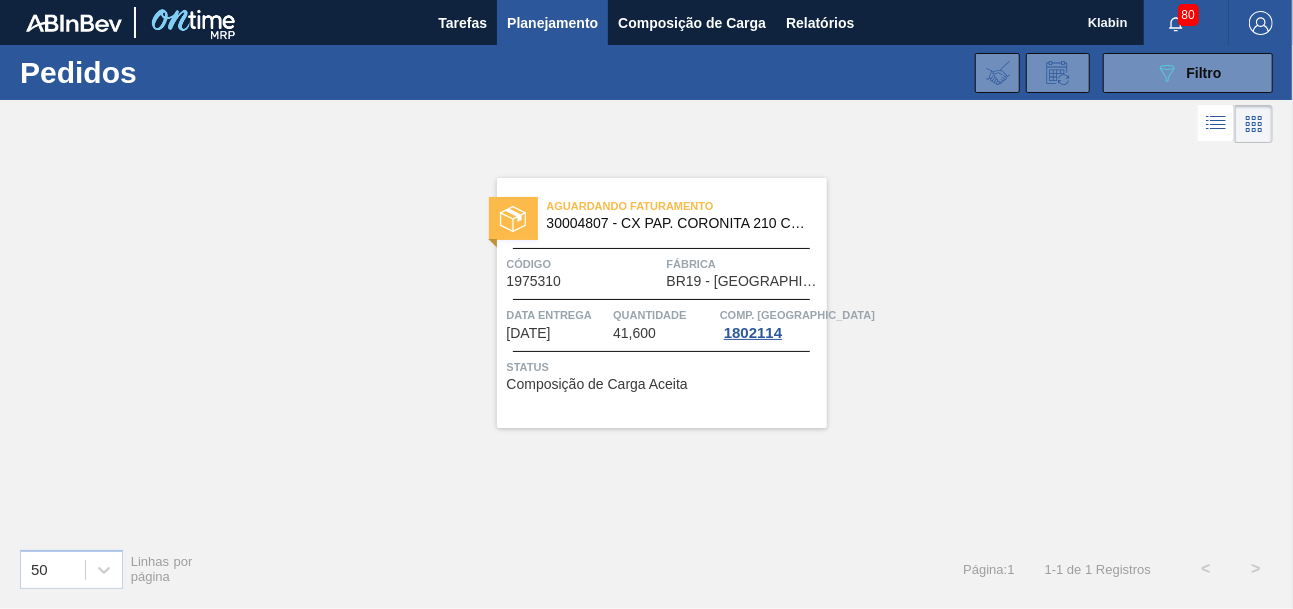 click on "Aguardando Faturamento" at bounding box center (687, 206) 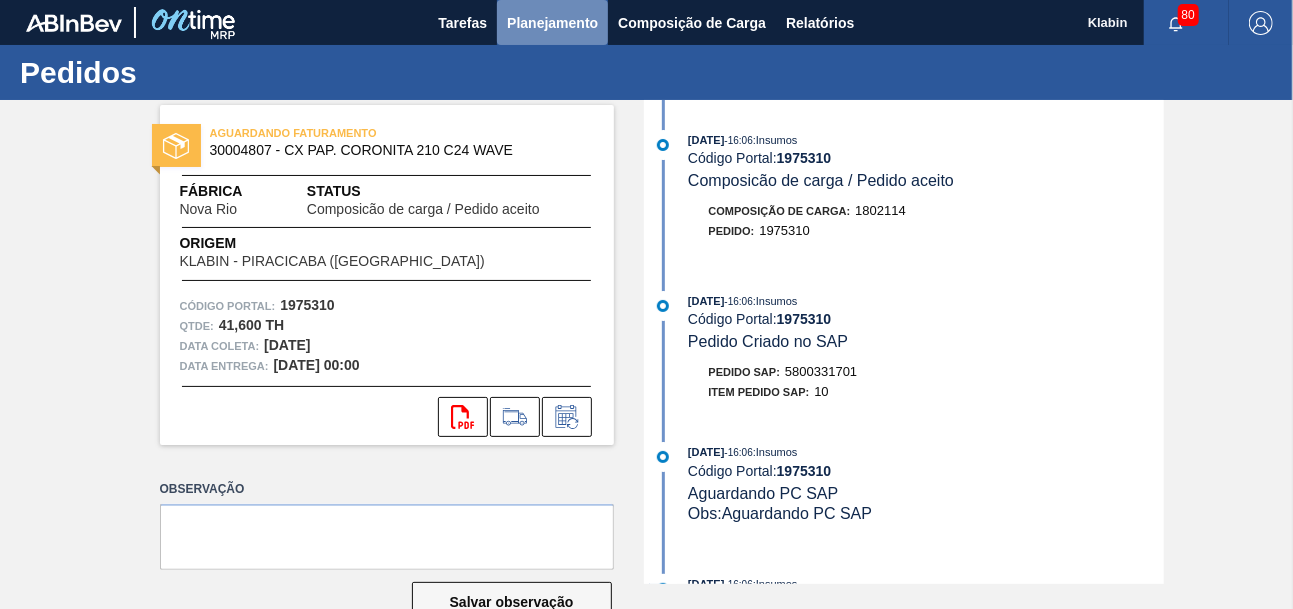 click on "Planejamento" at bounding box center (552, 23) 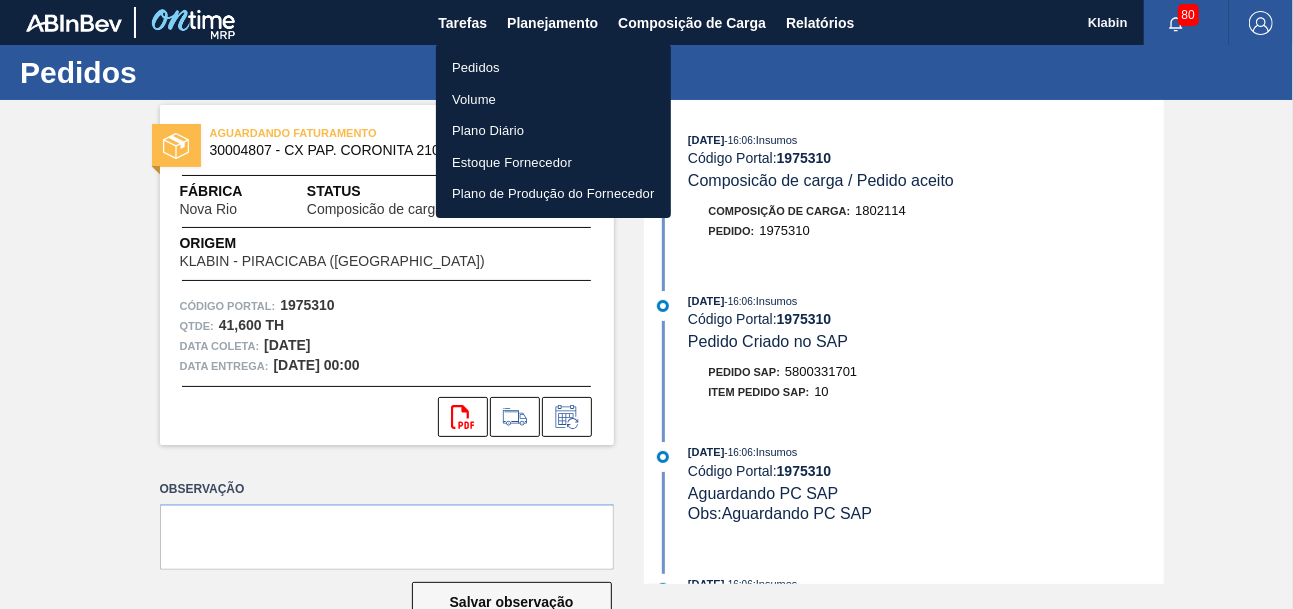 click on "Pedidos" at bounding box center [553, 68] 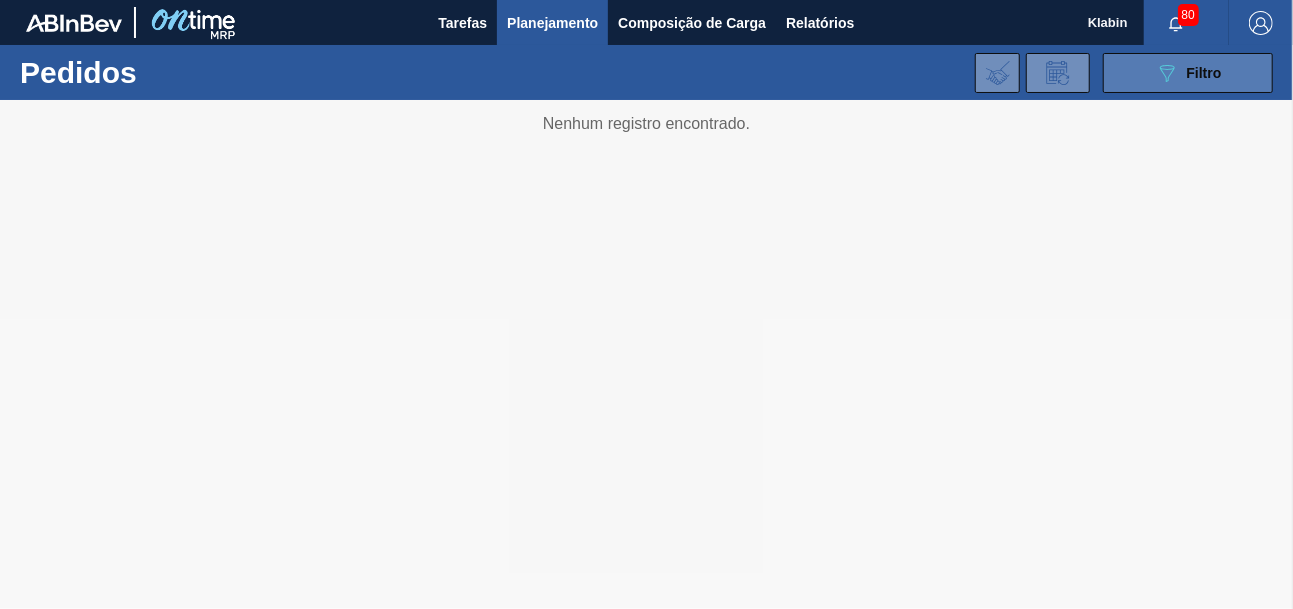 click on "089F7B8B-B2A5-4AFE-B5C0-19BA573D28AC Filtro" at bounding box center [1188, 73] 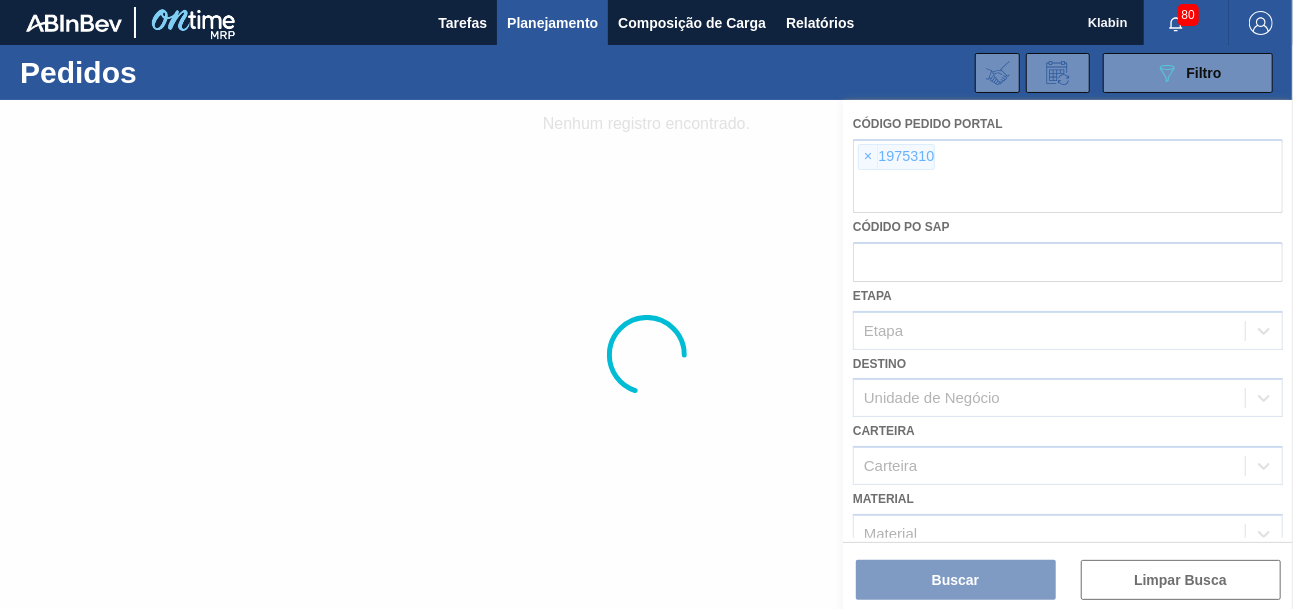 click at bounding box center (646, 354) 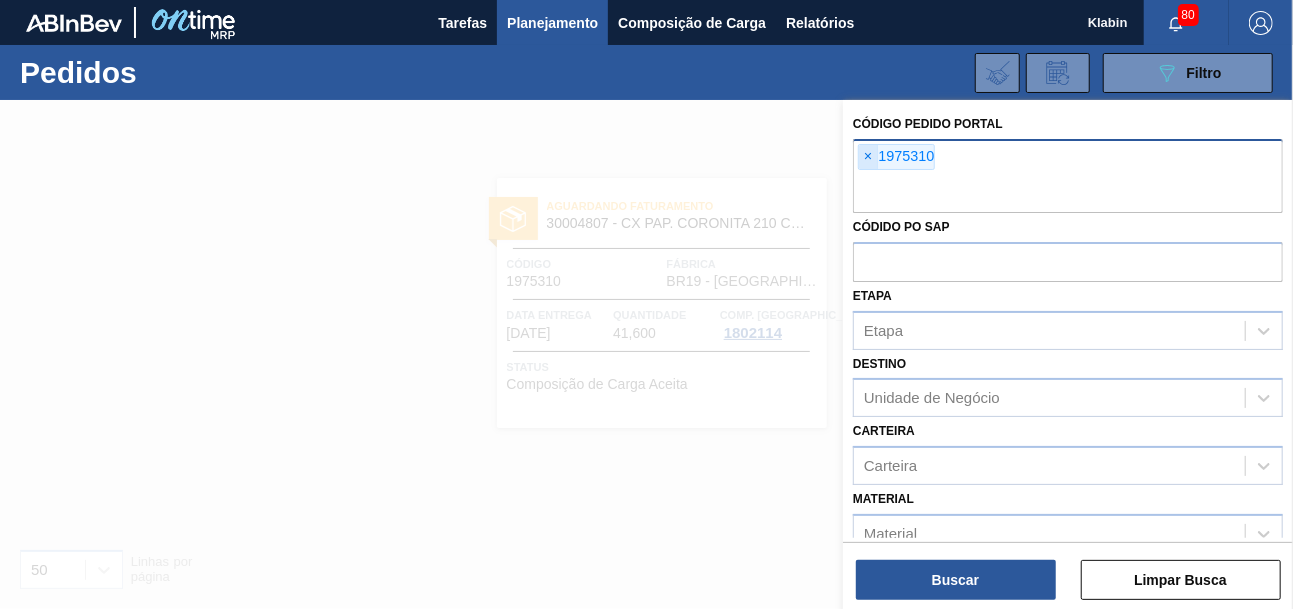 click on "×" at bounding box center [868, 157] 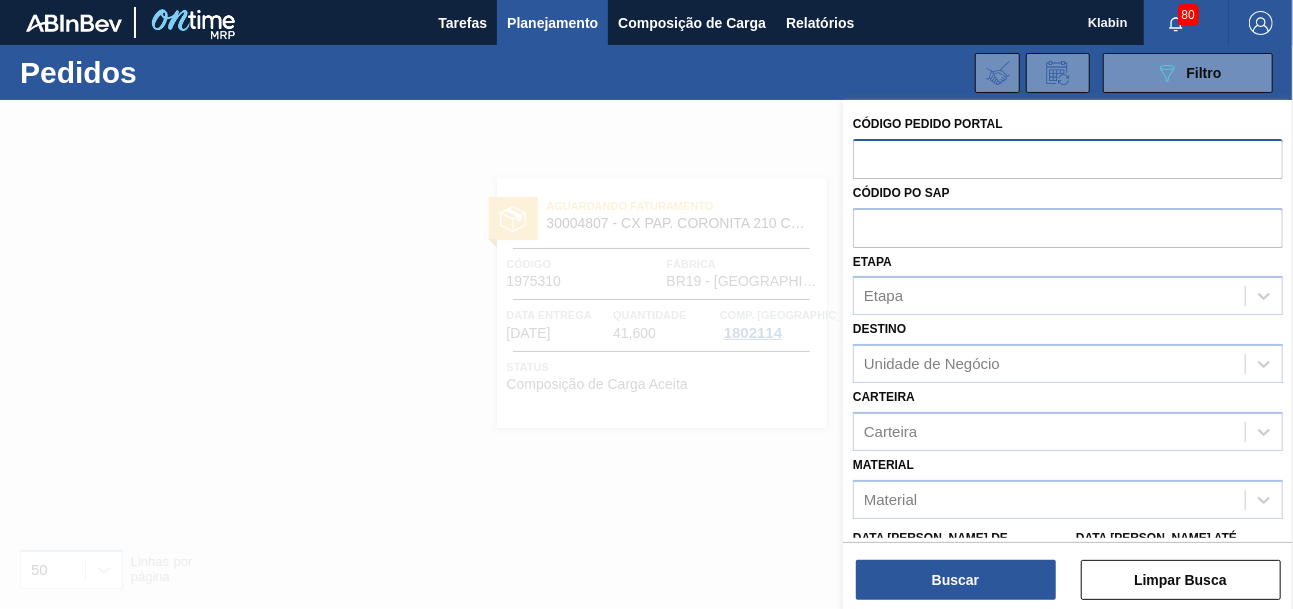 paste on "1988289" 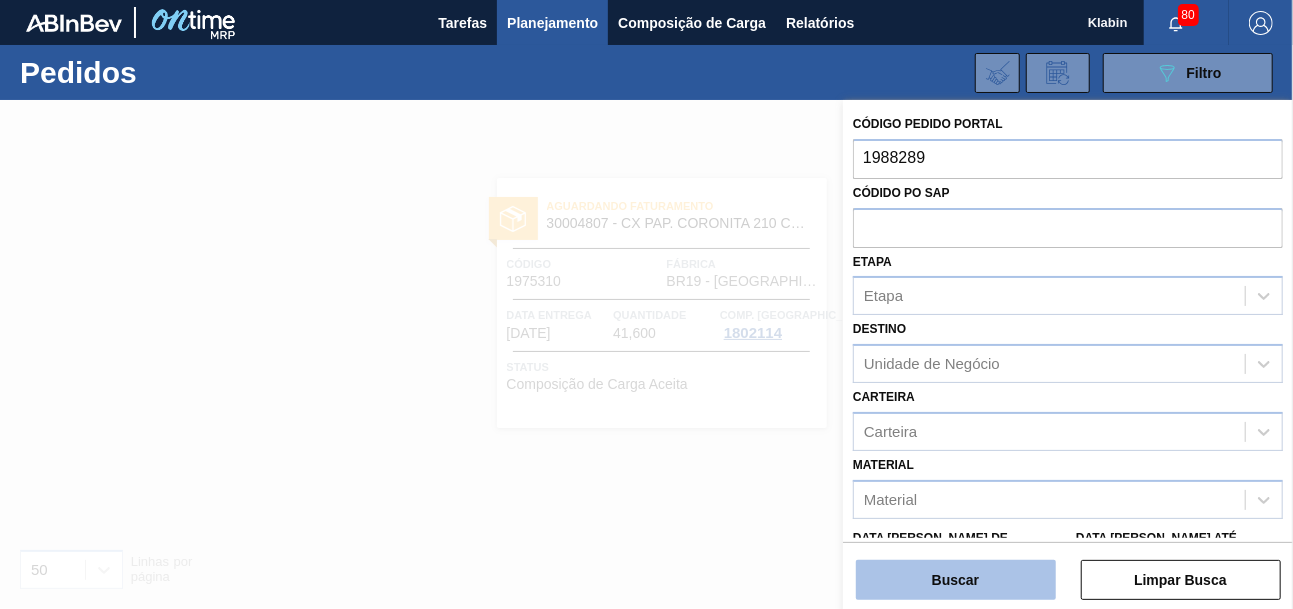 type on "1988289" 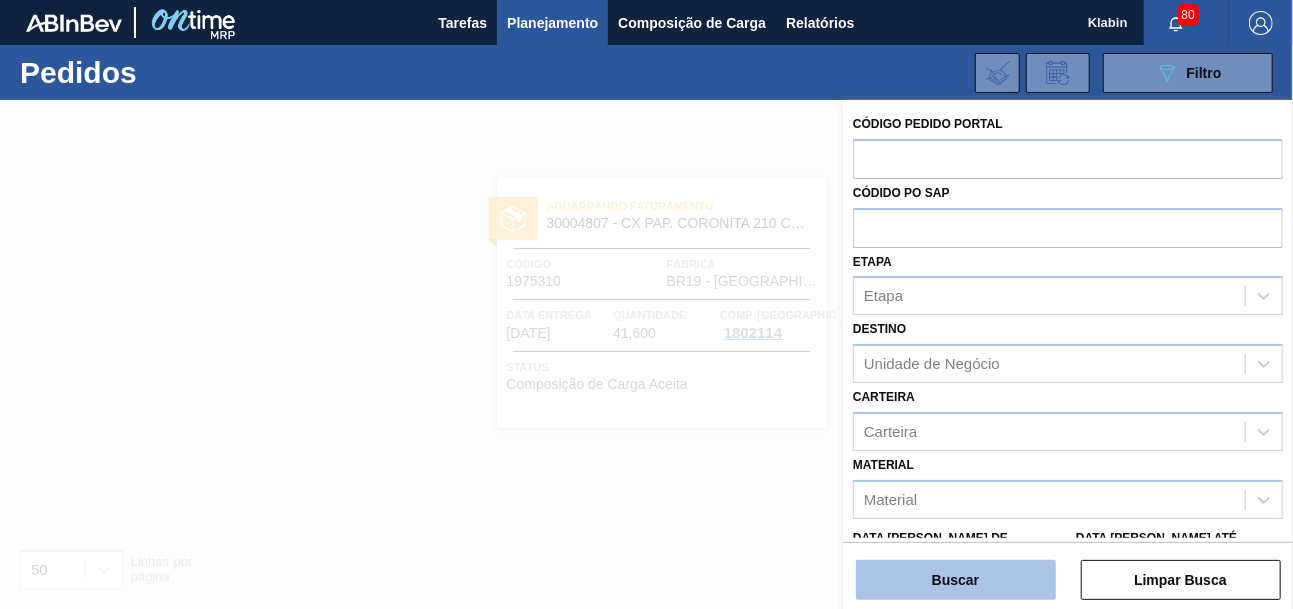 click on "Buscar" at bounding box center [956, 580] 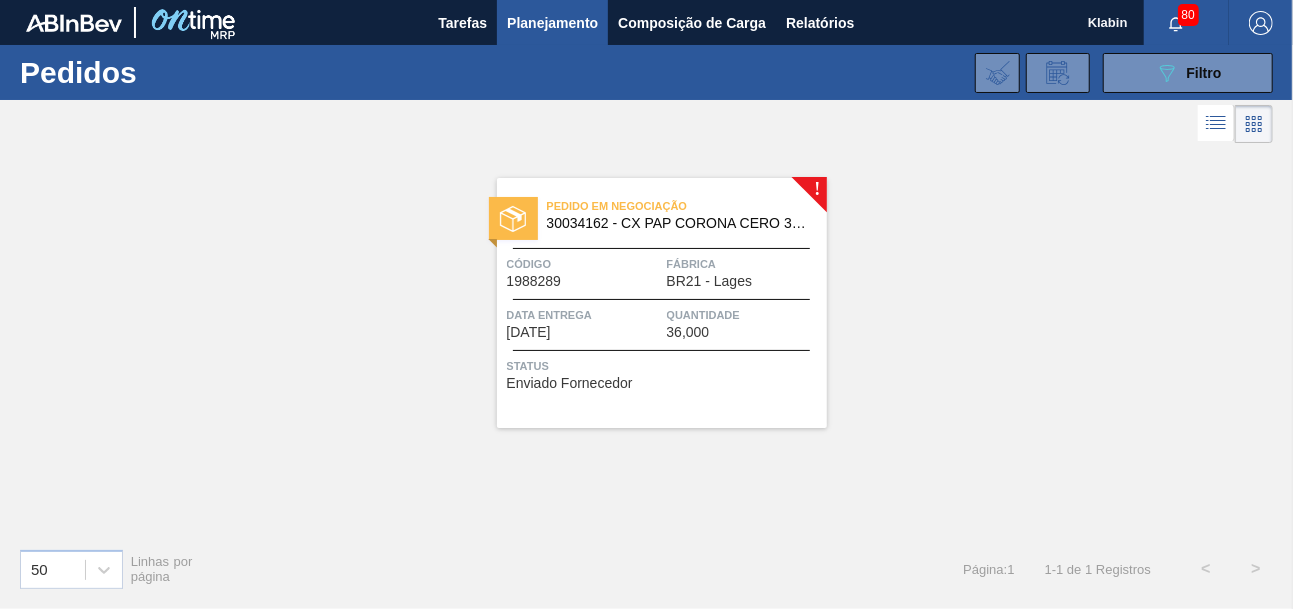 click on "Pedido em Negociação" at bounding box center (687, 206) 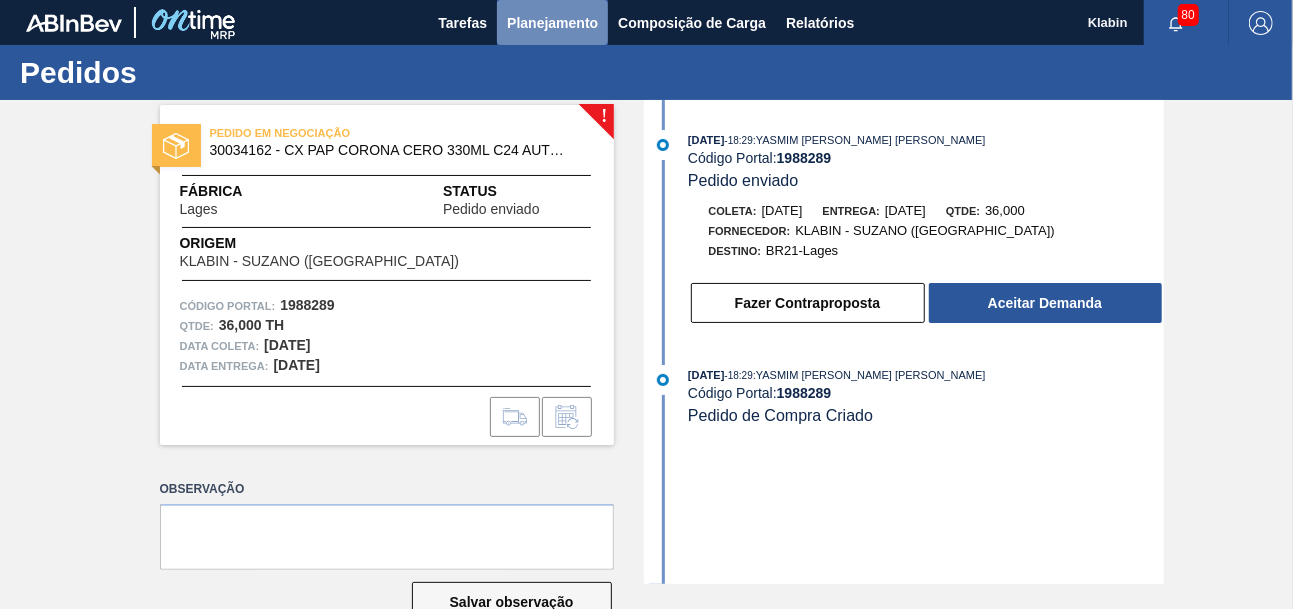 click on "Planejamento" at bounding box center [552, 23] 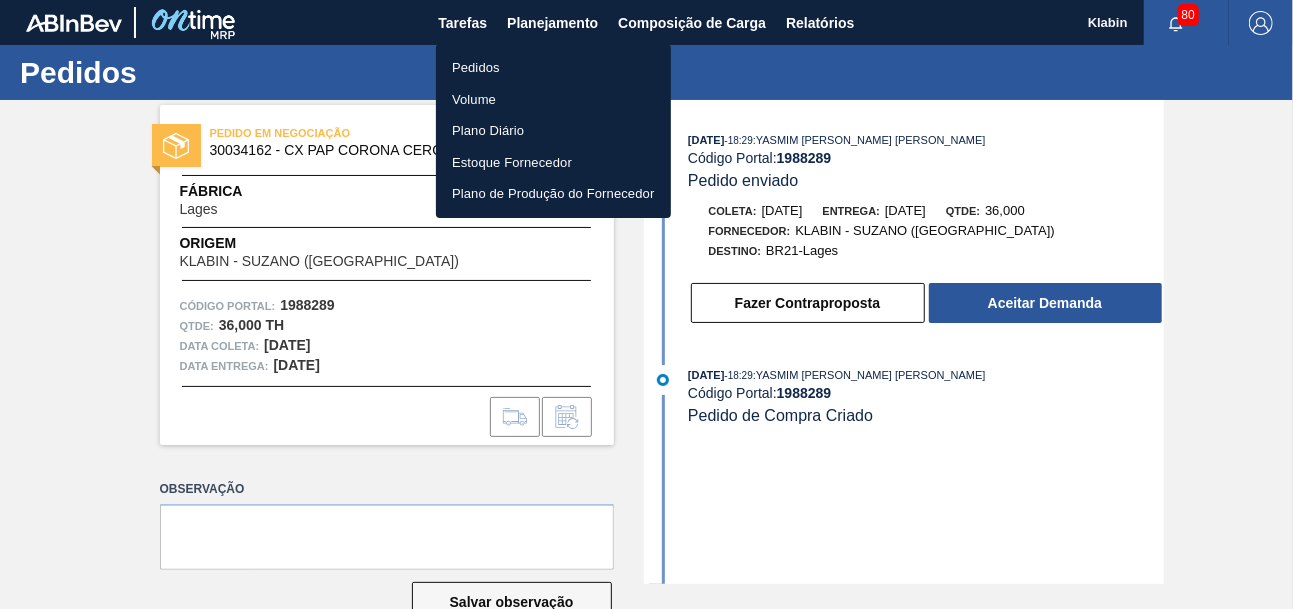click on "Pedidos" at bounding box center [553, 68] 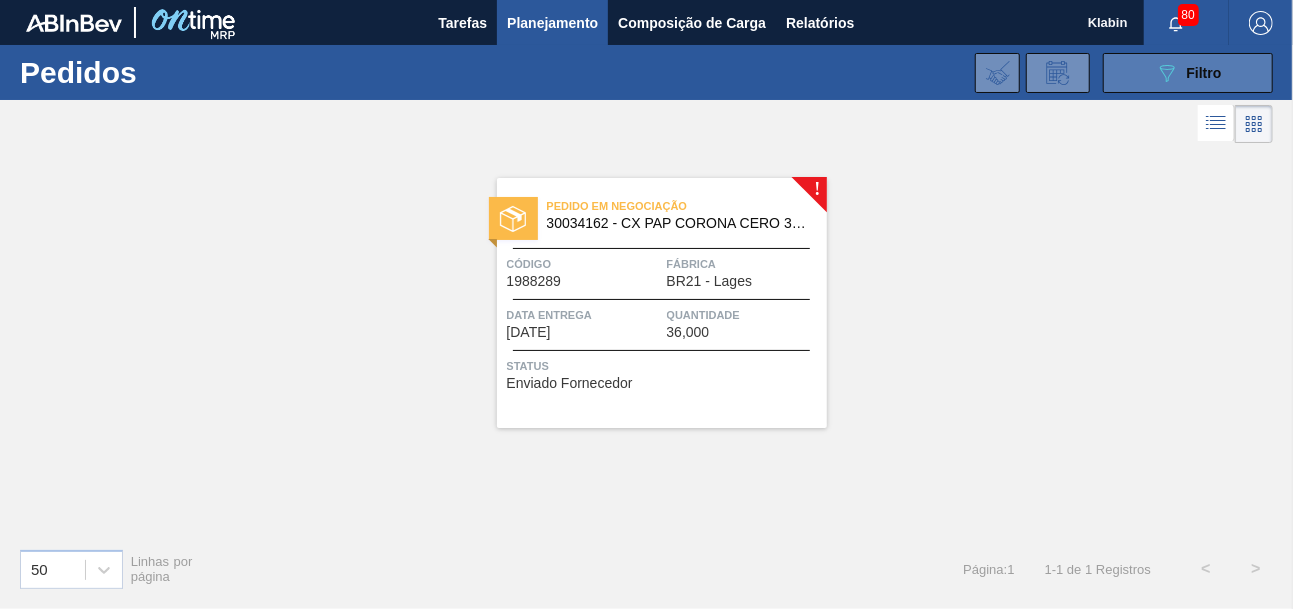 click on "089F7B8B-B2A5-4AFE-B5C0-19BA573D28AC Filtro" at bounding box center (1188, 73) 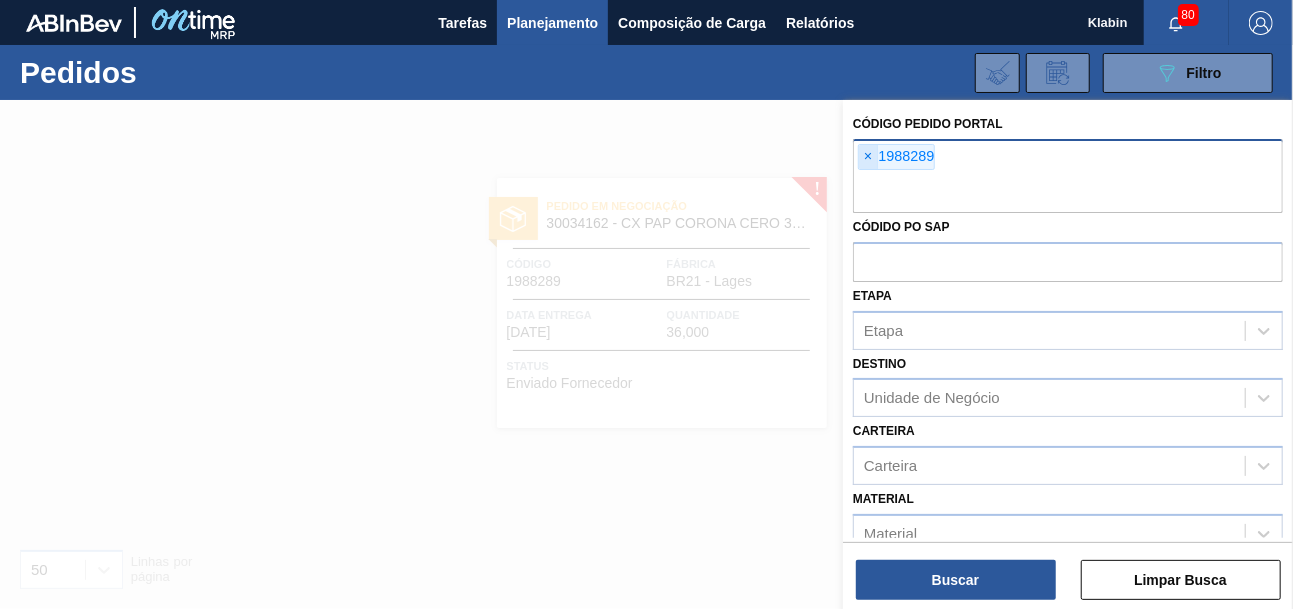 click on "×" at bounding box center [868, 157] 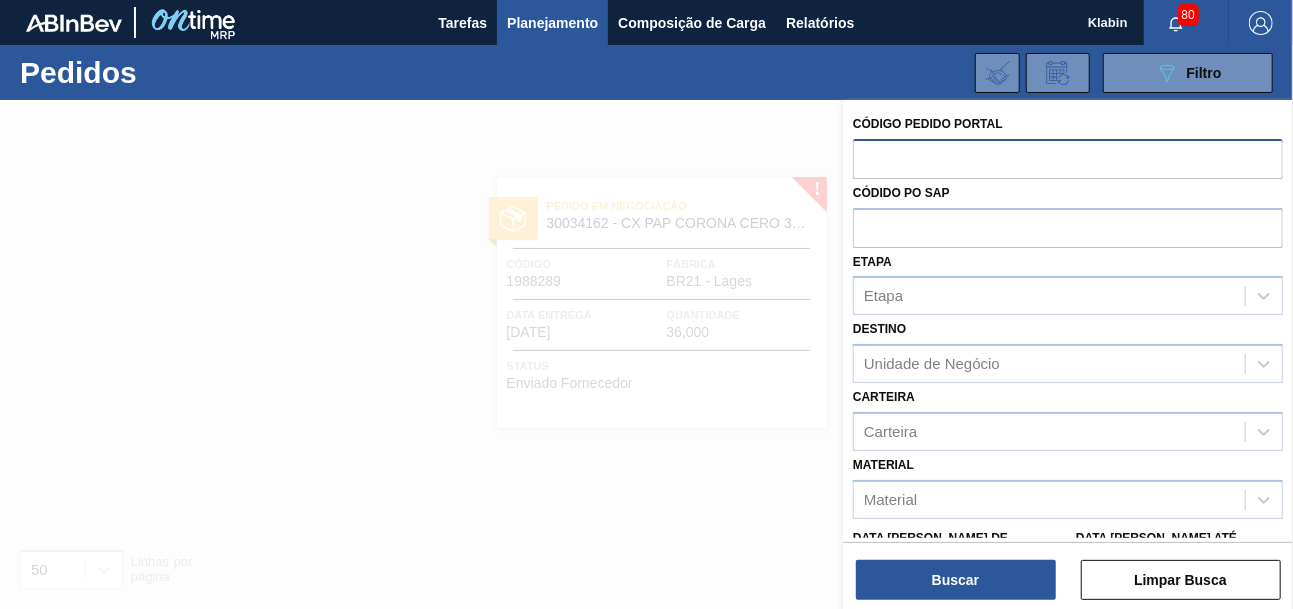paste on "1988288" 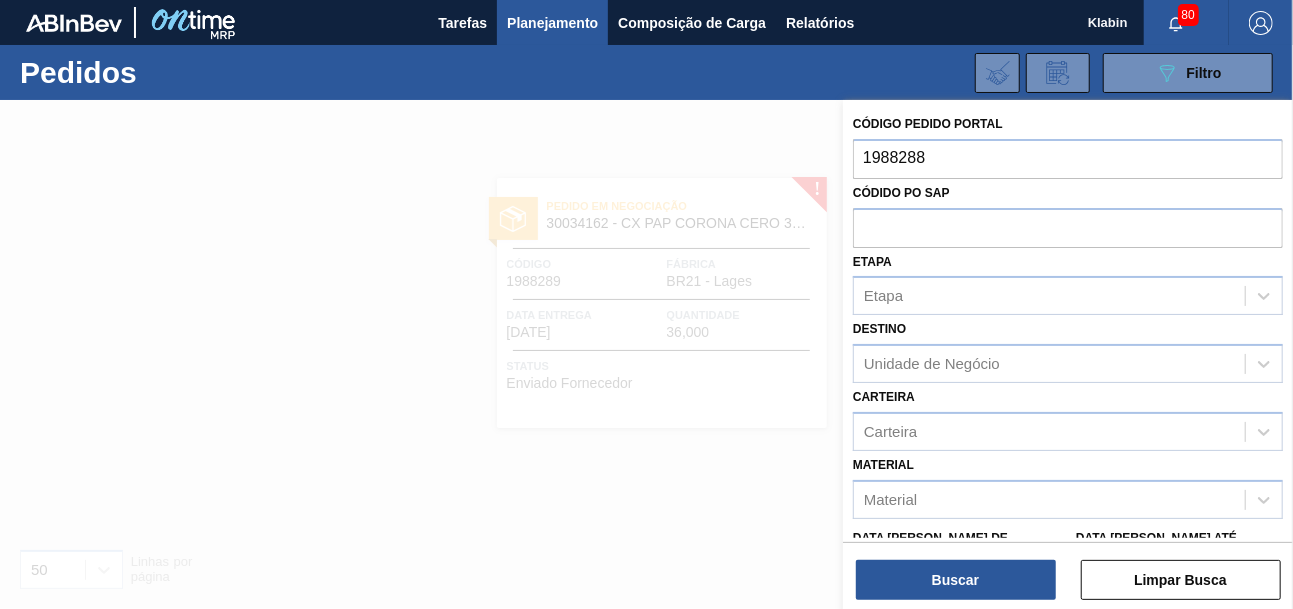type on "1988288" 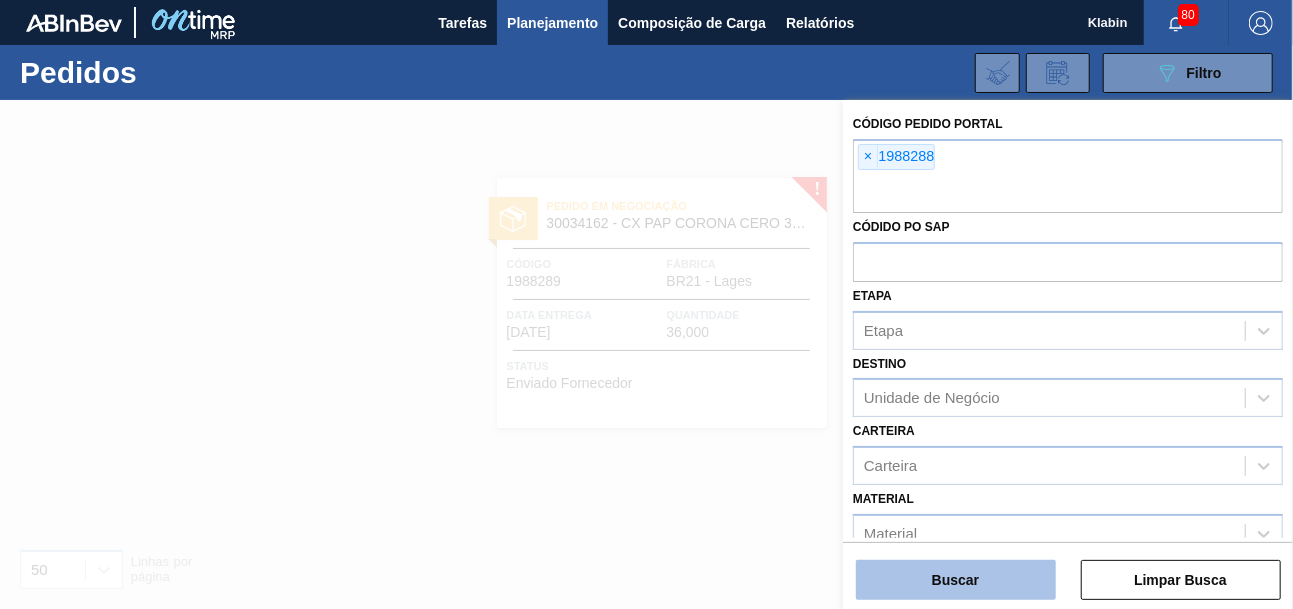 click on "Buscar" at bounding box center (956, 580) 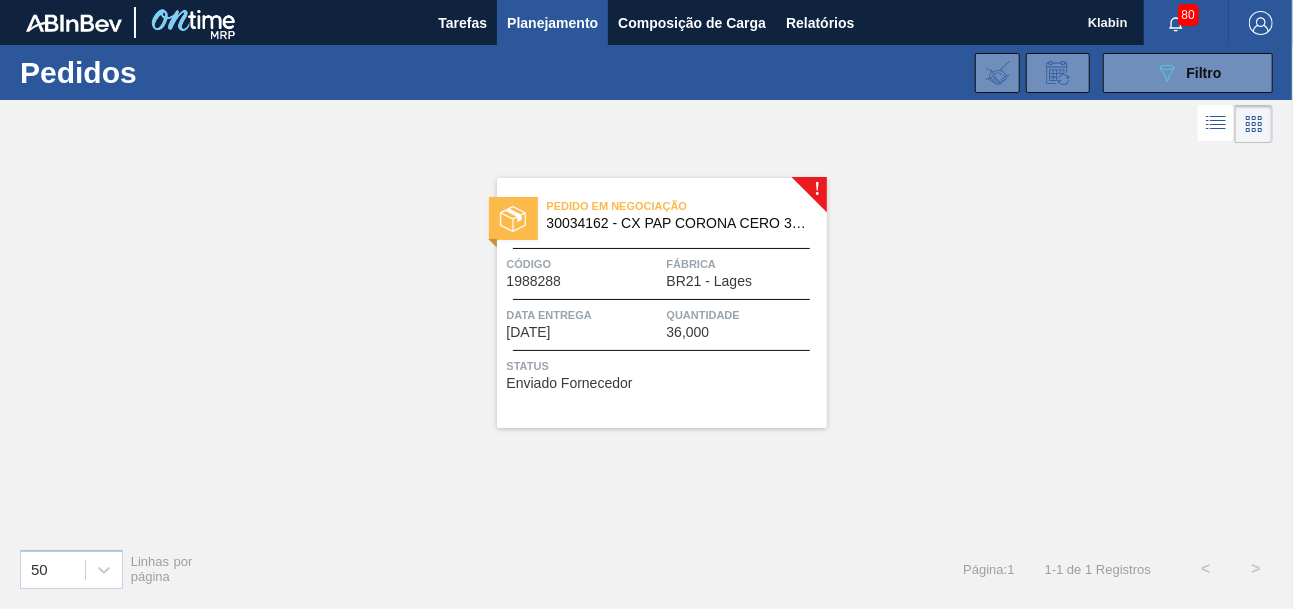 click on "30034162 - CX PAP CORONA CERO 330ML C24 AUTO NIV24" at bounding box center [679, 223] 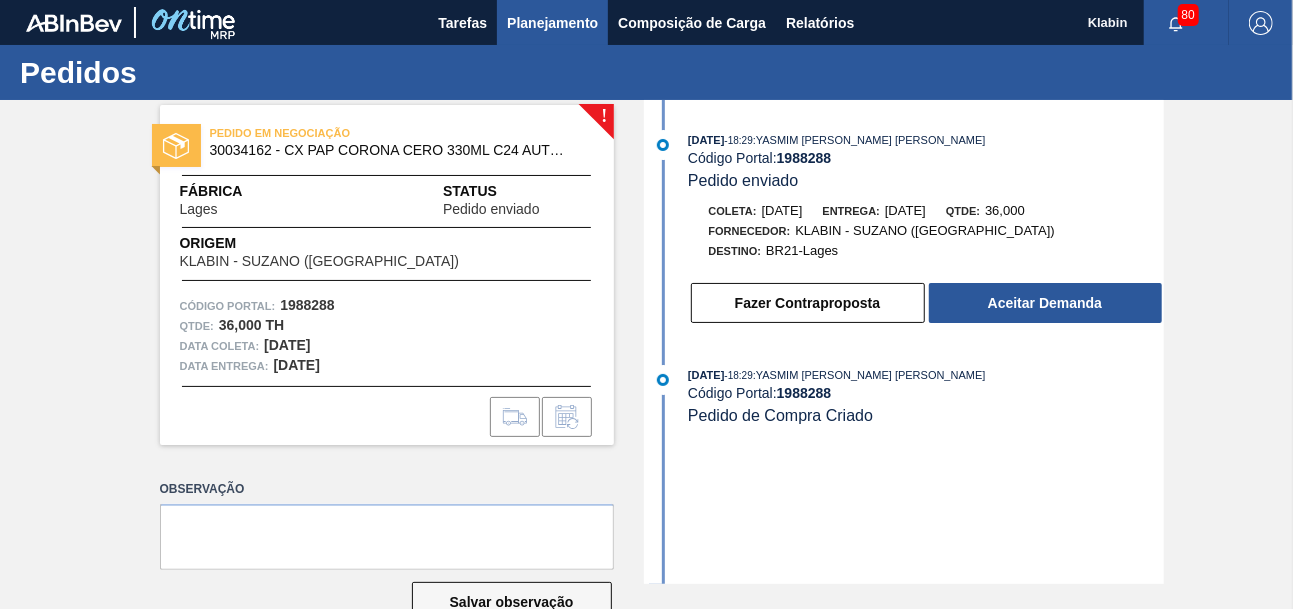 click on "Planejamento" at bounding box center (552, 23) 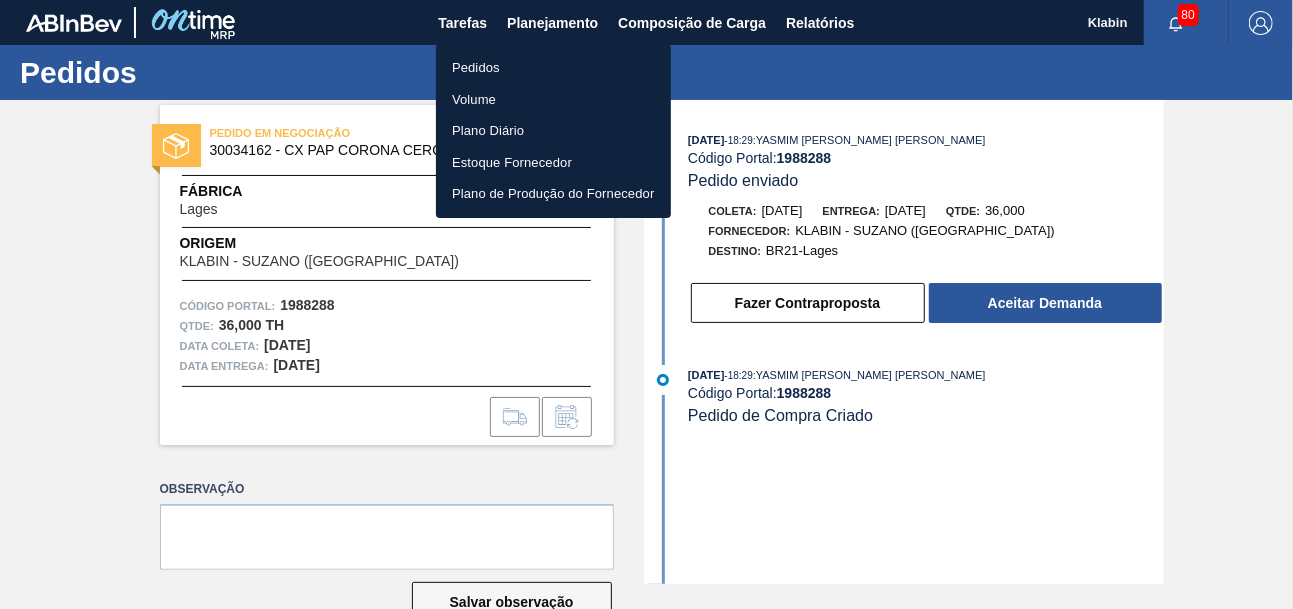click on "Pedidos" at bounding box center (553, 68) 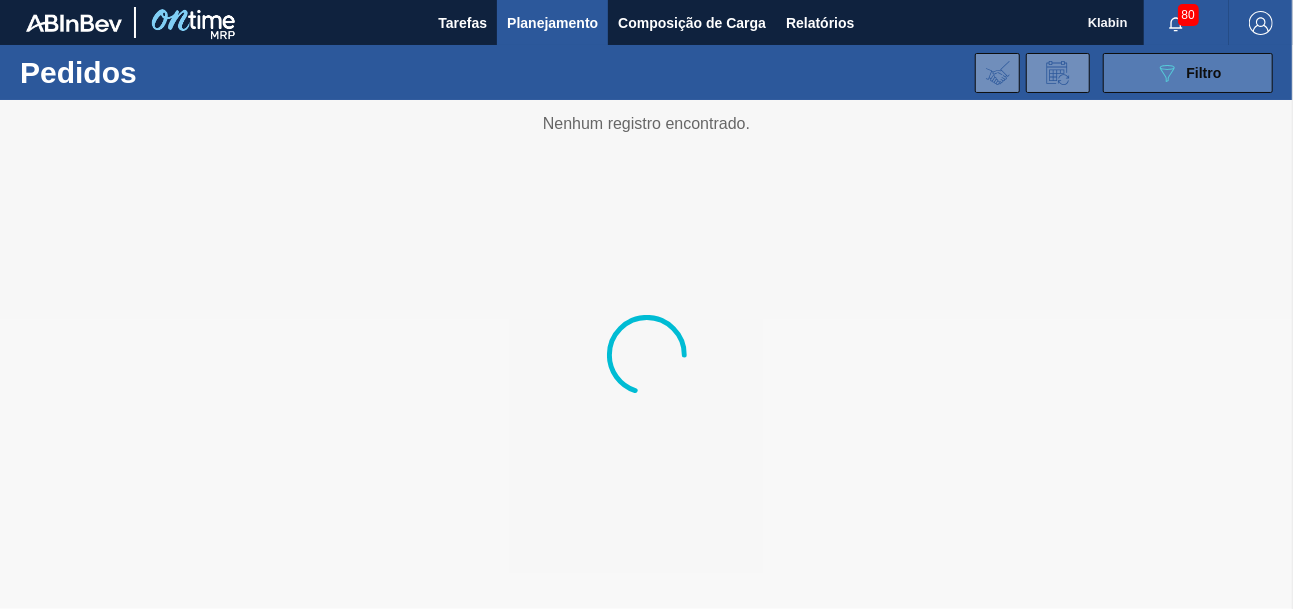 click on "089F7B8B-B2A5-4AFE-B5C0-19BA573D28AC Filtro" at bounding box center [1188, 73] 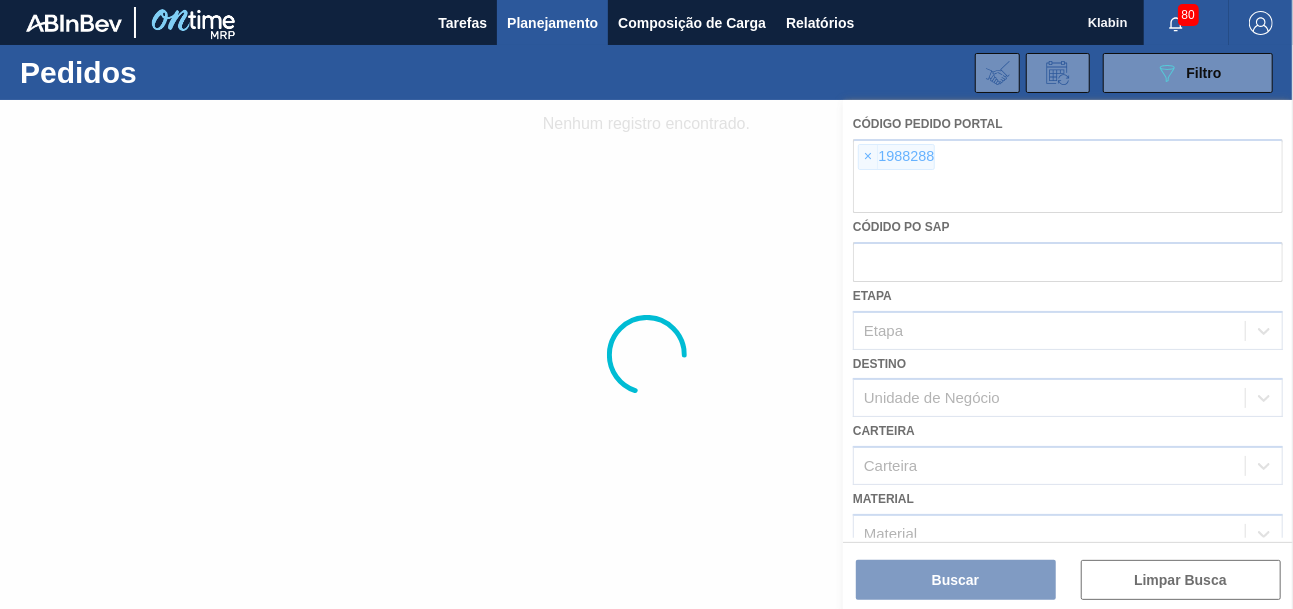 click at bounding box center [646, 354] 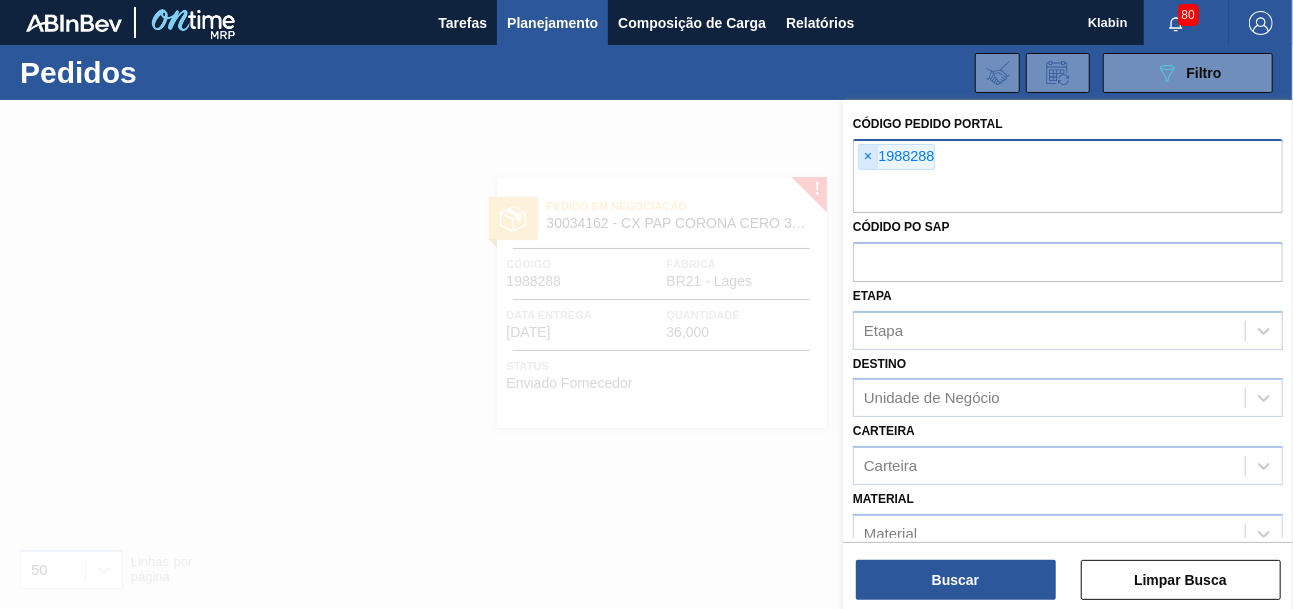 click on "×" at bounding box center (868, 157) 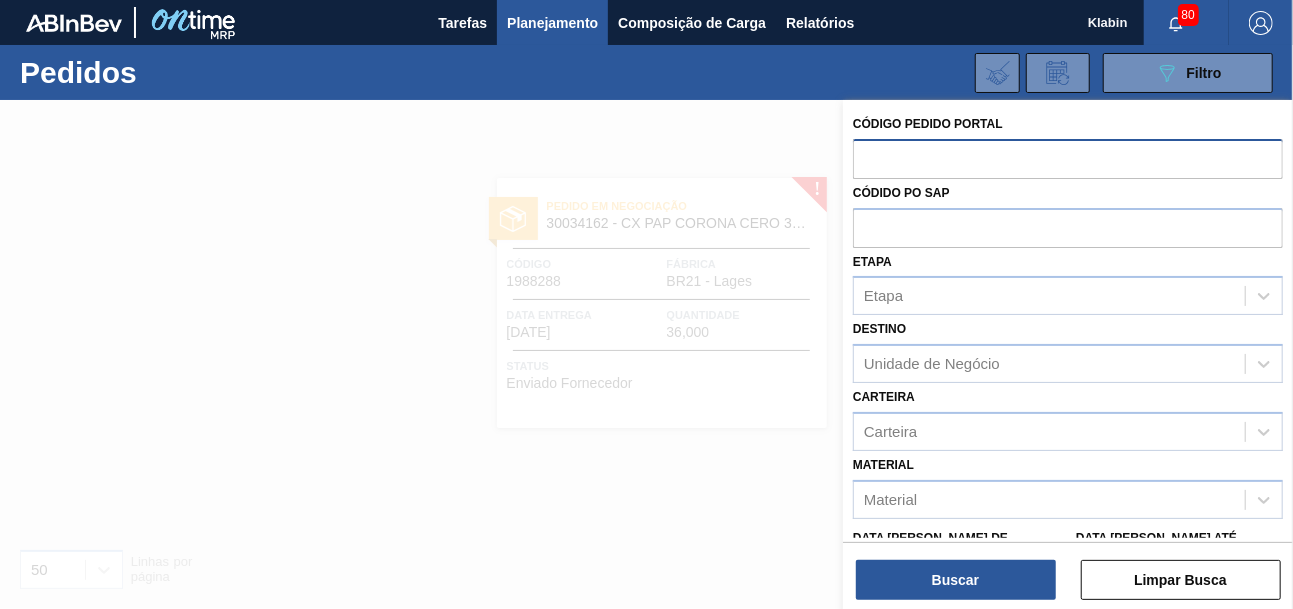 click at bounding box center [1068, 158] 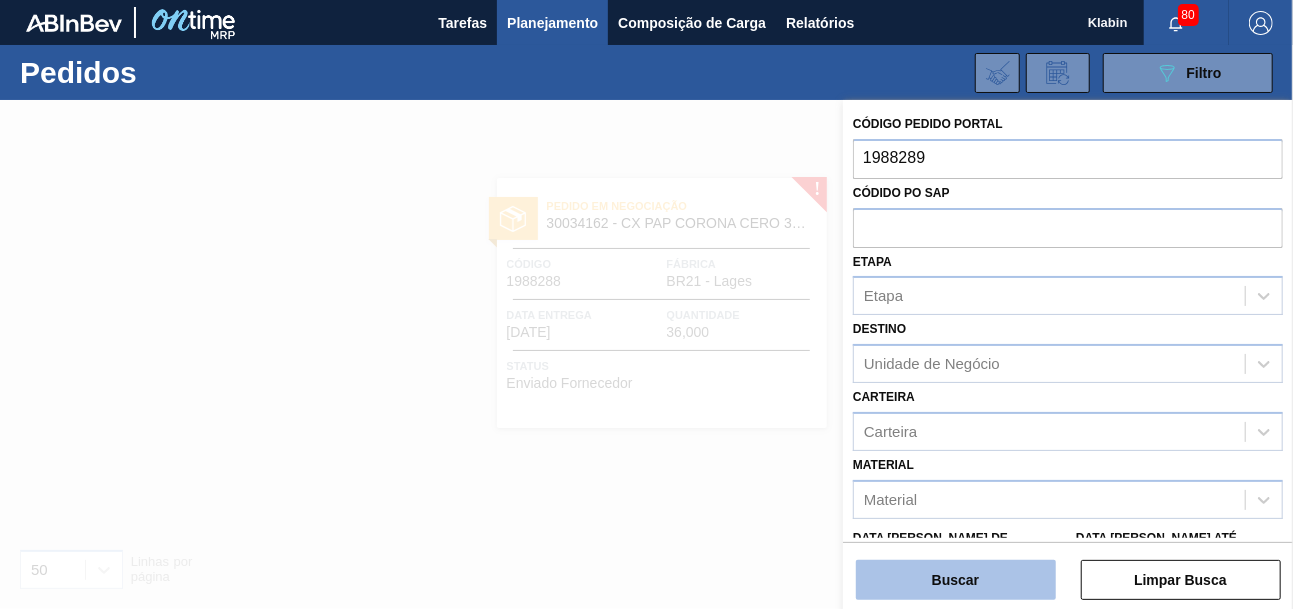 type on "1988289" 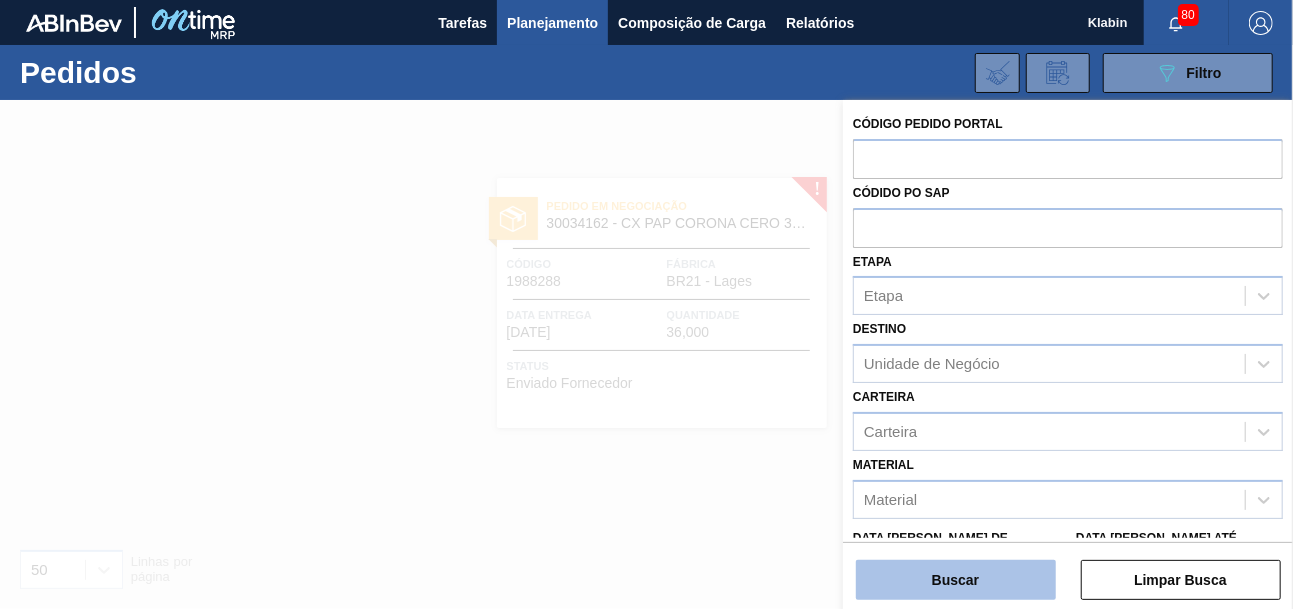 click on "Buscar" at bounding box center (956, 580) 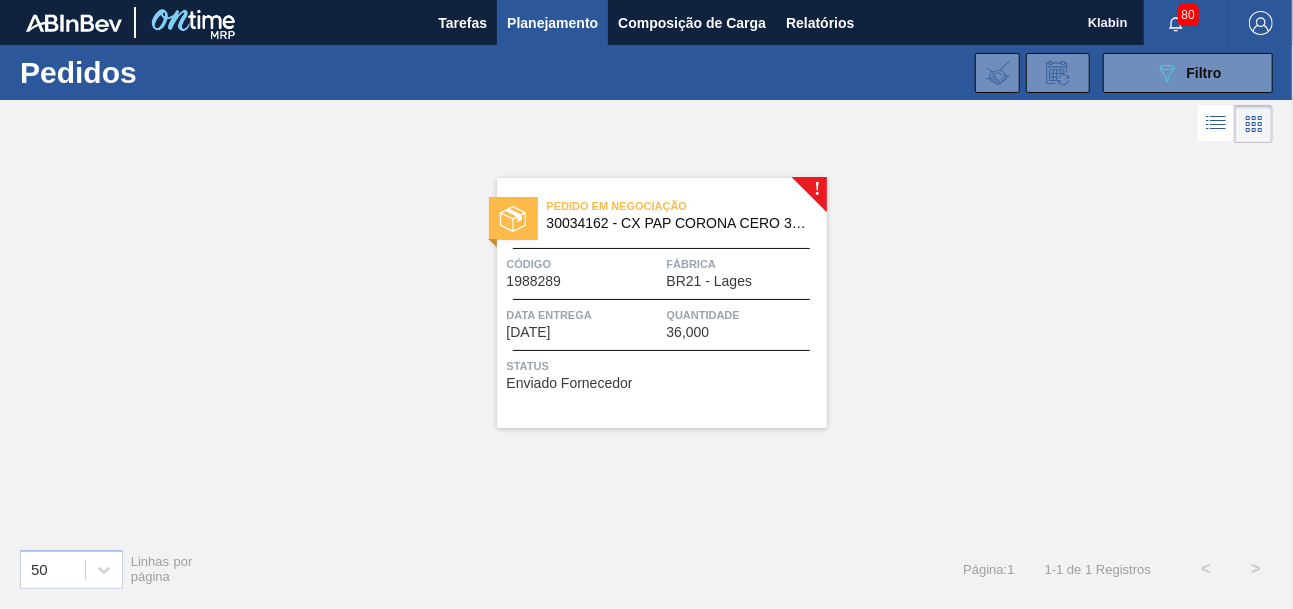 click on "Pedido em Negociação 30034162 - CX PAP CORONA CERO 330ML C24 AUTO NIV24 Código 1988289 Fábrica BR21 - Lages Data entrega 12/08/2025 Quantidade 36,000 Status Enviado Fornecedor" at bounding box center (662, 303) 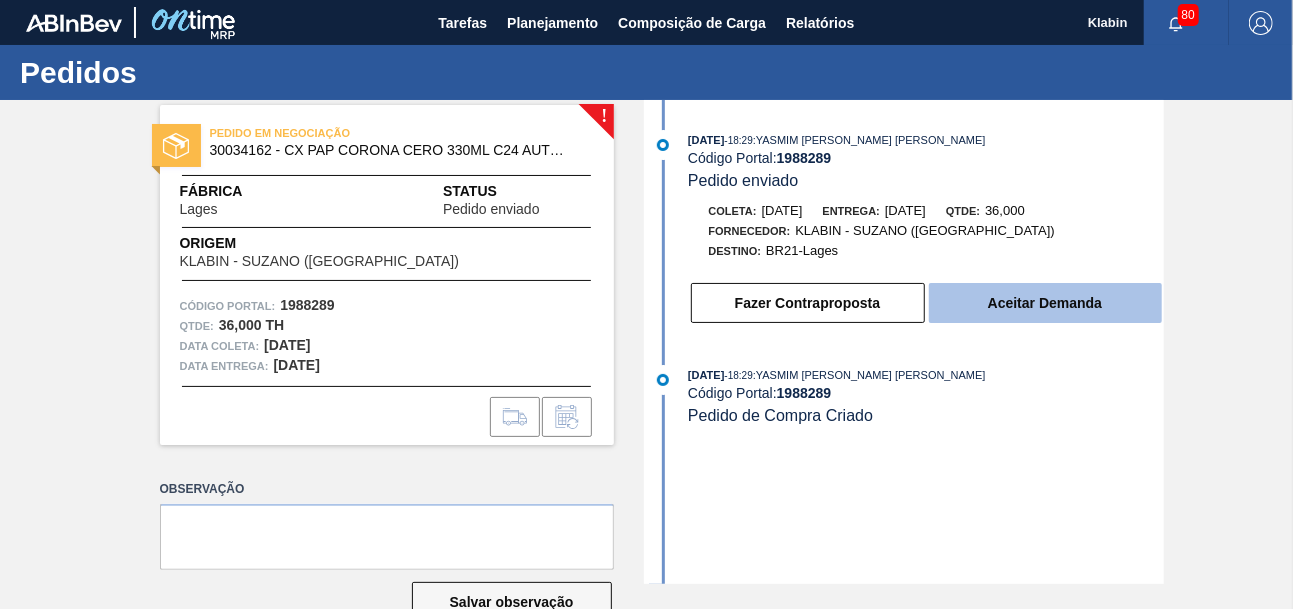click on "Aceitar Demanda" at bounding box center (1045, 303) 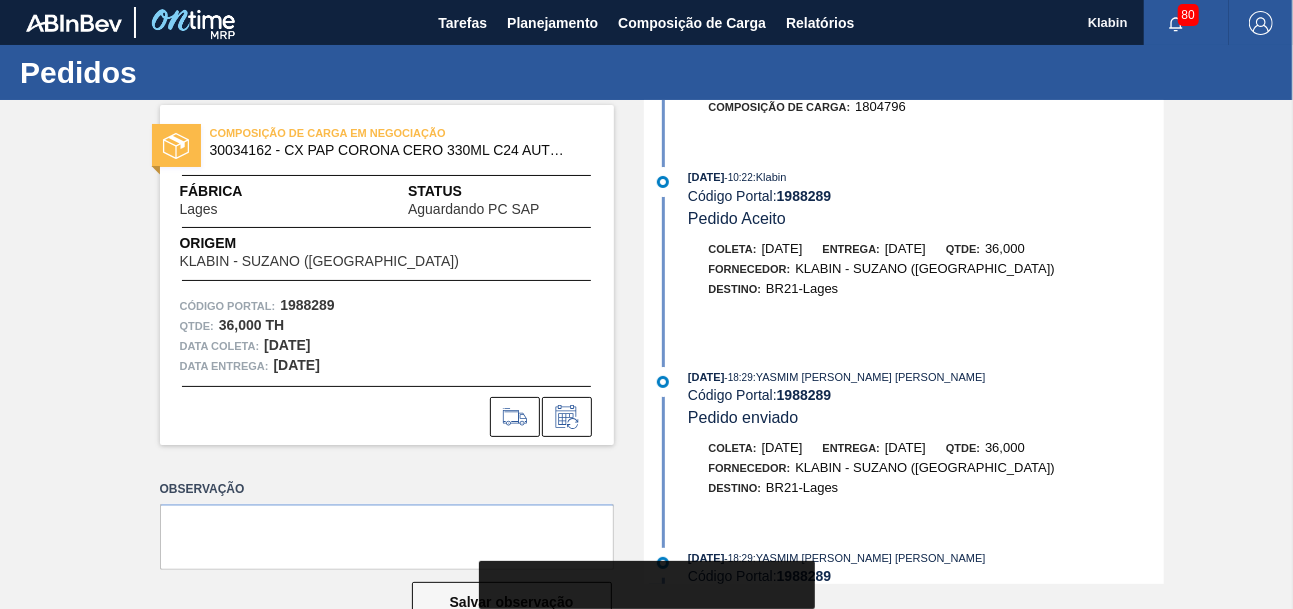 scroll, scrollTop: 287, scrollLeft: 0, axis: vertical 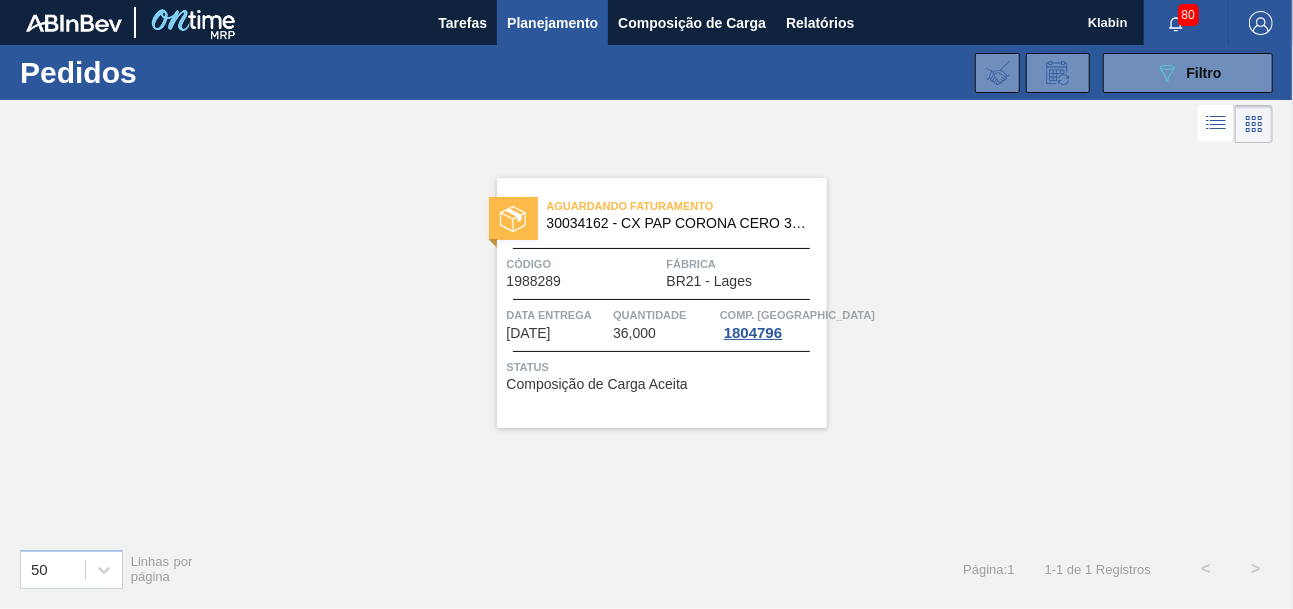 click on "30034162 - CX PAP CORONA CERO 330ML C24 AUTO NIV24" at bounding box center [679, 223] 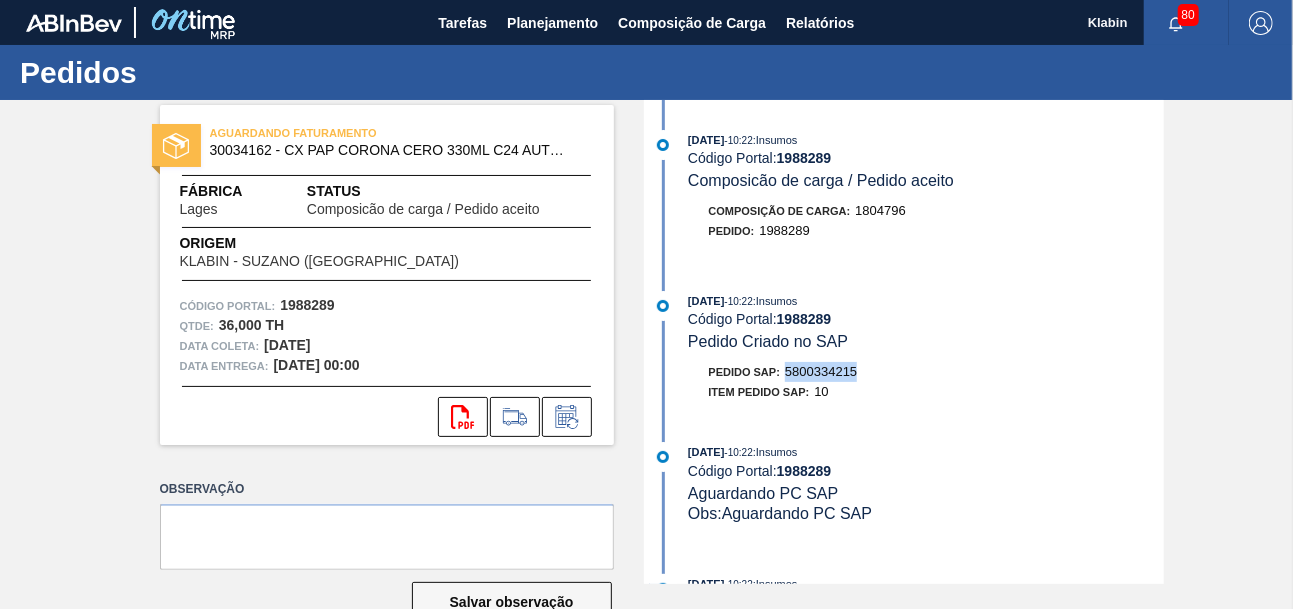 drag, startPoint x: 788, startPoint y: 372, endPoint x: 859, endPoint y: 375, distance: 71.063354 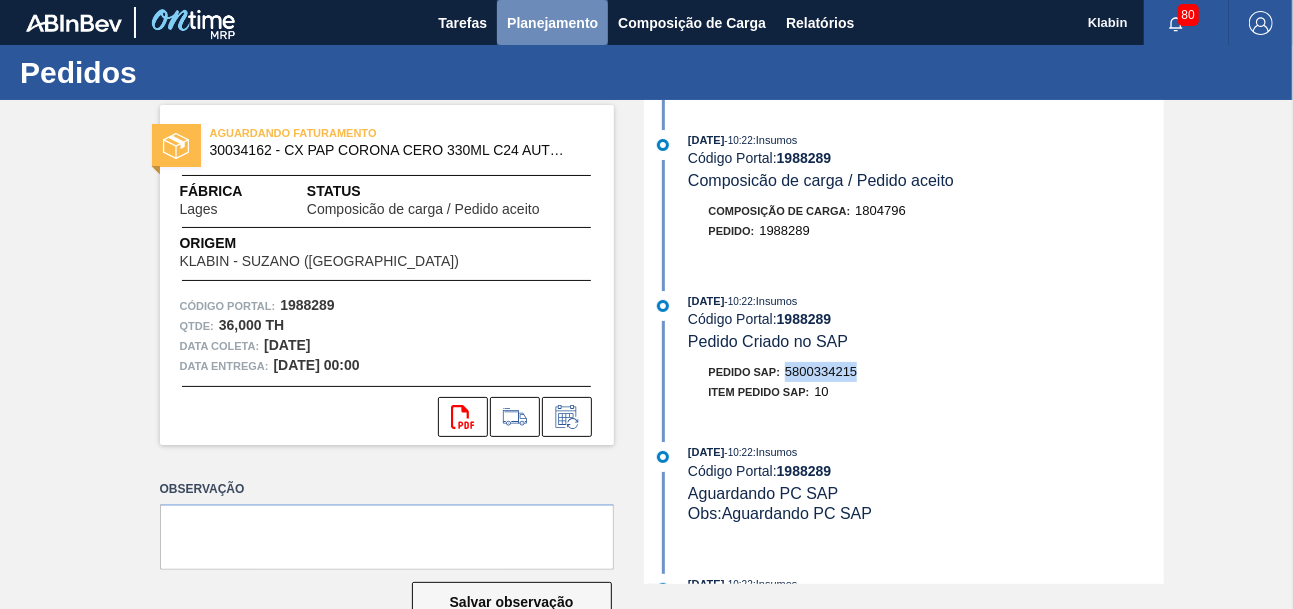 click on "Planejamento" at bounding box center (552, 23) 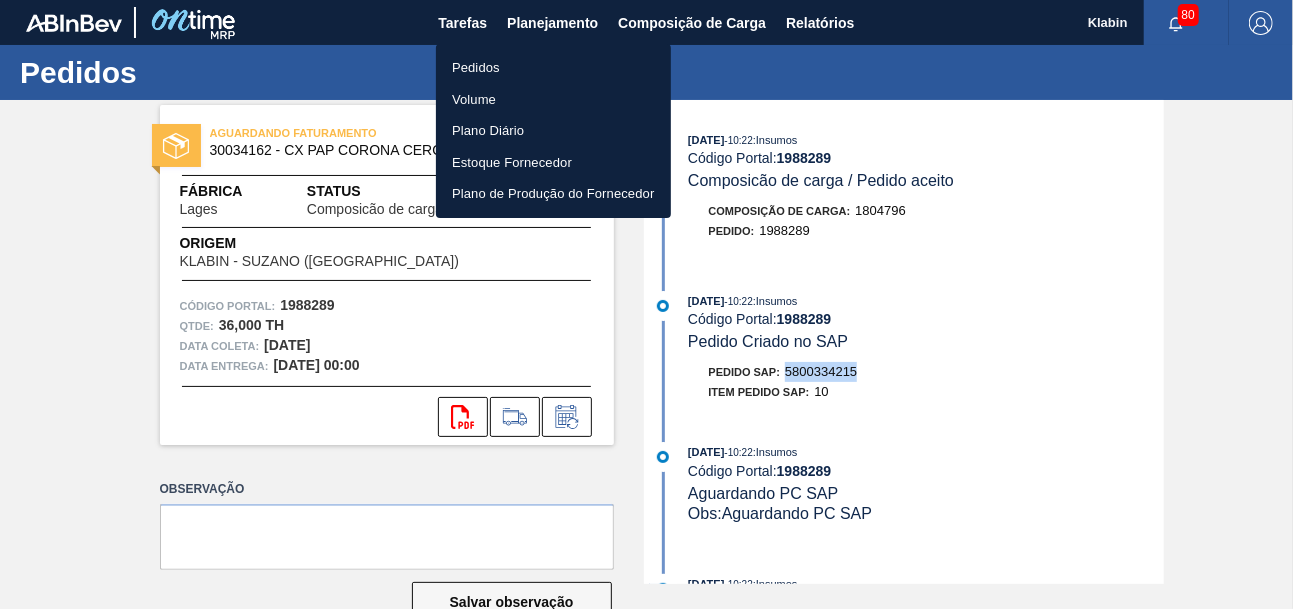 click on "Pedidos" at bounding box center [553, 68] 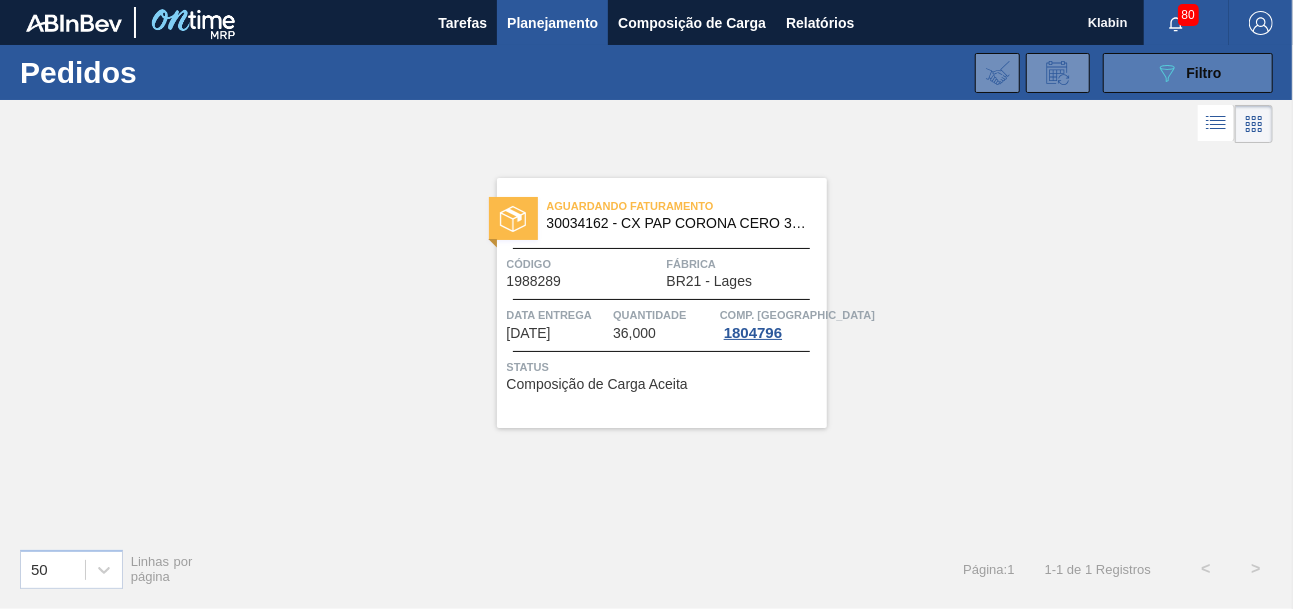 click on "089F7B8B-B2A5-4AFE-B5C0-19BA573D28AC Filtro" at bounding box center [1188, 73] 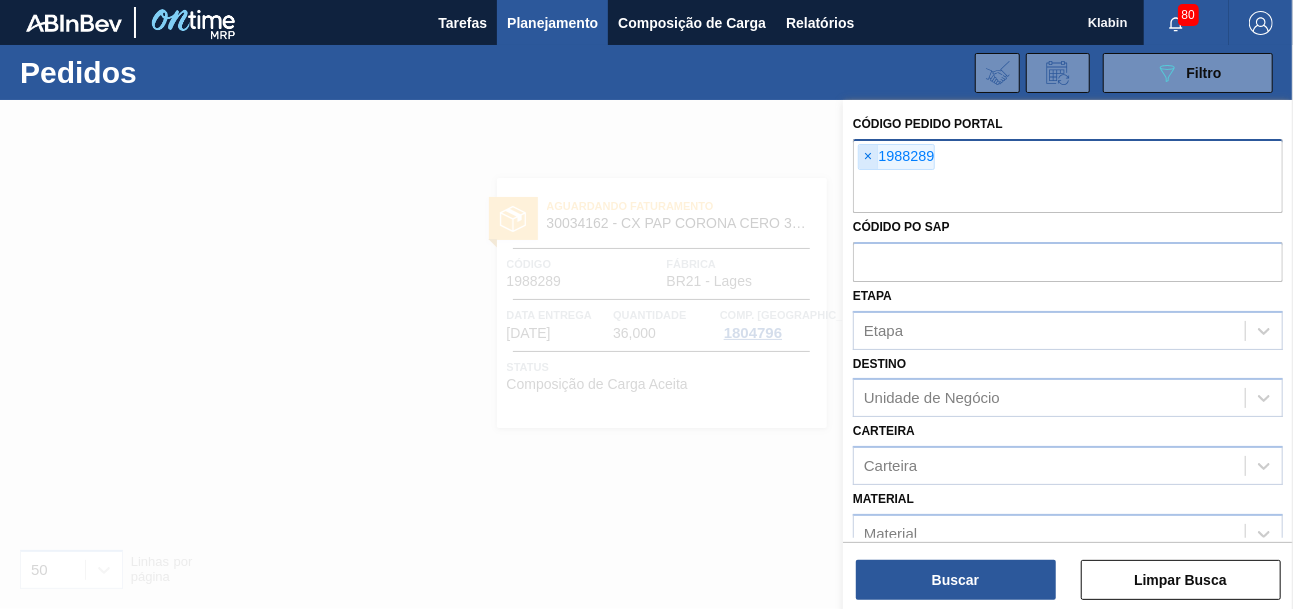 click on "×" at bounding box center [868, 157] 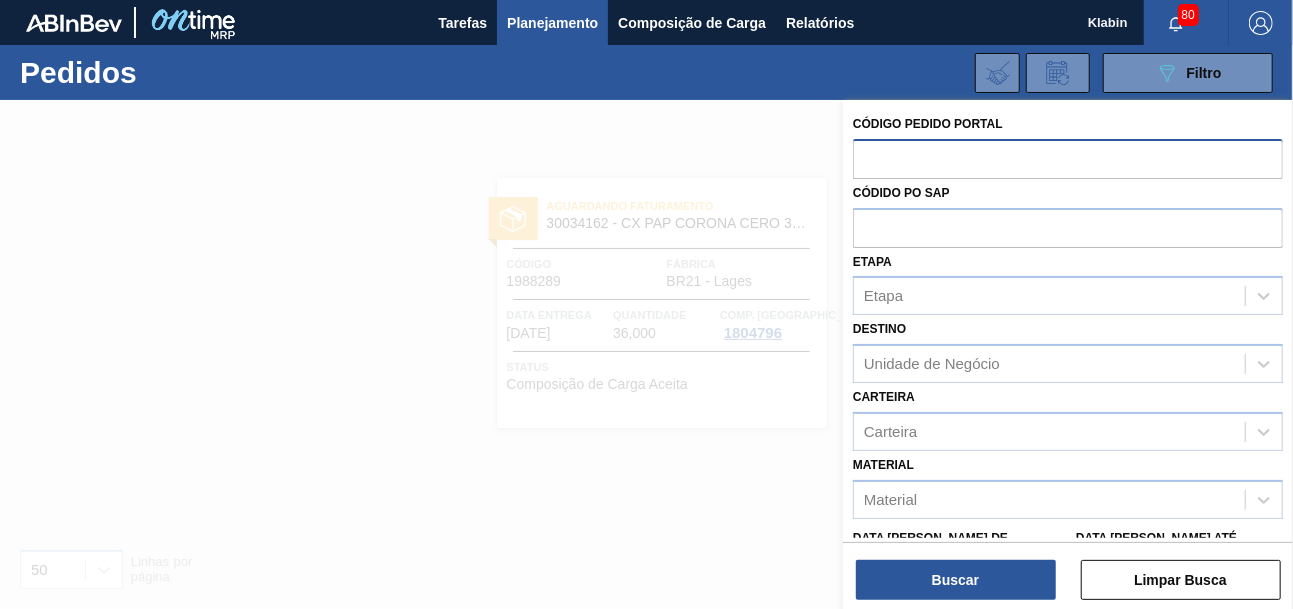 click at bounding box center [1068, 158] 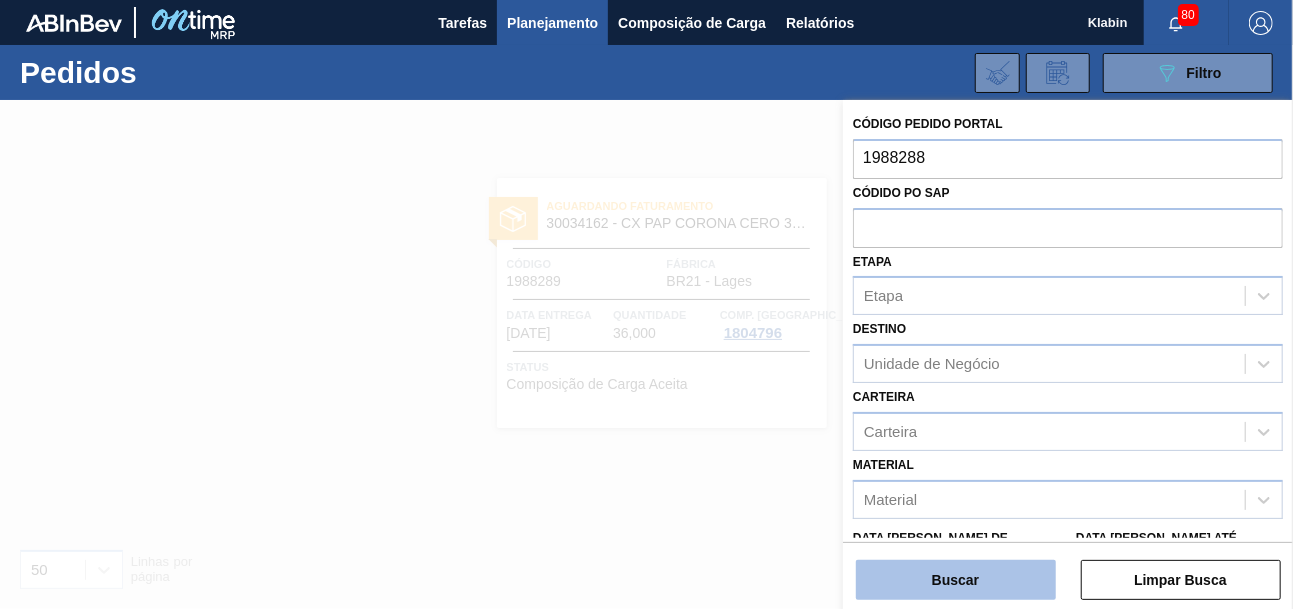 type on "1988288" 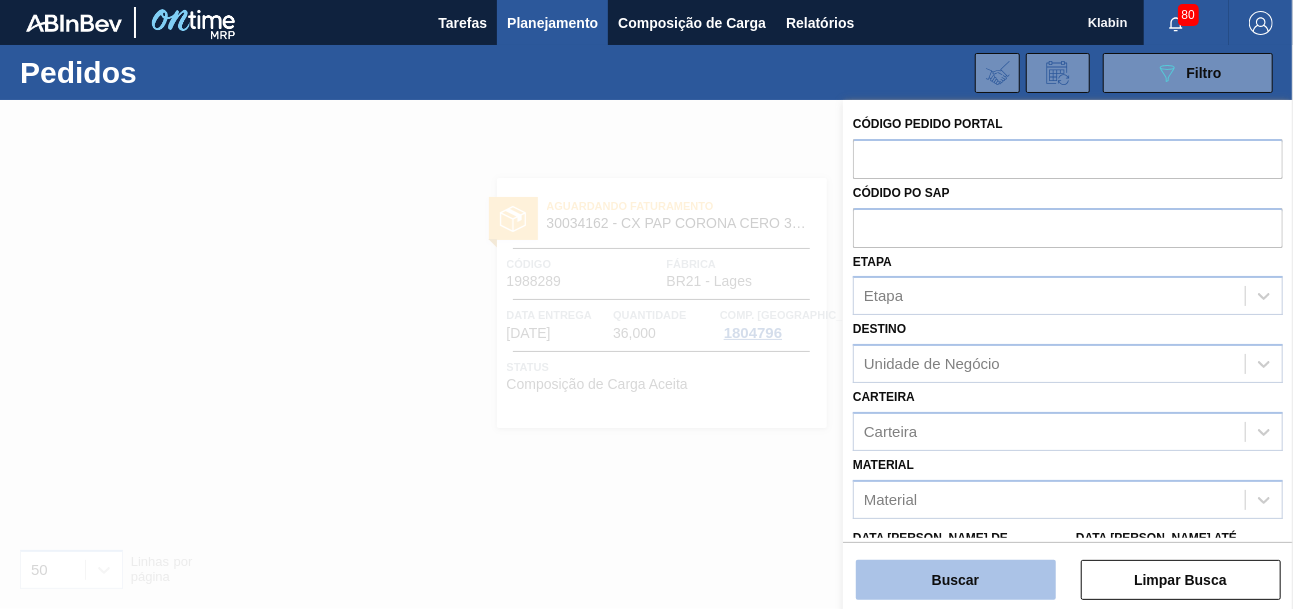 click on "Buscar" at bounding box center [956, 580] 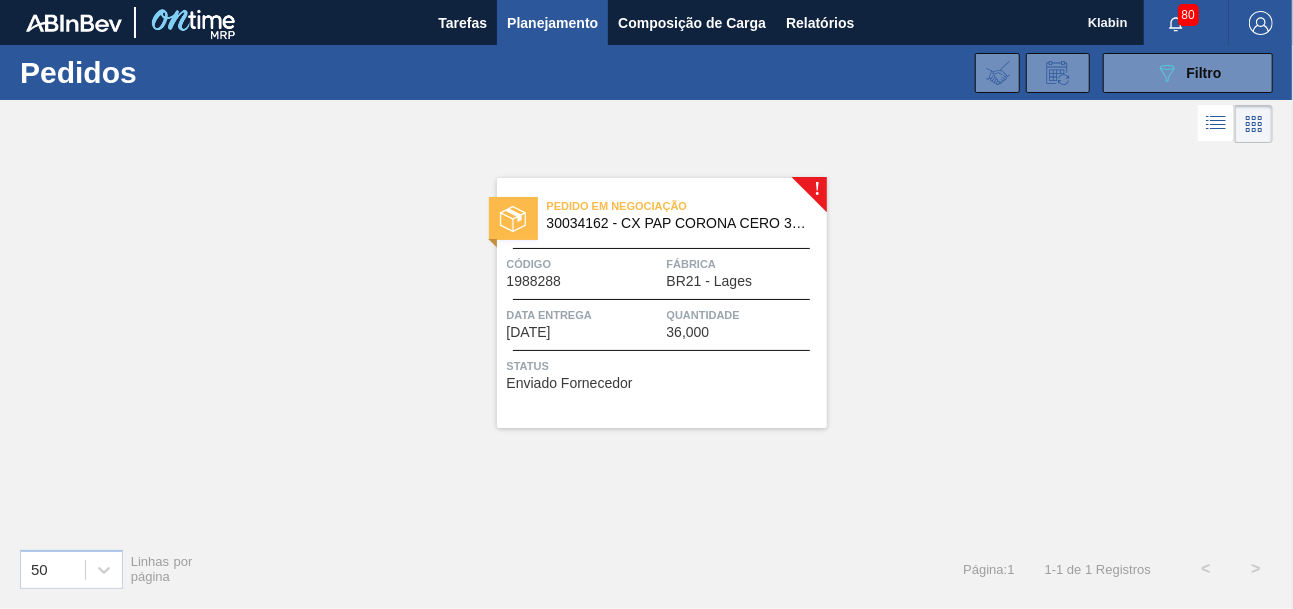 click on "Pedido em Negociação 30034162 - CX PAP CORONA CERO 330ML C24 AUTO NIV24 Código 1988288 Fábrica BR21 - Lages Data entrega 12/08/2025 Quantidade 36,000 Status Enviado Fornecedor" at bounding box center [662, 303] 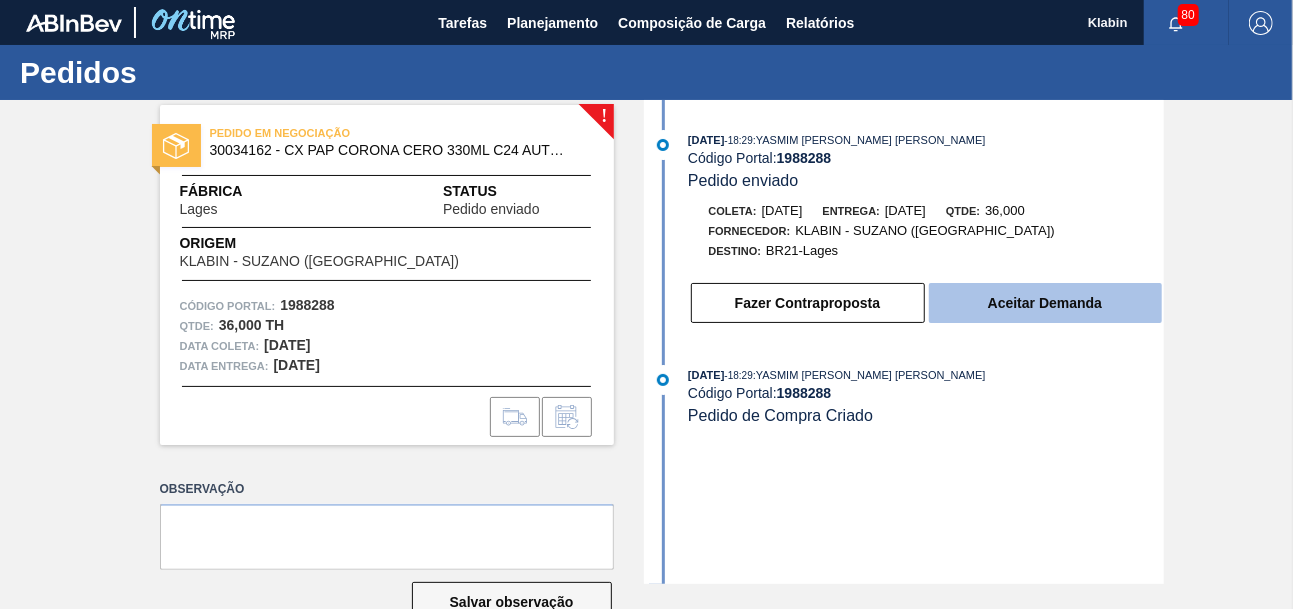 click on "Aceitar Demanda" at bounding box center [1045, 303] 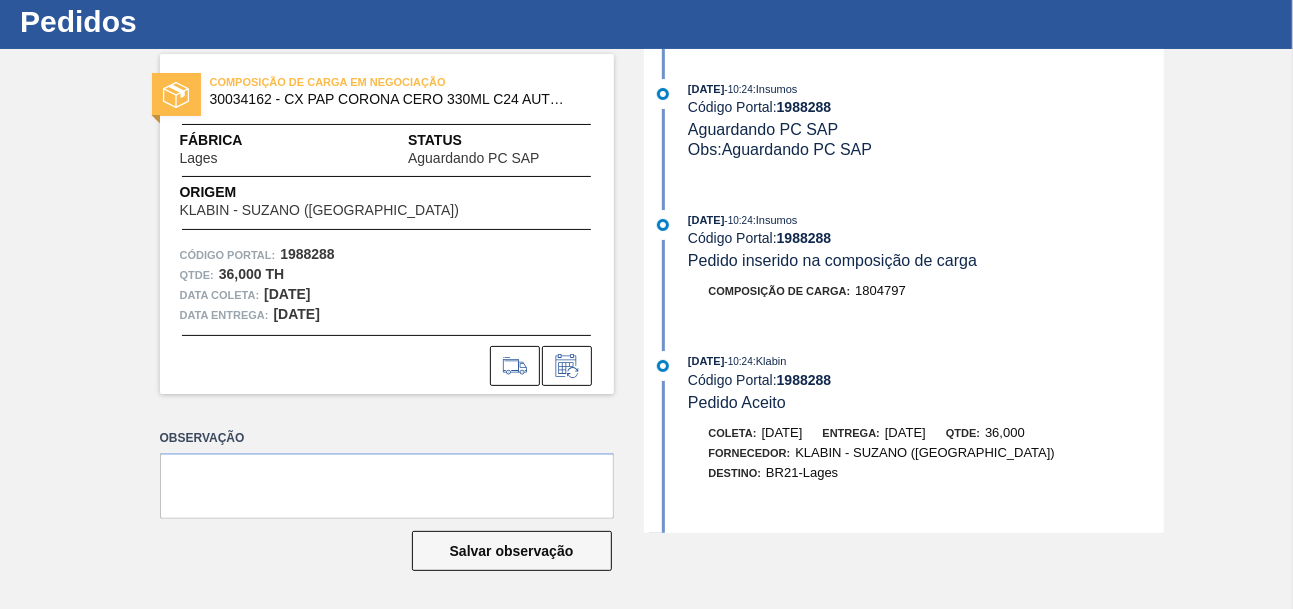 scroll, scrollTop: 0, scrollLeft: 0, axis: both 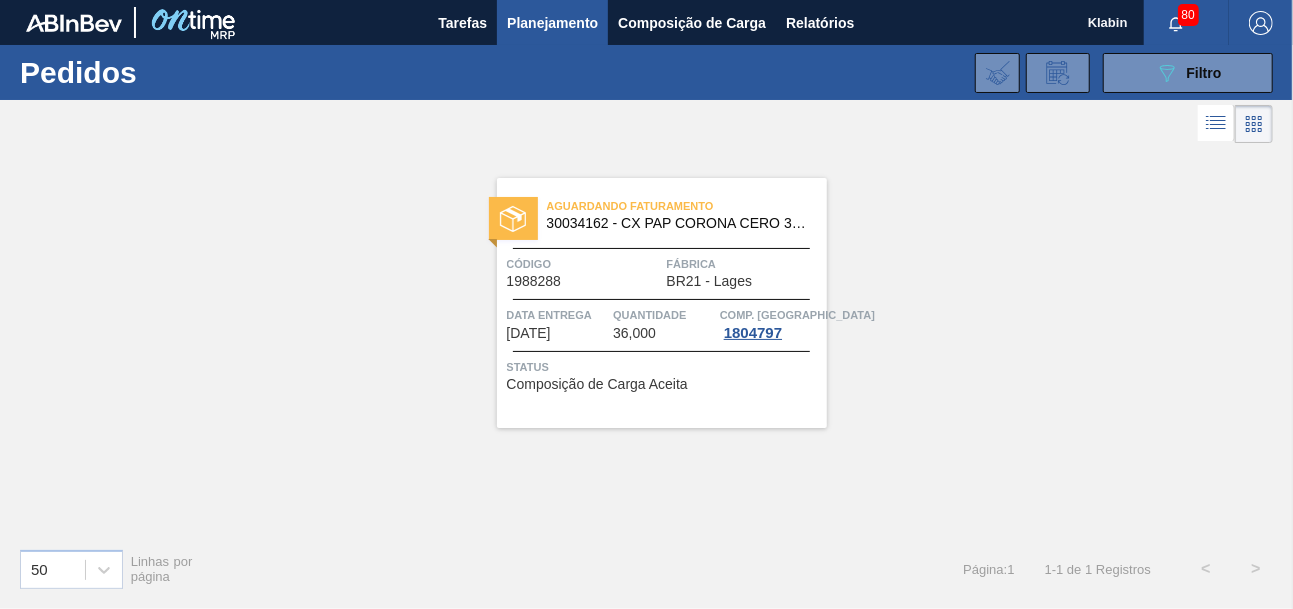 click on "Aguardando Faturamento 30034162 - CX PAP CORONA CERO 330ML C24 AUTO NIV24" at bounding box center [662, 215] 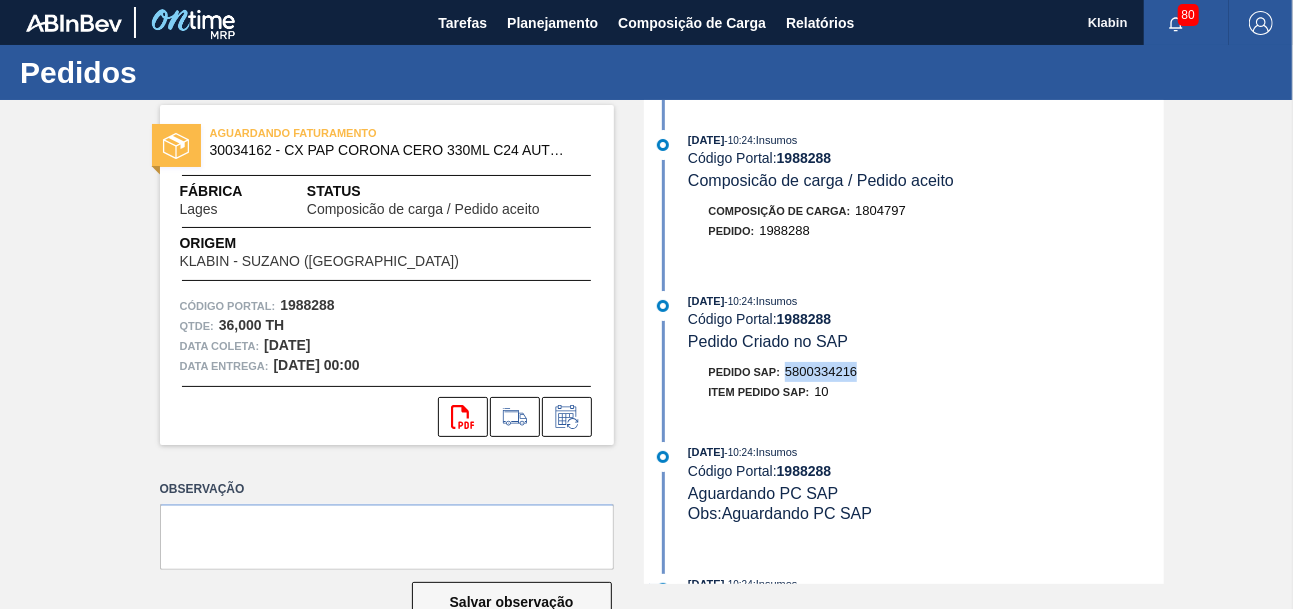 drag, startPoint x: 790, startPoint y: 376, endPoint x: 858, endPoint y: 376, distance: 68 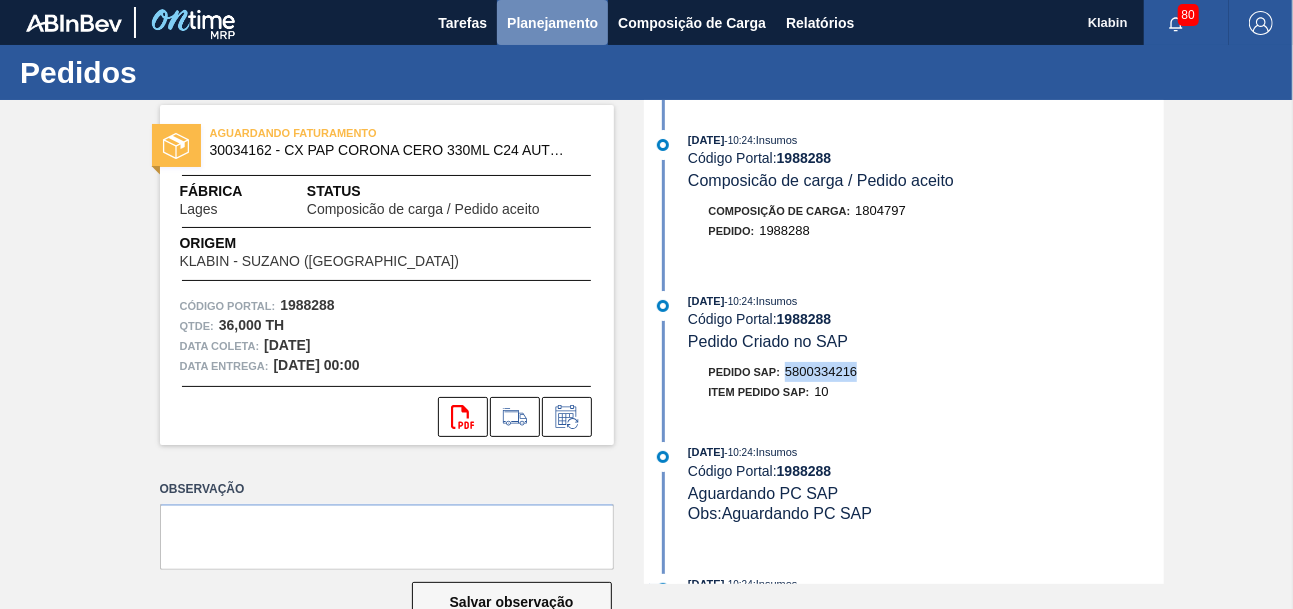 click on "Planejamento" at bounding box center (552, 23) 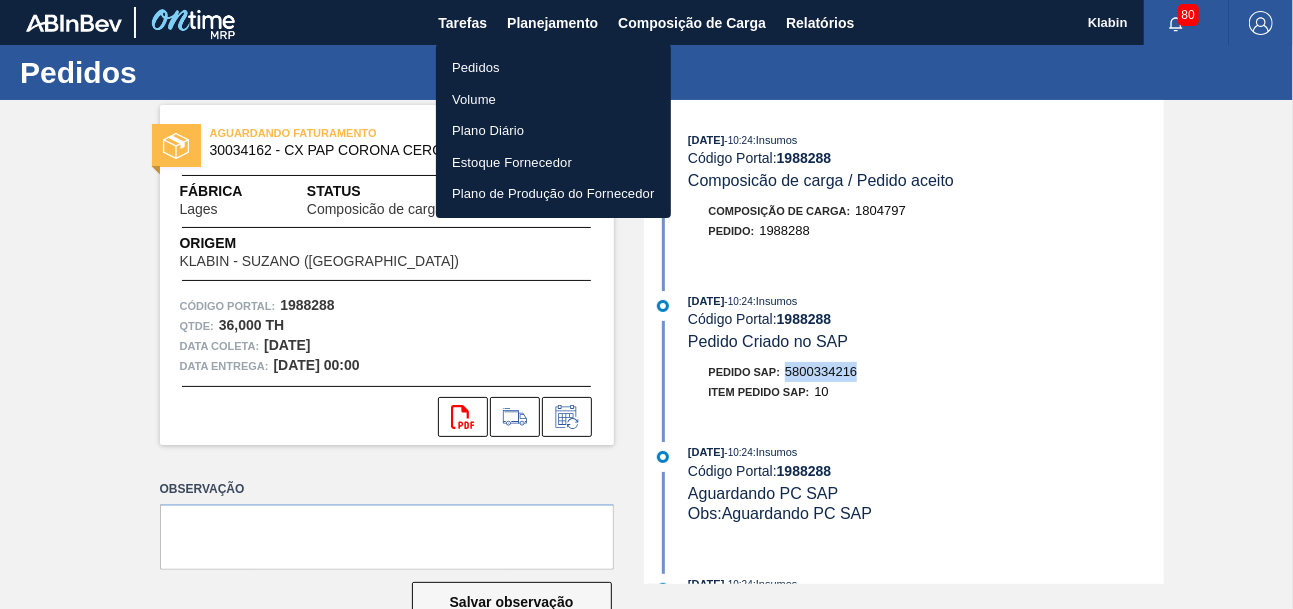 click on "Pedidos" at bounding box center [553, 68] 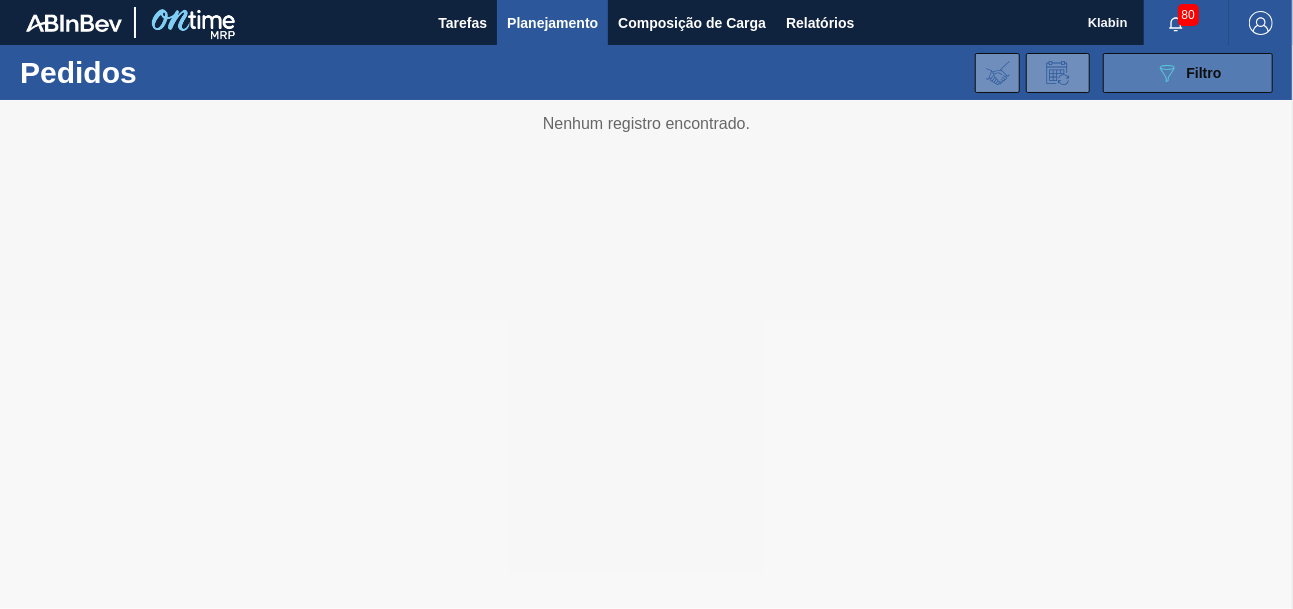 click on "089F7B8B-B2A5-4AFE-B5C0-19BA573D28AC Filtro" at bounding box center (1188, 73) 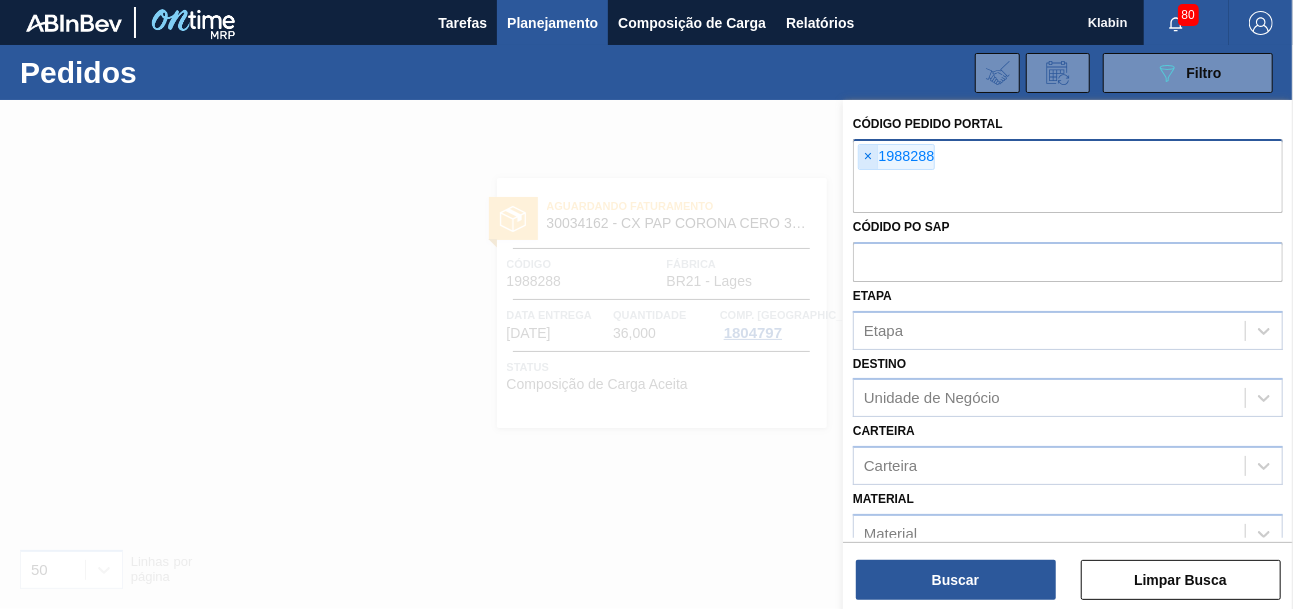 click on "×" at bounding box center [868, 157] 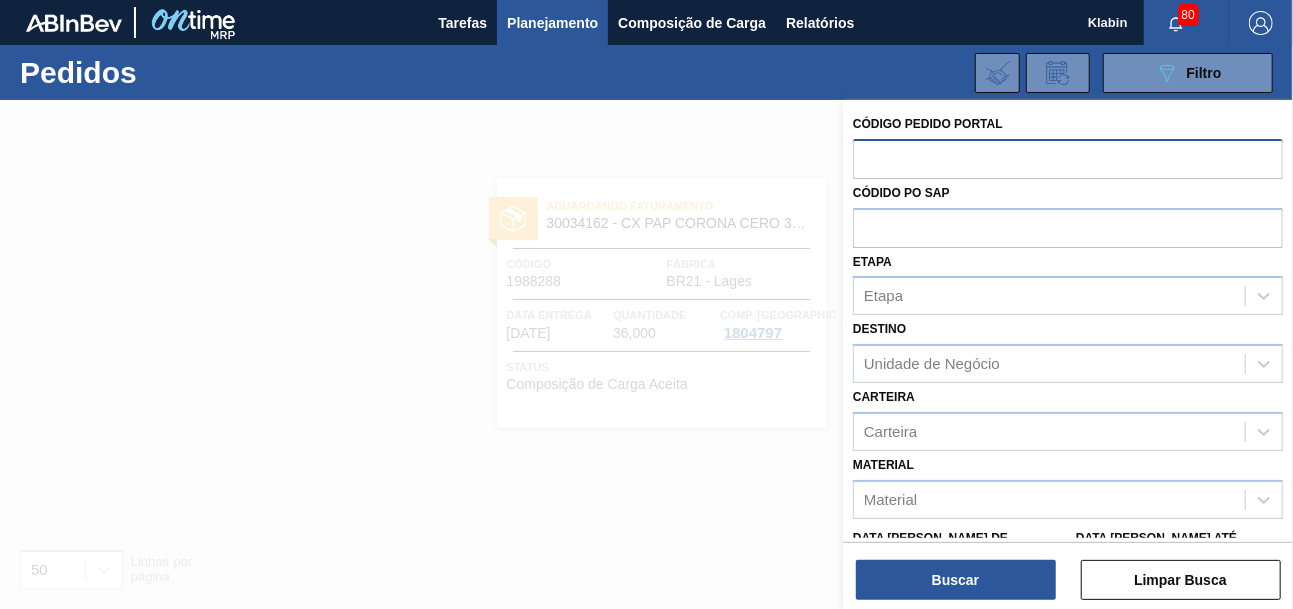 paste on "1975318" 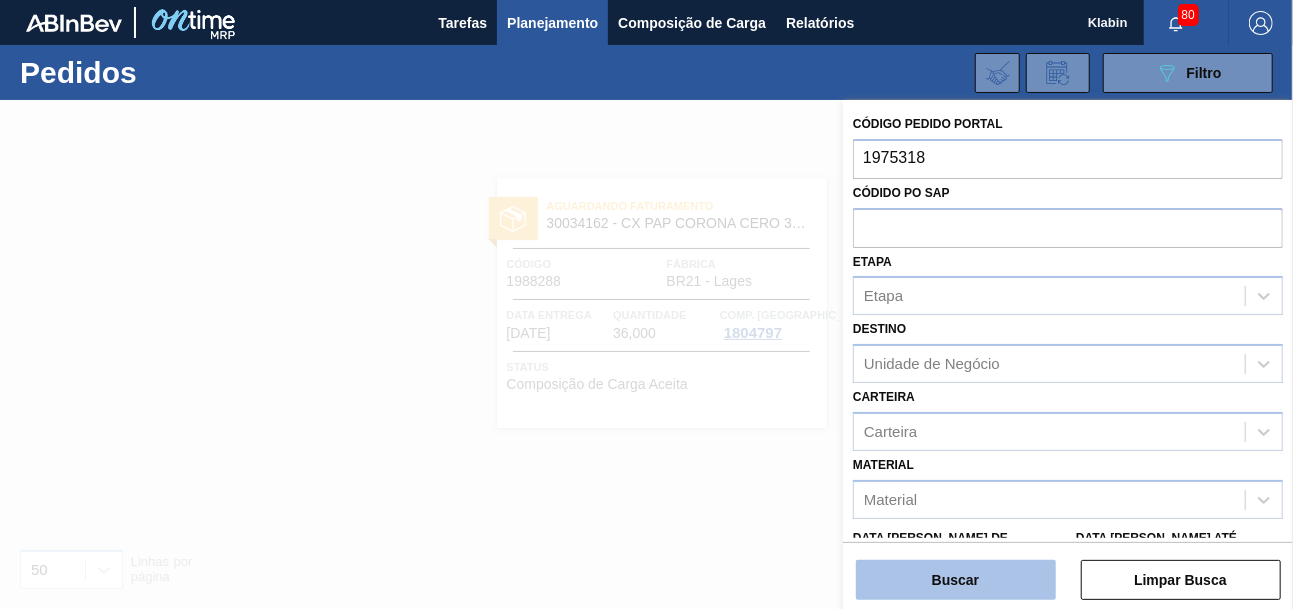 type on "1975318" 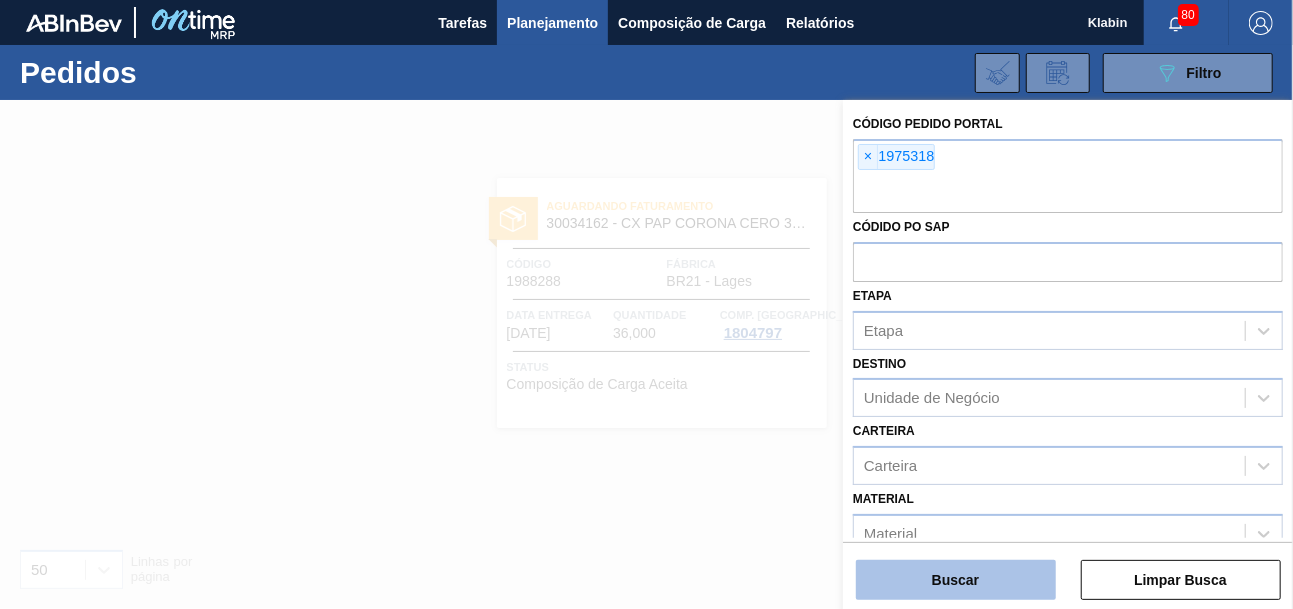 click on "Buscar" at bounding box center [956, 580] 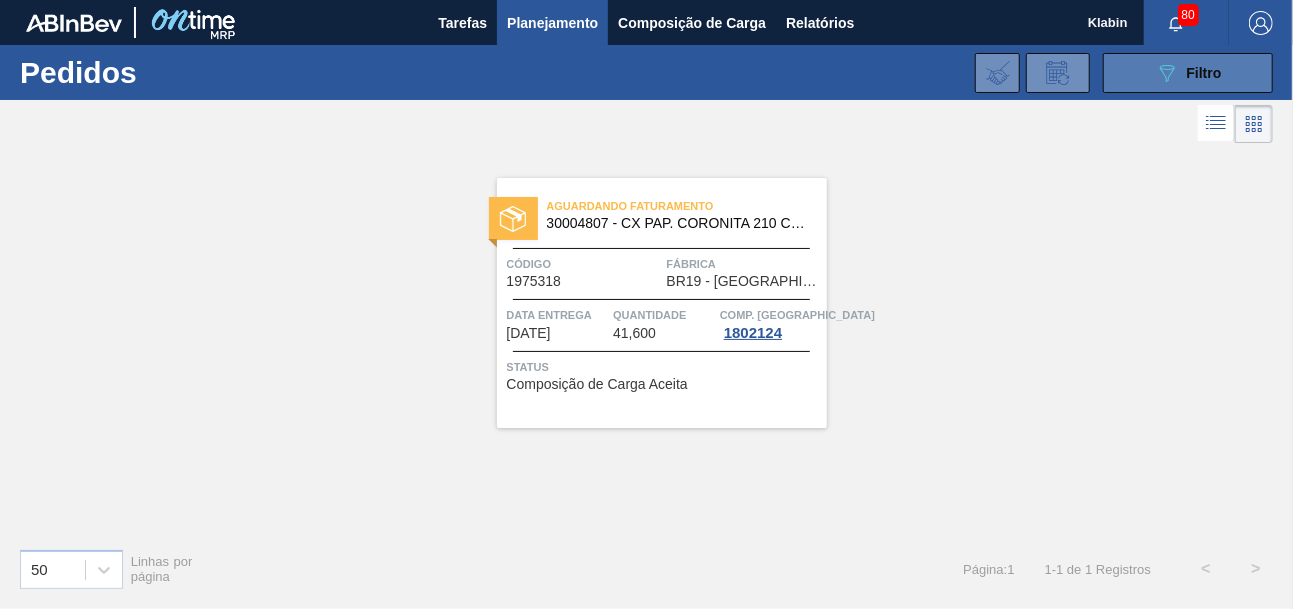 click on "089F7B8B-B2A5-4AFE-B5C0-19BA573D28AC" 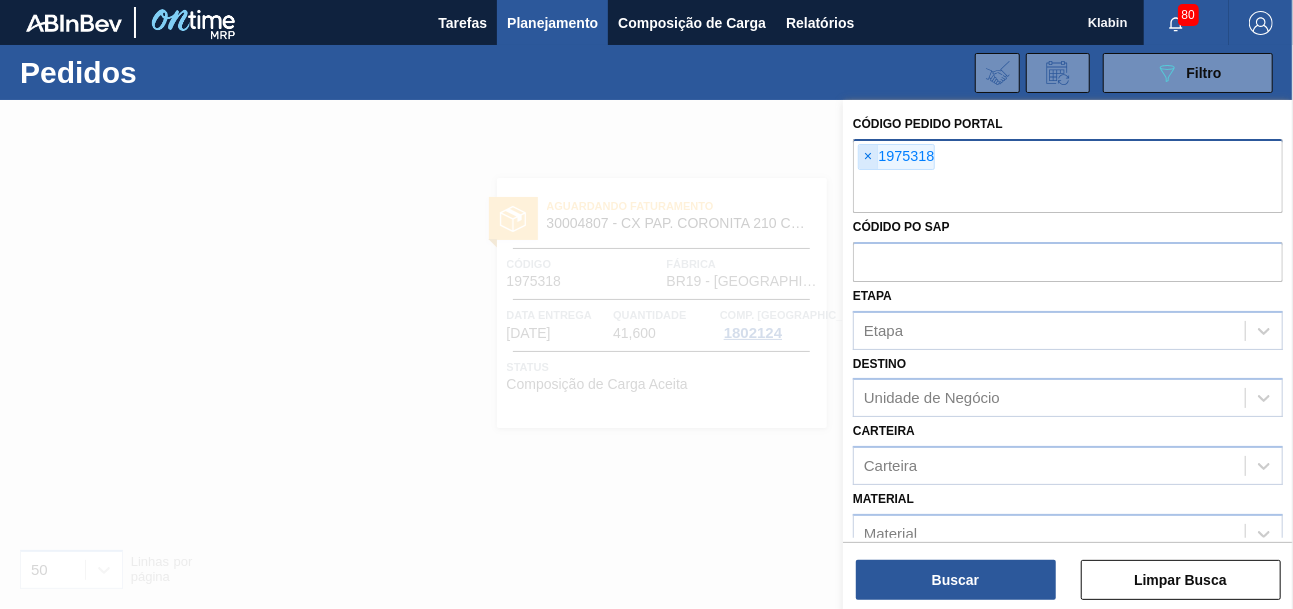 click on "×" at bounding box center (868, 157) 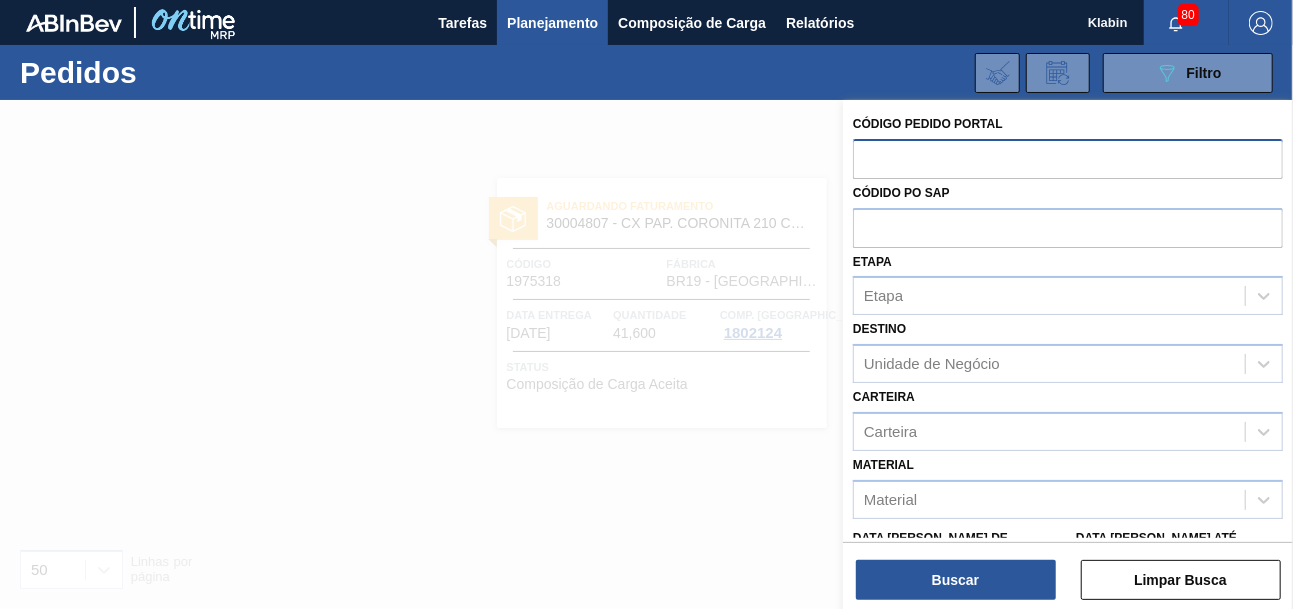 click at bounding box center [1068, 158] 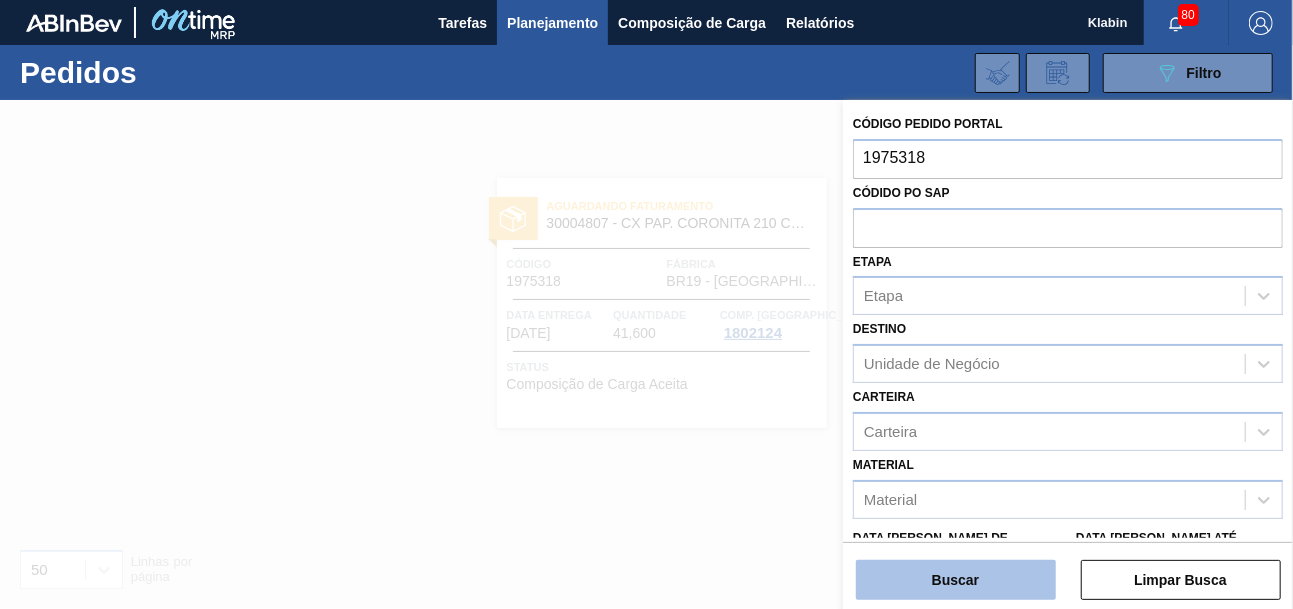type on "1975318" 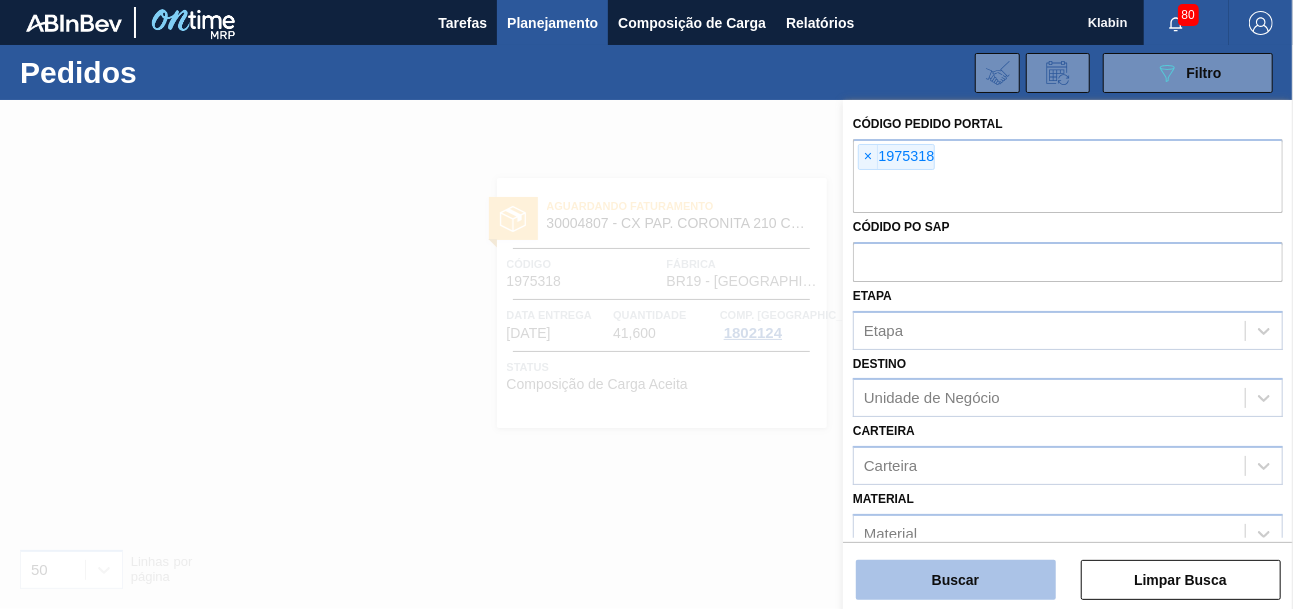 click on "Buscar" at bounding box center (956, 580) 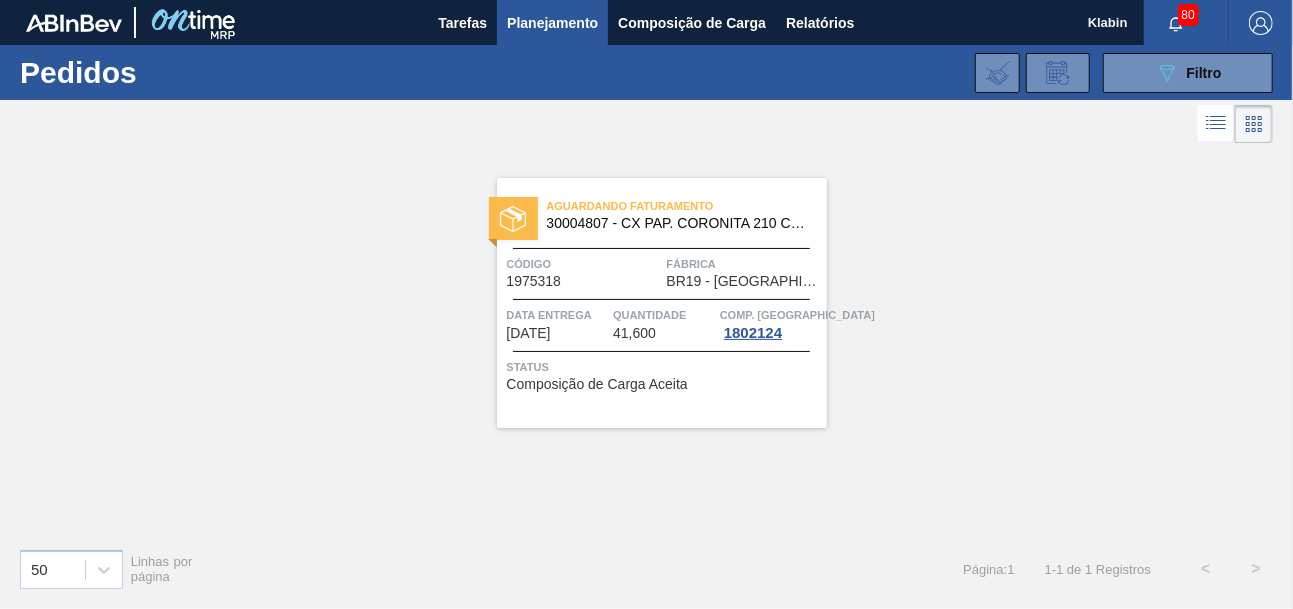 click on "30004807 - CX PAP. CORONITA 210 C24 WAVE" at bounding box center [679, 223] 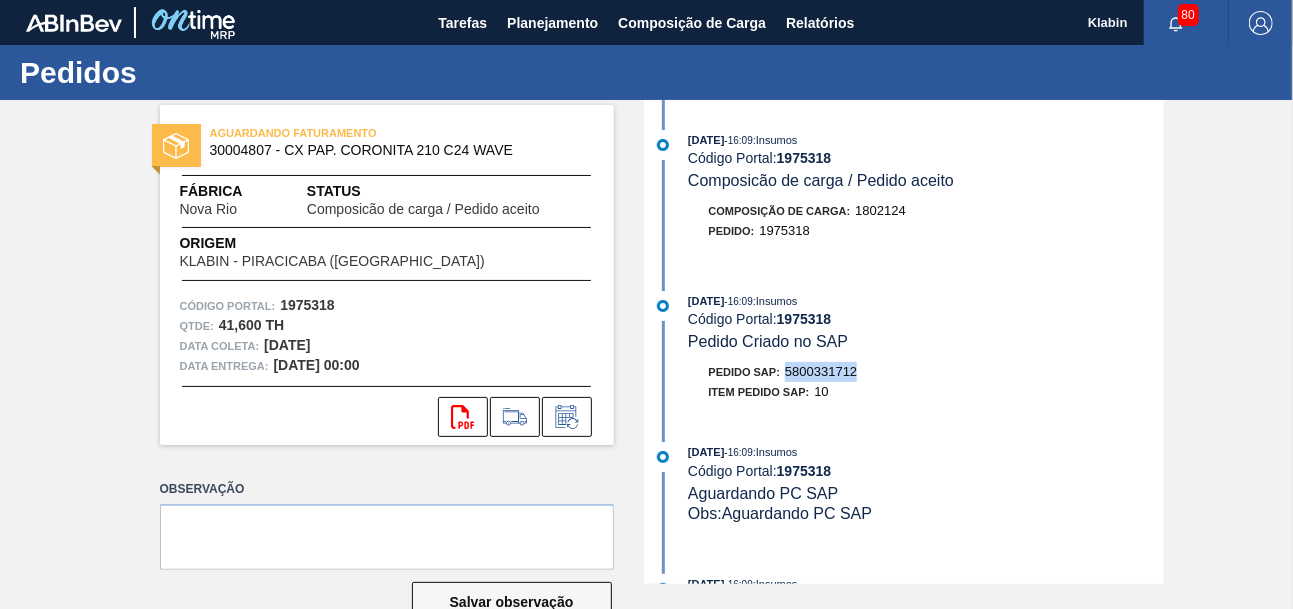 drag, startPoint x: 781, startPoint y: 376, endPoint x: 858, endPoint y: 378, distance: 77.02597 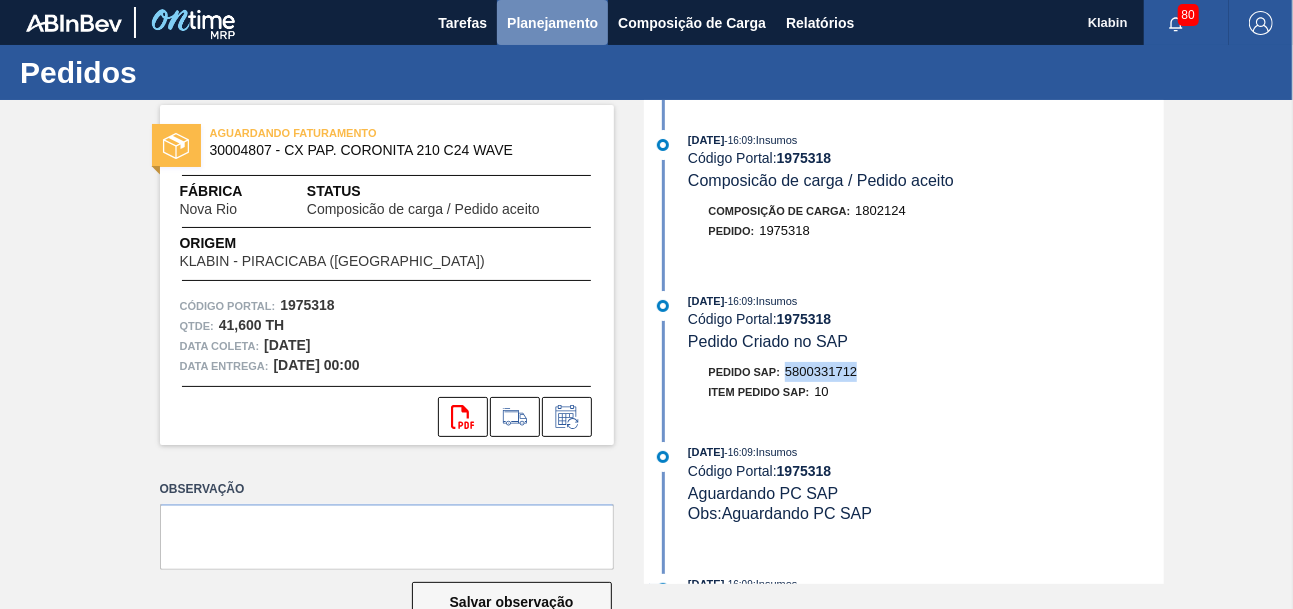 click on "Planejamento" at bounding box center [552, 23] 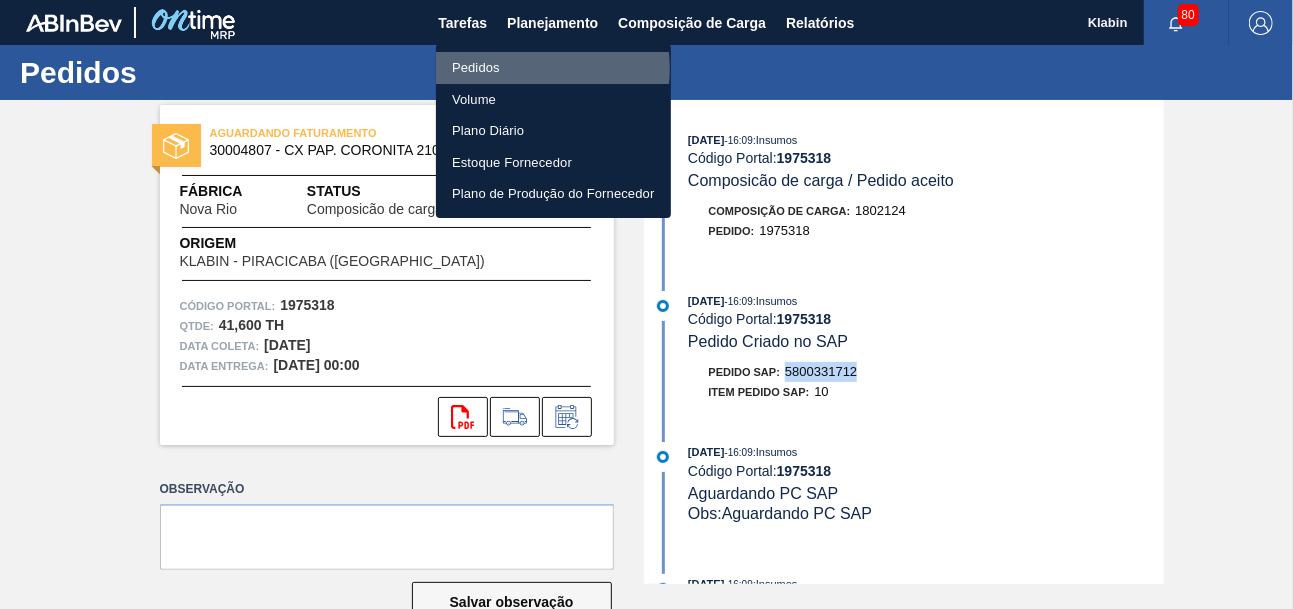 click on "Pedidos" at bounding box center (553, 68) 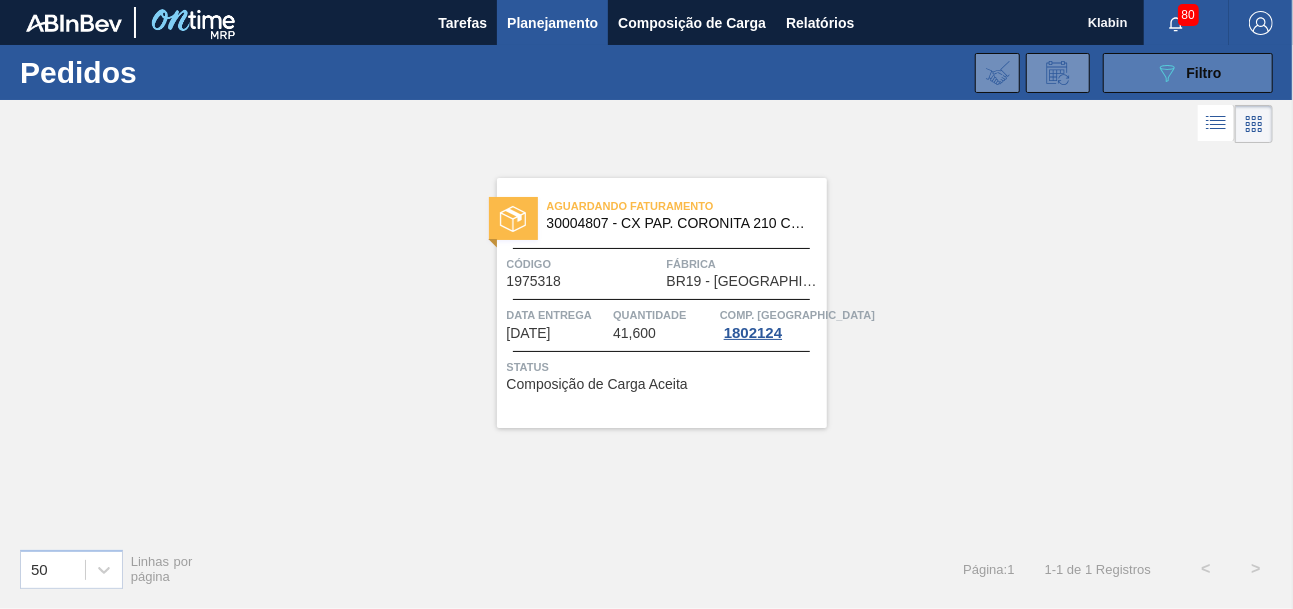 click on "Filtro" at bounding box center (1204, 73) 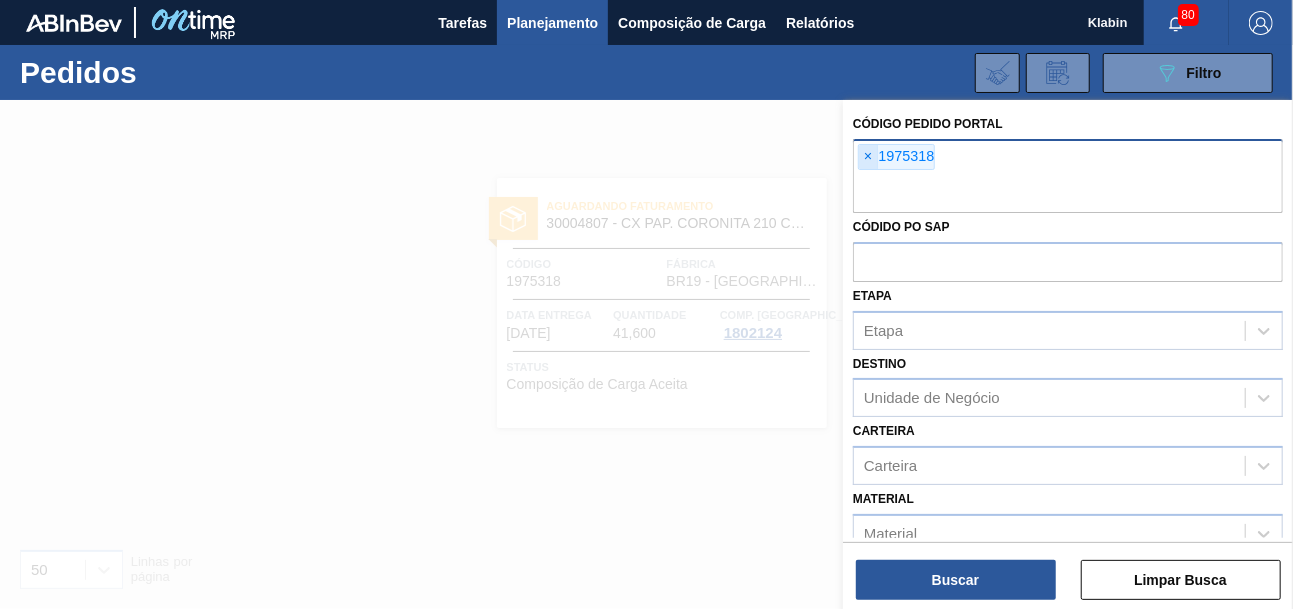 click on "×" at bounding box center [868, 157] 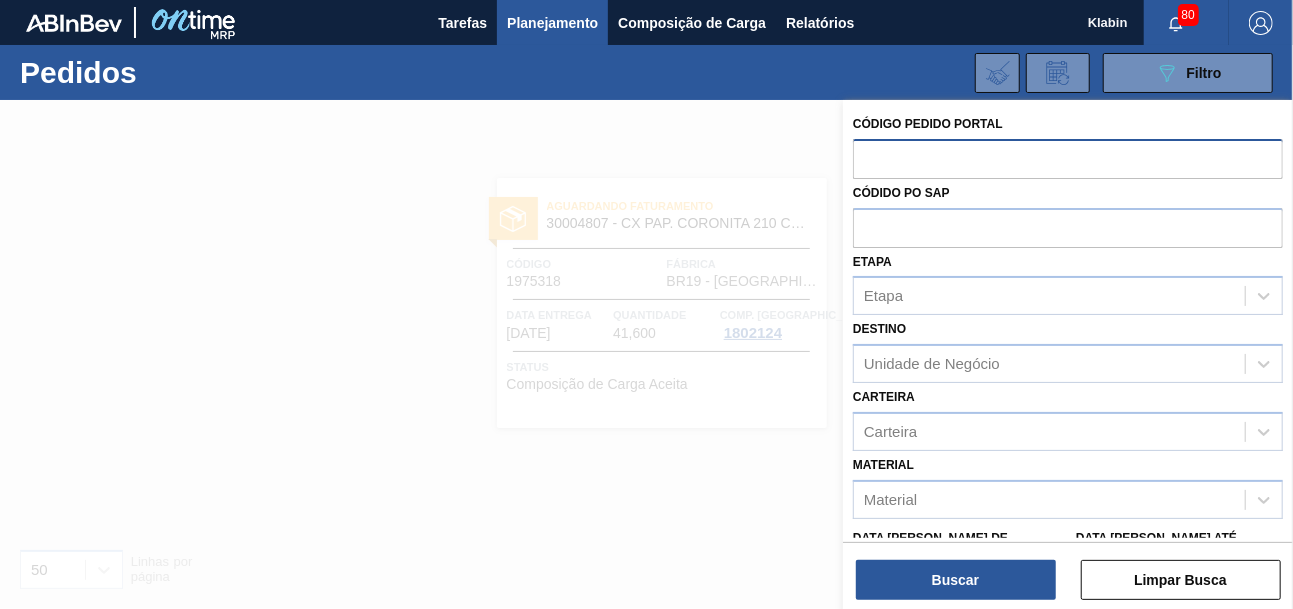 paste on "1978980" 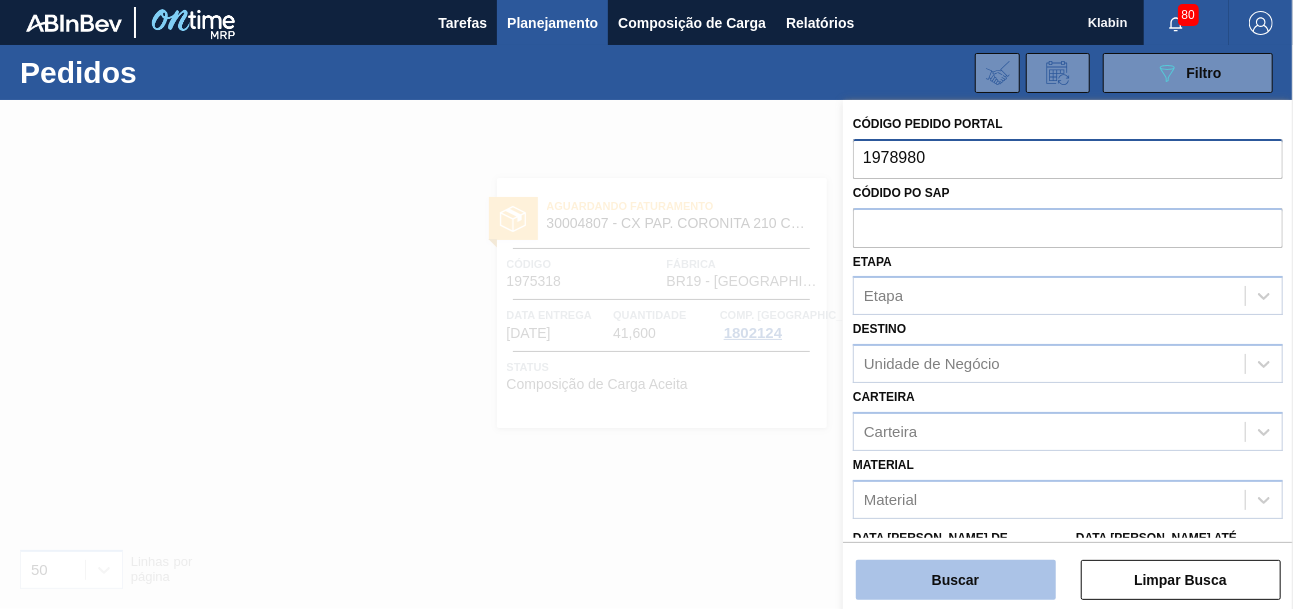 type on "1978980" 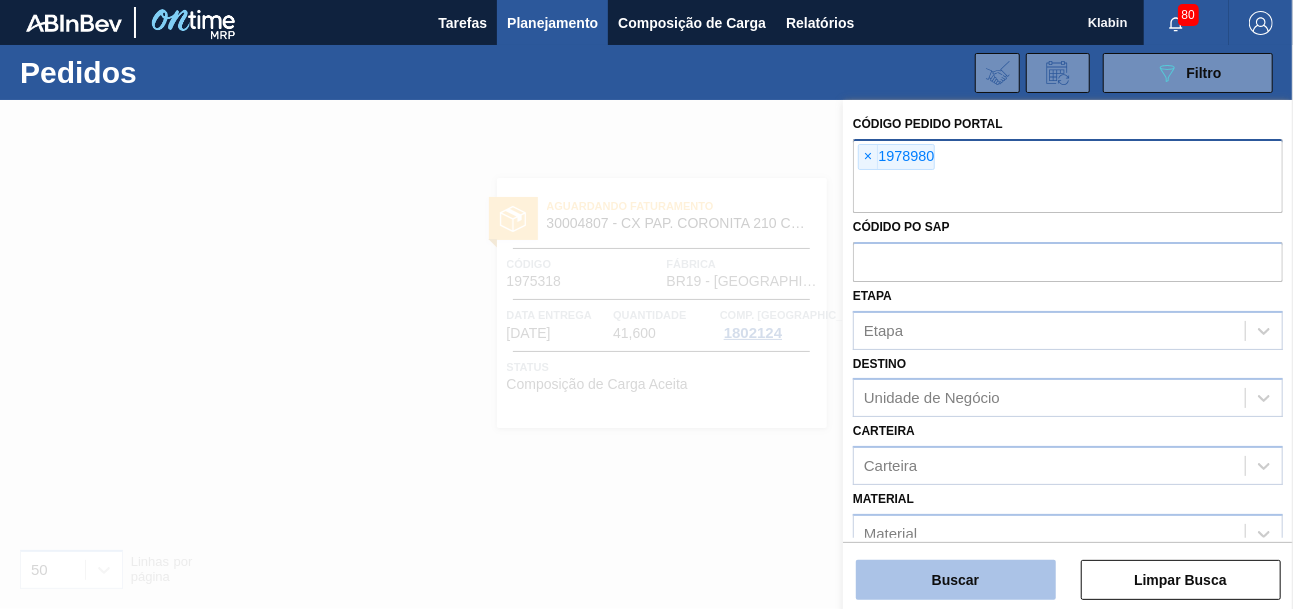click on "Buscar" at bounding box center (956, 580) 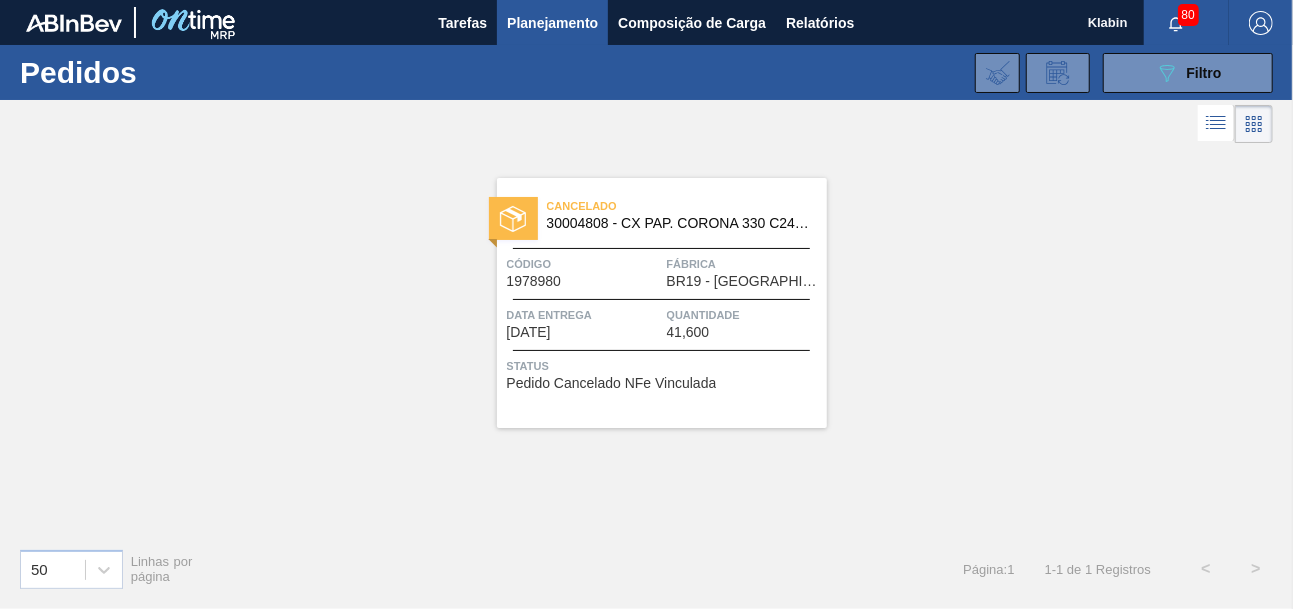 click on "Cancelado" at bounding box center (687, 206) 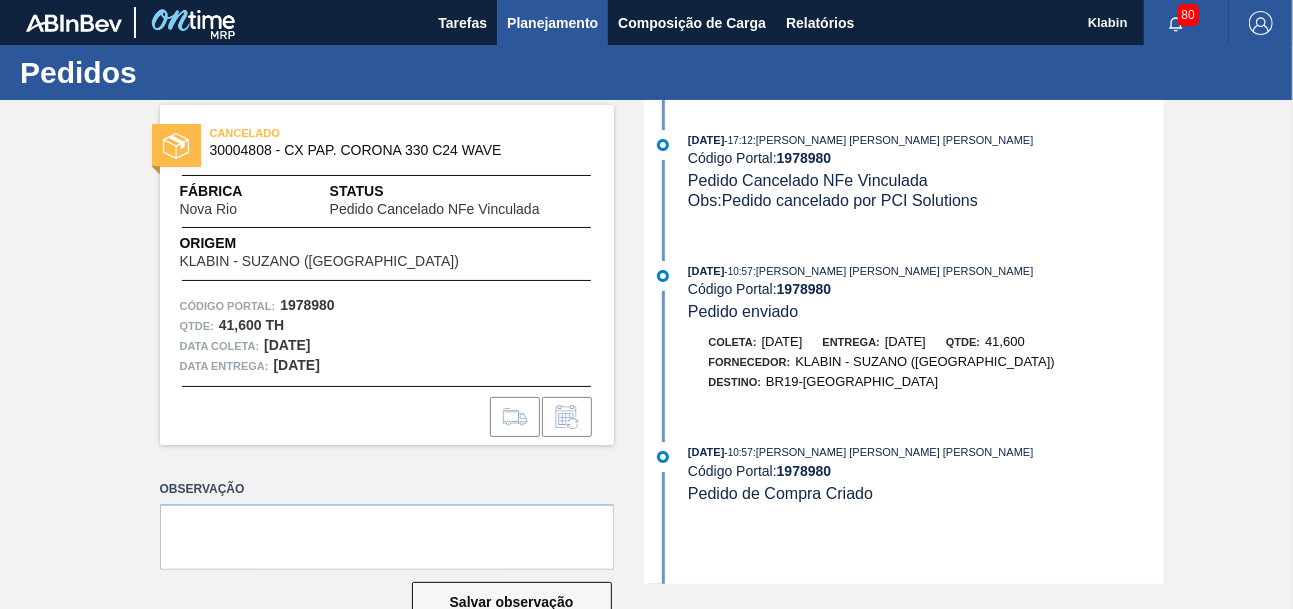 click on "Planejamento" at bounding box center (552, 23) 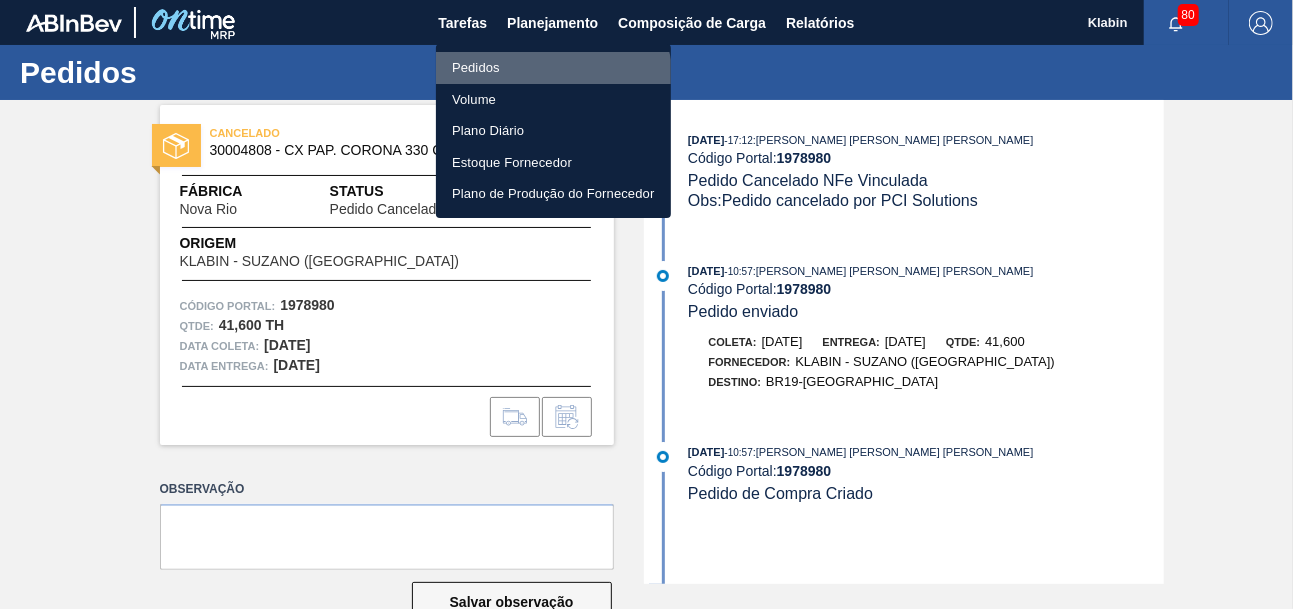 click on "Pedidos" at bounding box center (553, 68) 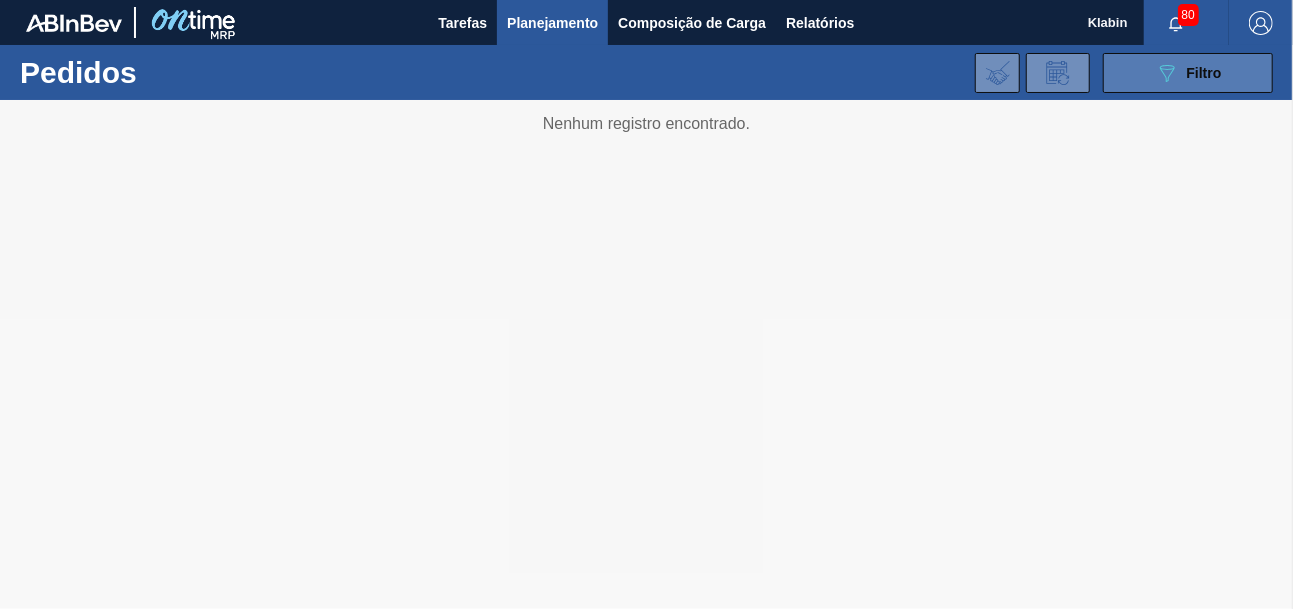 click on "Filtro" at bounding box center (1204, 73) 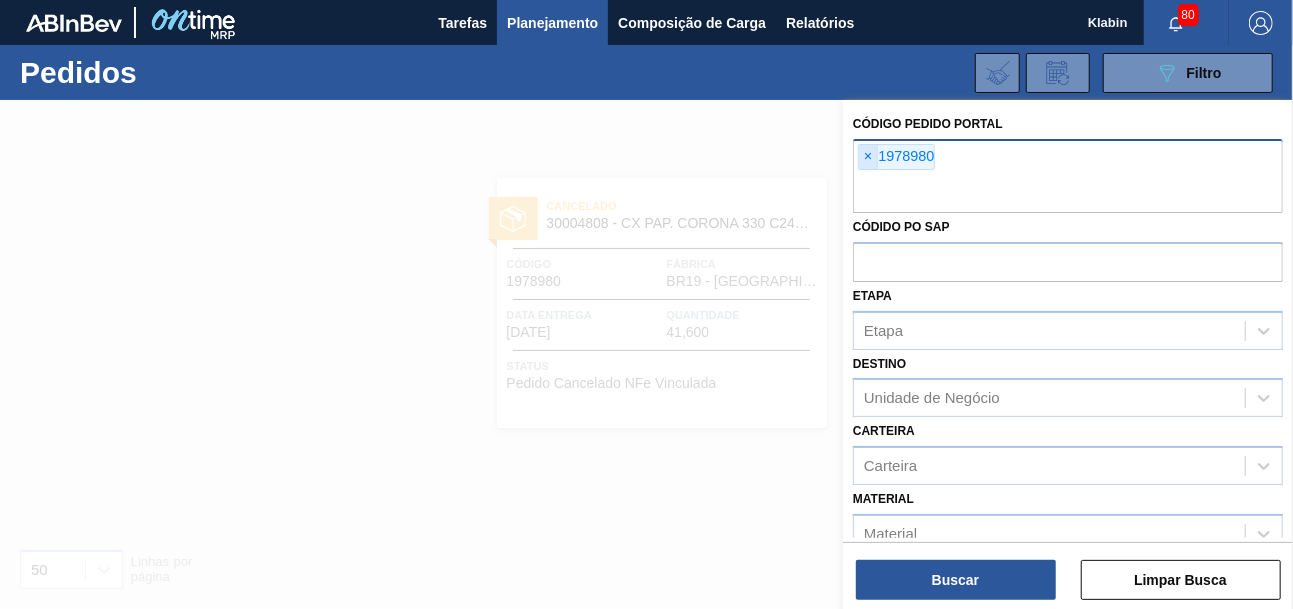click on "×" at bounding box center [868, 157] 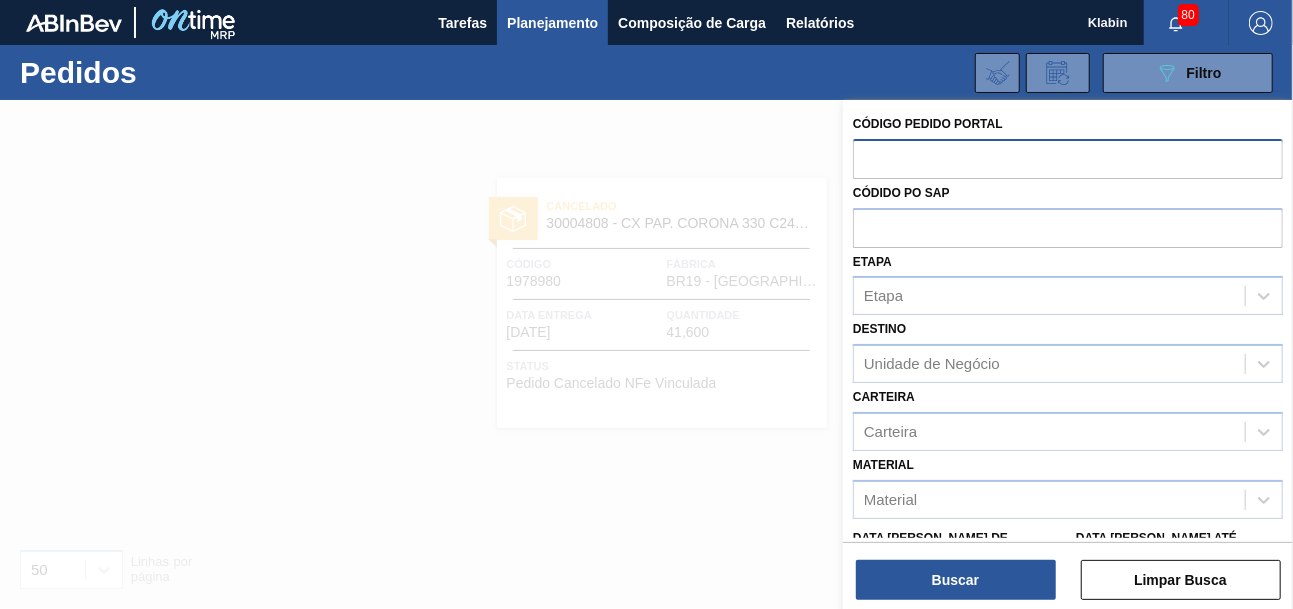 paste on "1978979" 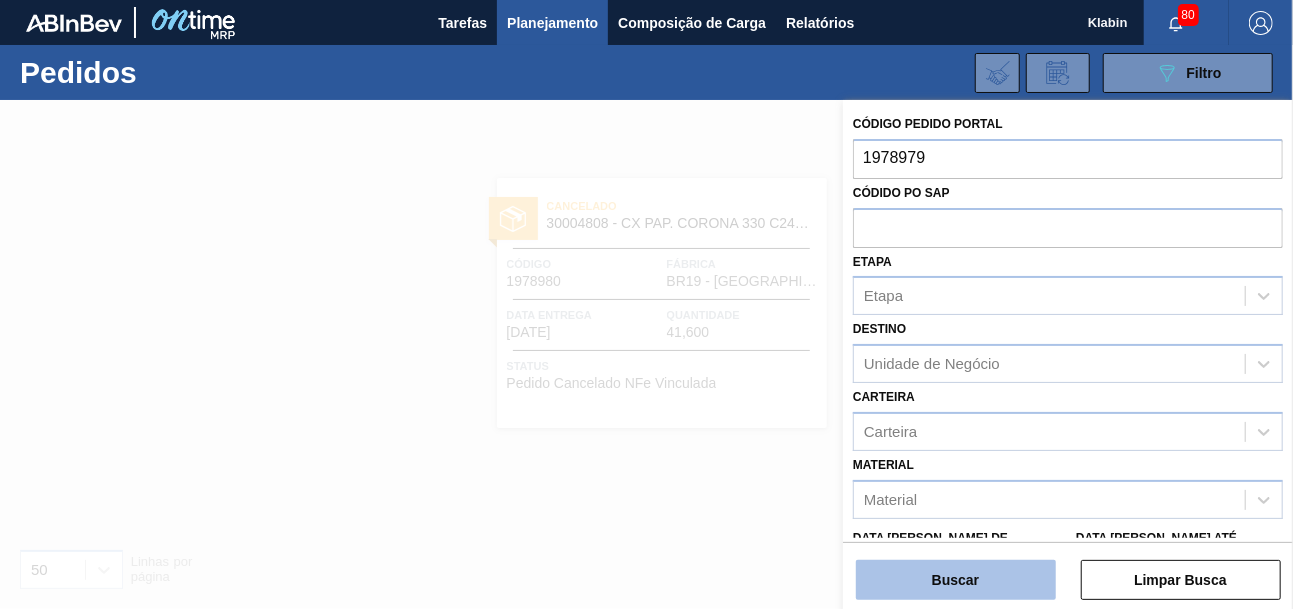 type on "1978979" 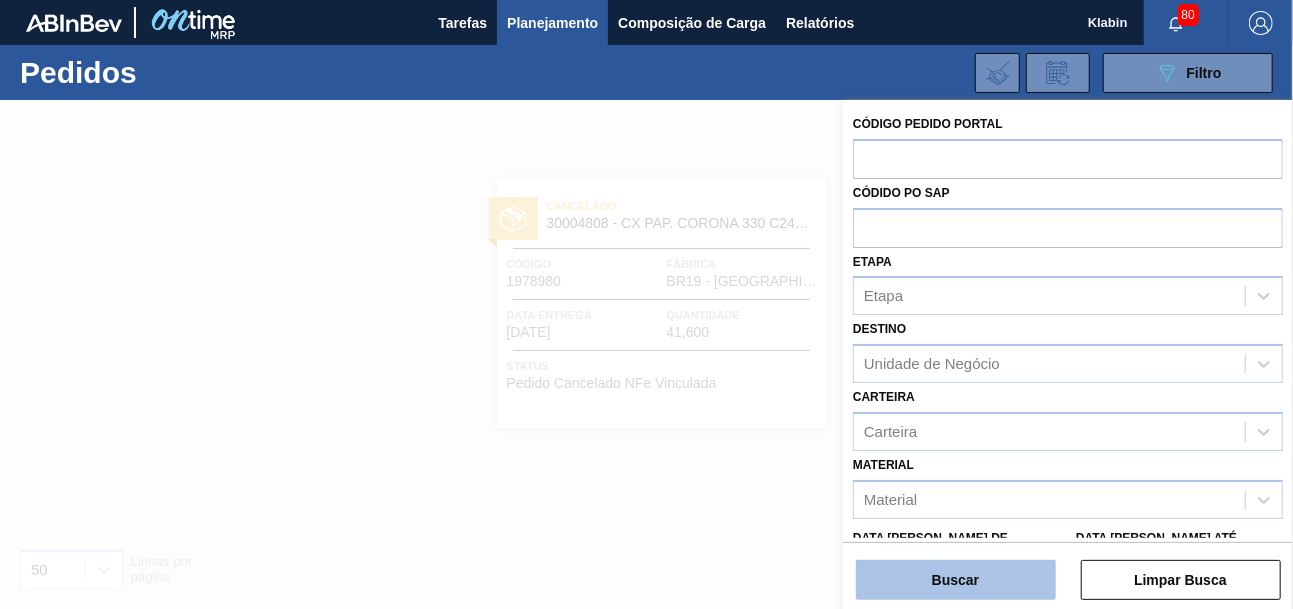 click on "Buscar" at bounding box center [956, 580] 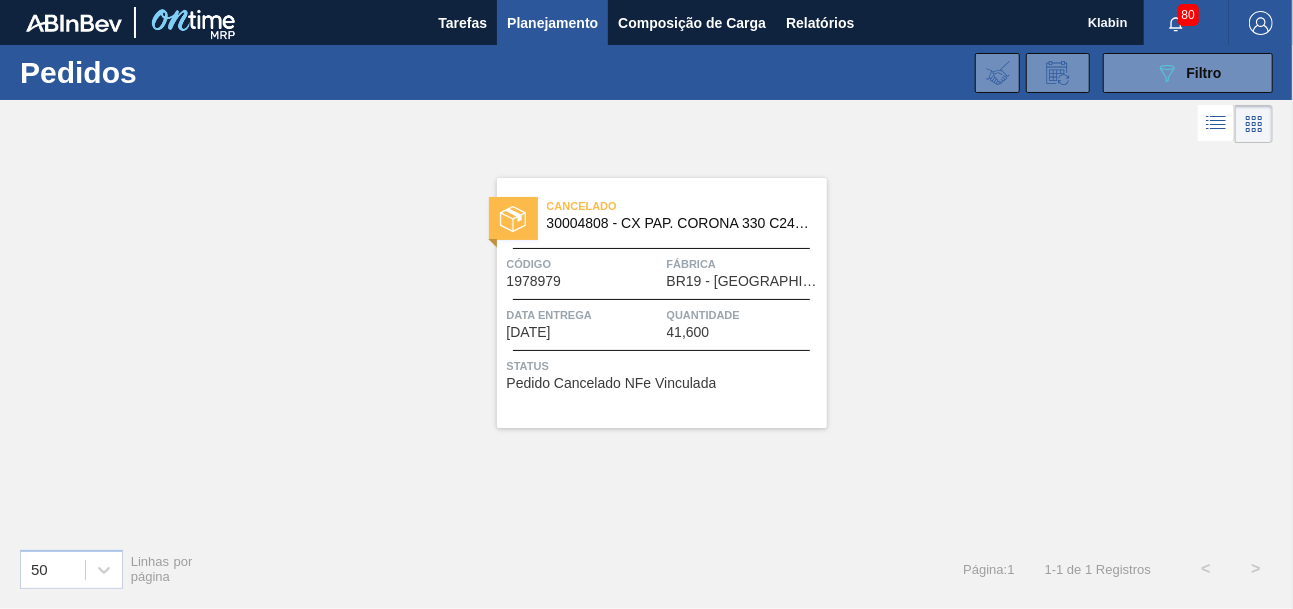 click on "30004808 - CX PAP. CORONA 330 C24 WAVE" at bounding box center (679, 223) 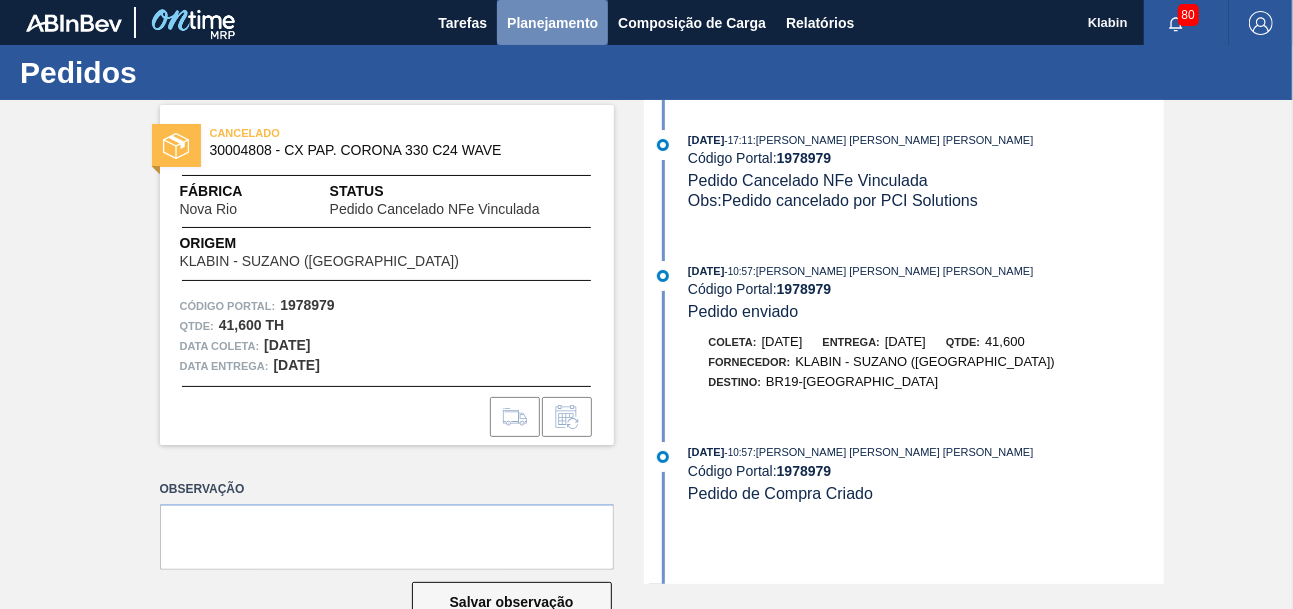 click on "Planejamento" at bounding box center [552, 23] 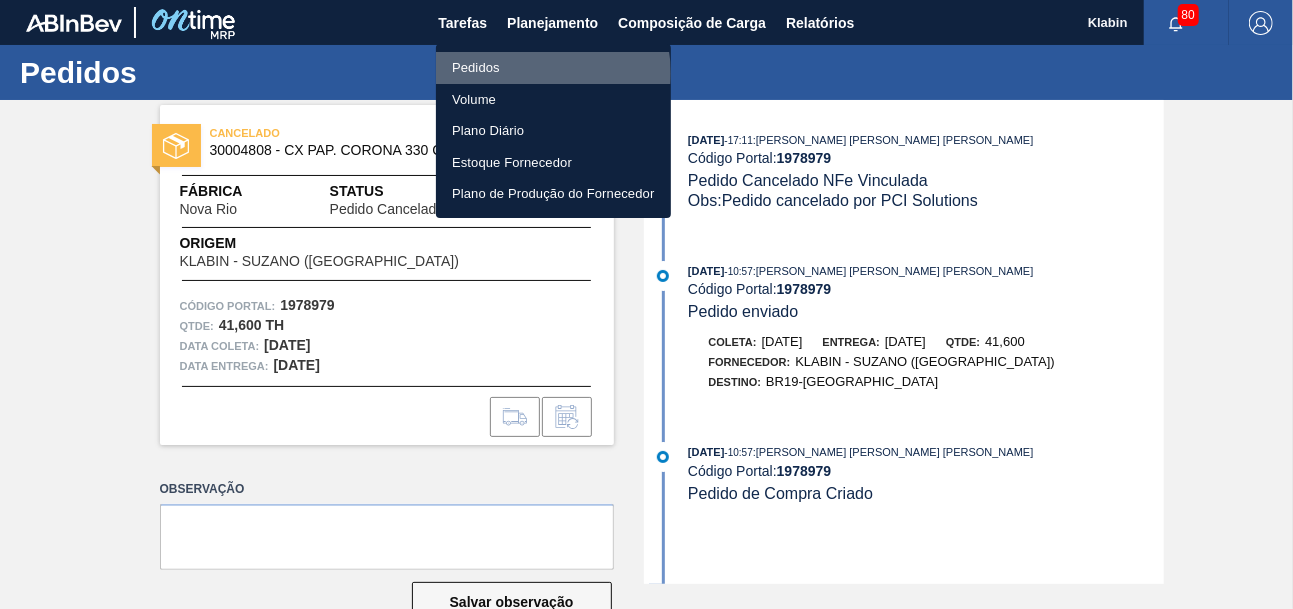 click on "Pedidos" at bounding box center [553, 68] 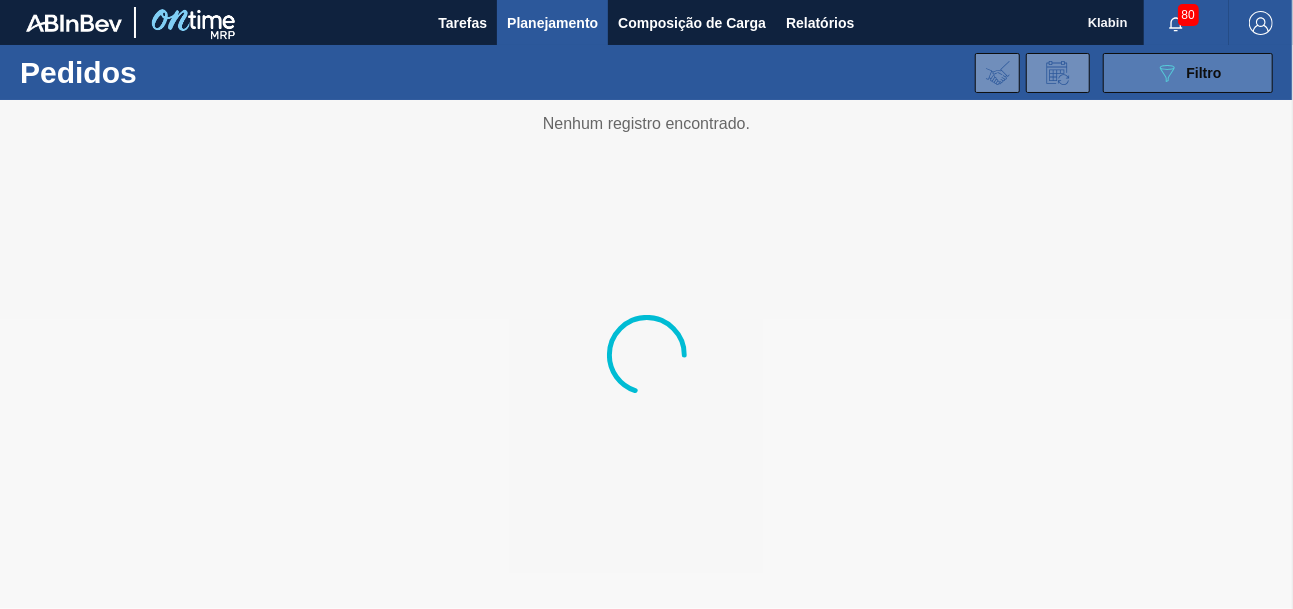 click on "089F7B8B-B2A5-4AFE-B5C0-19BA573D28AC Filtro" at bounding box center [1188, 73] 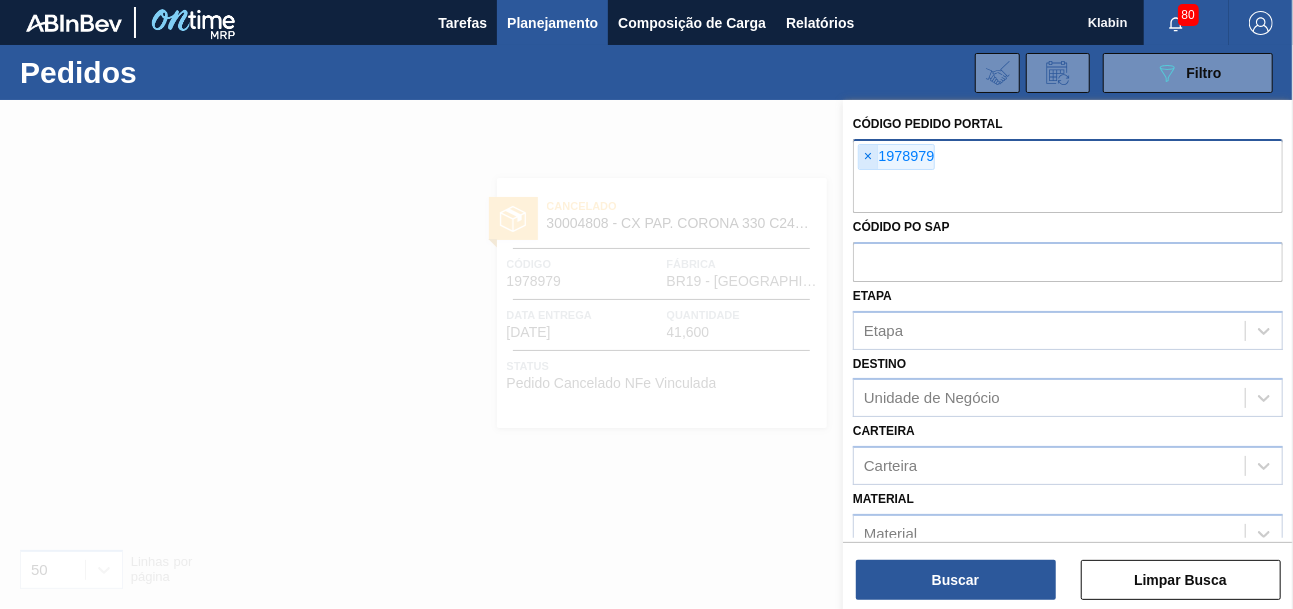 click on "×" at bounding box center (868, 157) 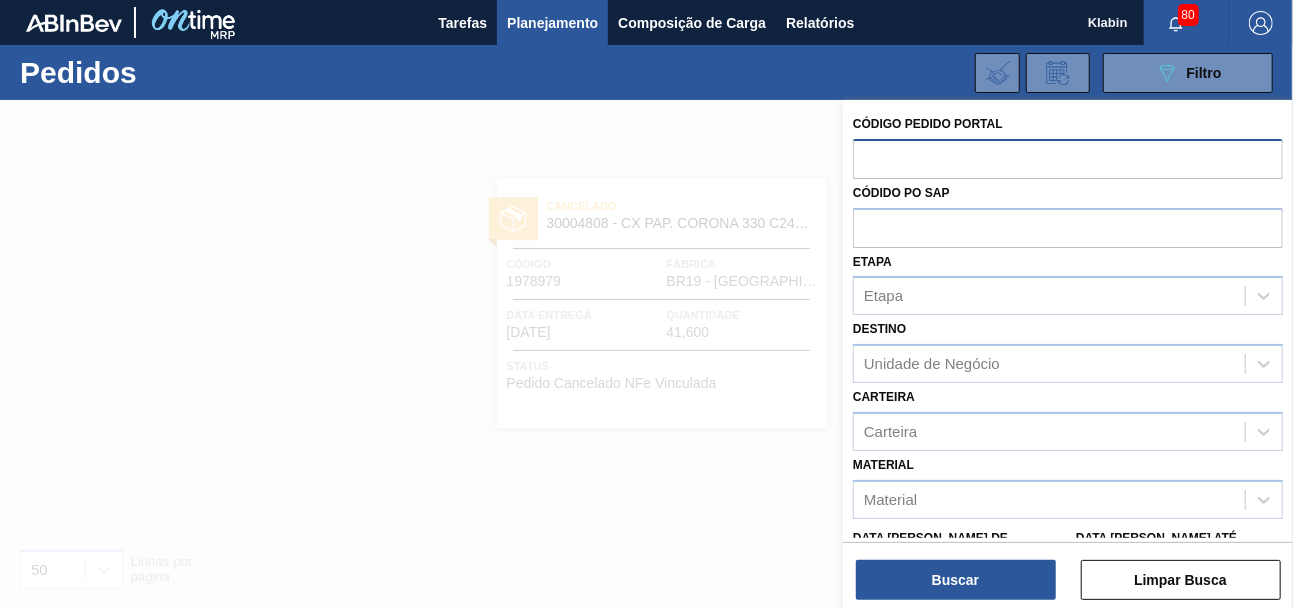 paste on "1988286" 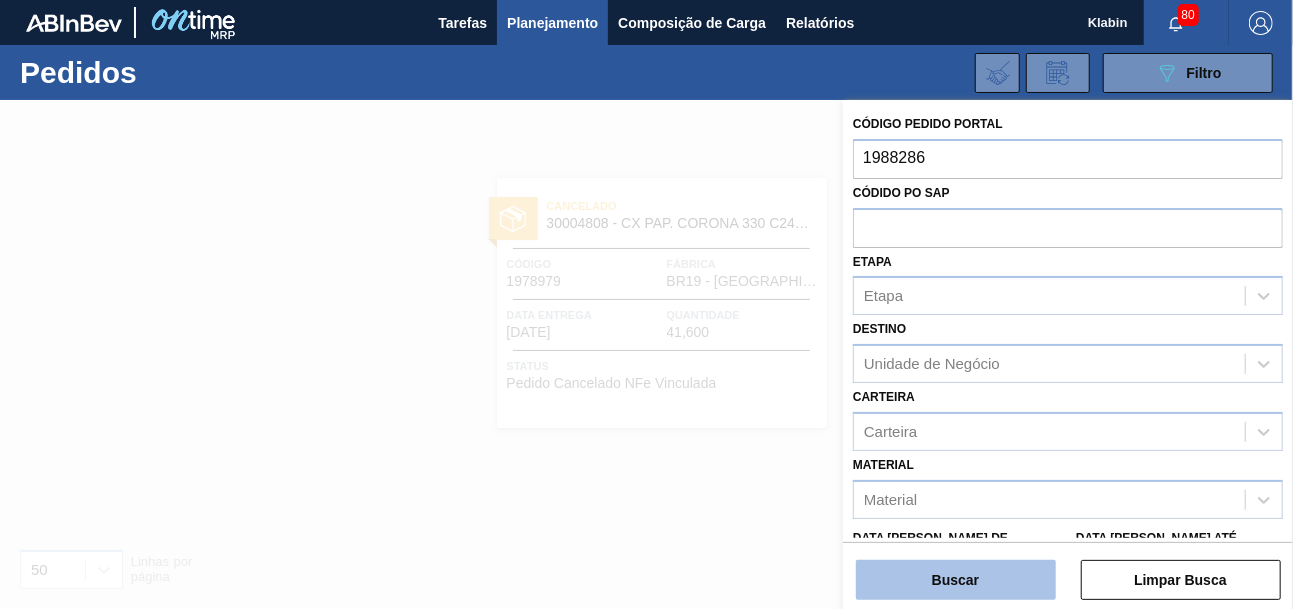type on "1988286" 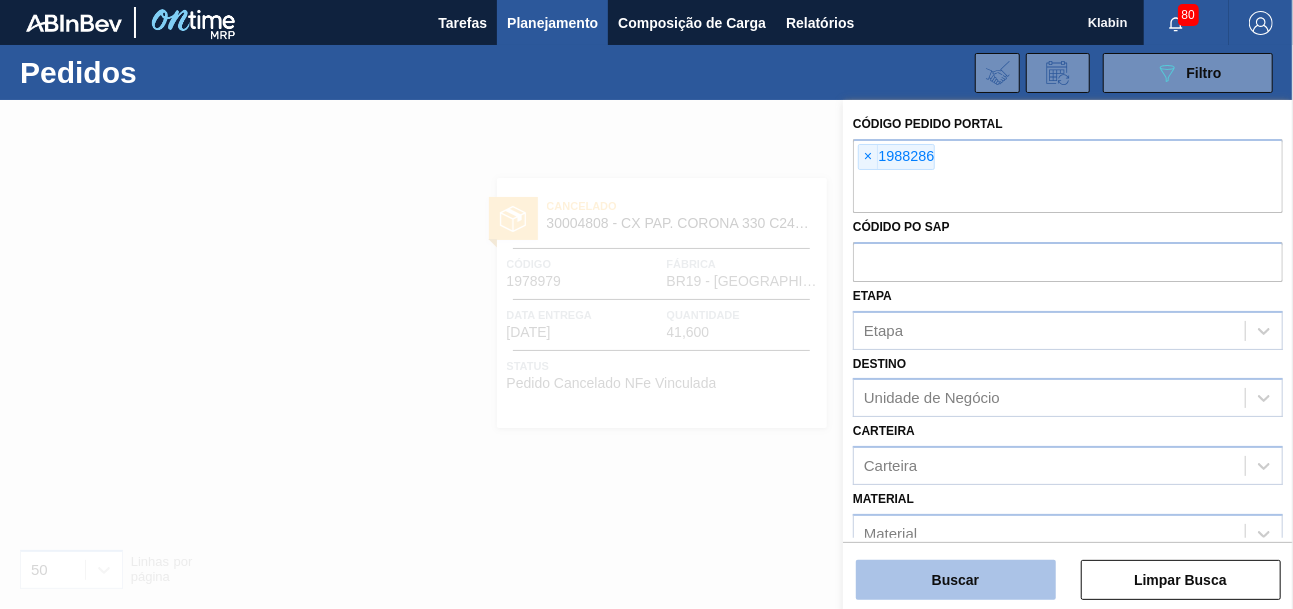 click on "Buscar" at bounding box center [956, 580] 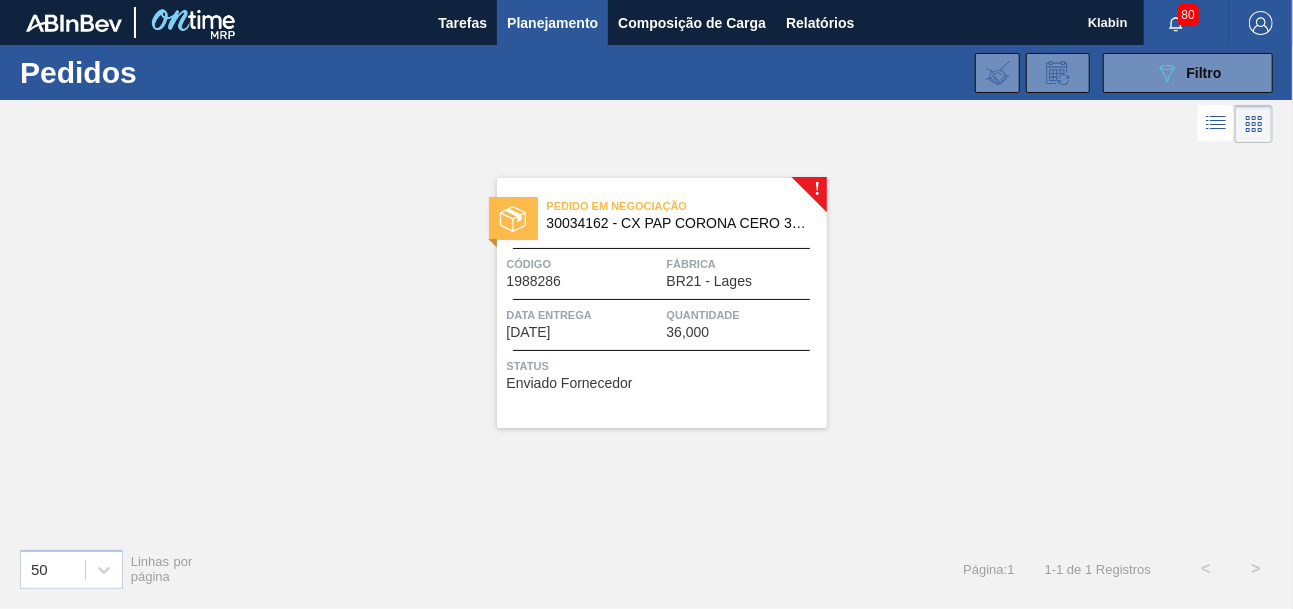 click on "30034162 - CX PAP CORONA CERO 330ML C24 AUTO NIV24" at bounding box center [679, 223] 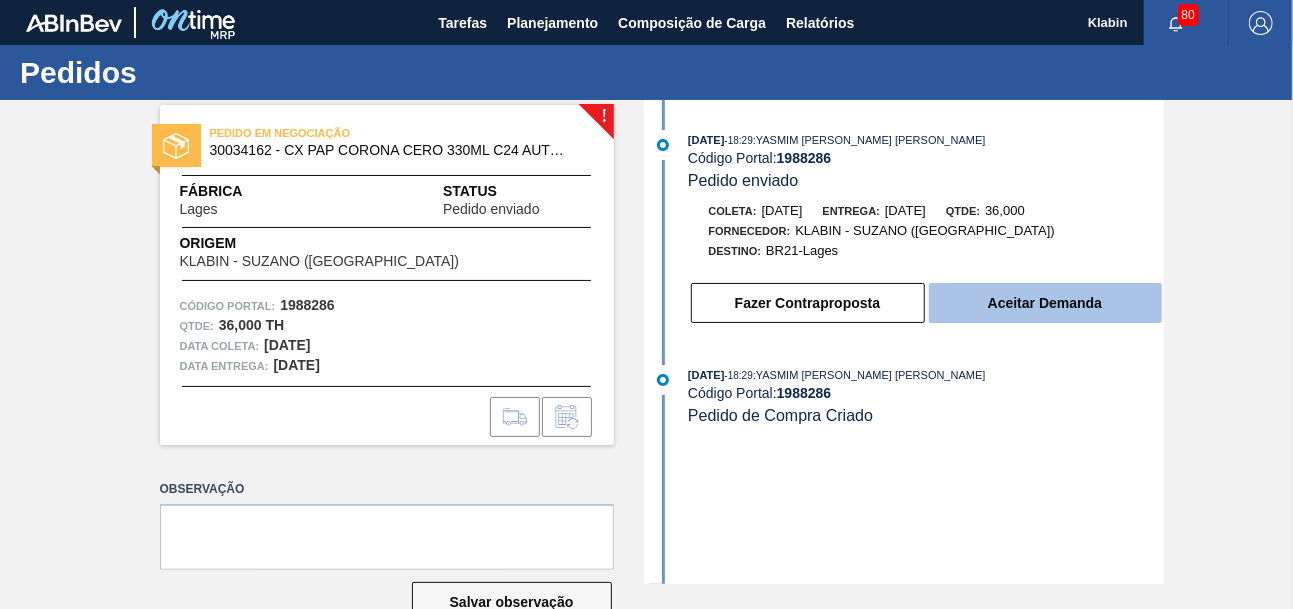 click on "Aceitar Demanda" at bounding box center (1045, 303) 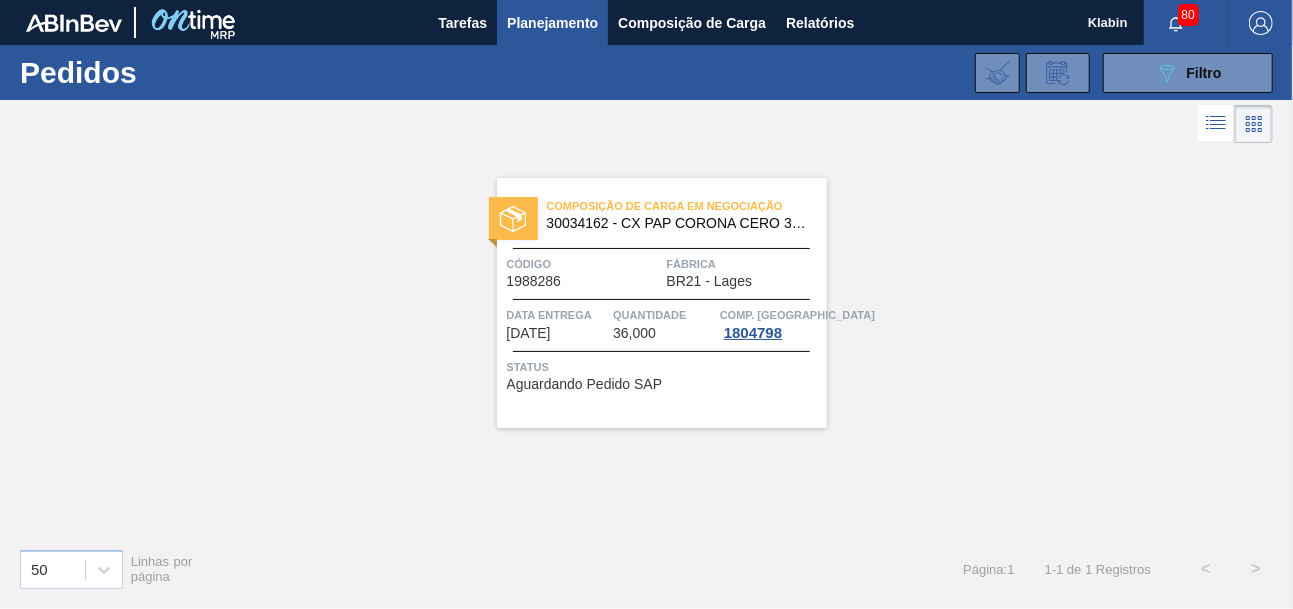 click on "Composição de Carga em Negociação" at bounding box center (687, 206) 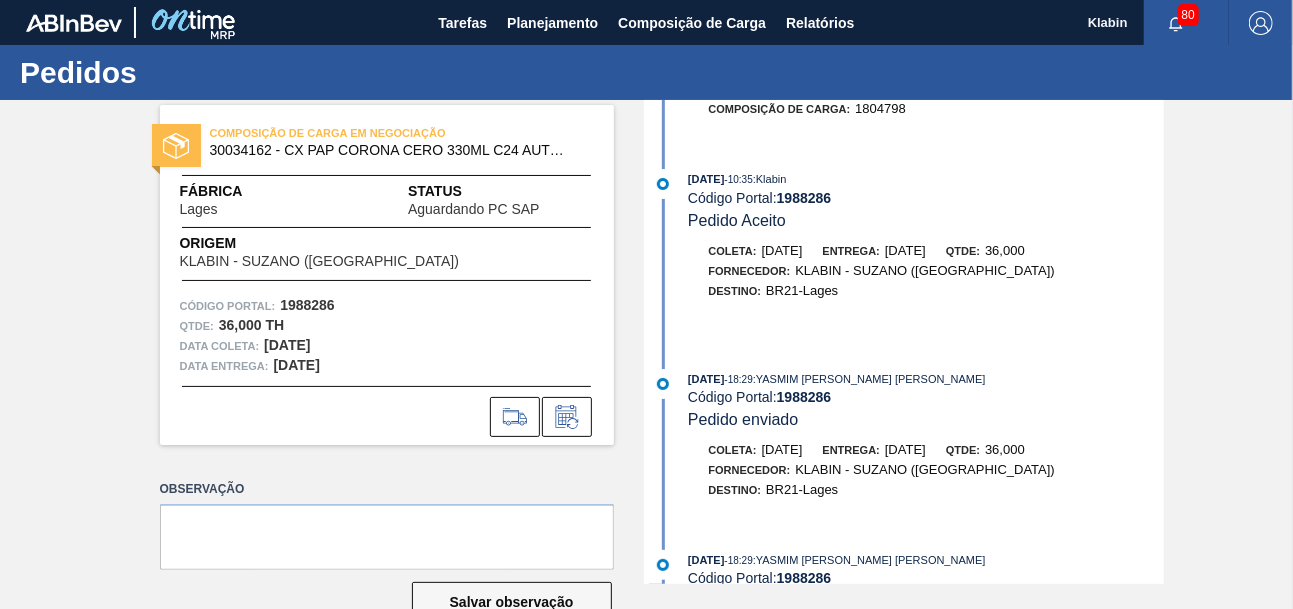 scroll, scrollTop: 287, scrollLeft: 0, axis: vertical 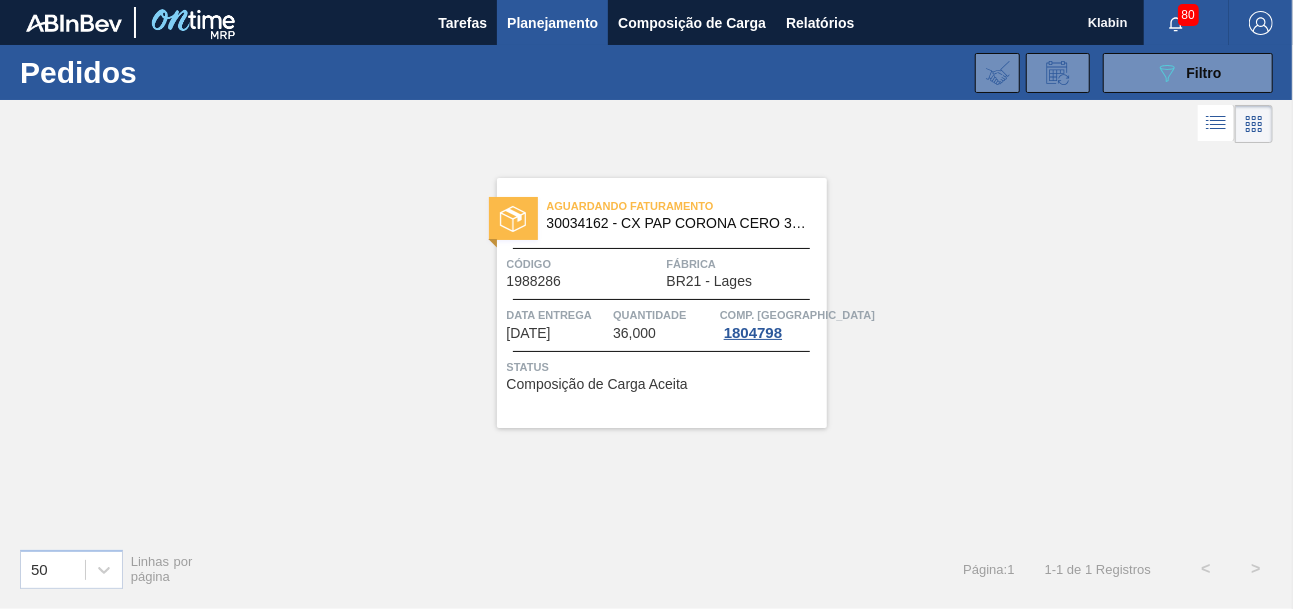 click on "30034162 - CX PAP CORONA CERO 330ML C24 AUTO NIV24" at bounding box center [679, 223] 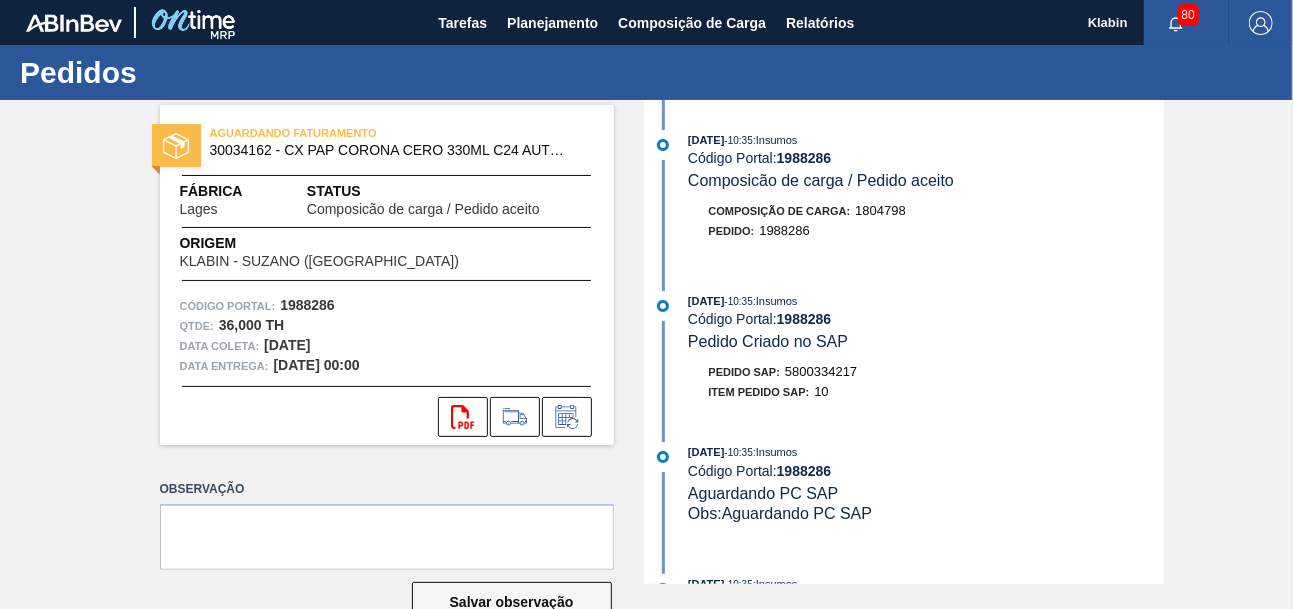 click on "Pedido SAP:  5800334217" at bounding box center (926, 372) 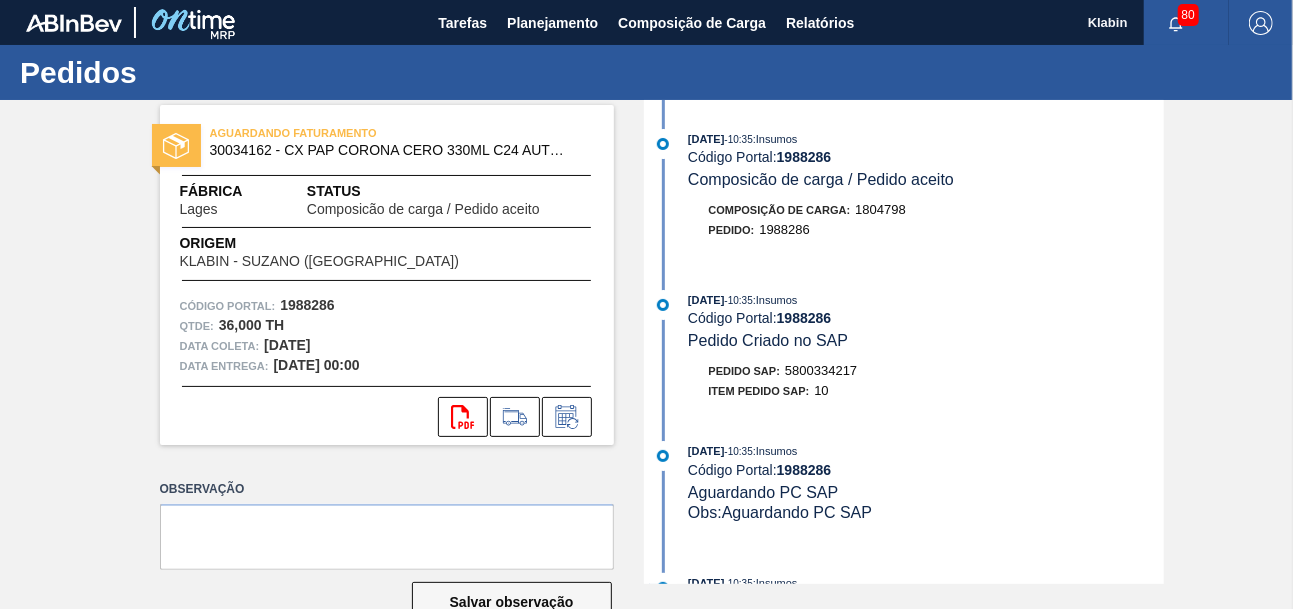 scroll, scrollTop: 0, scrollLeft: 0, axis: both 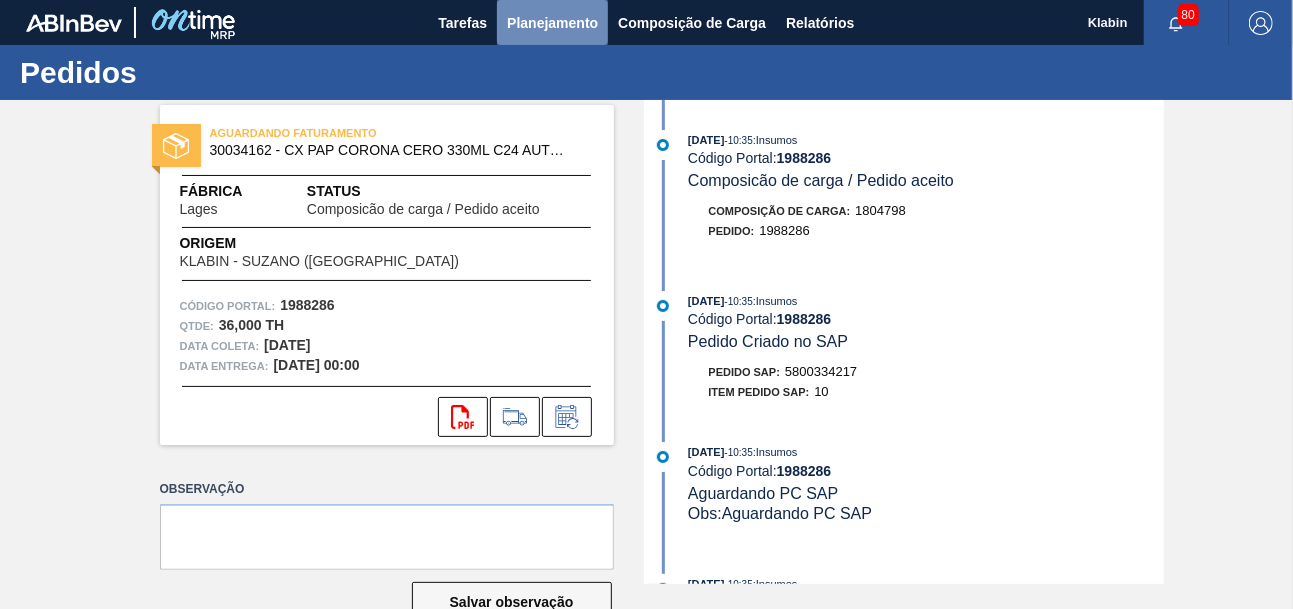 click on "Planejamento" at bounding box center (552, 23) 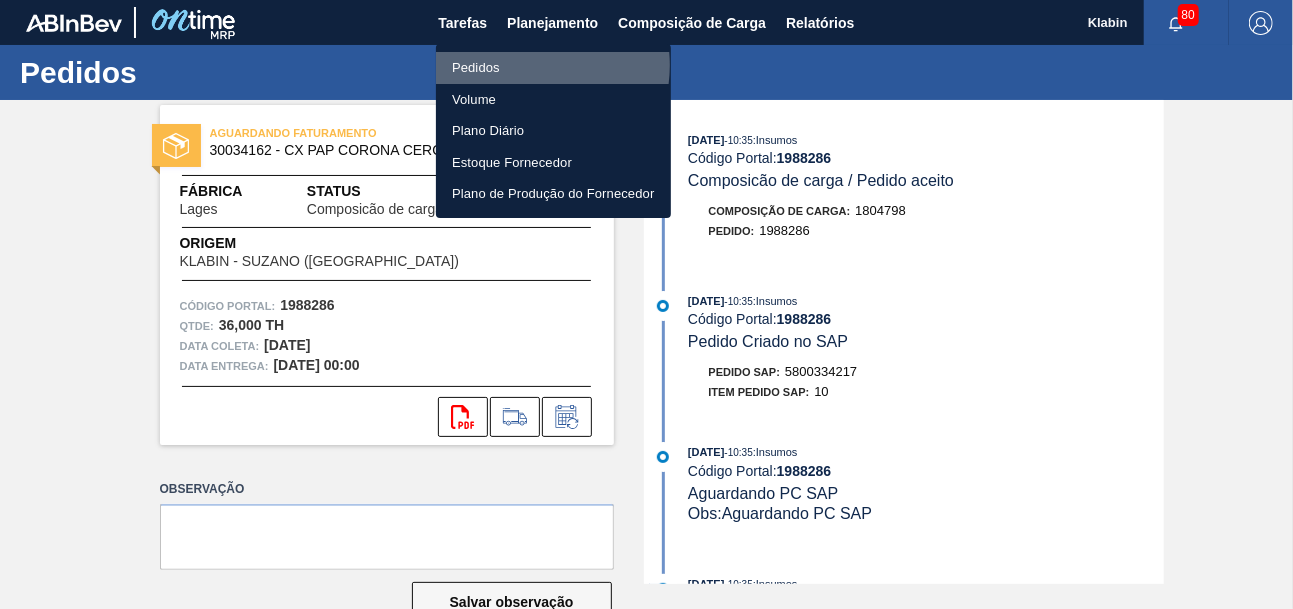 click on "Pedidos" at bounding box center [553, 68] 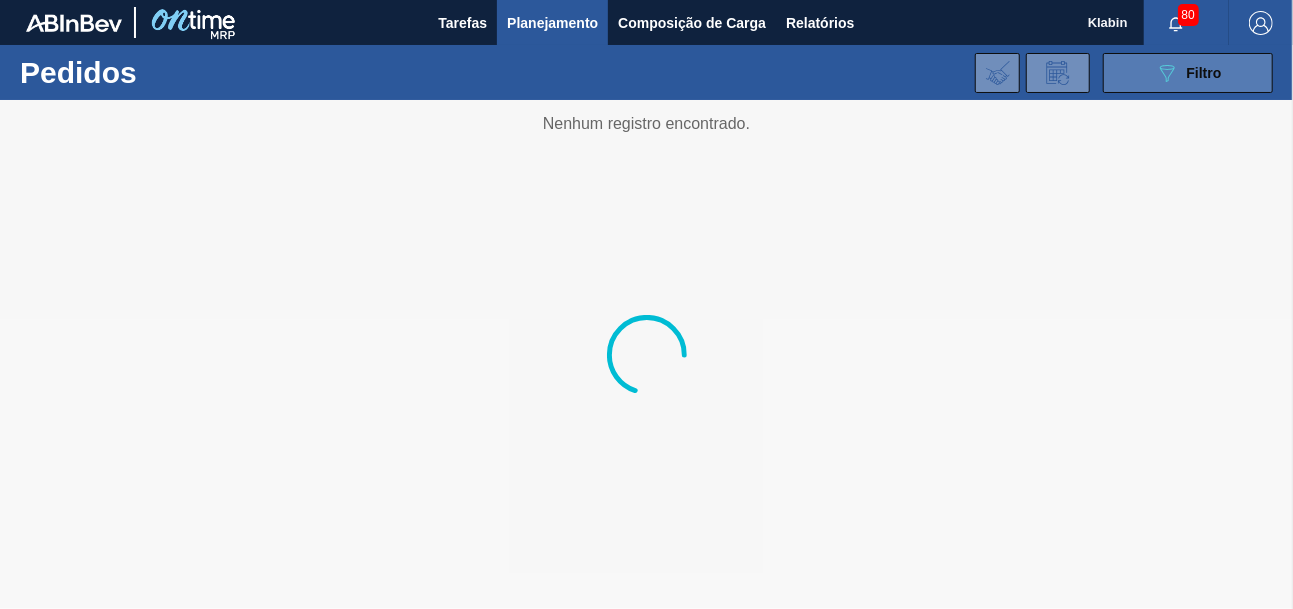 click on "089F7B8B-B2A5-4AFE-B5C0-19BA573D28AC Filtro" at bounding box center [1188, 73] 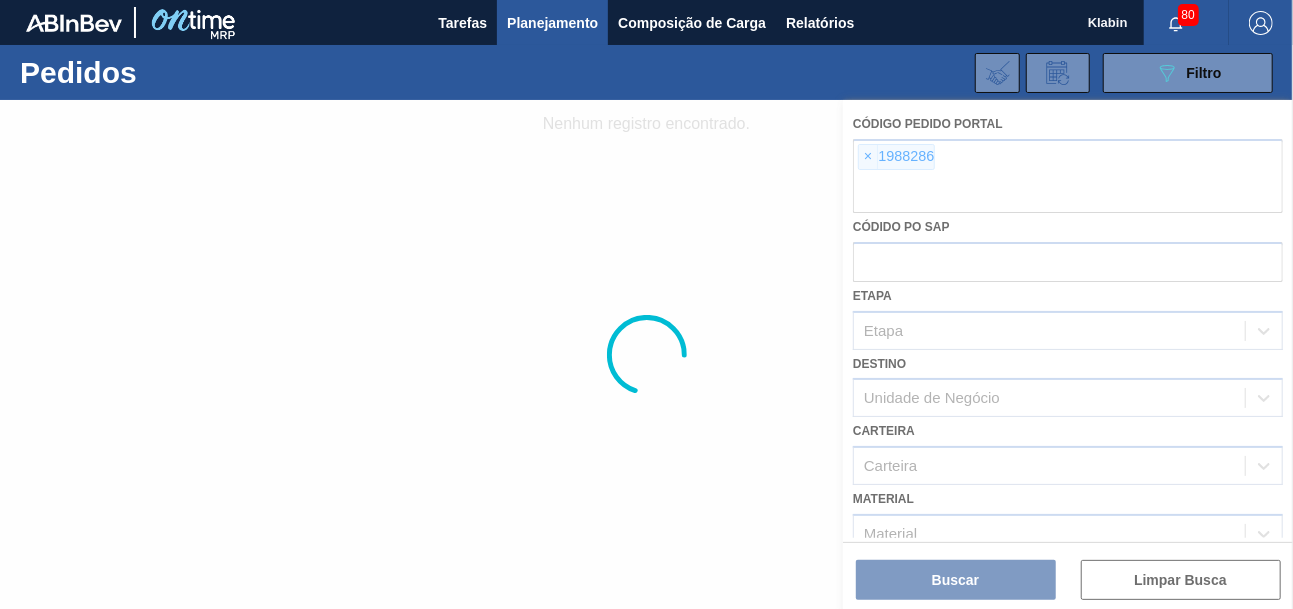 click at bounding box center (646, 354) 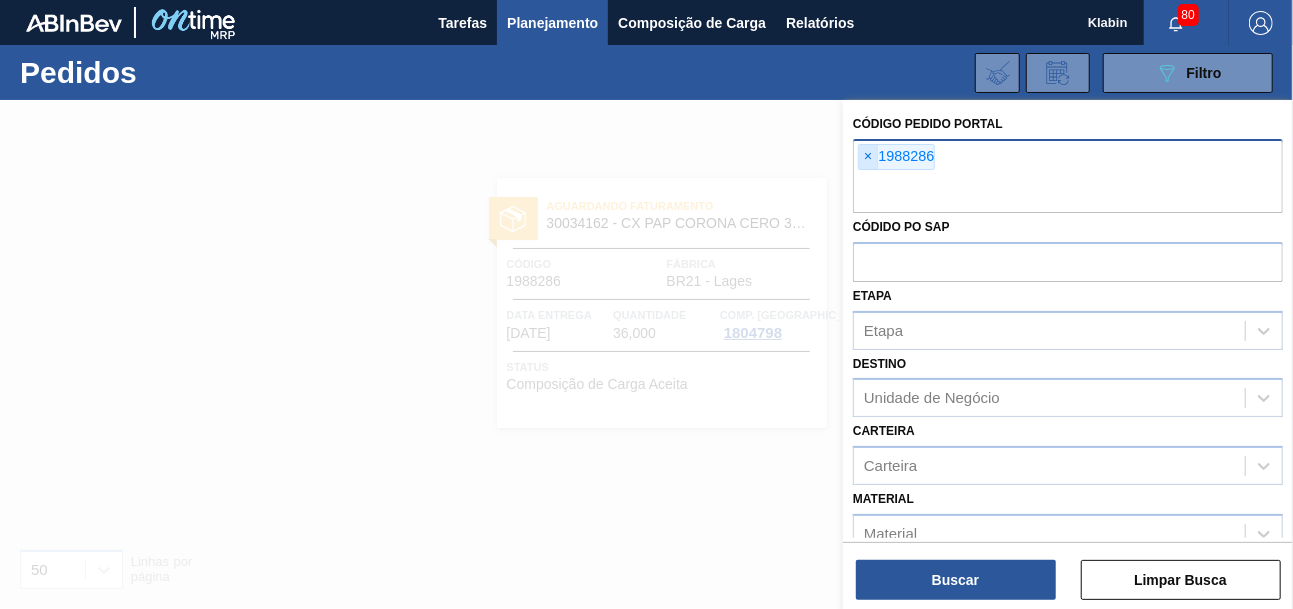 click on "×" at bounding box center [868, 157] 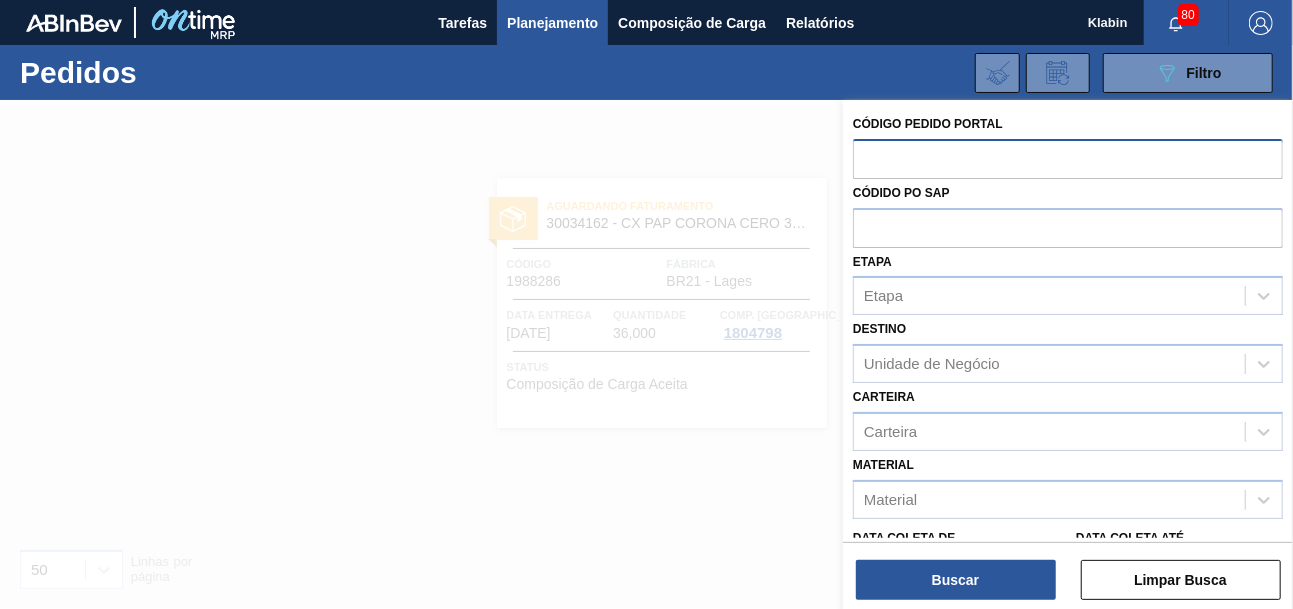 paste on "1988287" 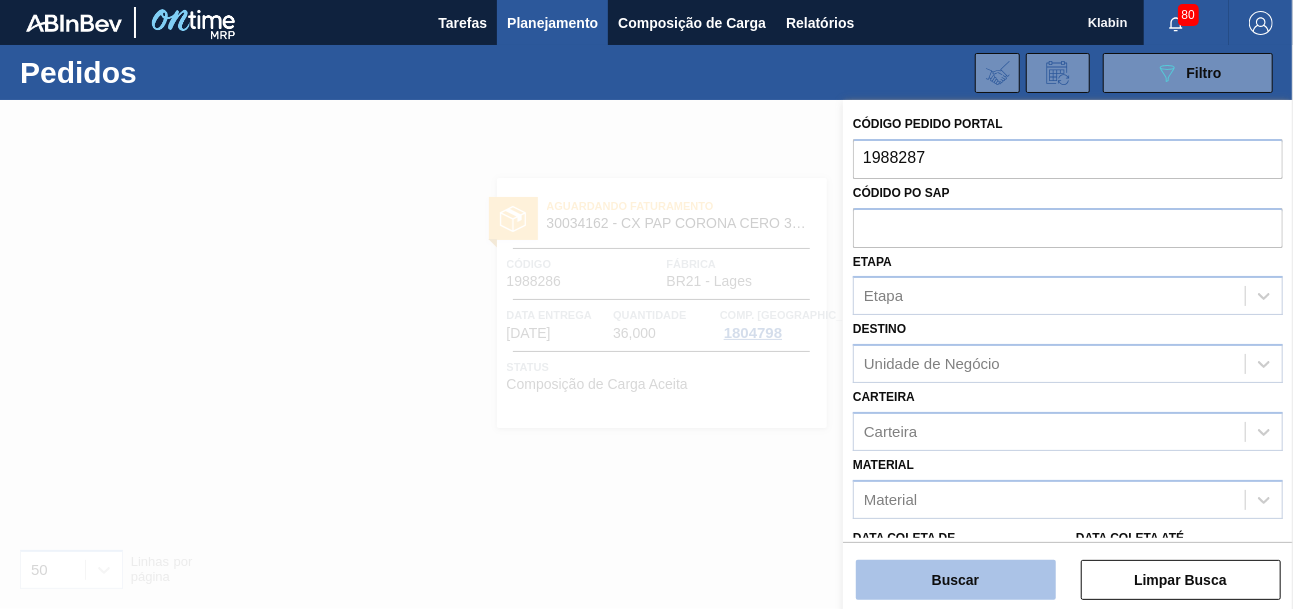 type on "1988287" 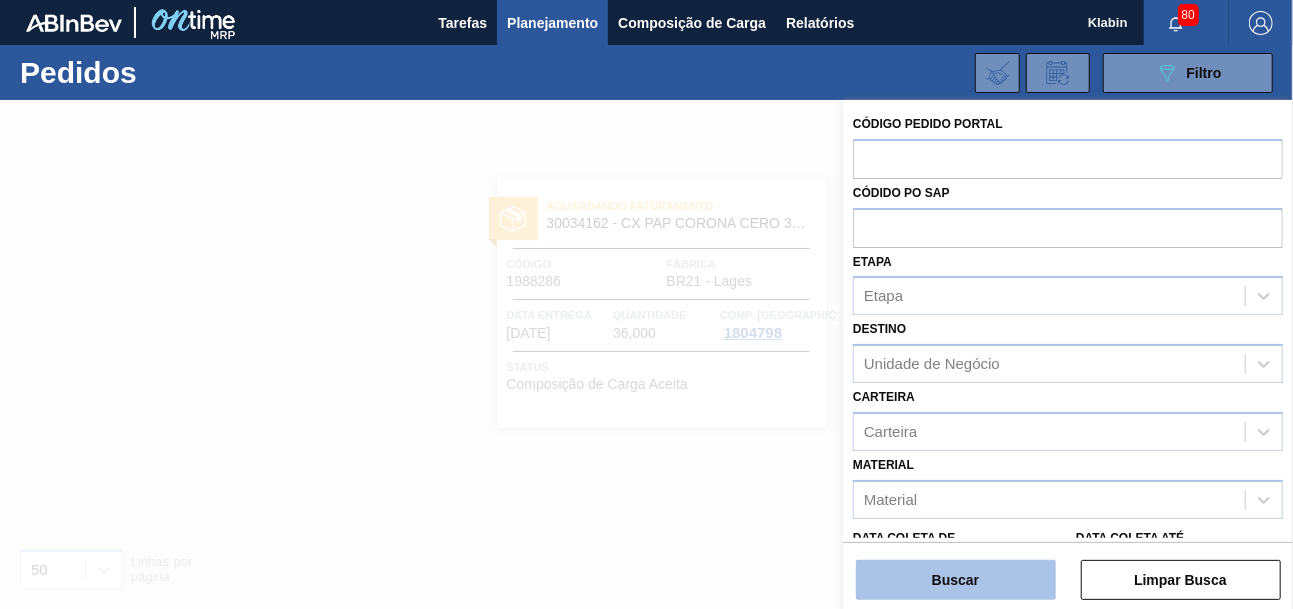 click on "Buscar" at bounding box center [956, 580] 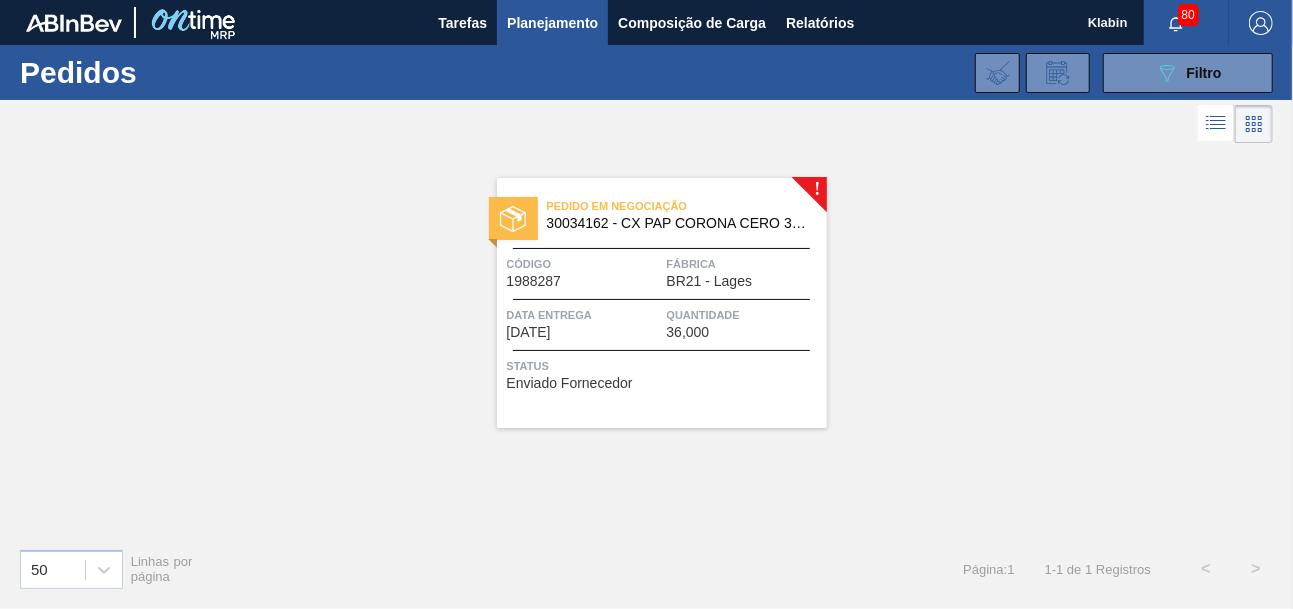 click on "Pedido em Negociação 30034162 - CX PAP CORONA CERO 330ML C24 AUTO NIV24" at bounding box center (662, 215) 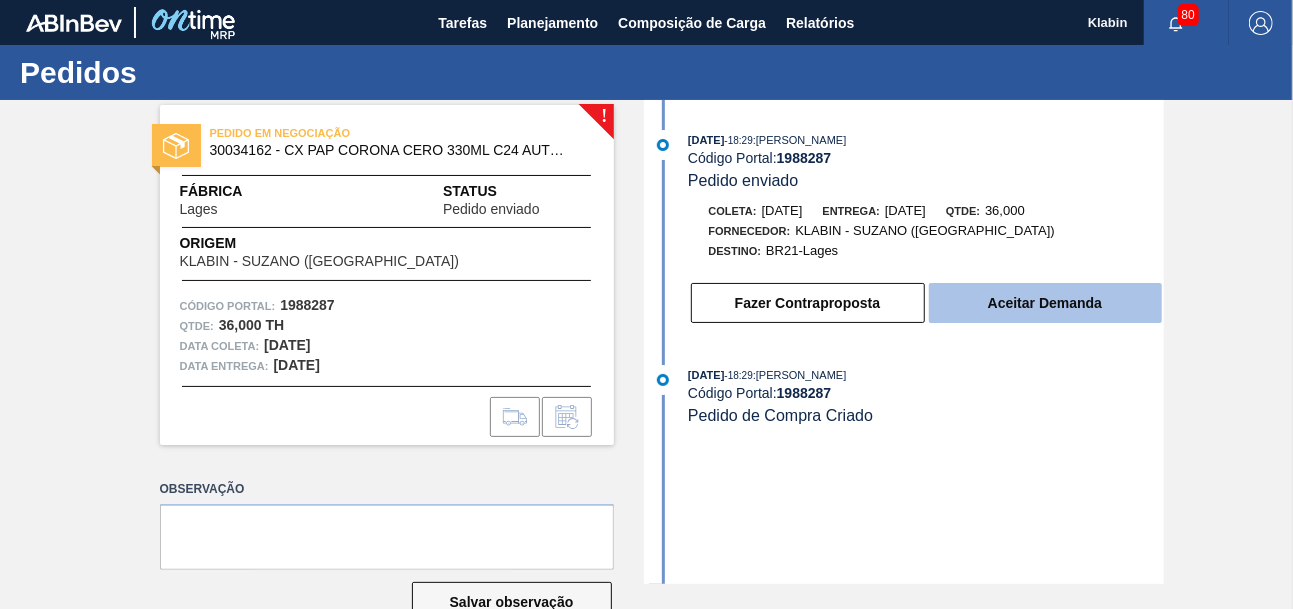 click on "Aceitar Demanda" at bounding box center [1045, 303] 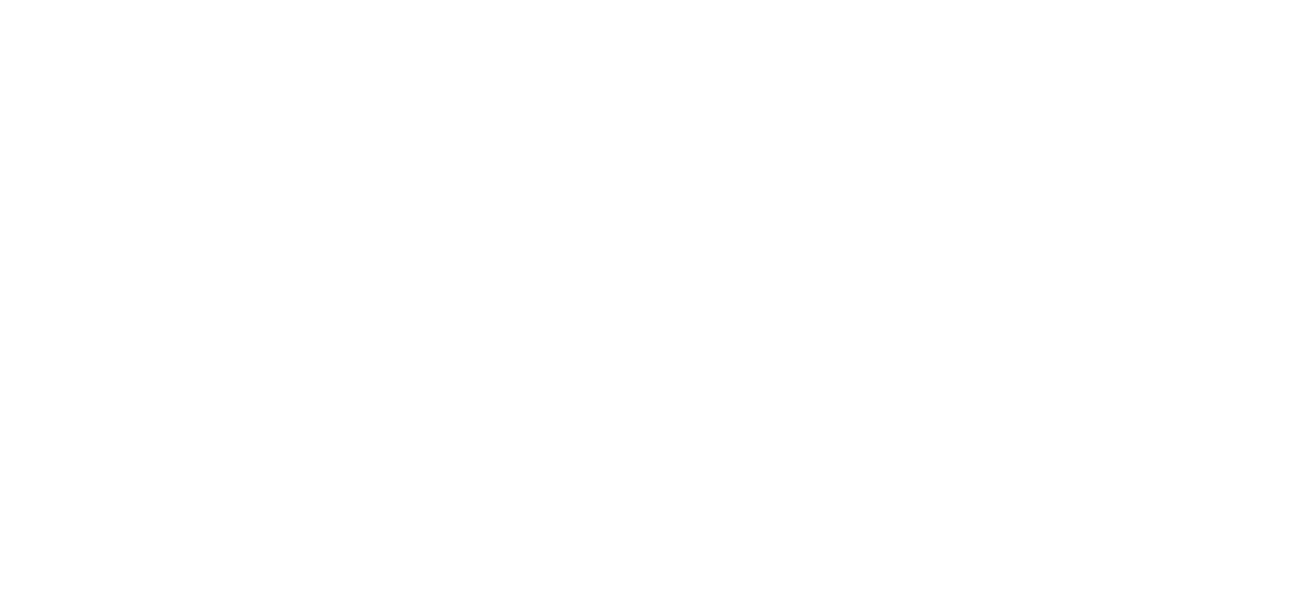 scroll, scrollTop: 0, scrollLeft: 0, axis: both 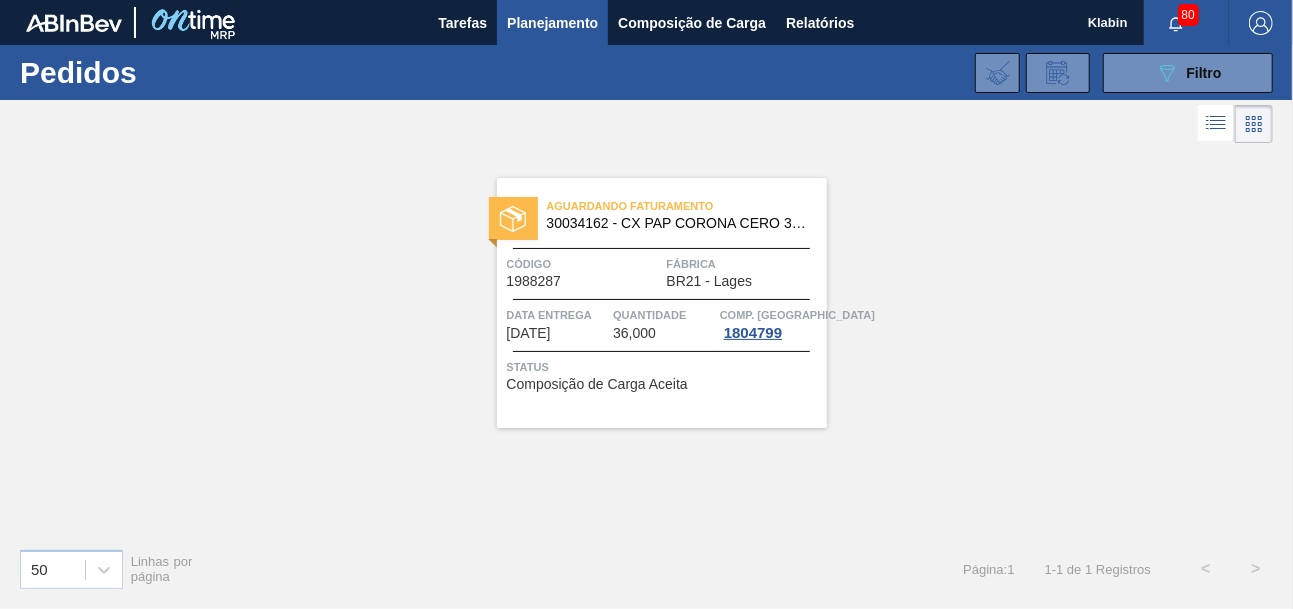 click on "Código 1988287" at bounding box center [584, 271] 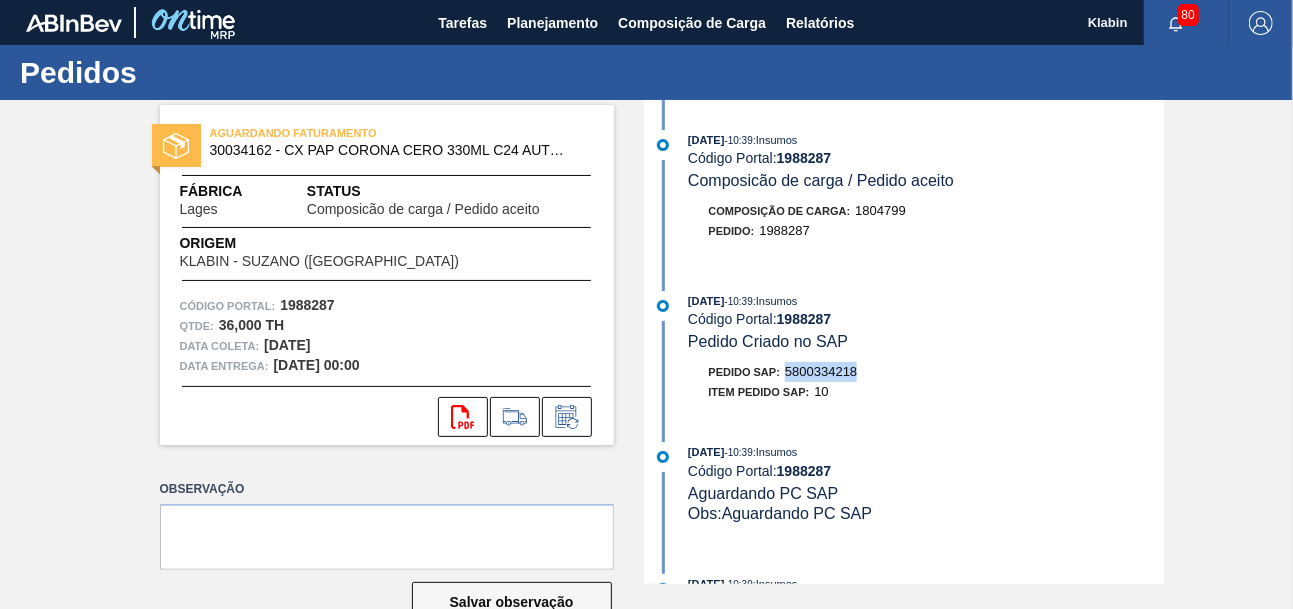 drag, startPoint x: 789, startPoint y: 374, endPoint x: 863, endPoint y: 375, distance: 74.00676 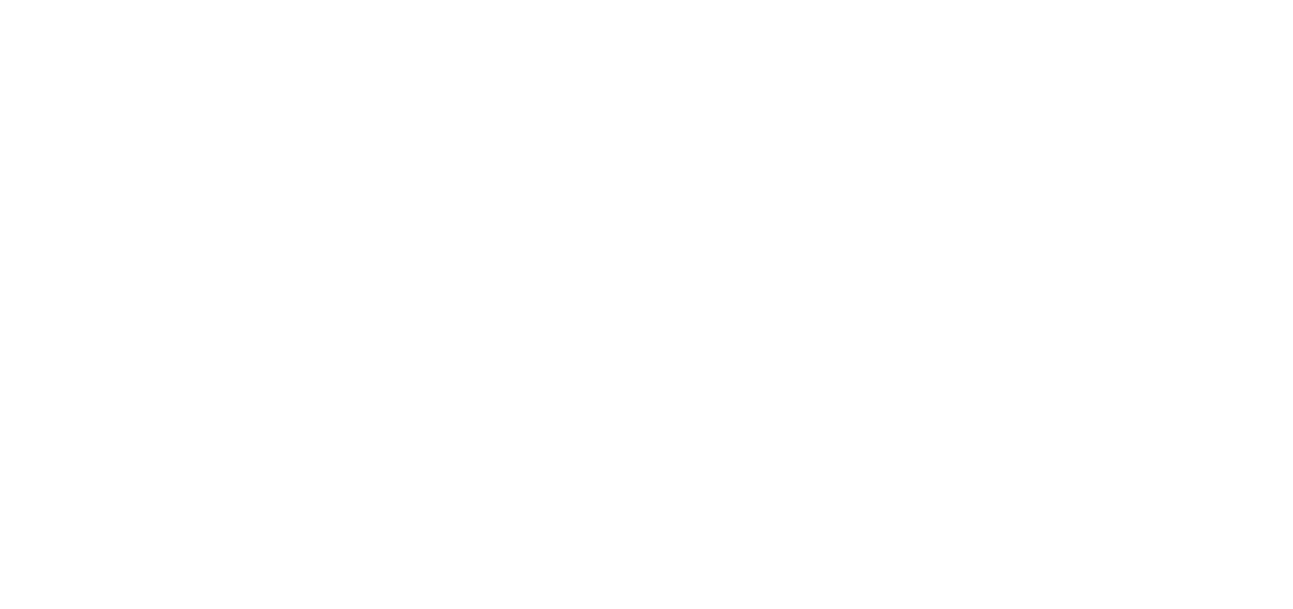 scroll, scrollTop: 0, scrollLeft: 0, axis: both 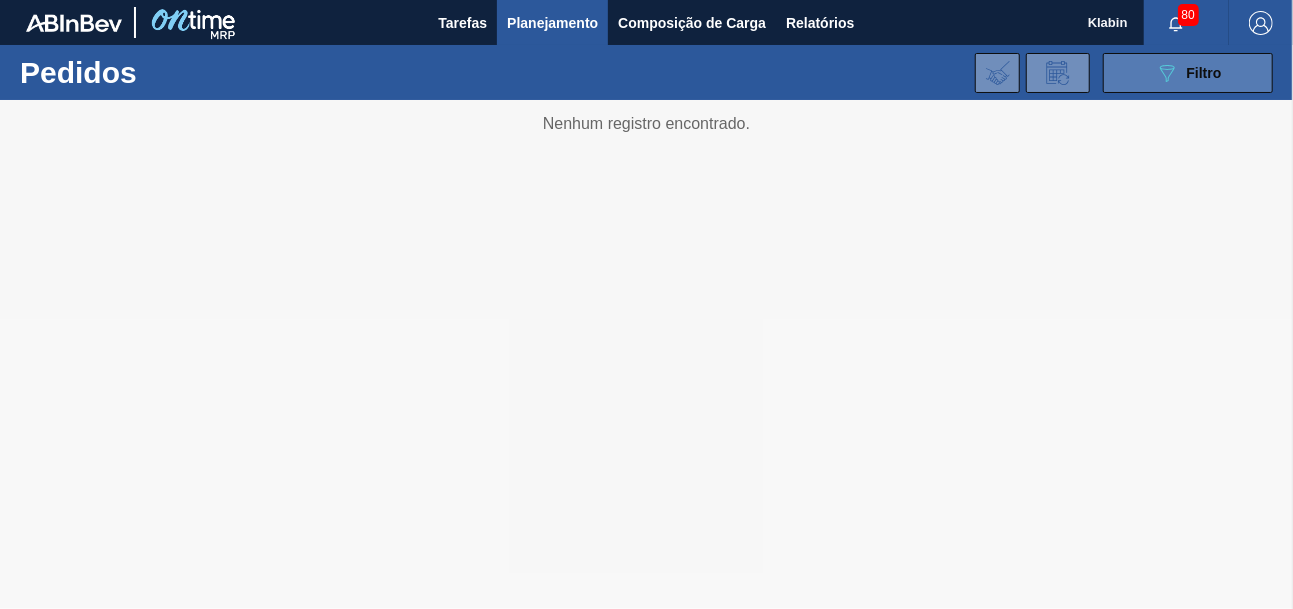 click on "089F7B8B-B2A5-4AFE-B5C0-19BA573D28AC" 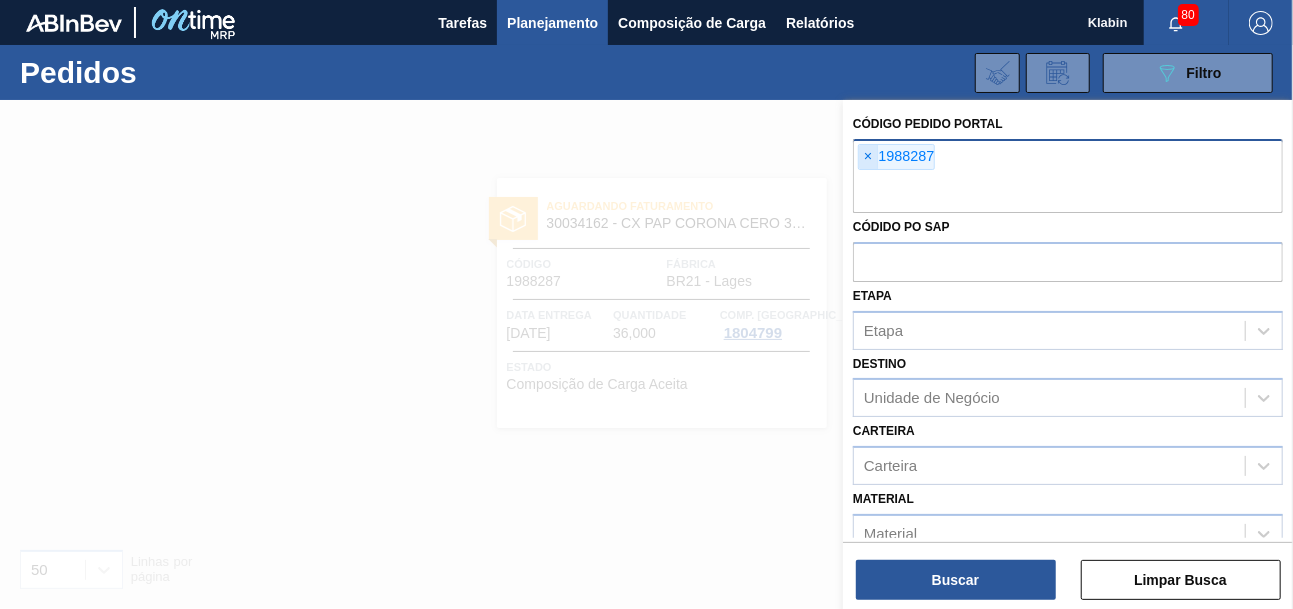 click on "×" at bounding box center (868, 157) 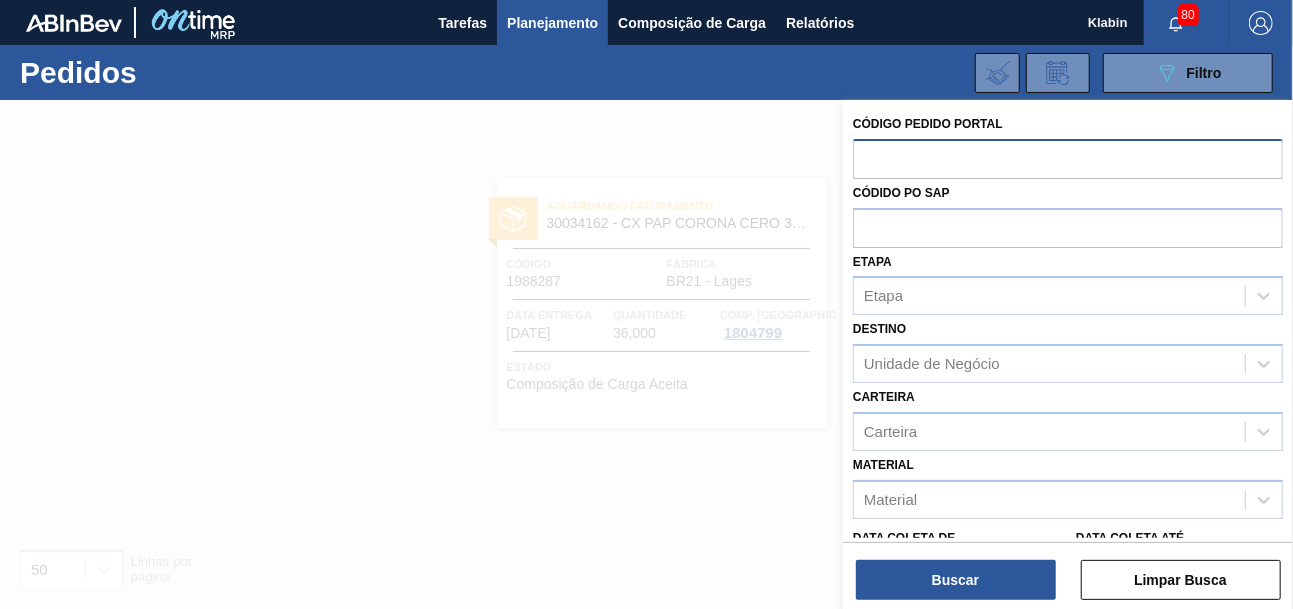 click at bounding box center [1068, 158] 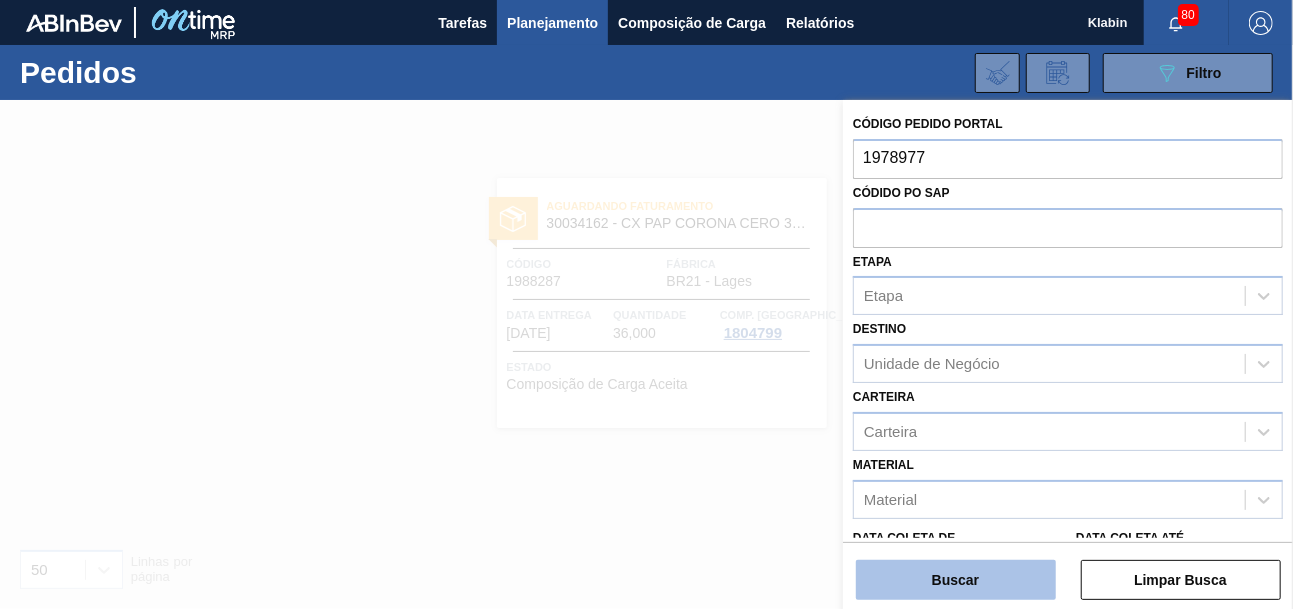 type on "1978977" 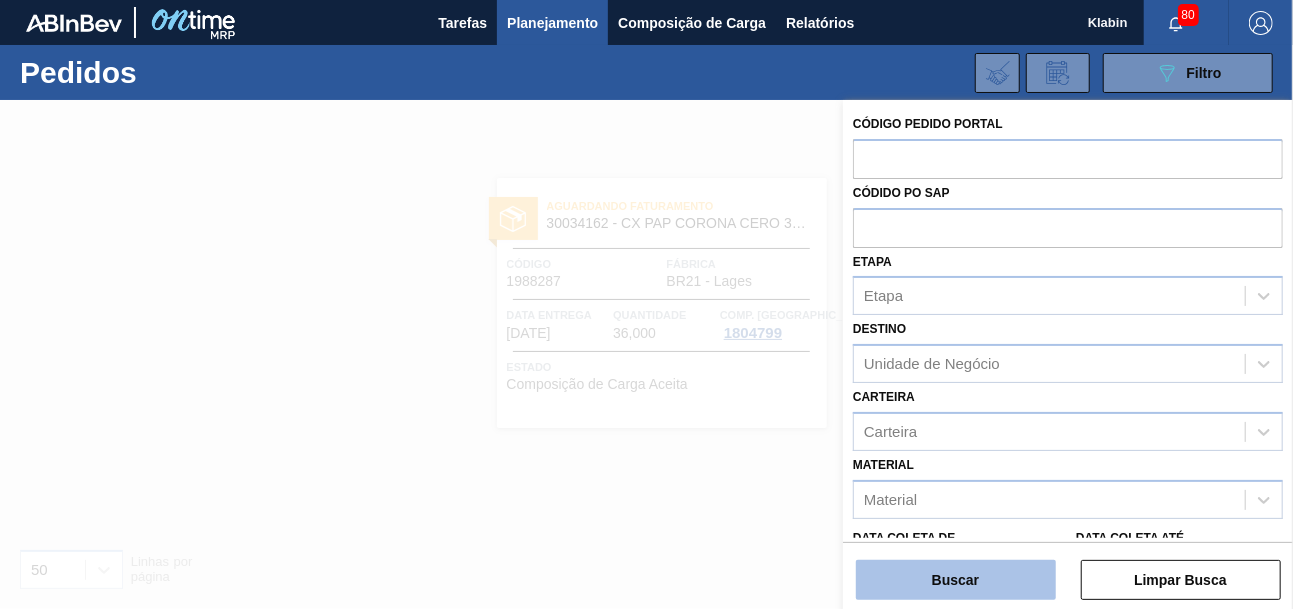 click on "Buscar" at bounding box center (956, 580) 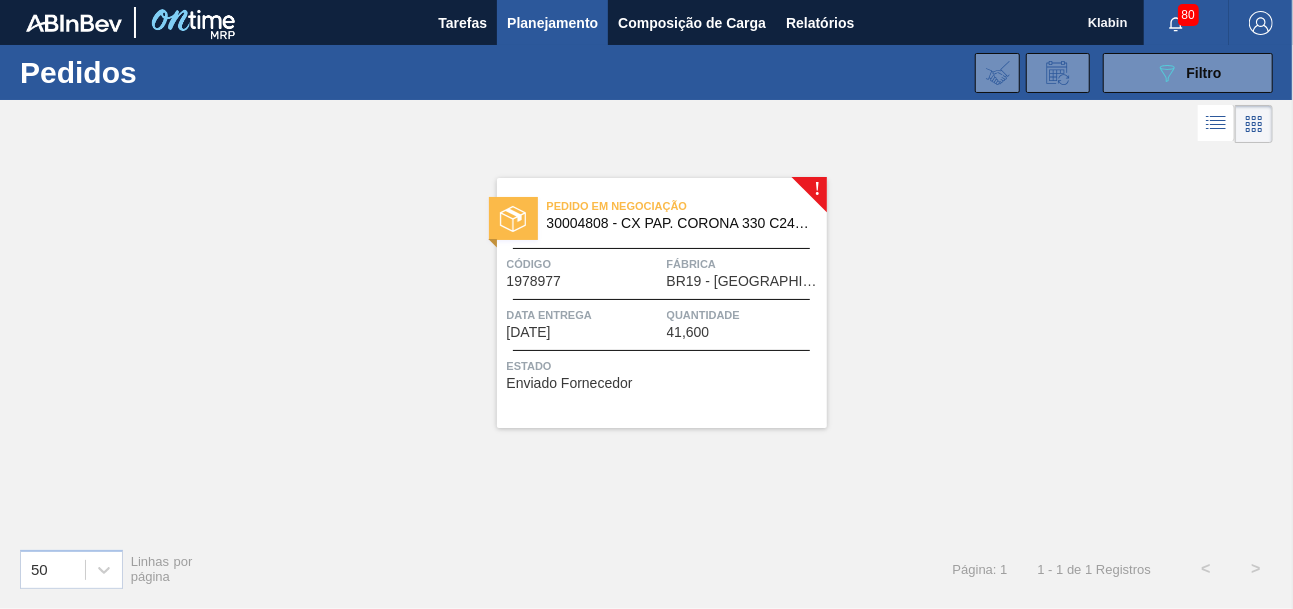 click on "Pedido em Negociação 30004808 - CX PAP. CORONA 330 C24 ONDA Código 1978977 Fábrica BR19 - Nova Rio Data entrega 18/08/2025 Quantidade 41,600 Estado Enviado Fornecedor" at bounding box center [662, 303] 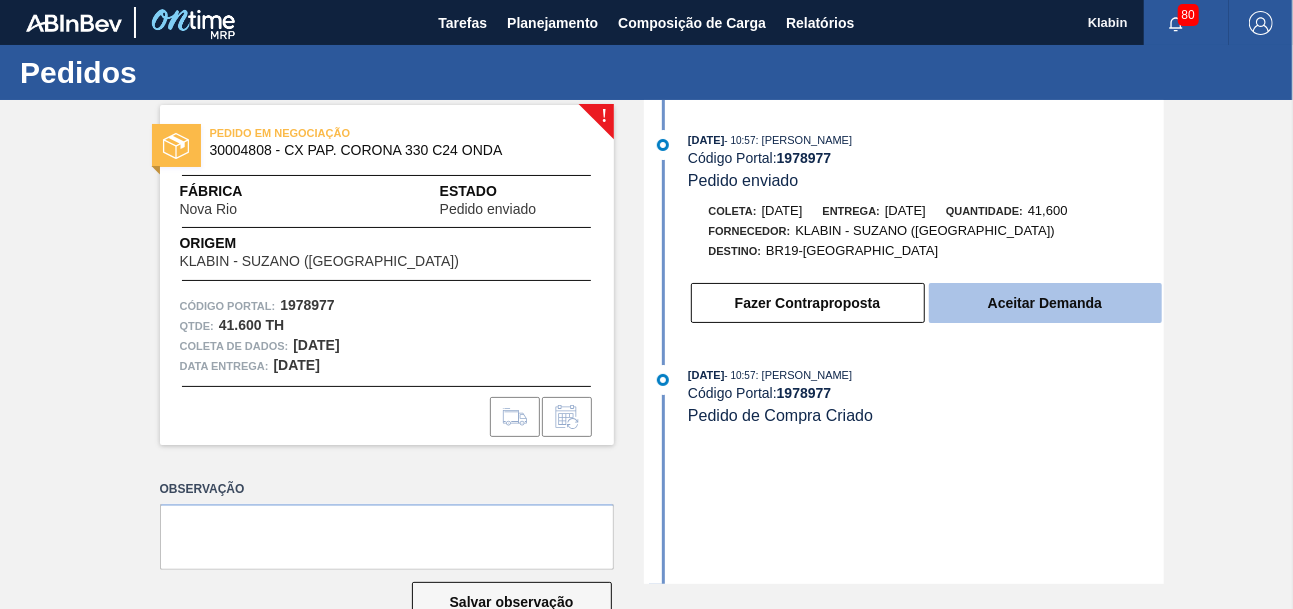 click on "Aceitar Demanda" at bounding box center (1045, 303) 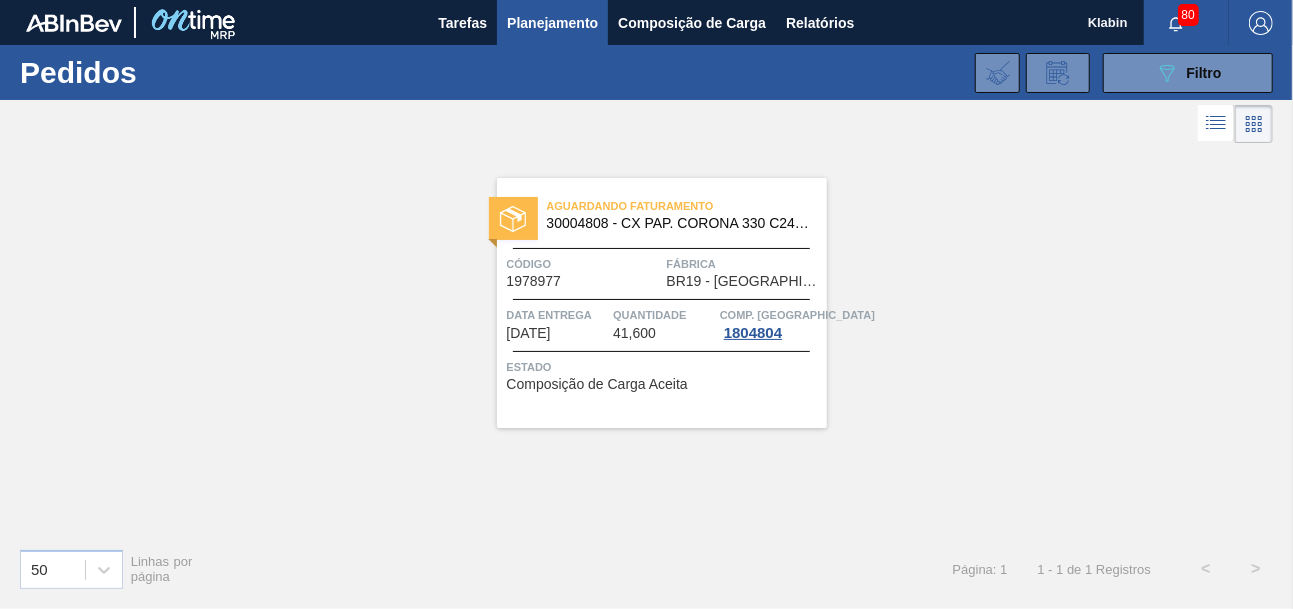 click on "Código" at bounding box center [584, 264] 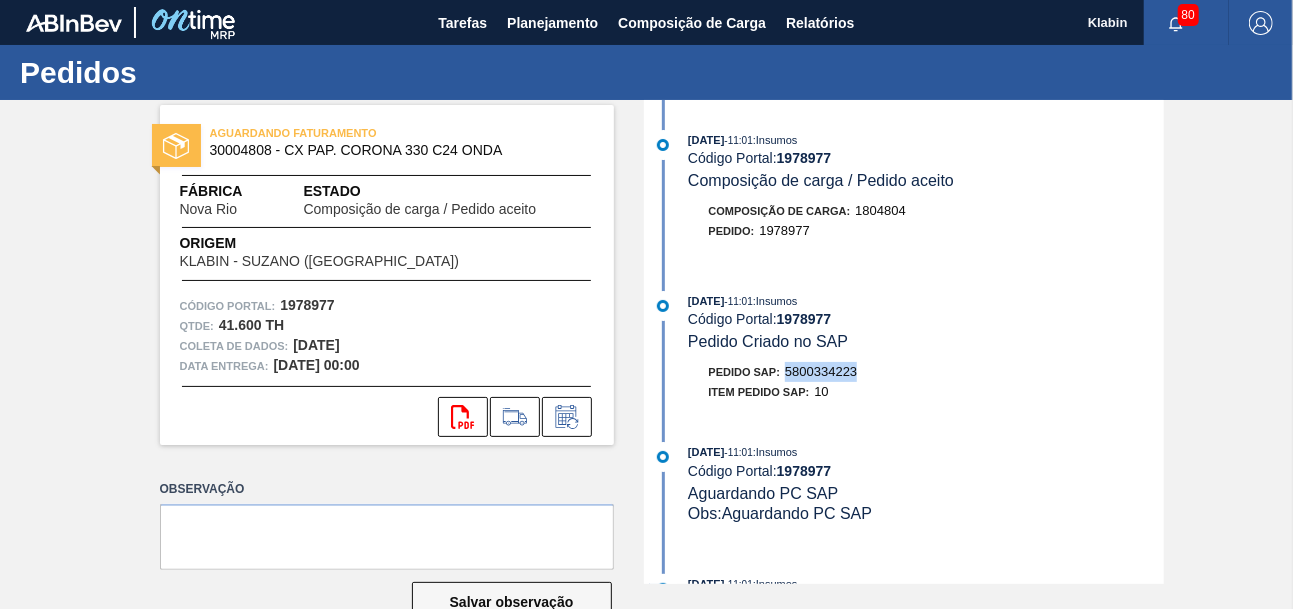 drag, startPoint x: 786, startPoint y: 374, endPoint x: 862, endPoint y: 382, distance: 76.41989 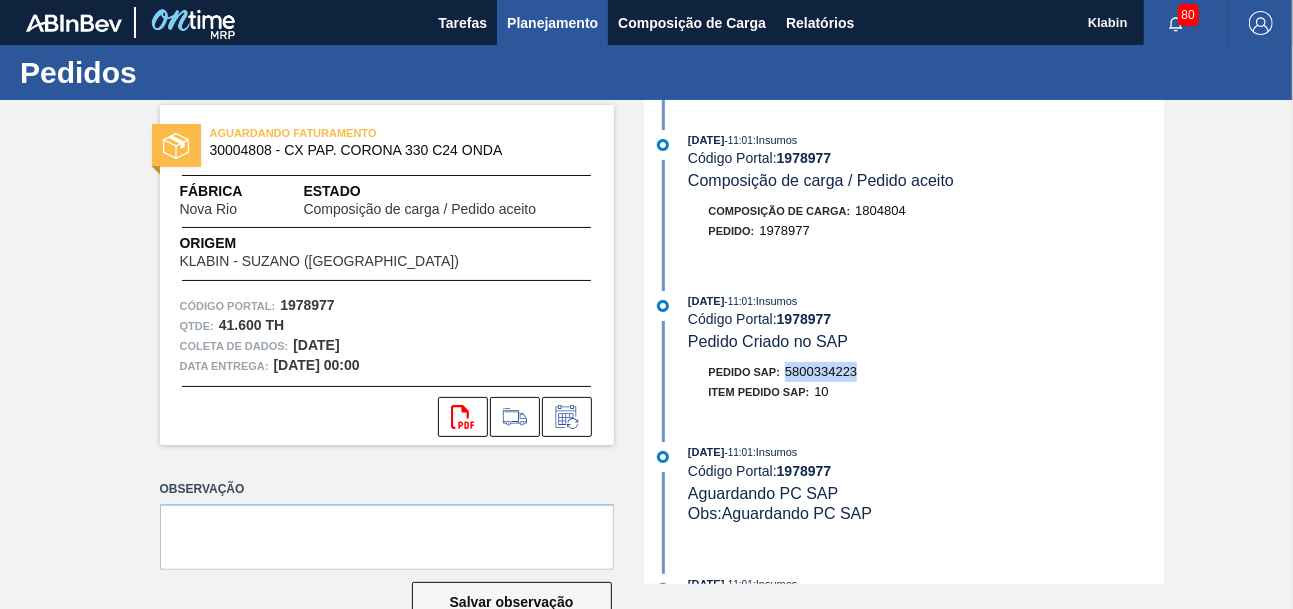 click on "Planejamento" at bounding box center (552, 23) 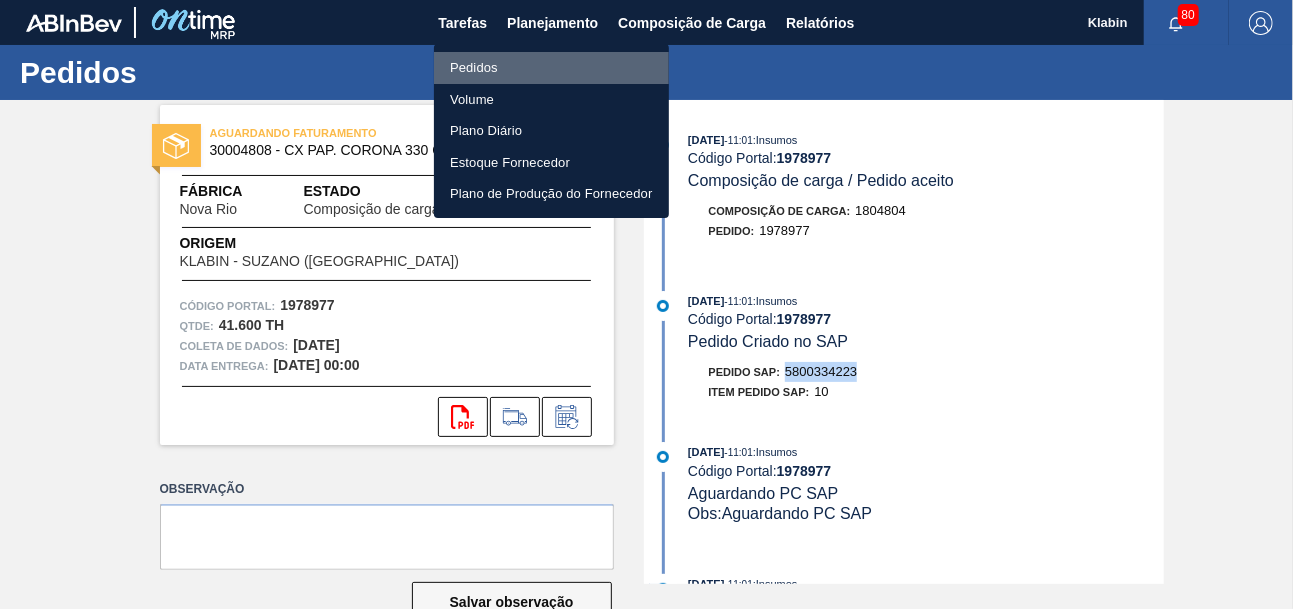 click on "Pedidos" at bounding box center [551, 68] 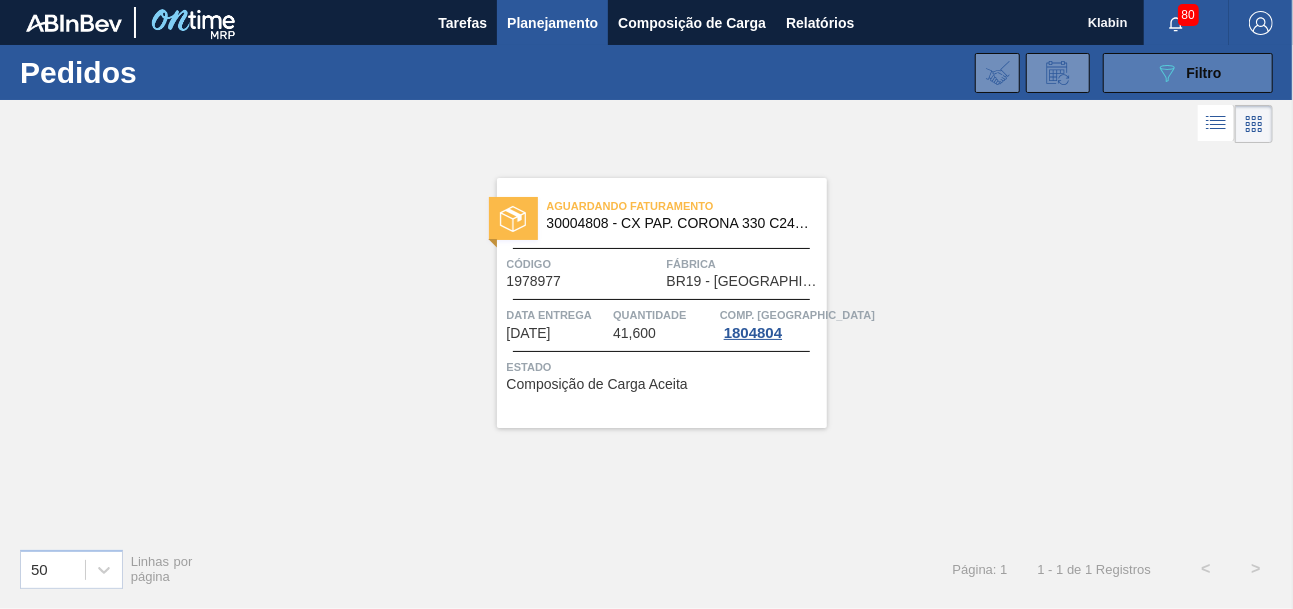 click on "089F7B8B-B2A5-4AFE-B5C0-19BA573D28AC" 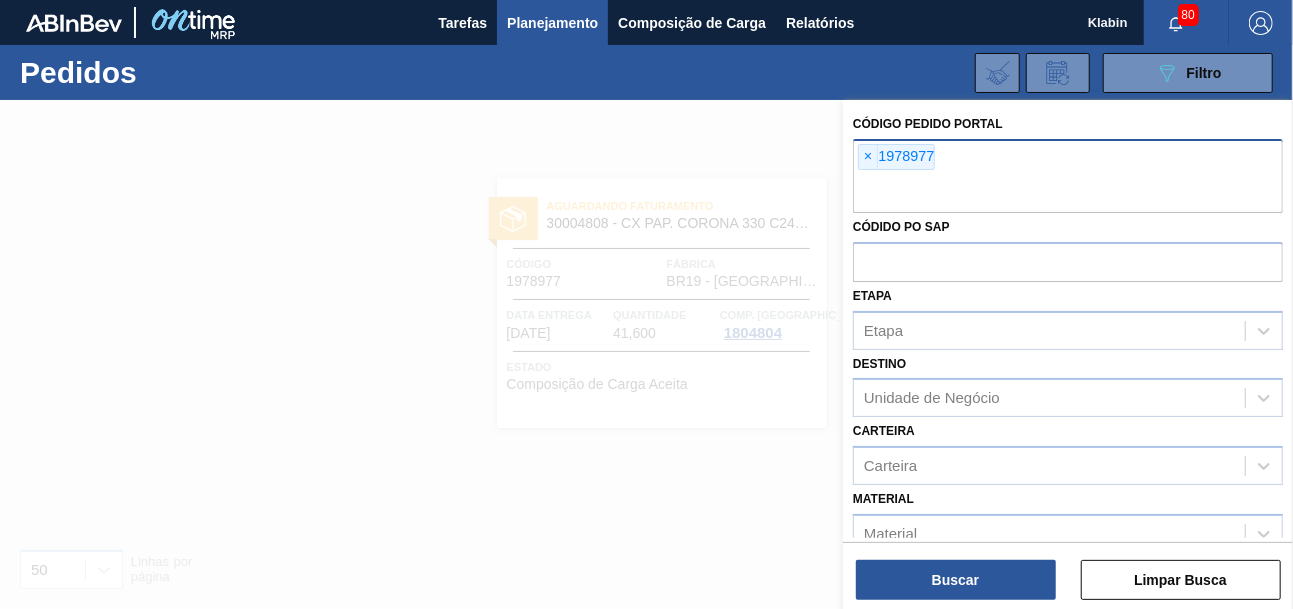 click on "×" at bounding box center (868, 157) 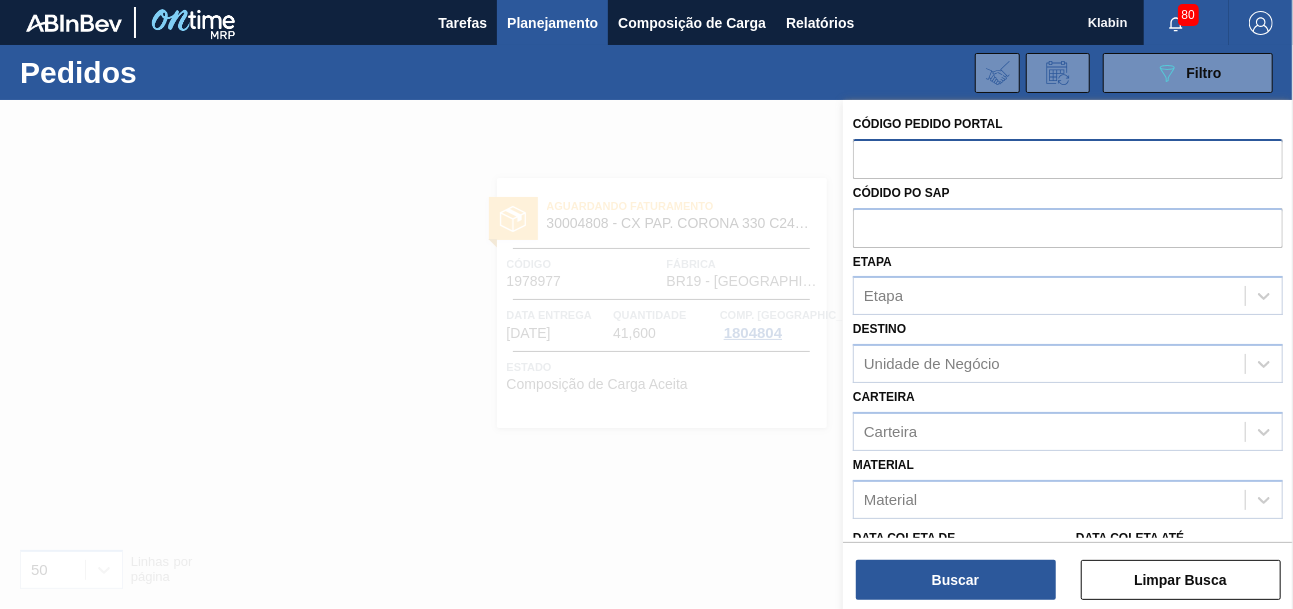 paste on "1978977" 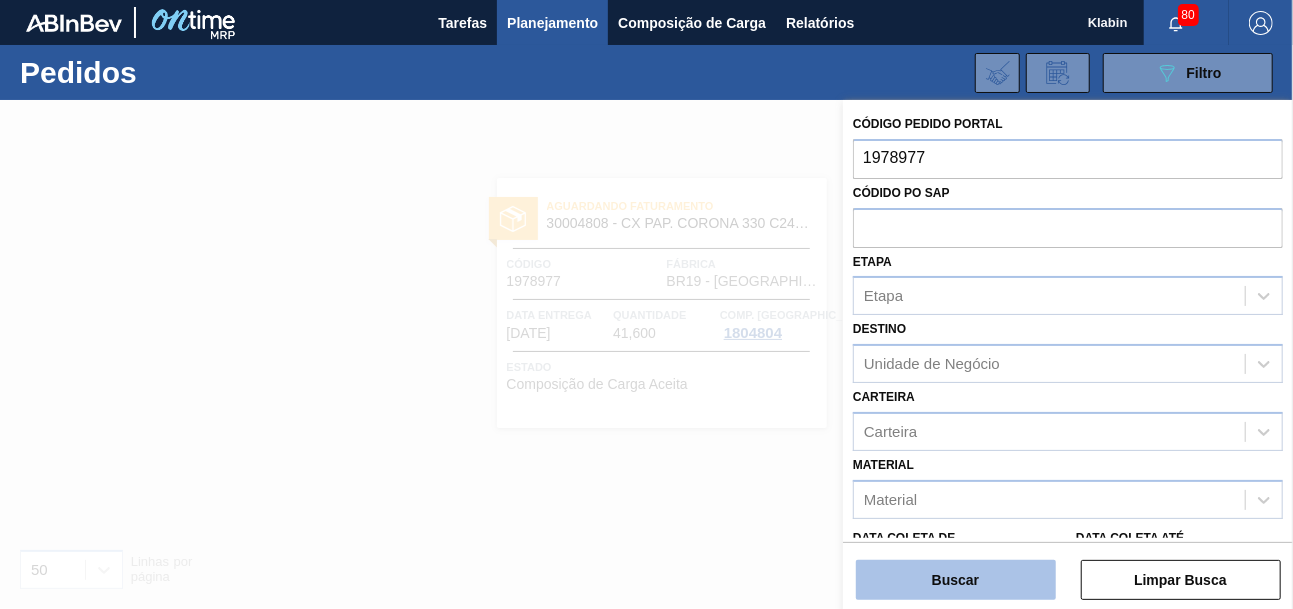 type on "1978977" 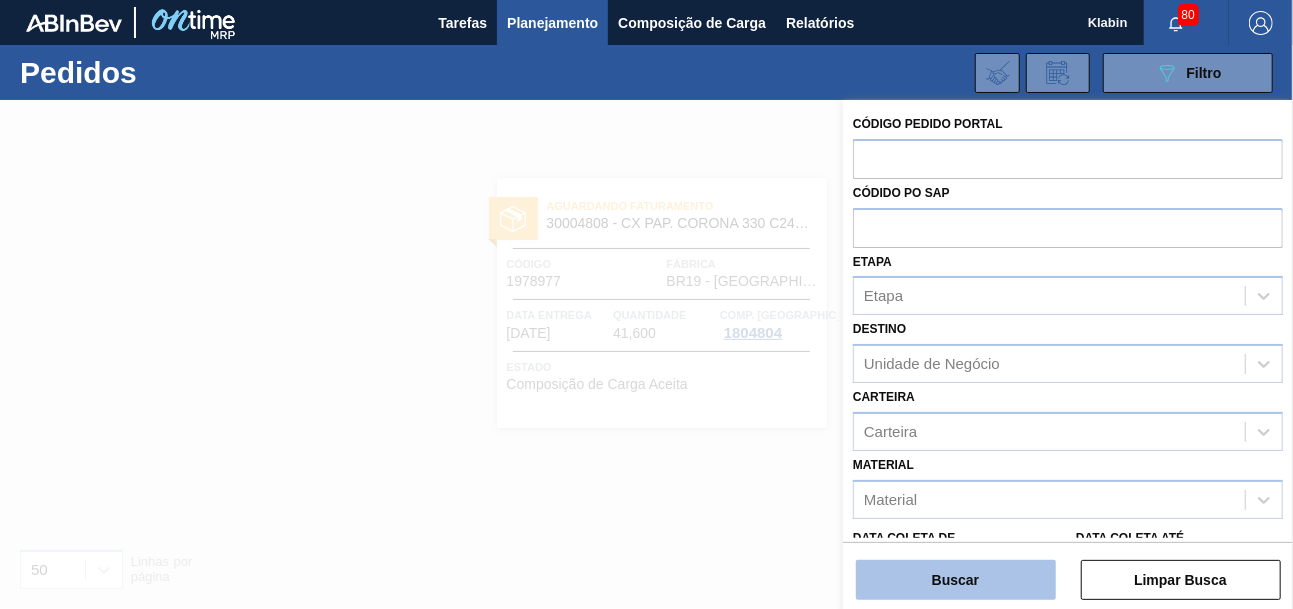 click on "Buscar" at bounding box center [956, 580] 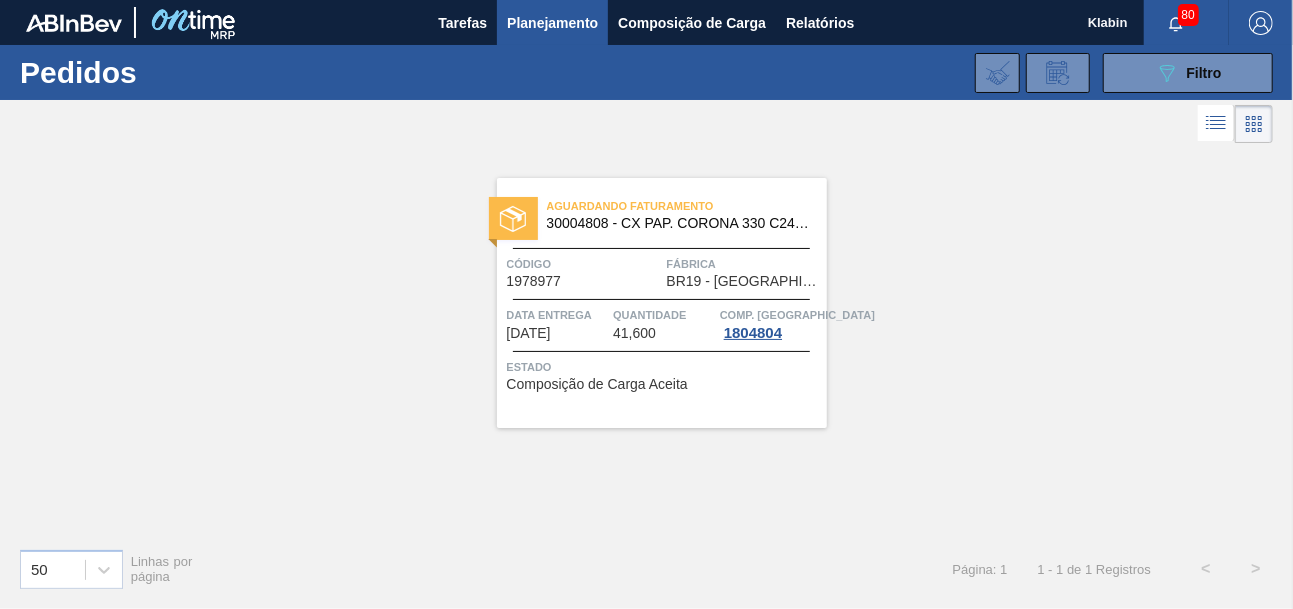 click on "Código 1978977" at bounding box center (584, 271) 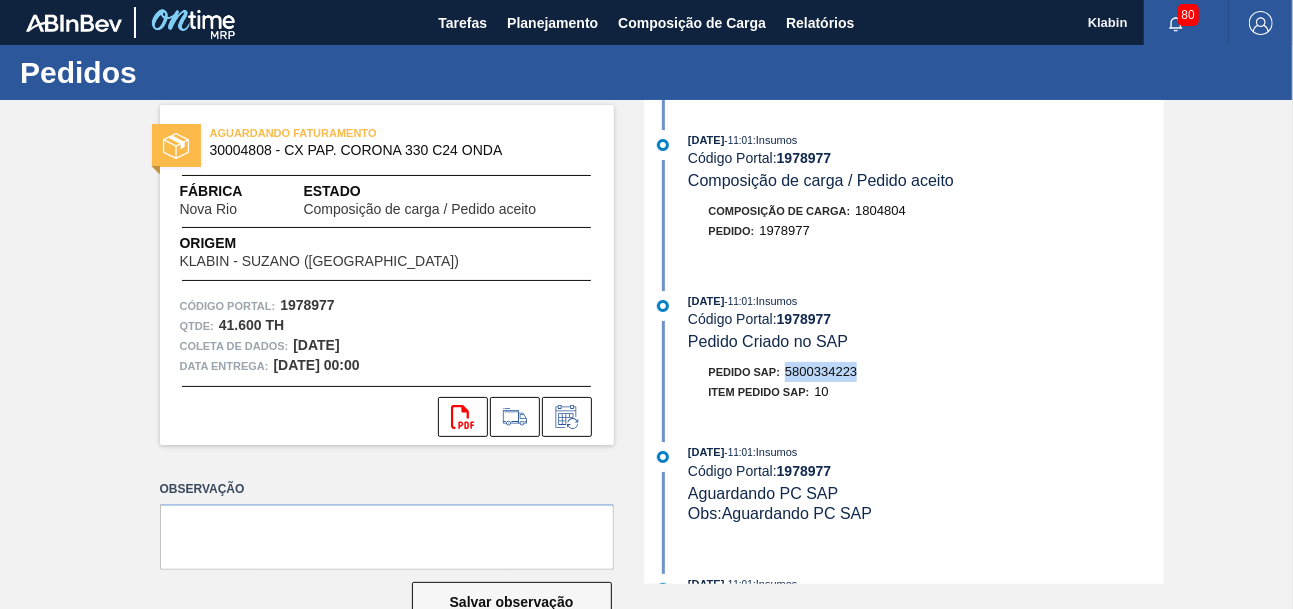drag, startPoint x: 788, startPoint y: 375, endPoint x: 864, endPoint y: 375, distance: 76 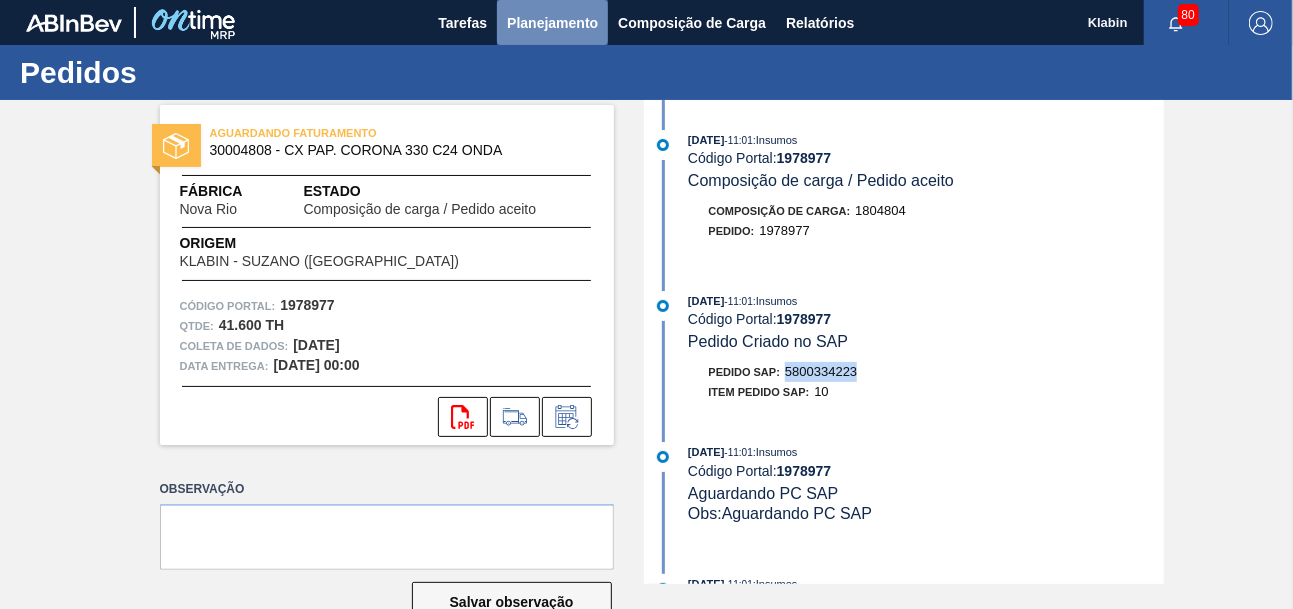 click on "Planejamento" at bounding box center (552, 23) 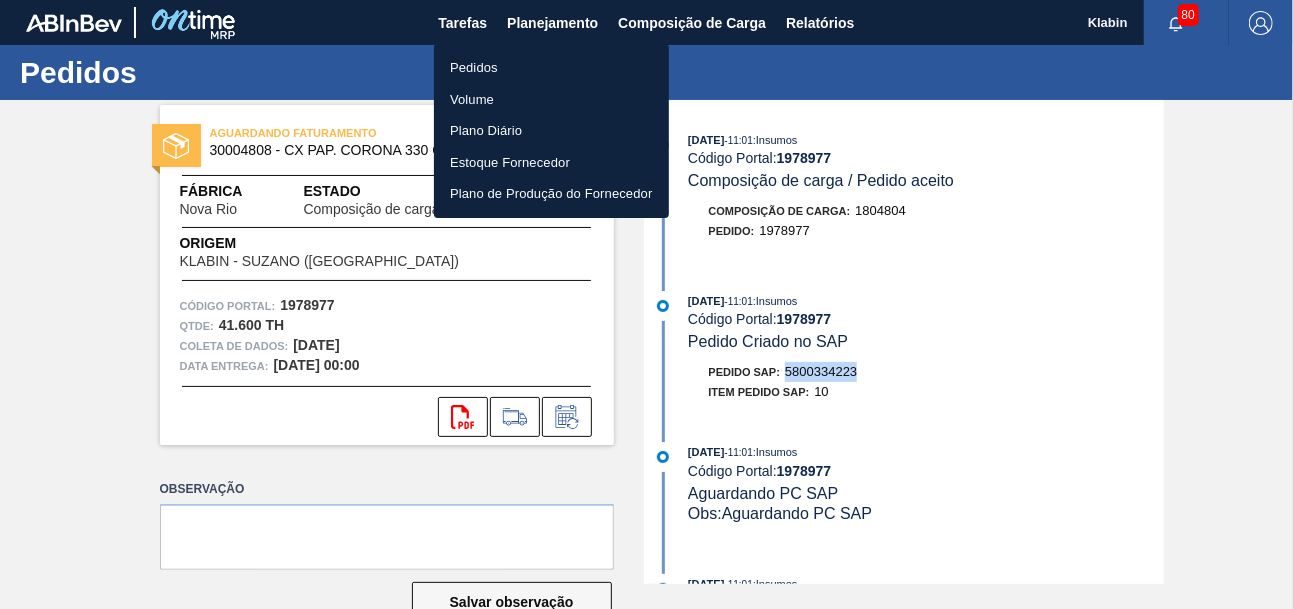 click on "Pedidos" at bounding box center (551, 68) 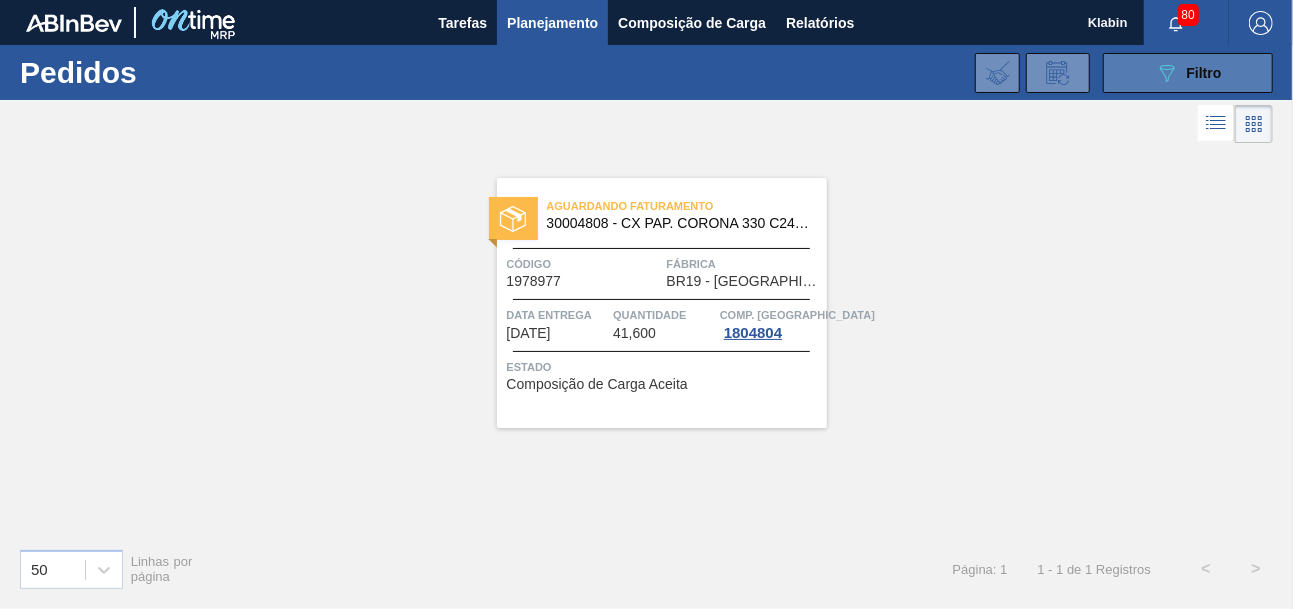 click on "089F7B8B-B2A5-4AFE-B5C0-19BA573D28AC Filtro" at bounding box center [1188, 73] 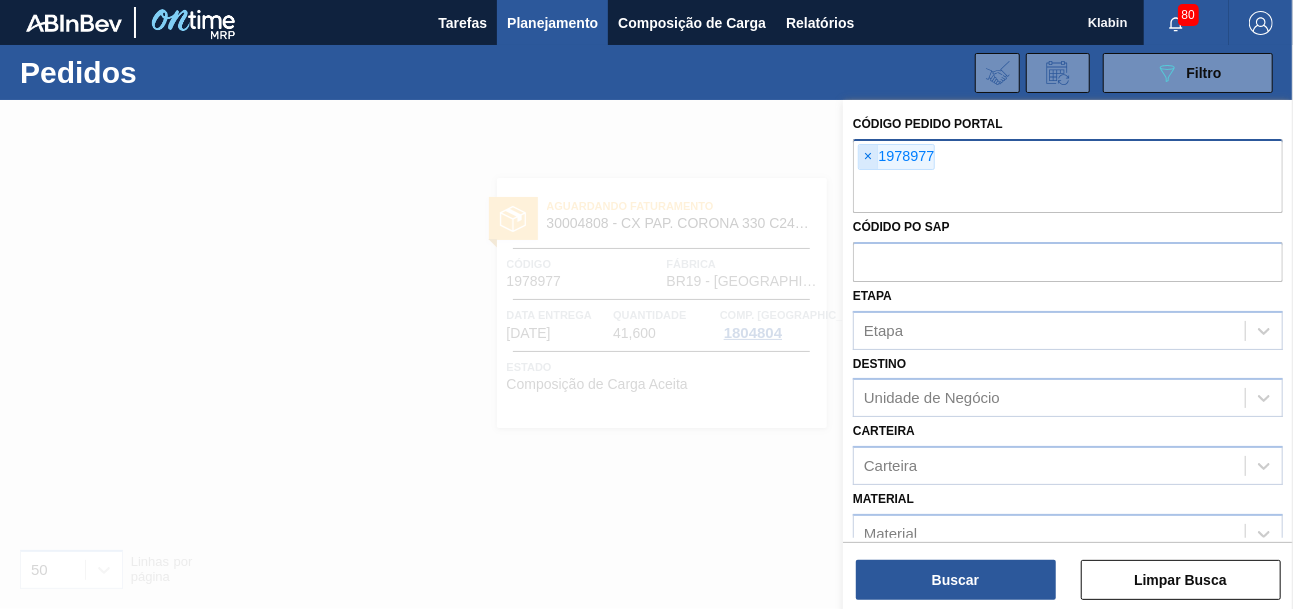 click on "×" at bounding box center (868, 157) 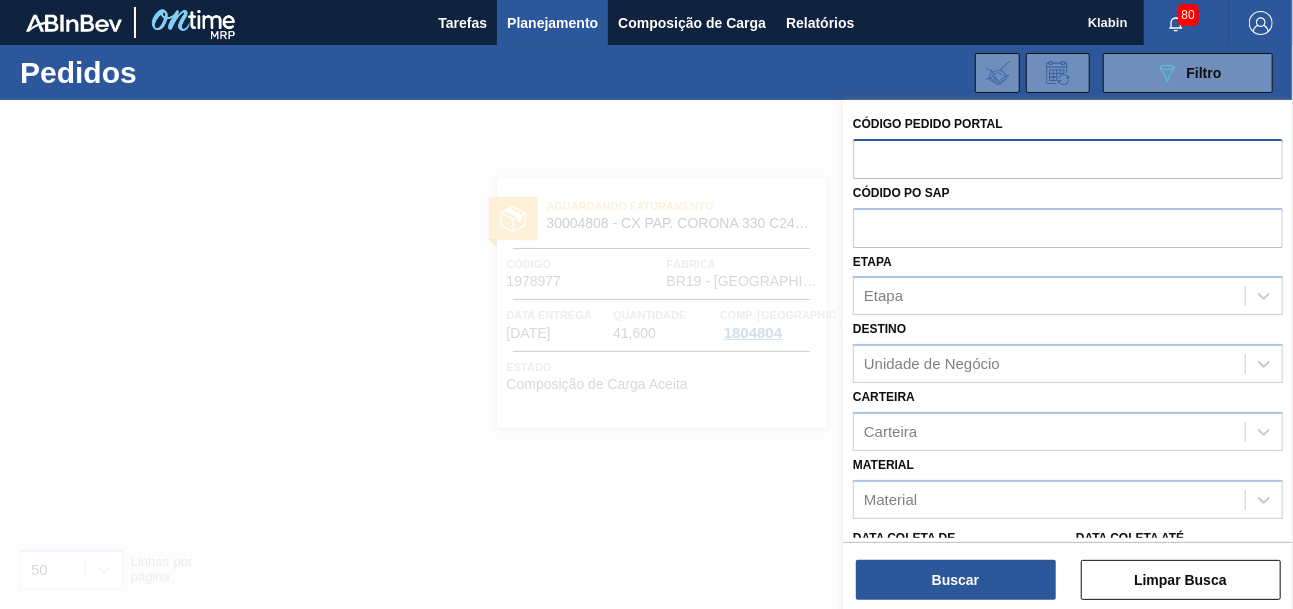 paste on "1978978" 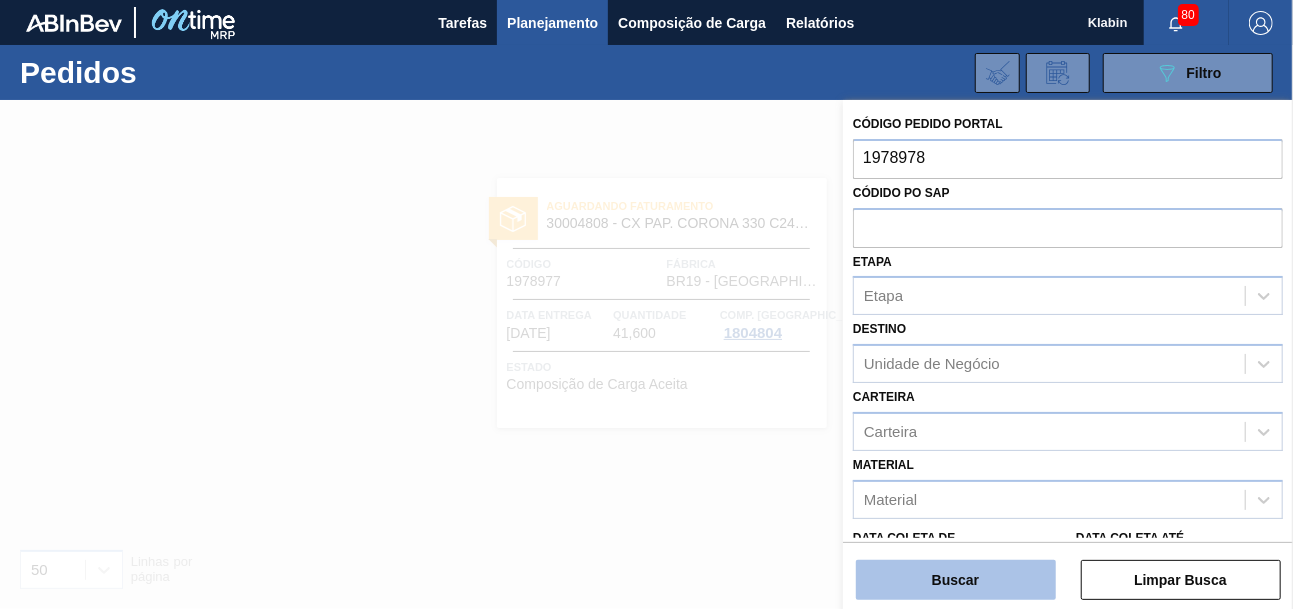 type on "1978978" 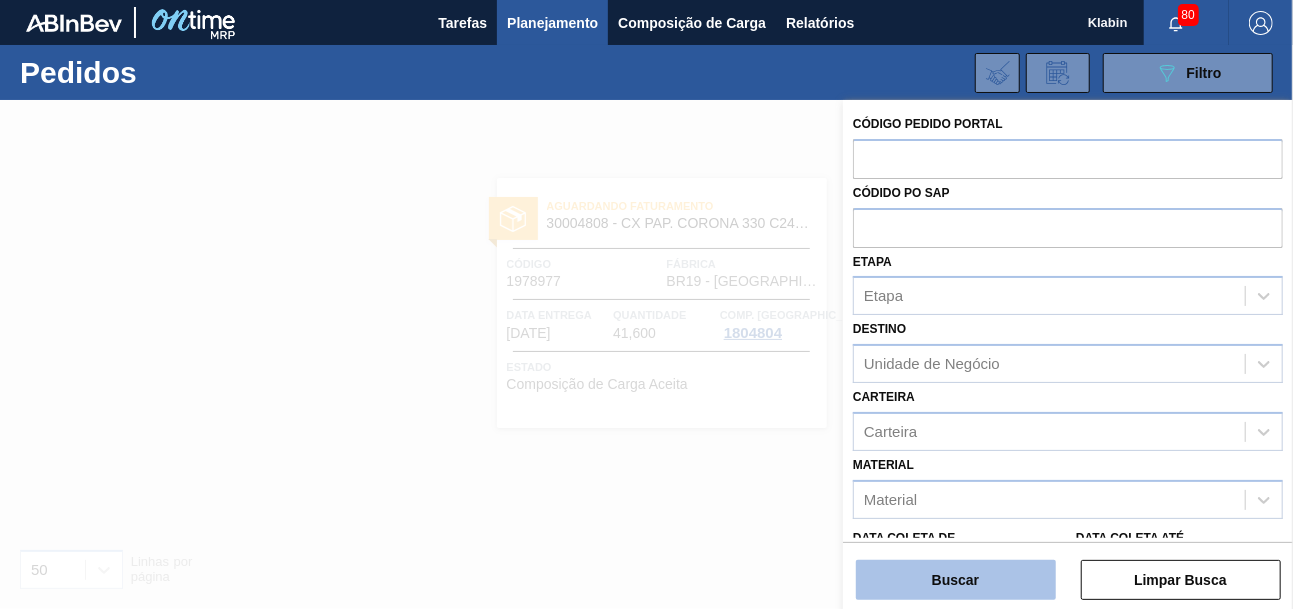 click on "Buscar" at bounding box center (956, 580) 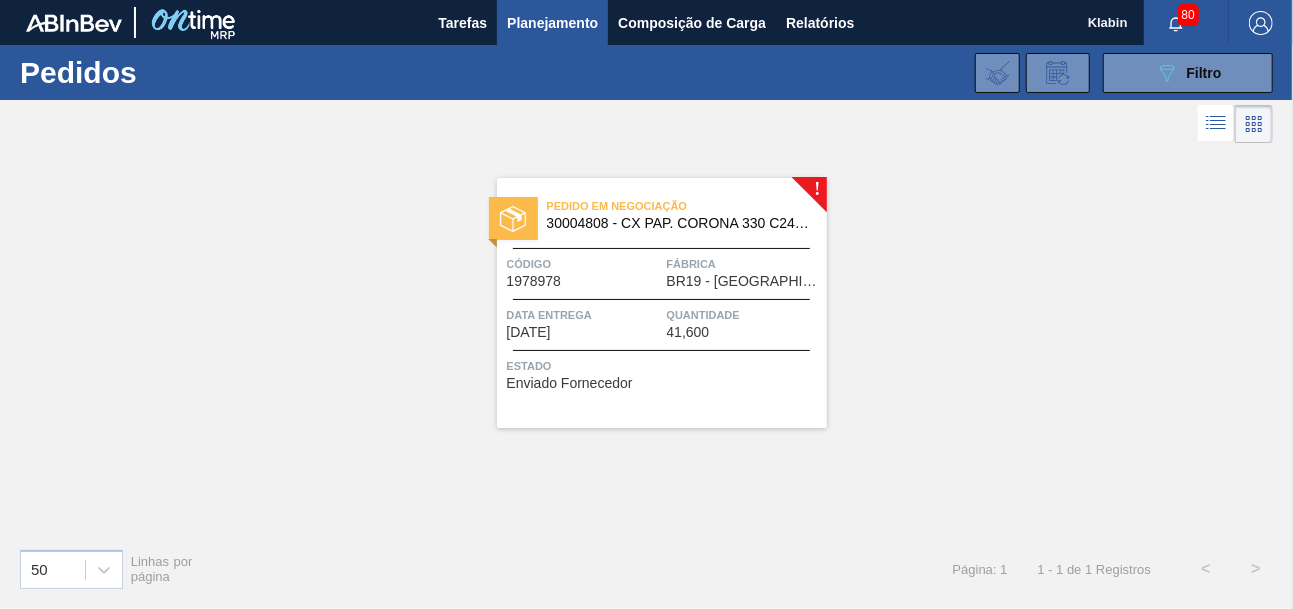 click on "Pedido em Negociação" at bounding box center [687, 206] 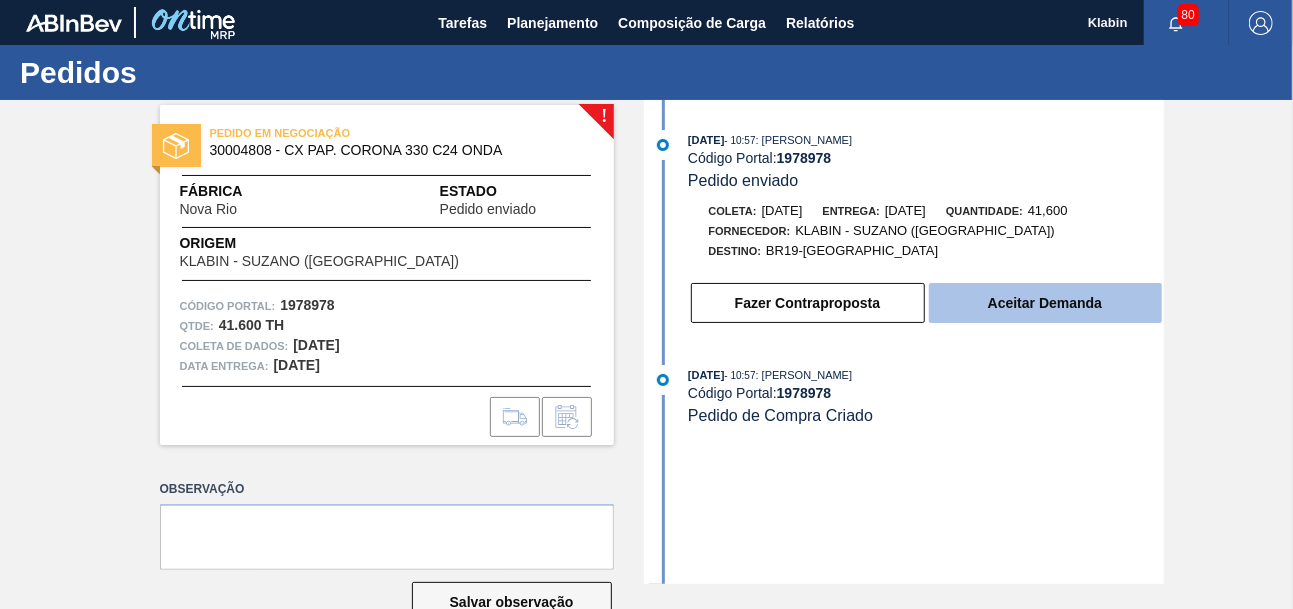 click on "Aceitar Demanda" at bounding box center [1045, 303] 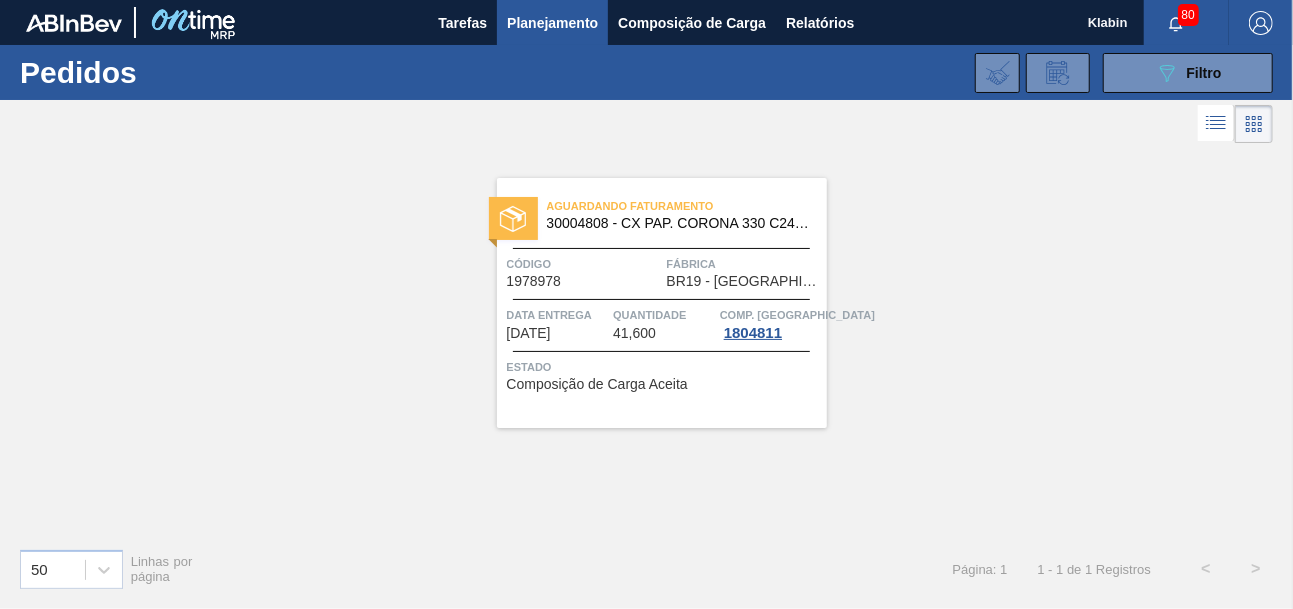 click on "Aguardando Faturamento" at bounding box center [687, 206] 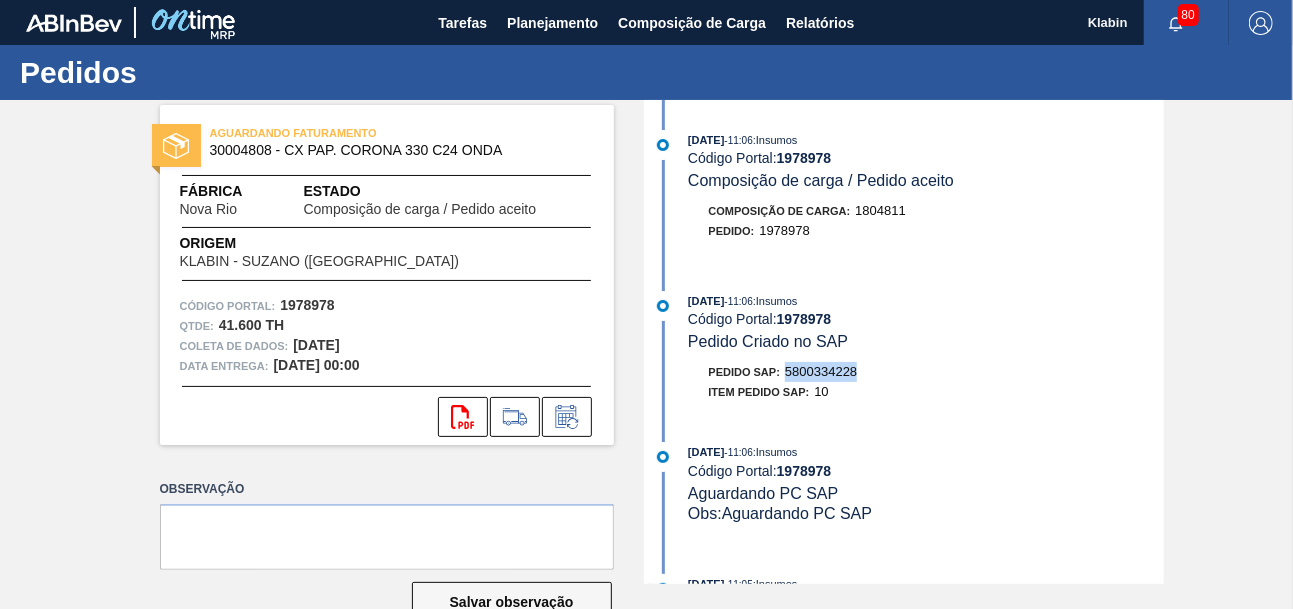 drag, startPoint x: 786, startPoint y: 370, endPoint x: 881, endPoint y: 369, distance: 95.005264 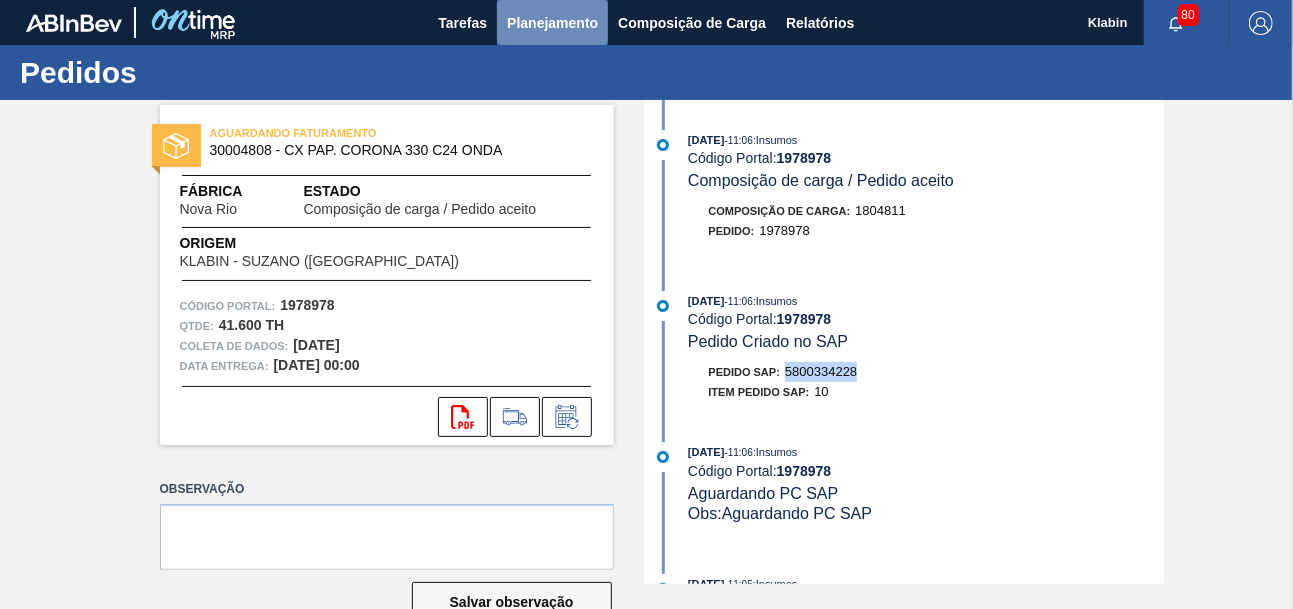 click on "Planejamento" at bounding box center (552, 23) 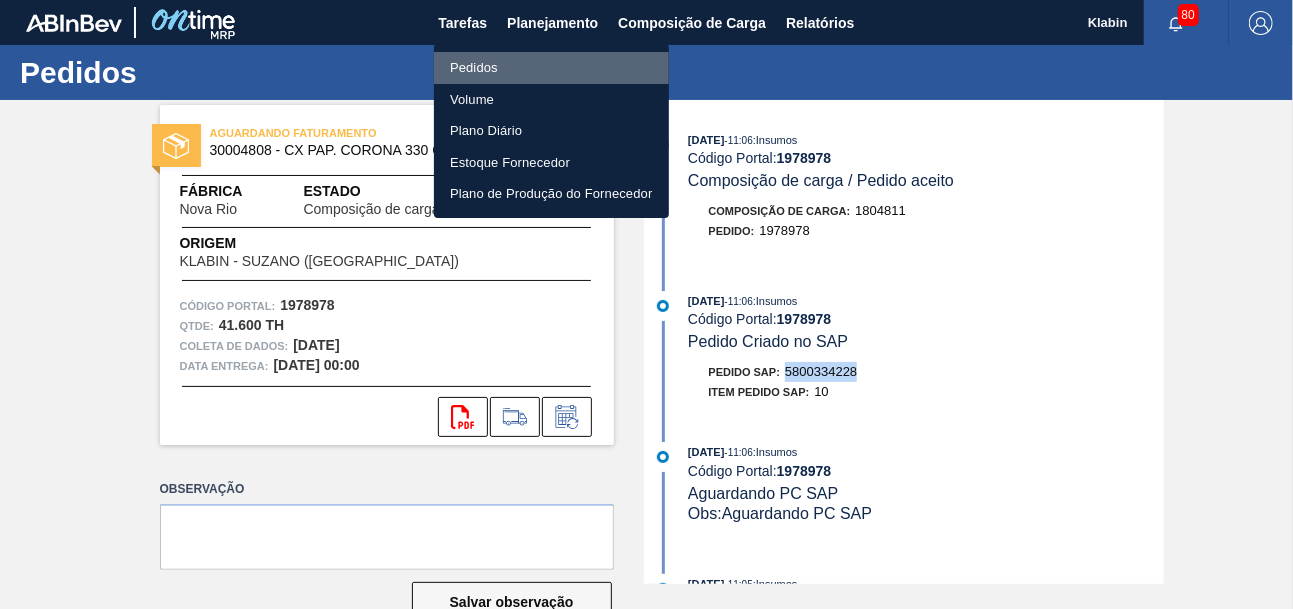 click on "Pedidos" at bounding box center [551, 68] 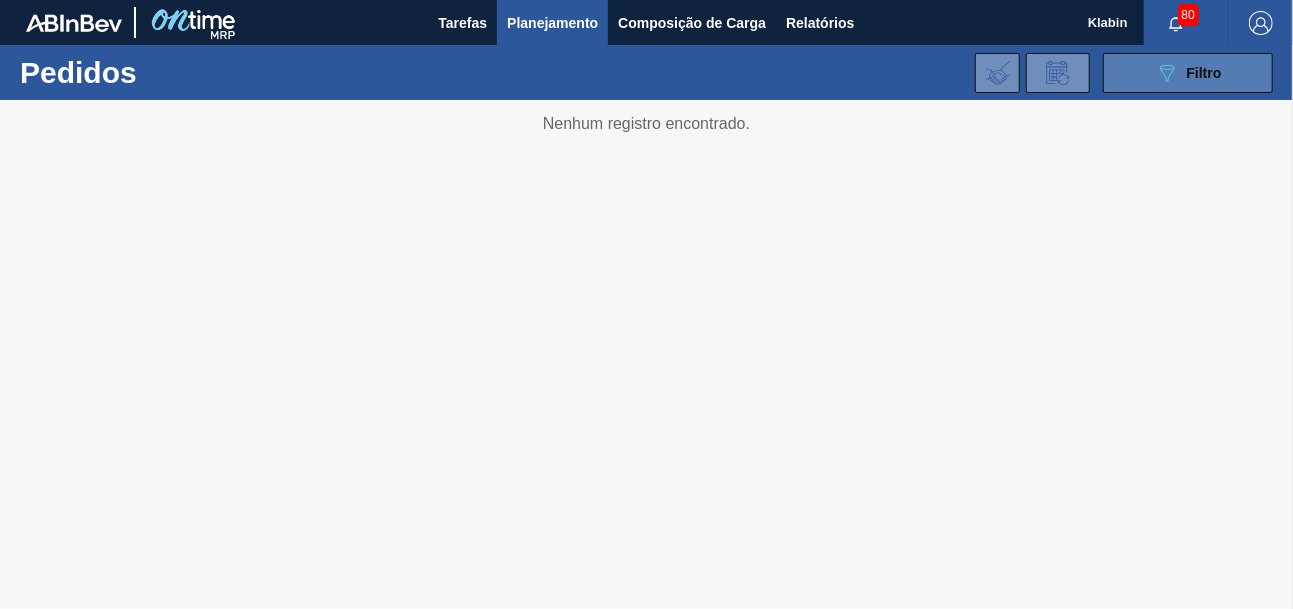 click on "089F7B8B-B2A5-4AFE-B5C0-19BA573D28AC Filtro" at bounding box center [1188, 73] 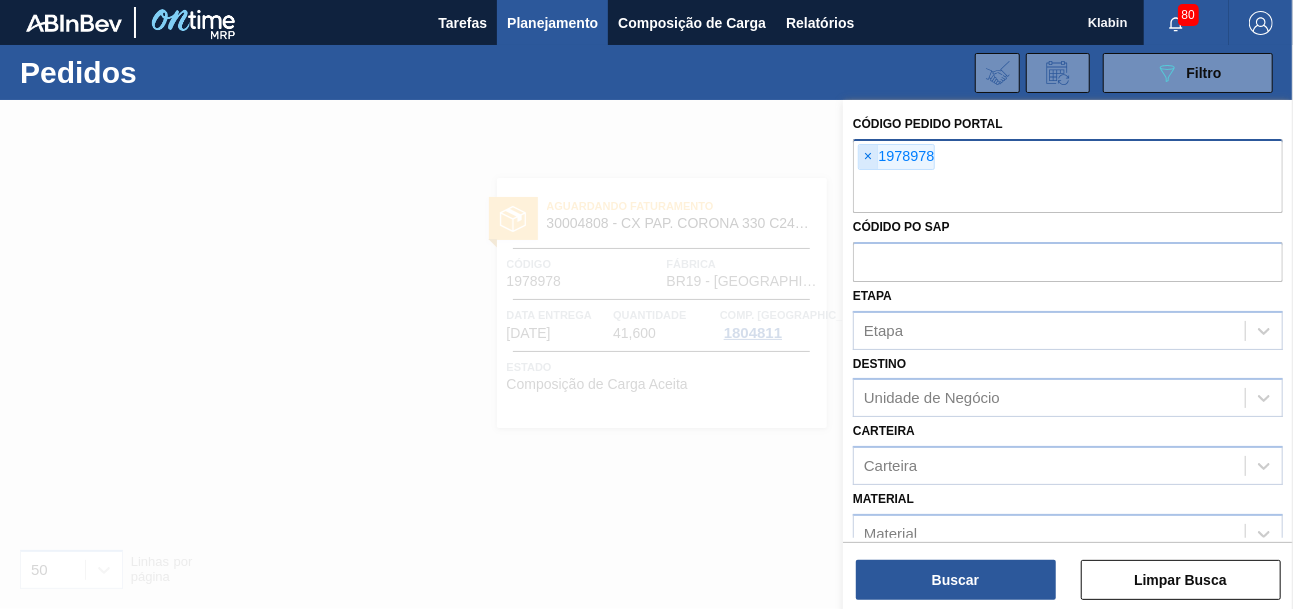 click on "×" at bounding box center (868, 157) 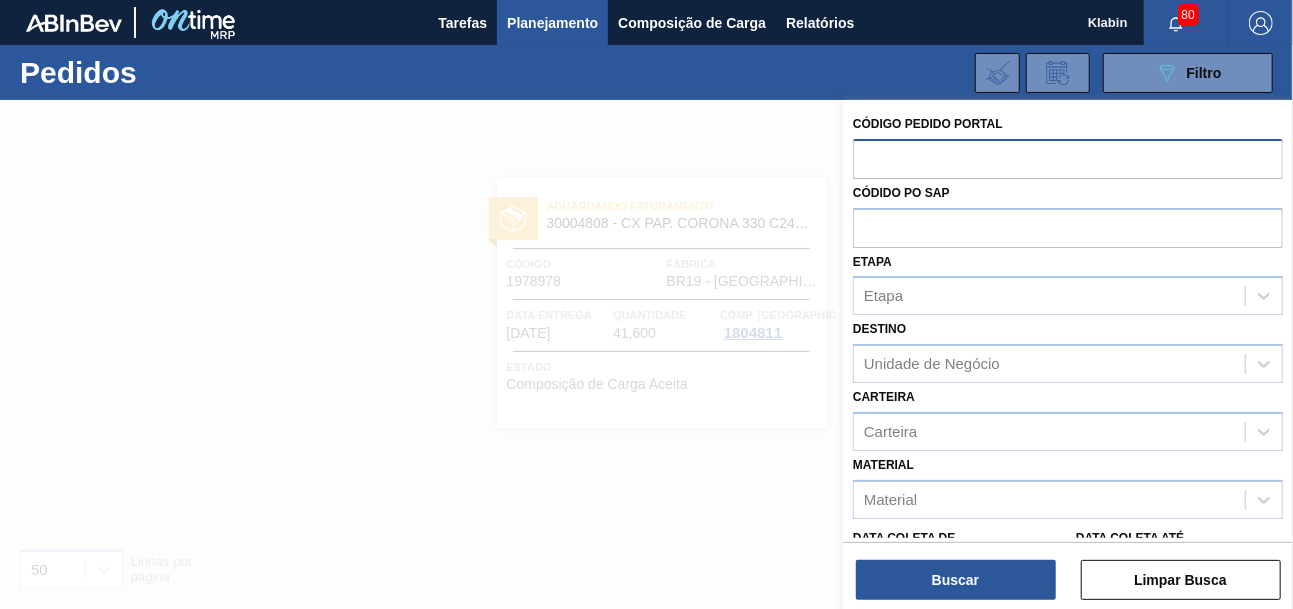 paste on "1991211" 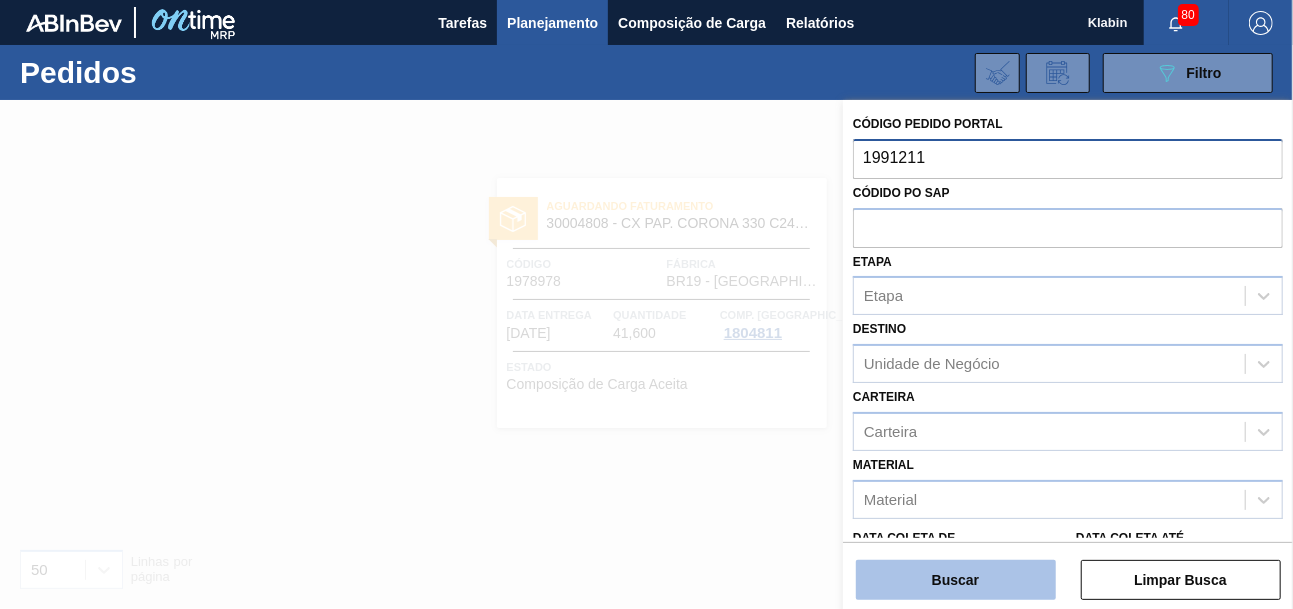 type on "1991211" 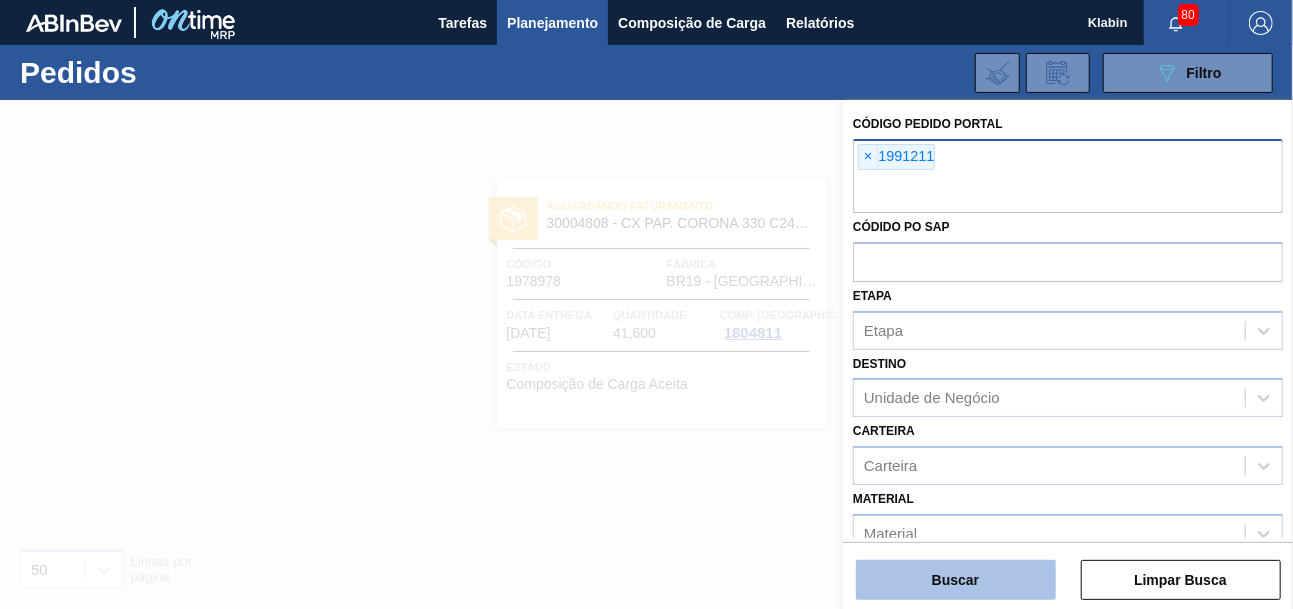 click on "Buscar" at bounding box center [956, 580] 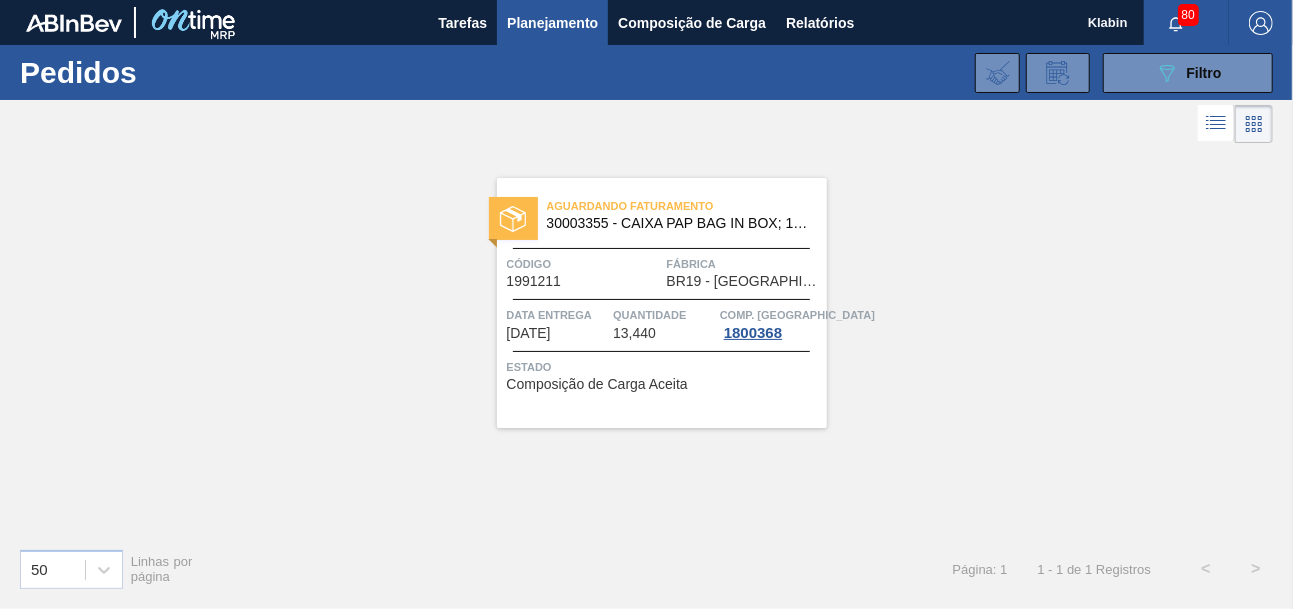 click on "Aguardando Faturamento 30003355 - CAIXA PAP BAG IN BOX; 18L;; Código 1991211 Fábrica BR19 - Nova Rio Data entrega 18/08/2025 Quantidade 13,440 Comp. Carga 1800368 Estado Composição de Carga Aceita" at bounding box center [662, 303] 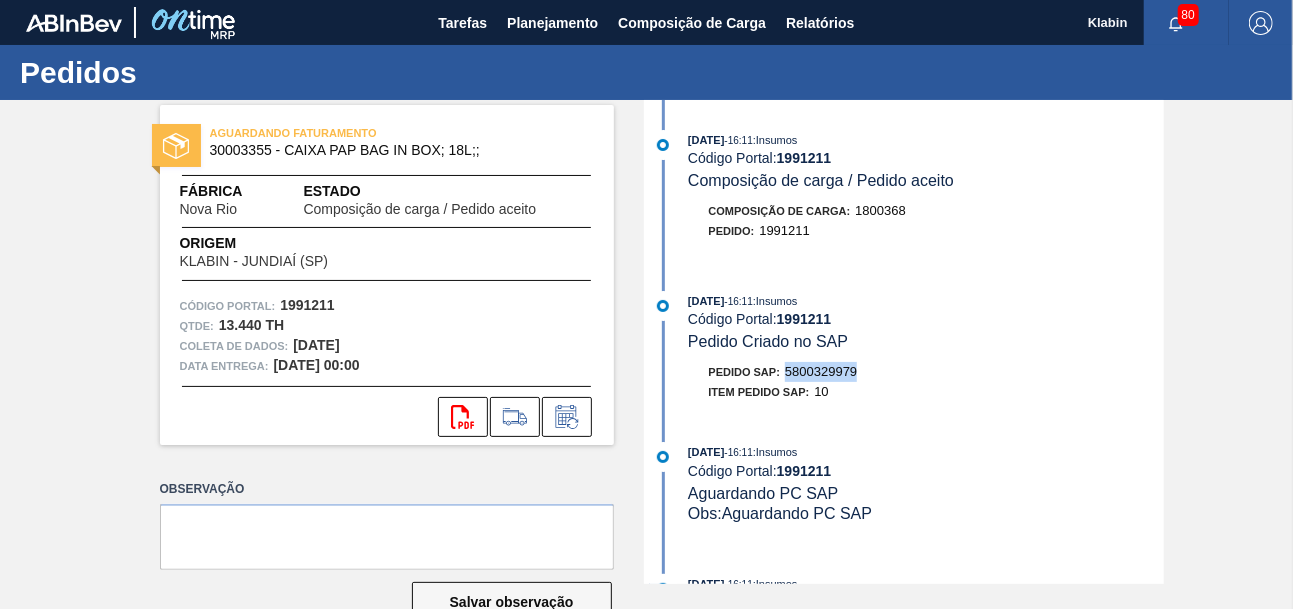 drag, startPoint x: 790, startPoint y: 371, endPoint x: 845, endPoint y: 375, distance: 55.145264 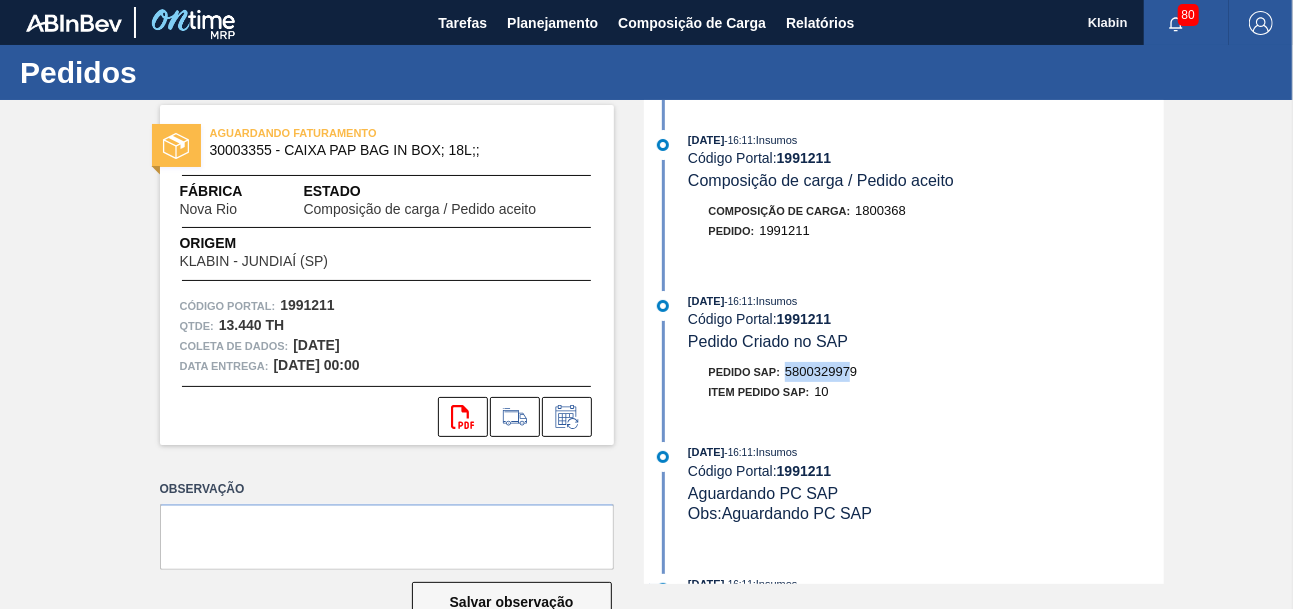 copy on "580032997" 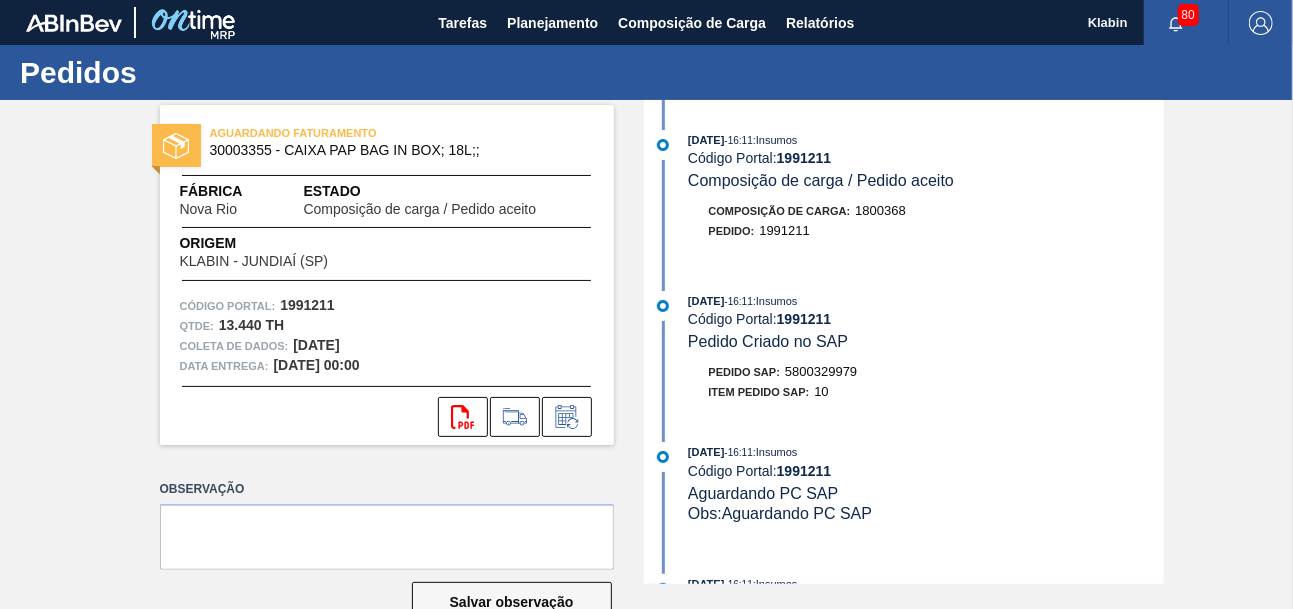 click on "Pedido SAP:" at bounding box center (745, 372) 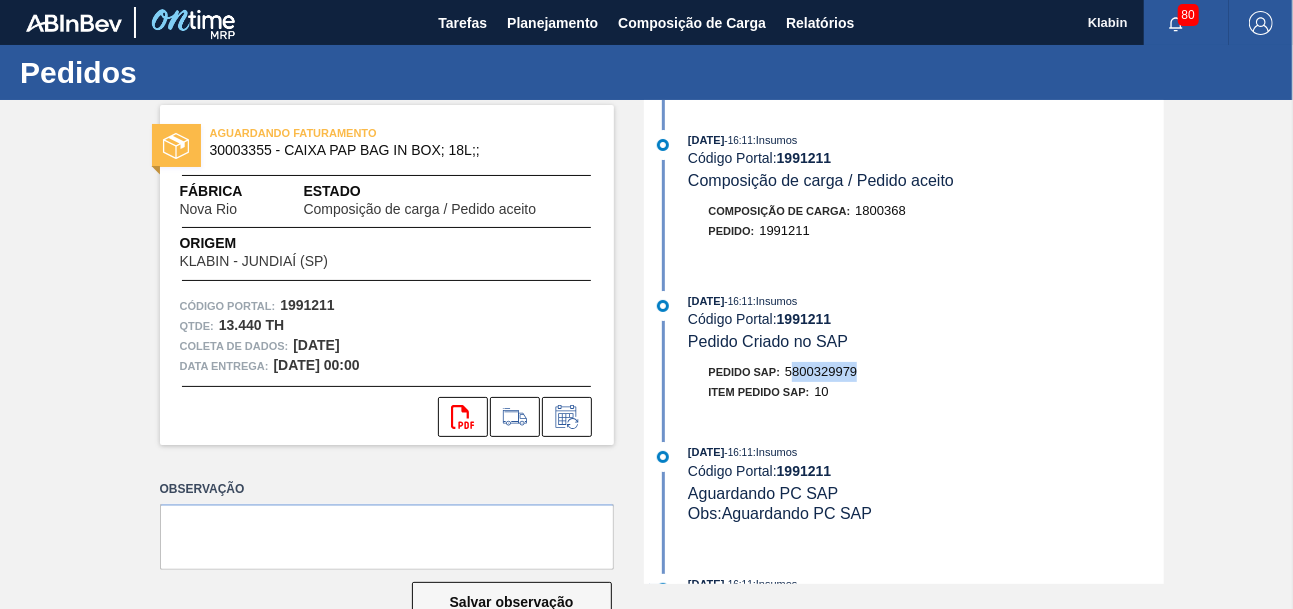 drag, startPoint x: 792, startPoint y: 372, endPoint x: 876, endPoint y: 375, distance: 84.05355 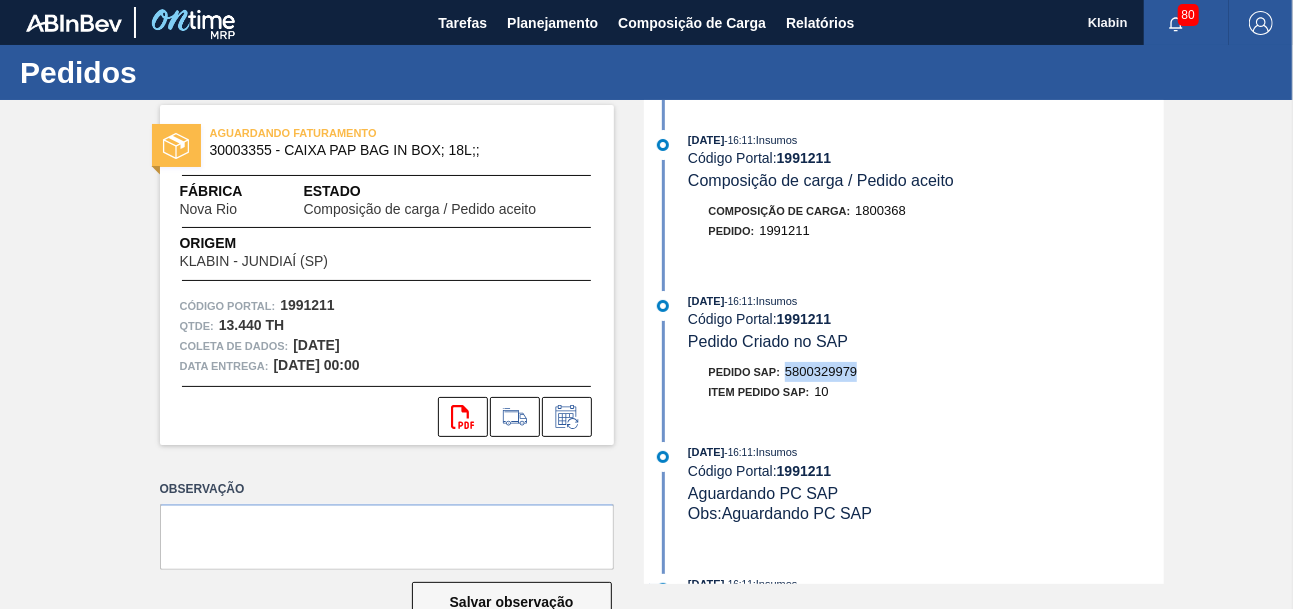 drag, startPoint x: 788, startPoint y: 370, endPoint x: 874, endPoint y: 376, distance: 86.209045 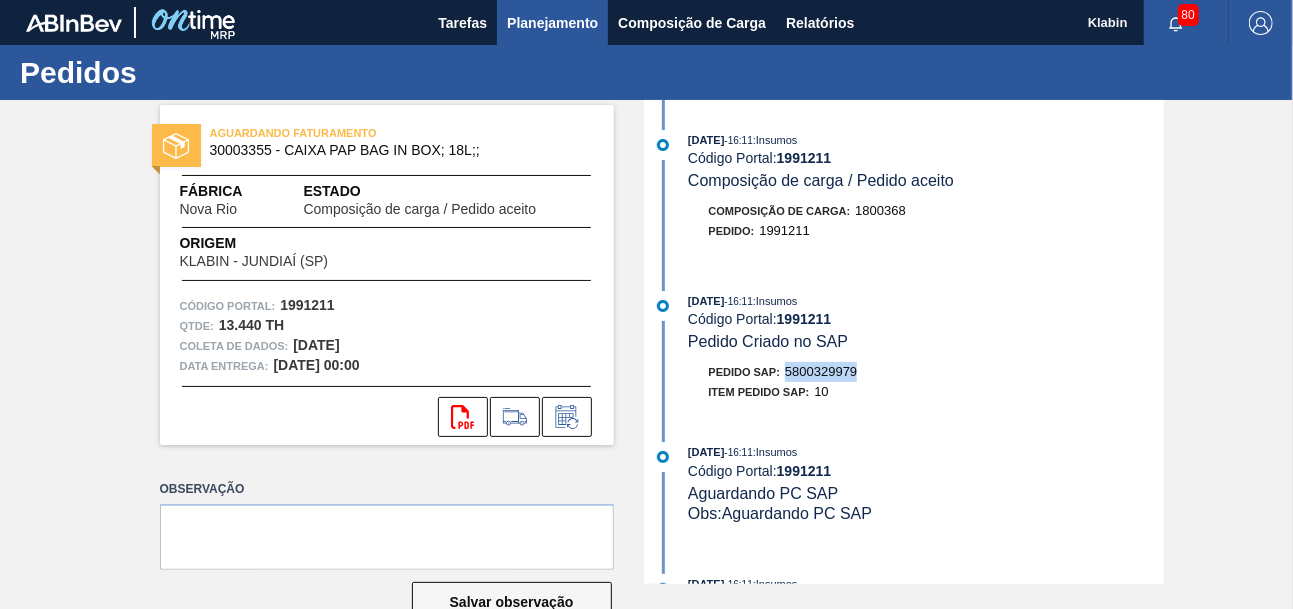 click on "Planejamento" at bounding box center (552, 23) 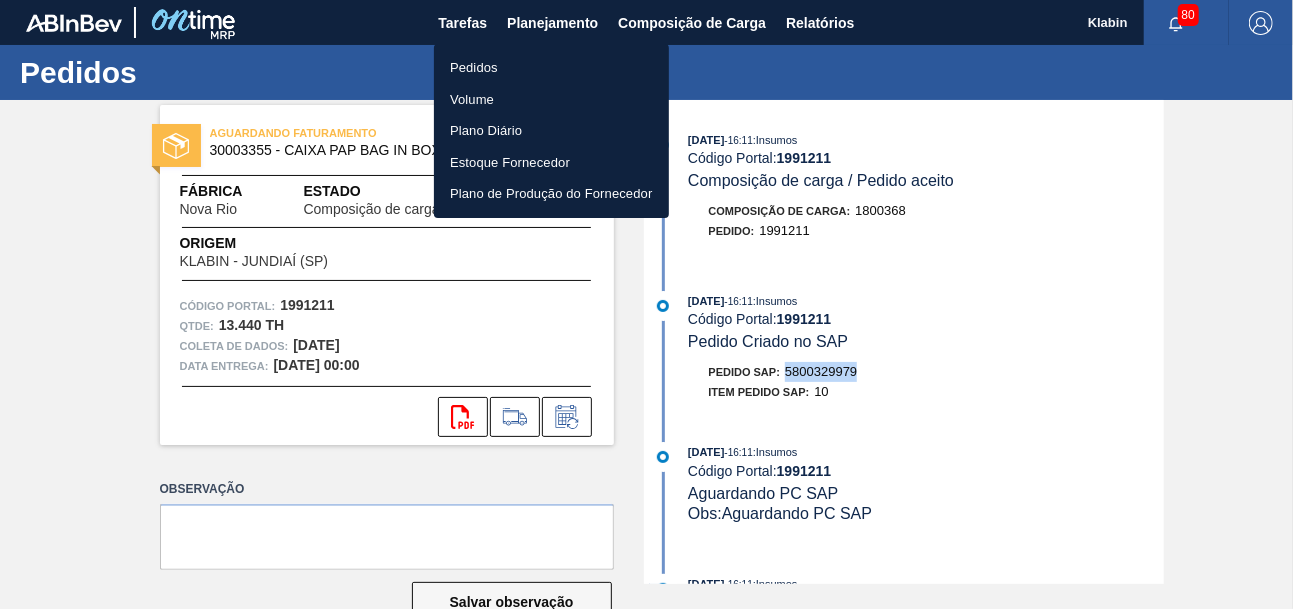 click on "Pedidos" at bounding box center [551, 68] 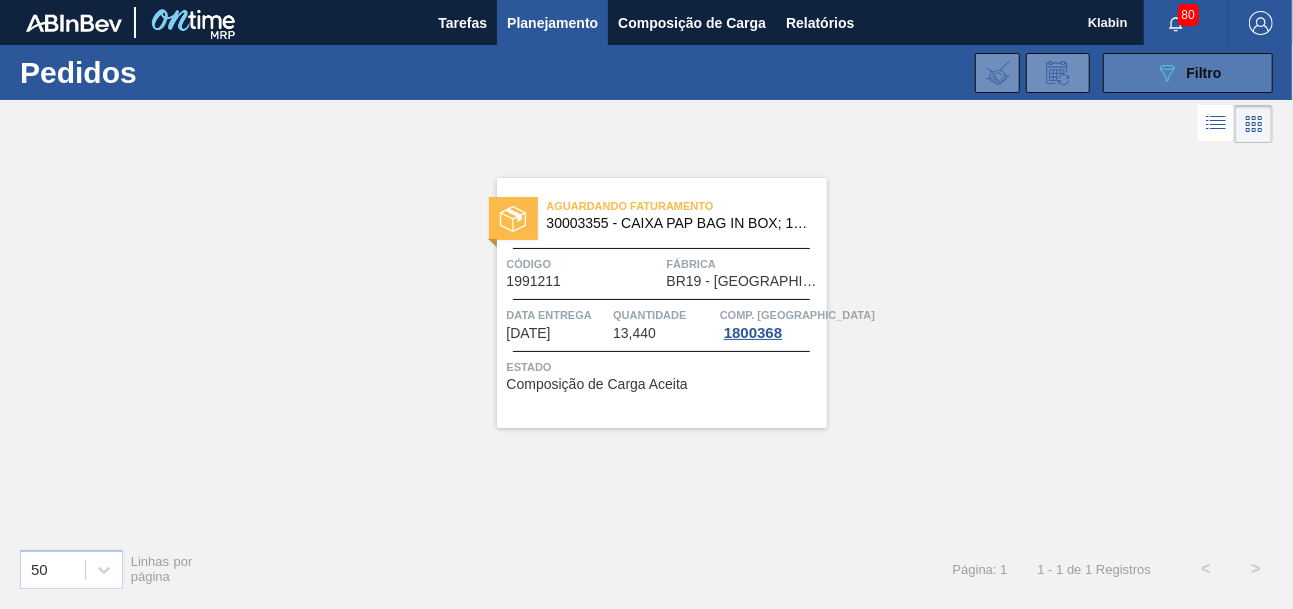 click on "089F7B8B-B2A5-4AFE-B5C0-19BA573D28AC" 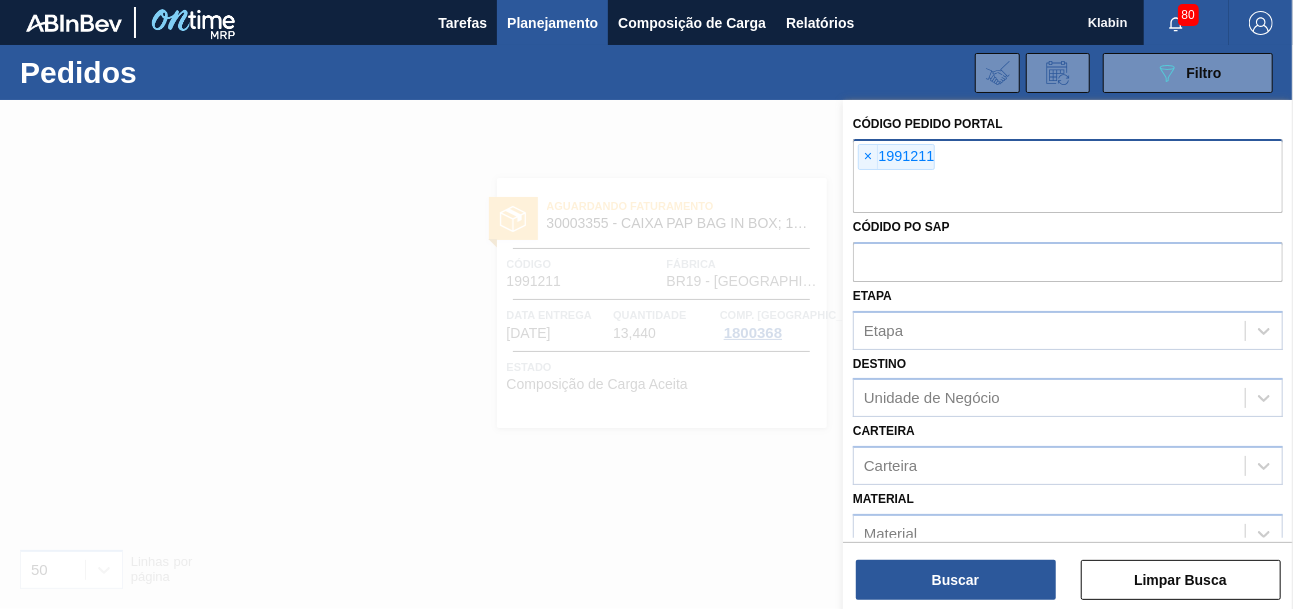 click on "×" at bounding box center (868, 157) 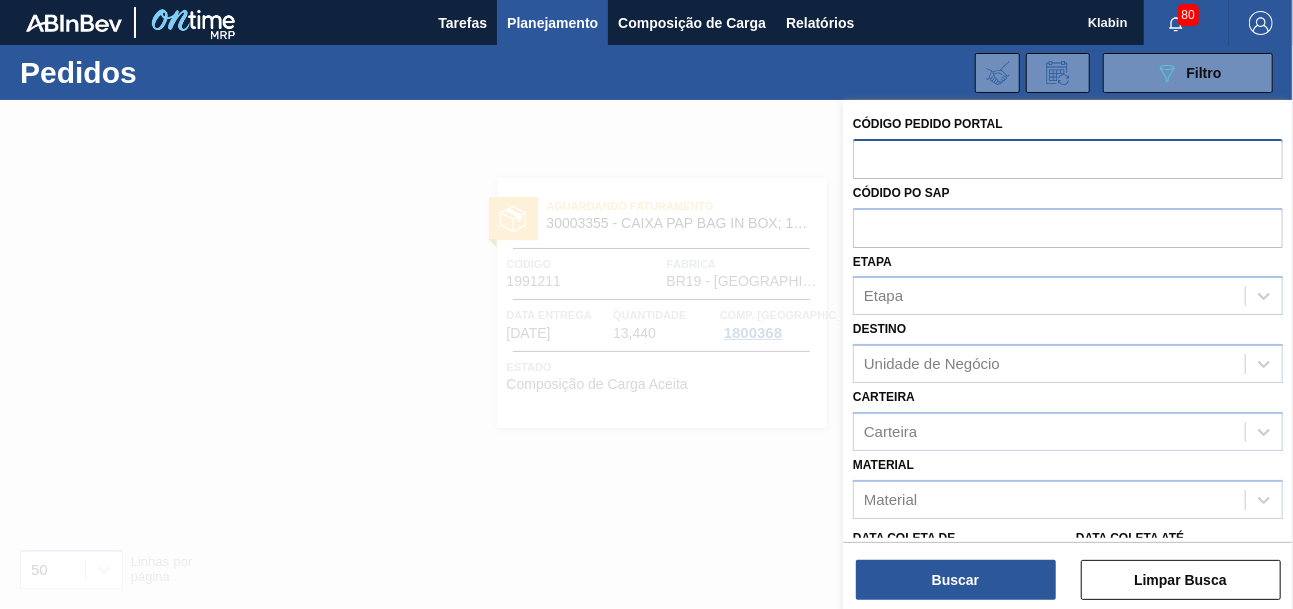 paste on "1988291" 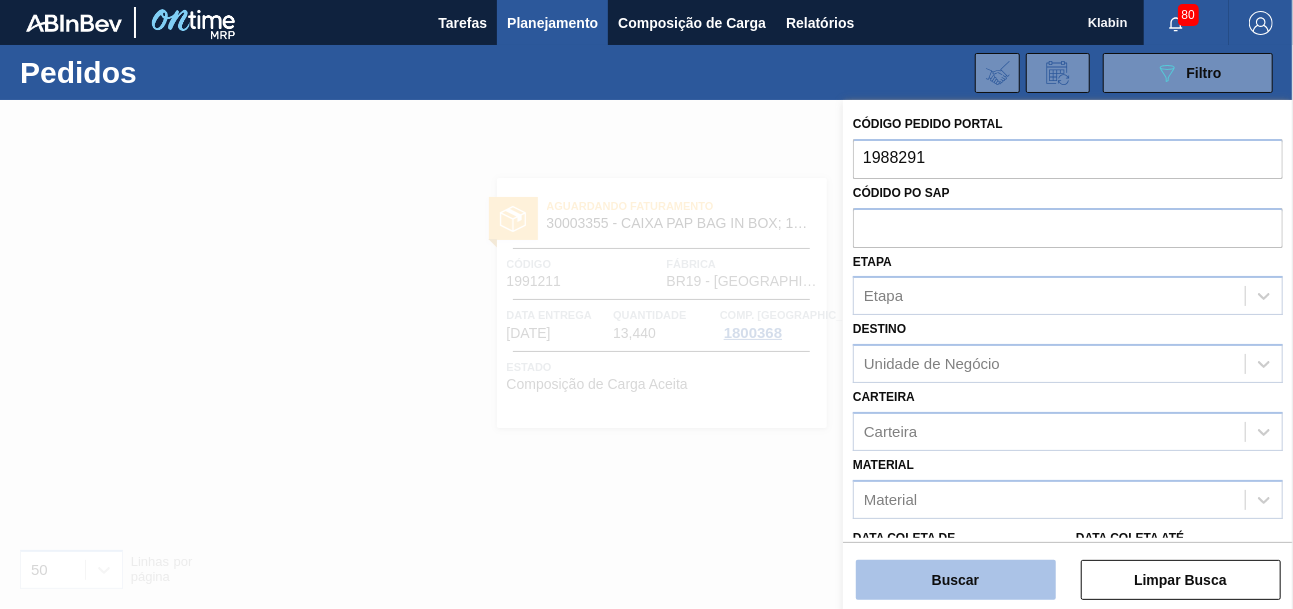 type on "1988291" 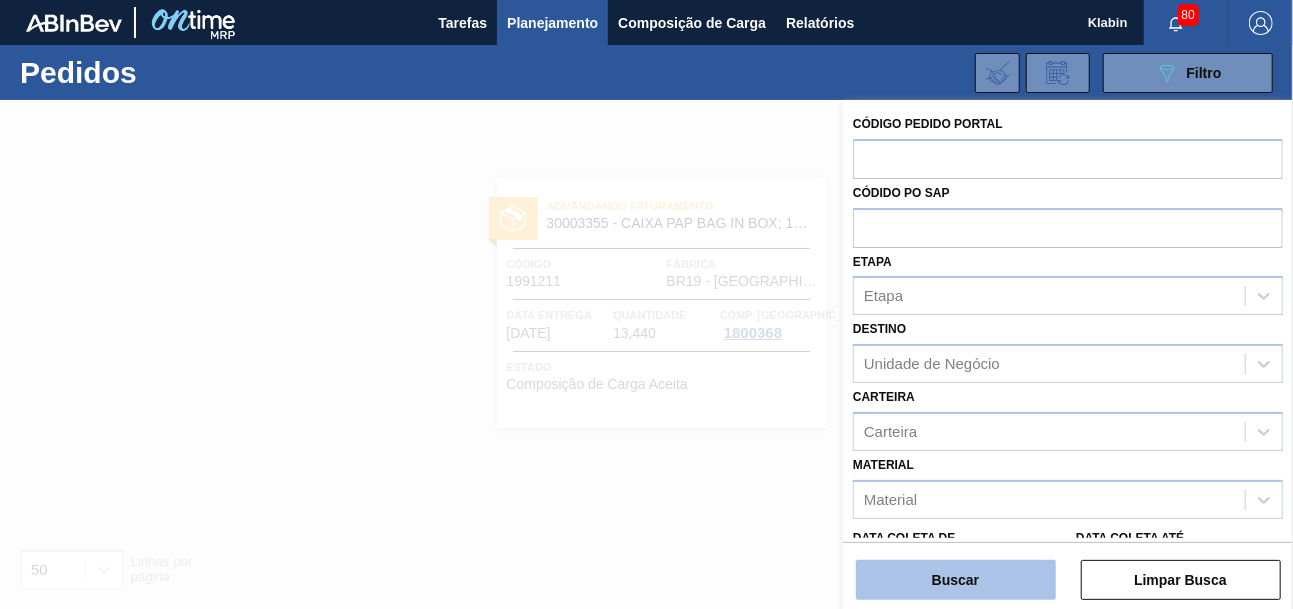 click on "Buscar" at bounding box center (956, 580) 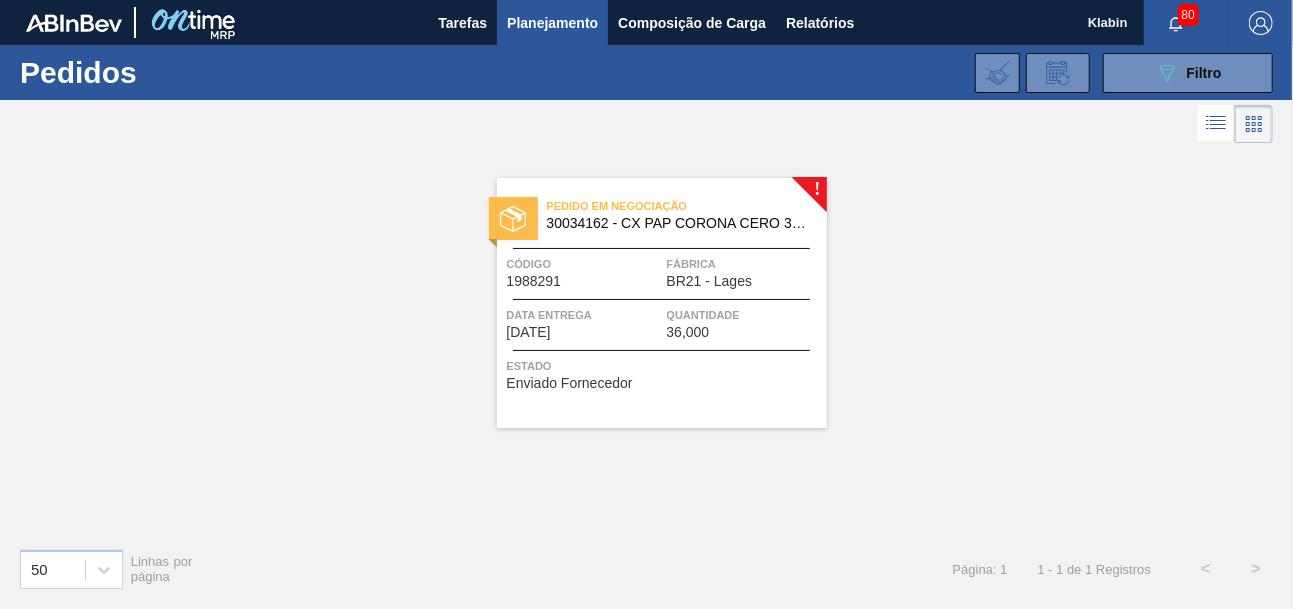 click on "Pedido em Negociação 30034162 - CX PAP CORONA CERO 330ML C24 AUTO NIV24 Código 1988291 Fábrica BR21 - Lages Data entrega 19/08/2025 Quantidade 36,000 Estado Enviado Fornecedor" at bounding box center (662, 303) 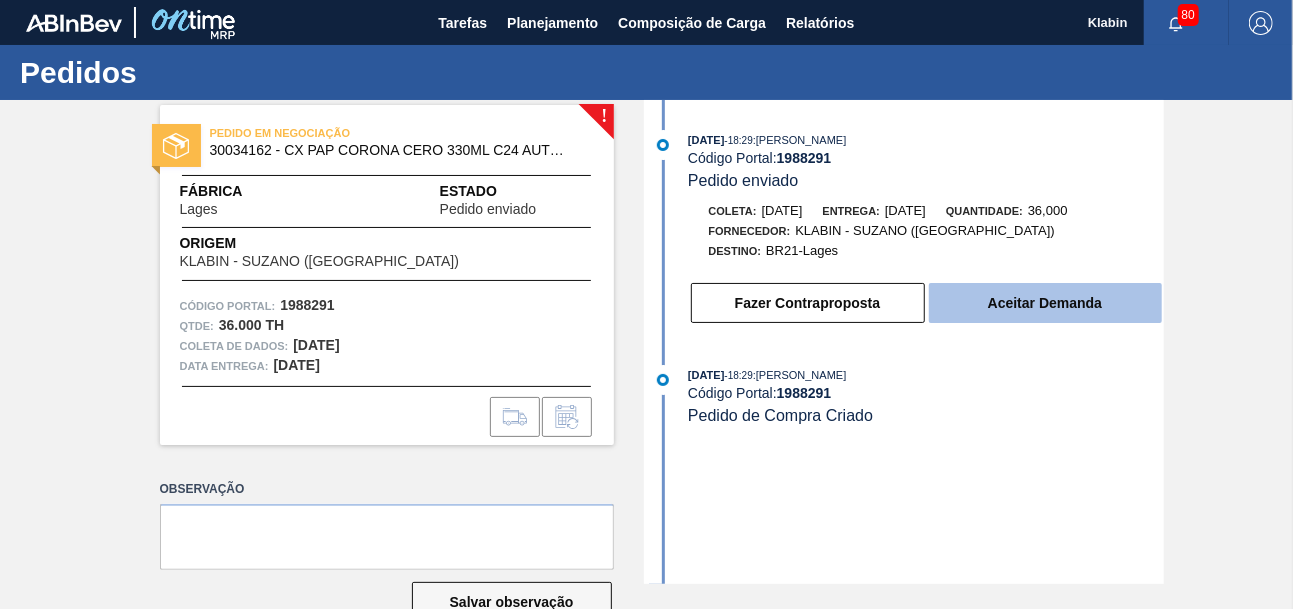 click on "Aceitar Demanda" at bounding box center [1045, 303] 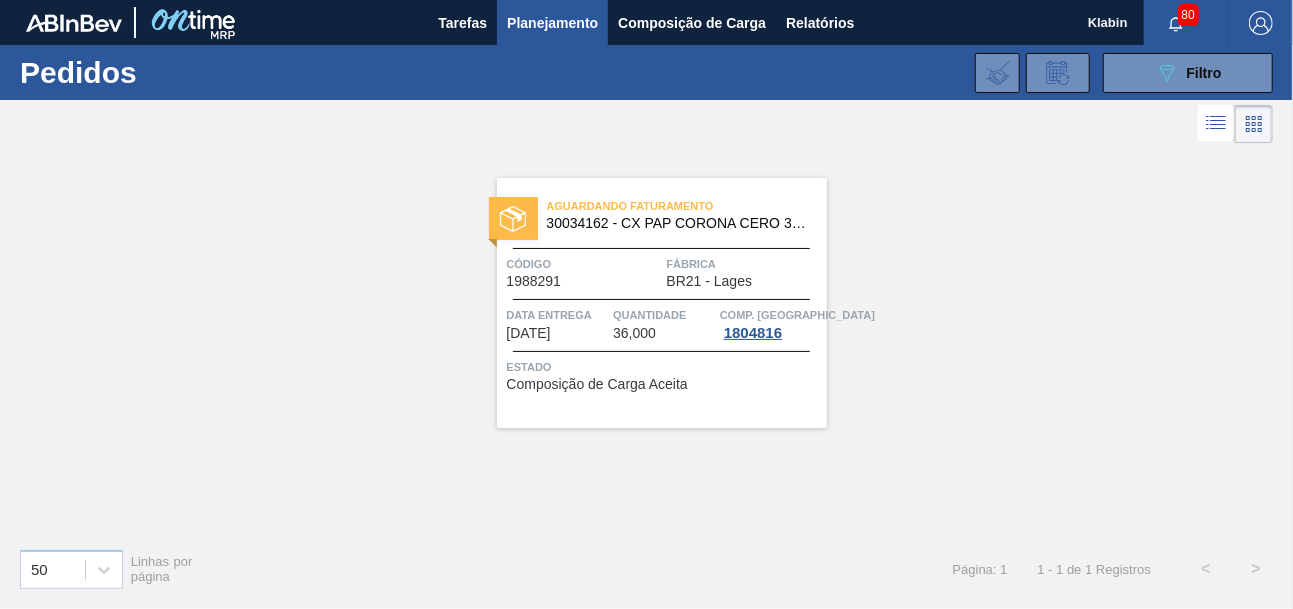 click on "Código" at bounding box center (584, 264) 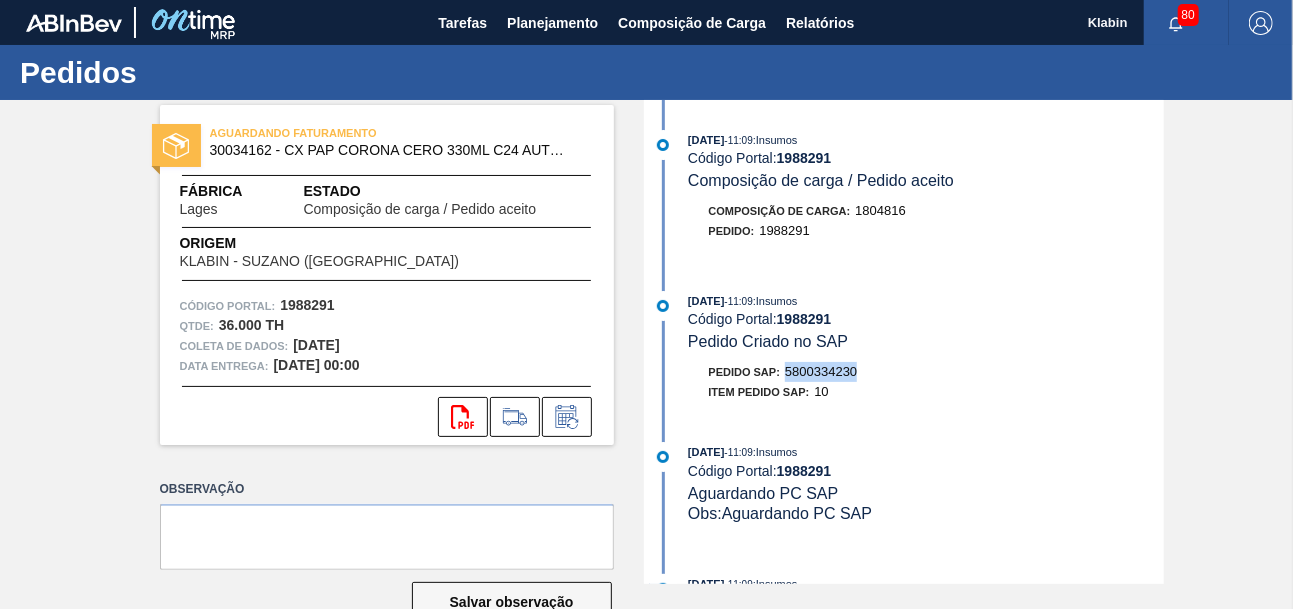 drag, startPoint x: 789, startPoint y: 372, endPoint x: 861, endPoint y: 379, distance: 72.33948 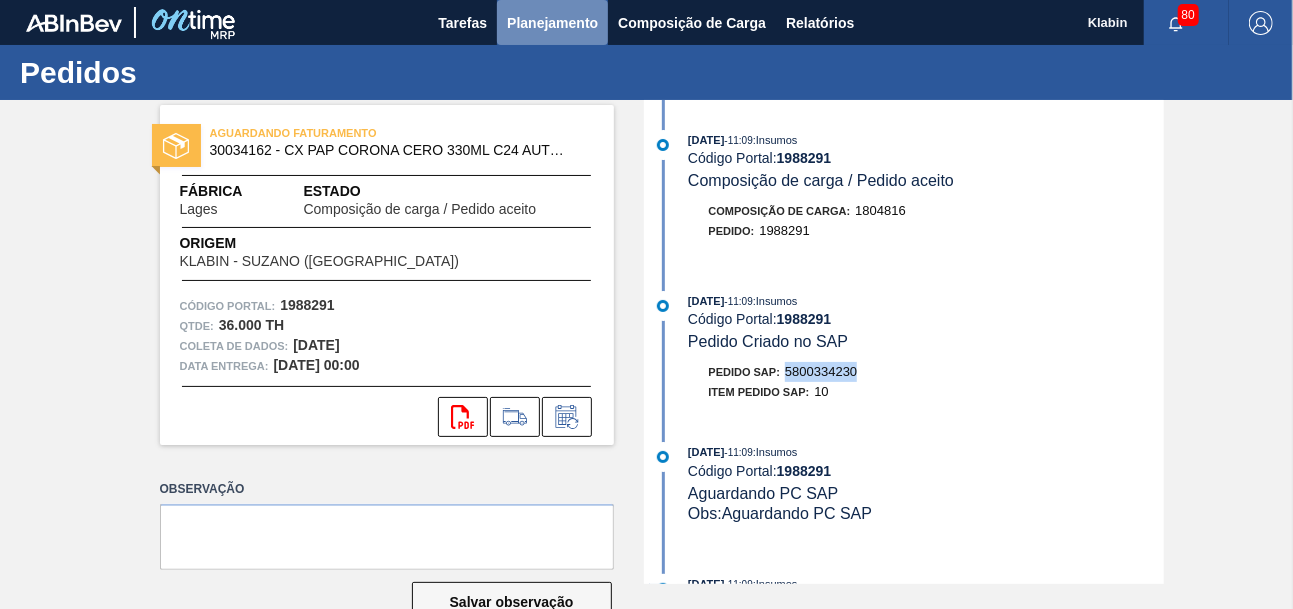 click on "Planejamento" at bounding box center [552, 23] 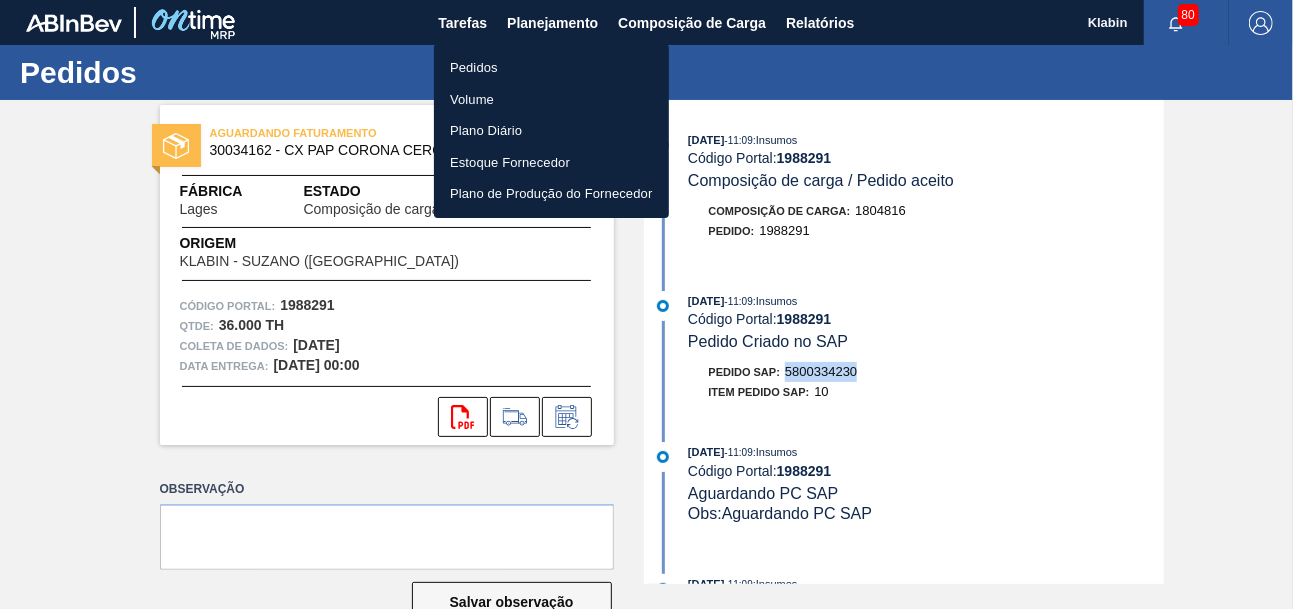 click on "Pedidos" at bounding box center (551, 68) 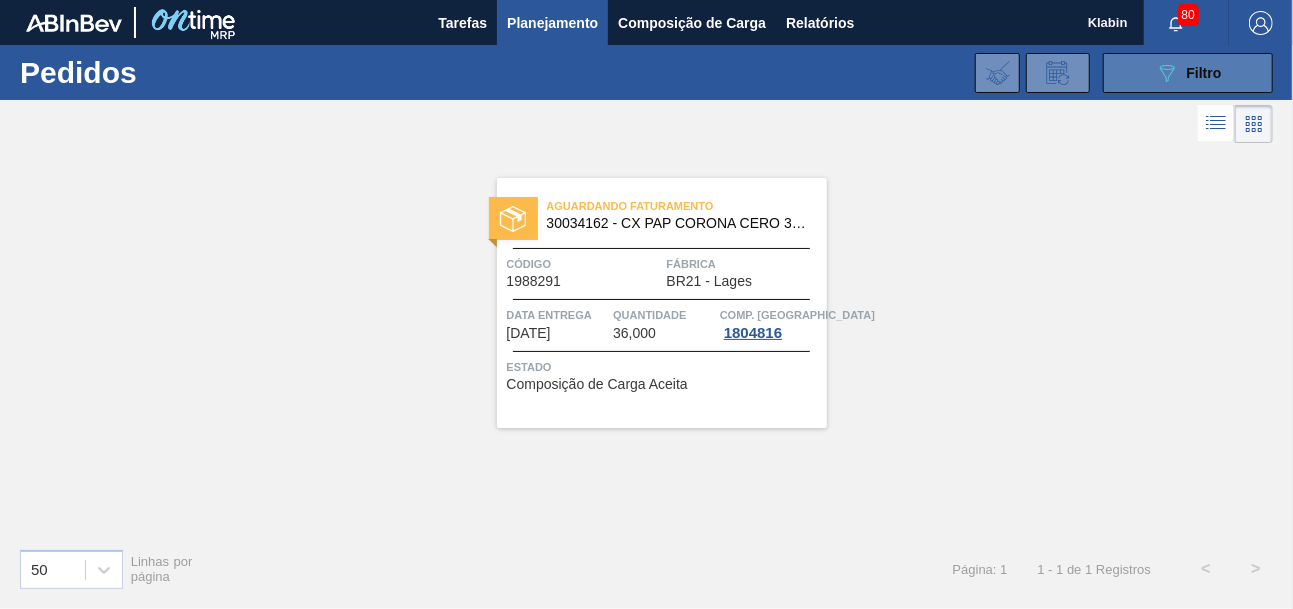 click on "089F7B8B-B2A5-4AFE-B5C0-19BA573D28AC Filtro" at bounding box center [1188, 73] 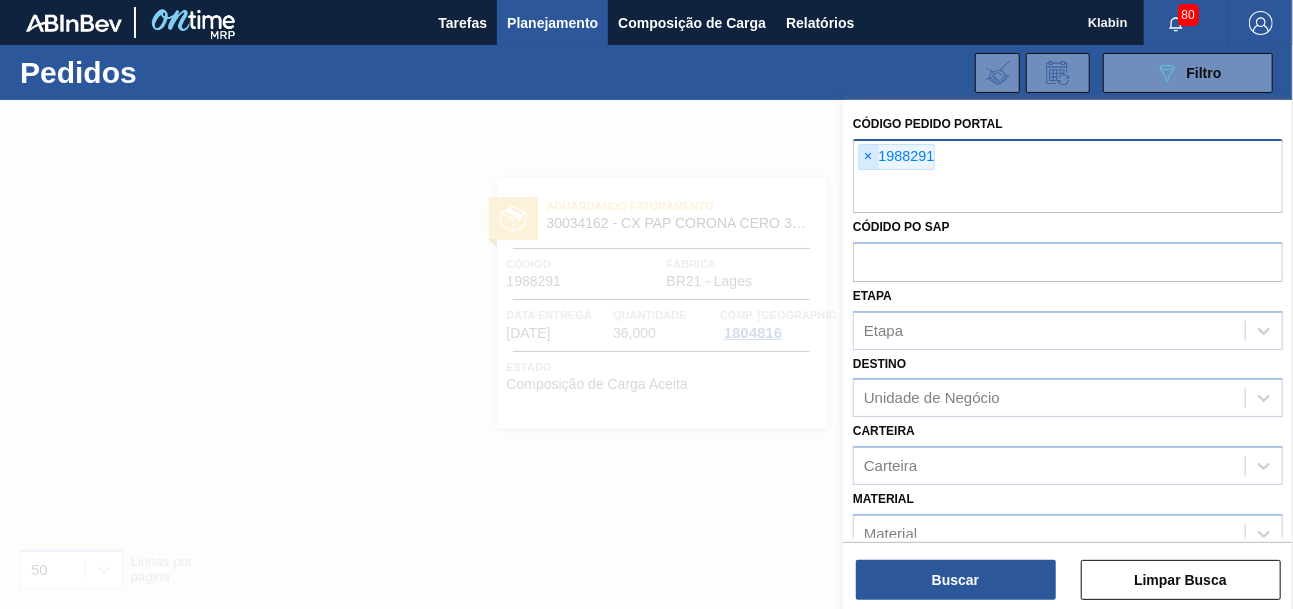 click on "×" at bounding box center (868, 157) 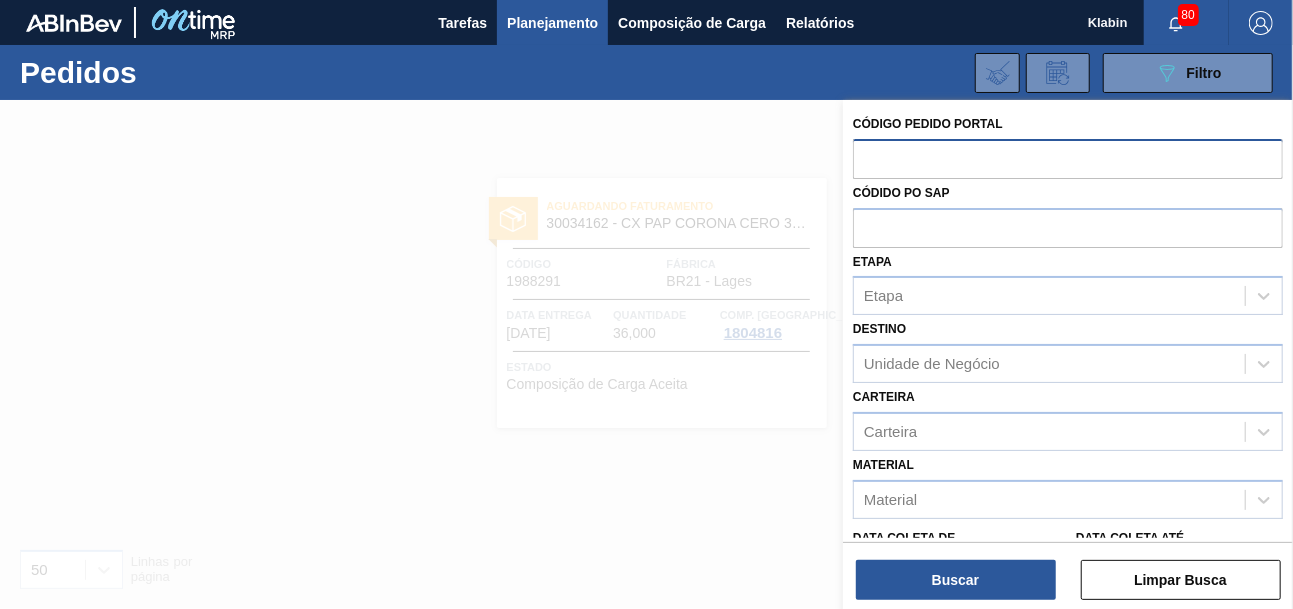 click at bounding box center [1068, 158] 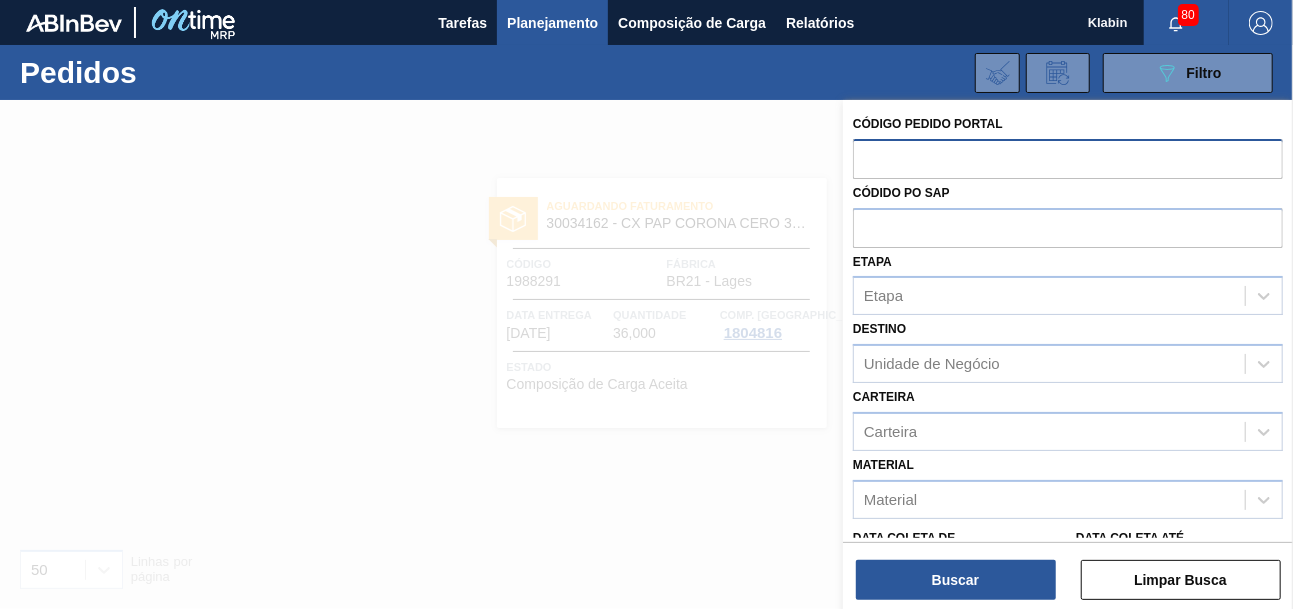 paste on "1988291" 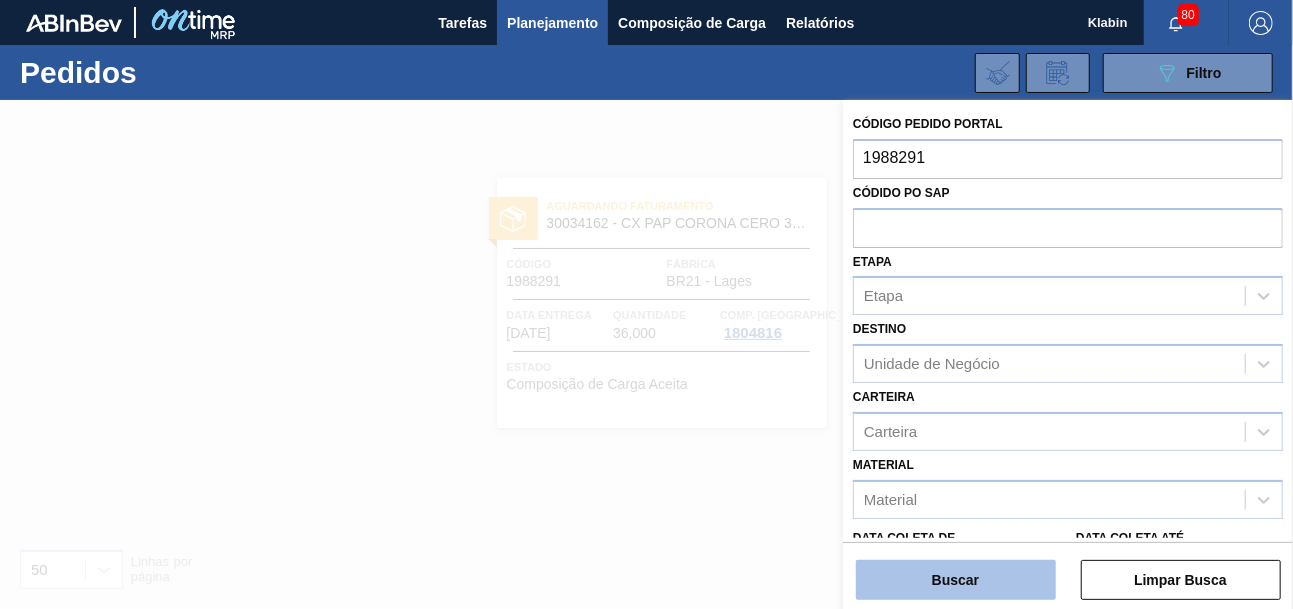 type on "1988291" 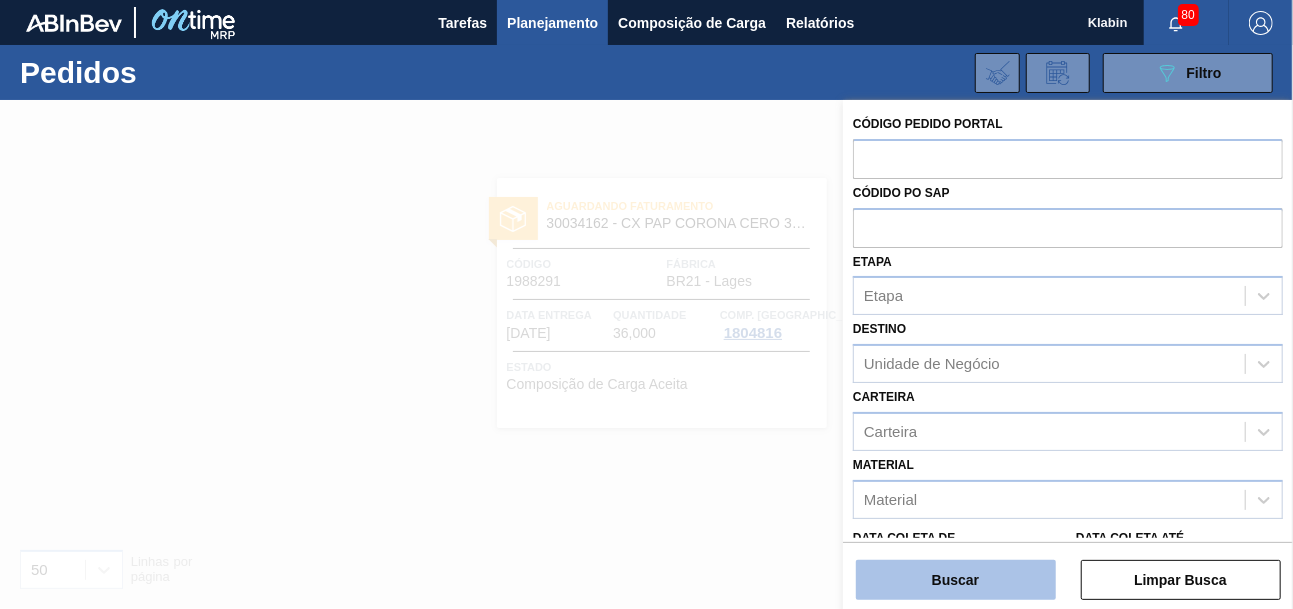 click on "Buscar" at bounding box center [956, 580] 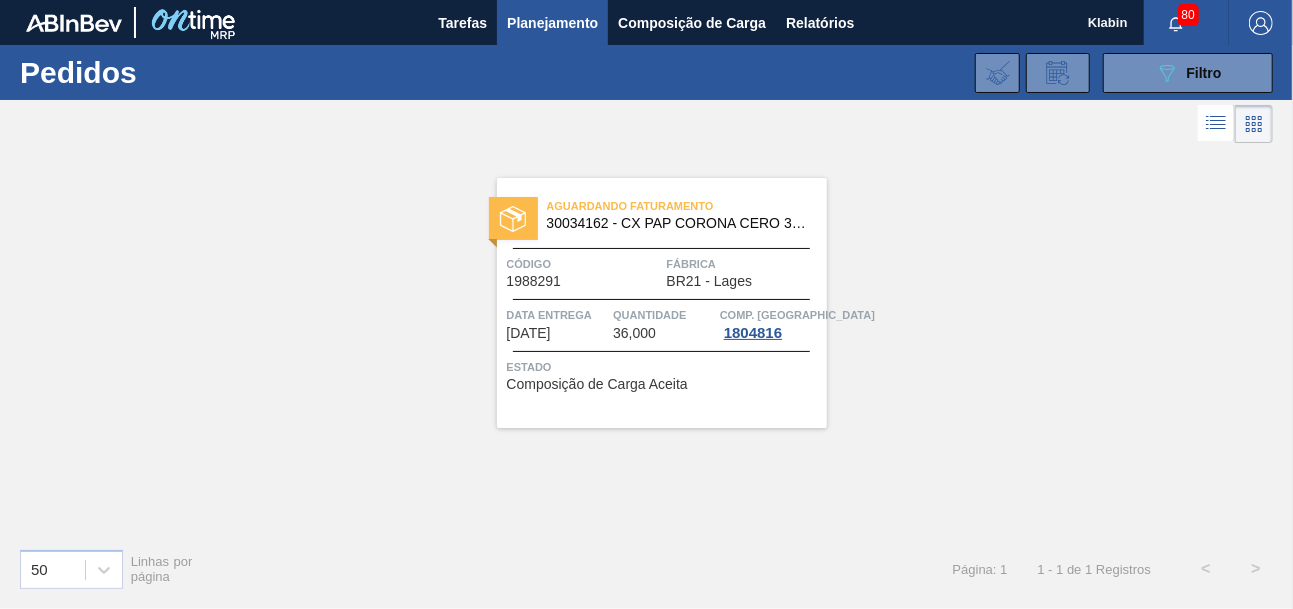 click on "30034162 - CX PAP CORONA CERO 330ML C24 AUTO NIV24" at bounding box center [679, 223] 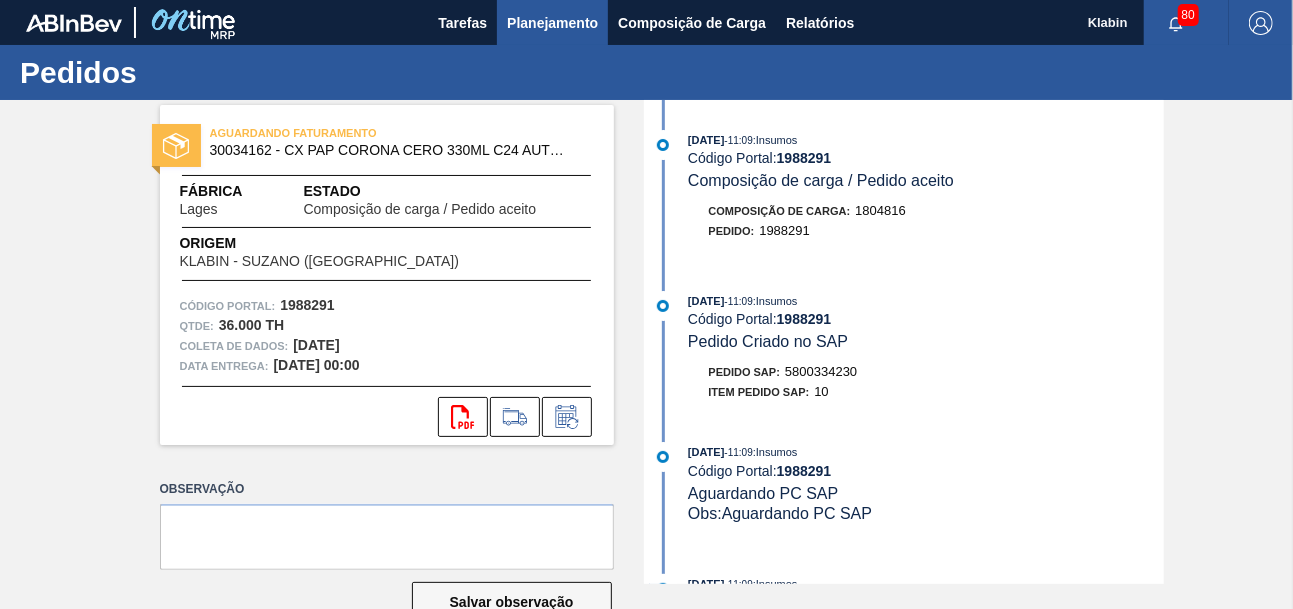 click on "Planejamento" at bounding box center (552, 23) 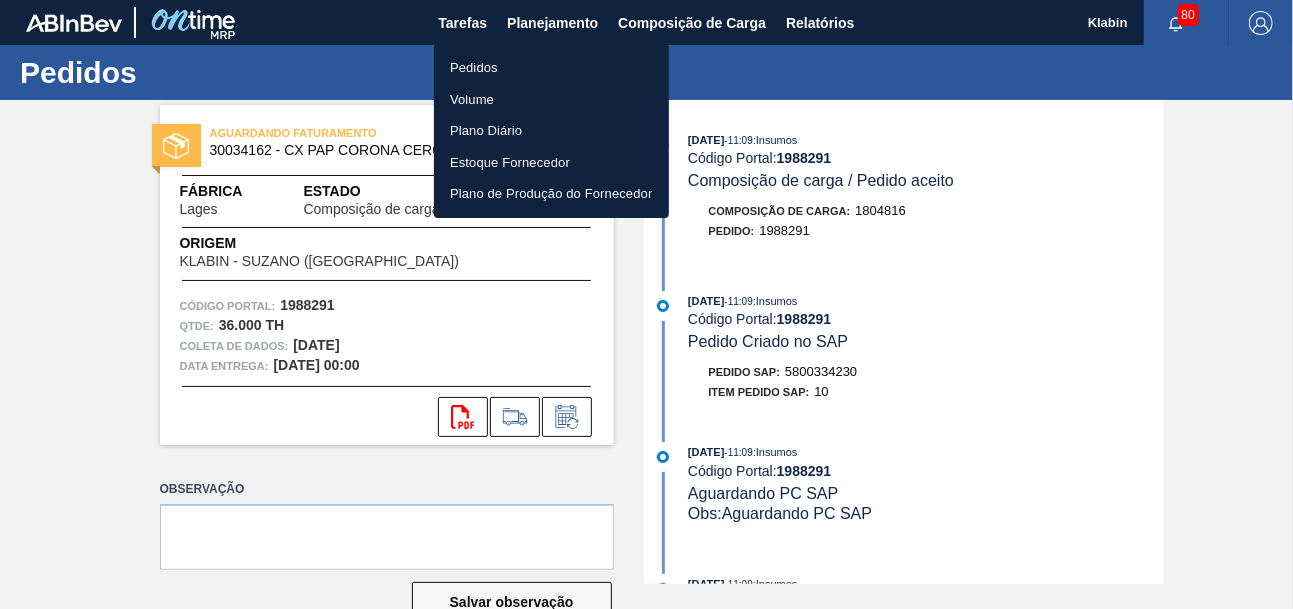 click on "Pedidos" at bounding box center [551, 68] 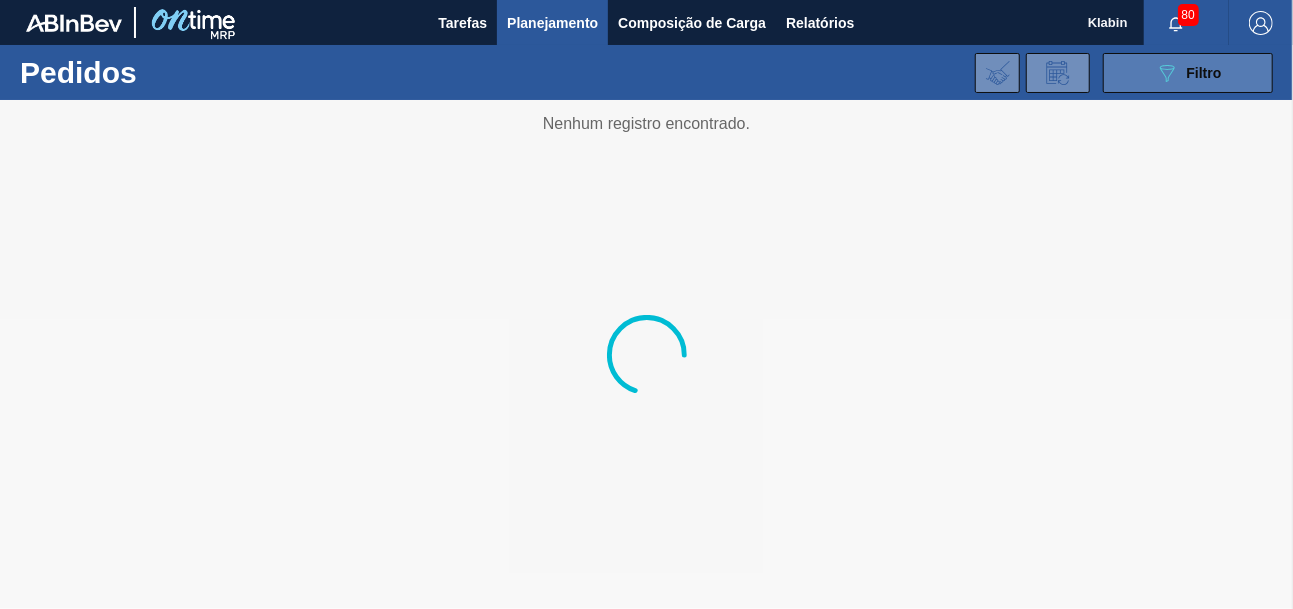 click on "Filtro" at bounding box center (1204, 73) 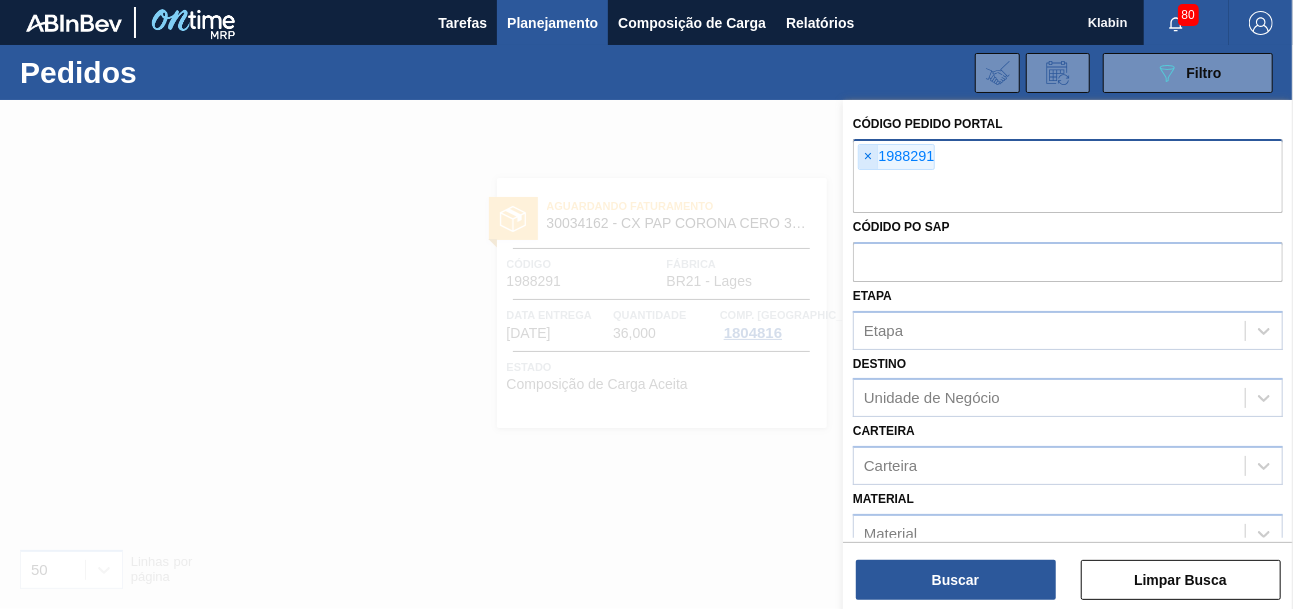 click on "×" at bounding box center (868, 157) 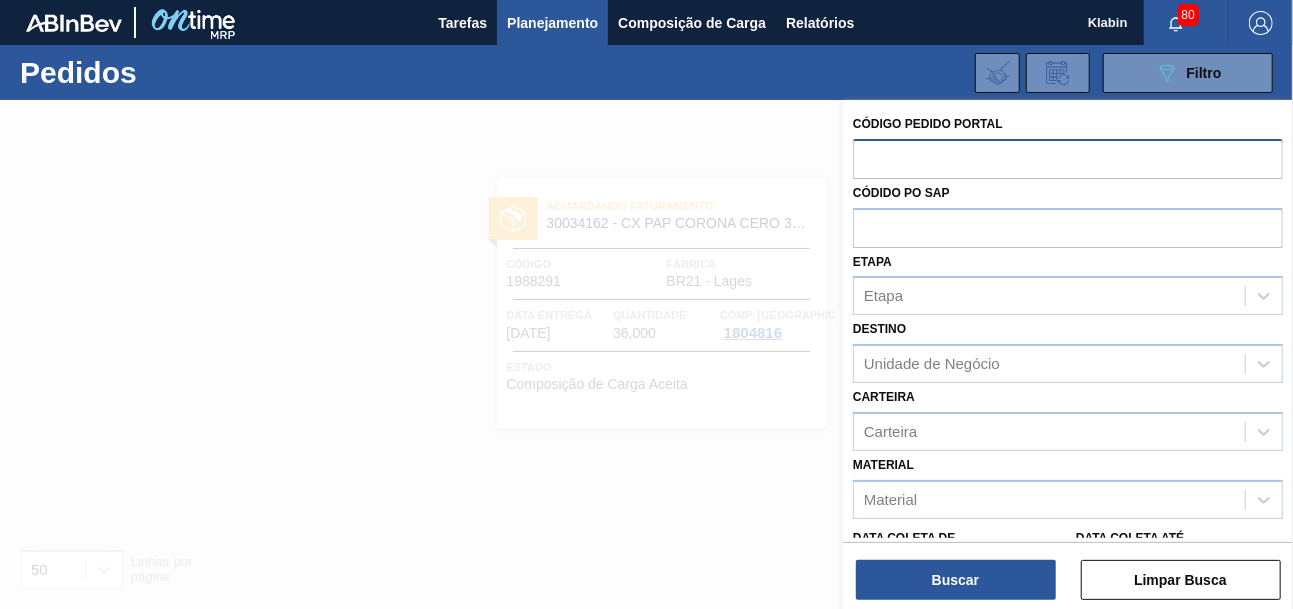 paste on "1988290" 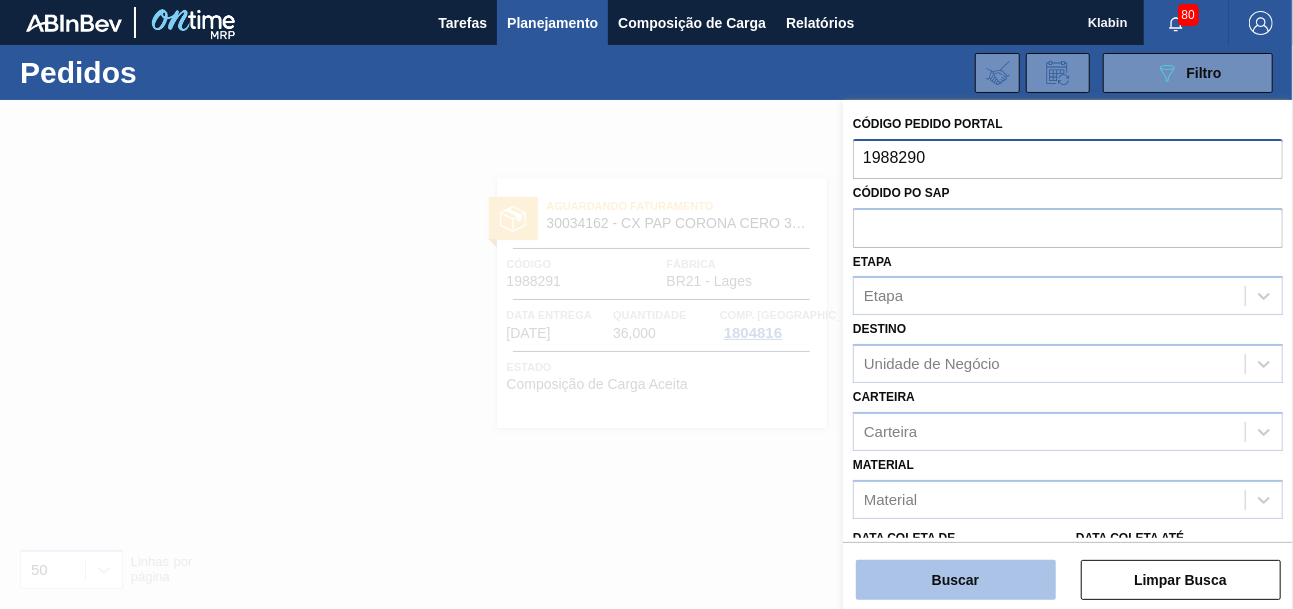 type on "1988290" 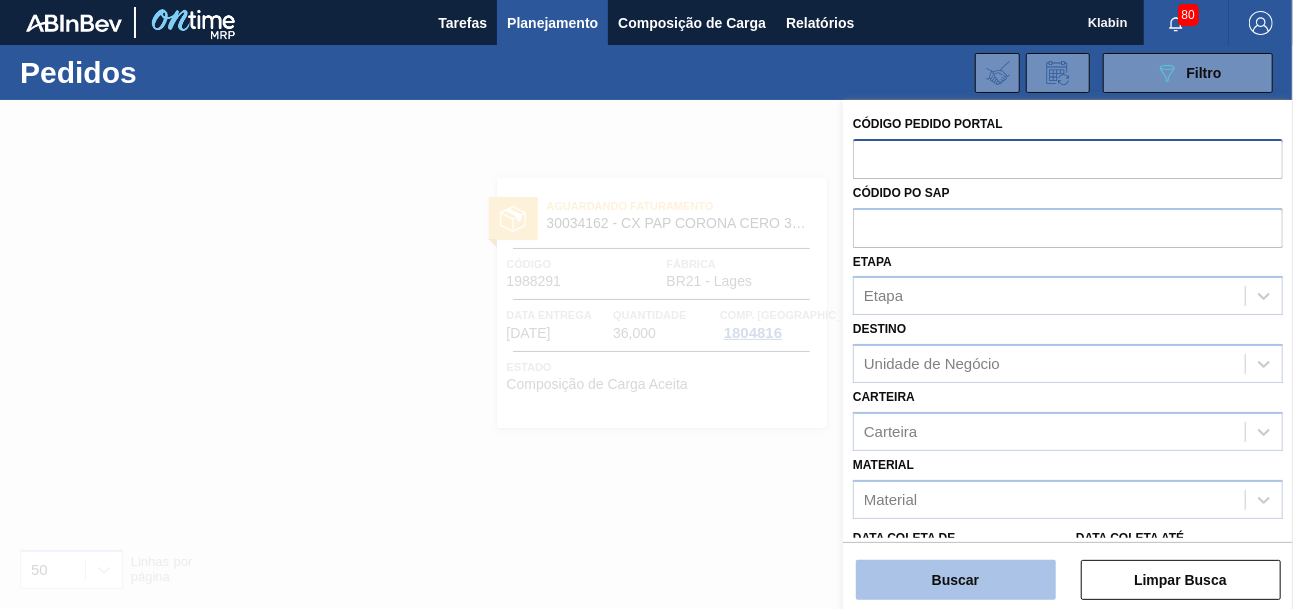 click on "Buscar" at bounding box center (956, 580) 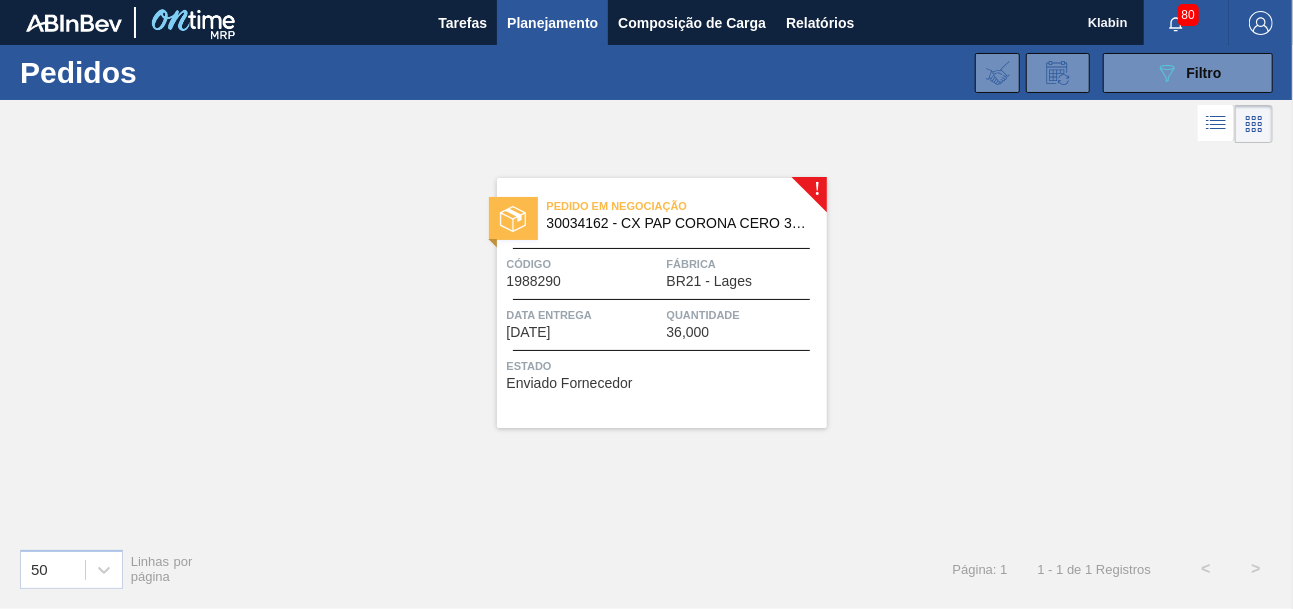click on "Pedido em Negociação 30034162 - CX PAP CORONA CERO 330ML C24 AUTO NIV24" at bounding box center [662, 210] 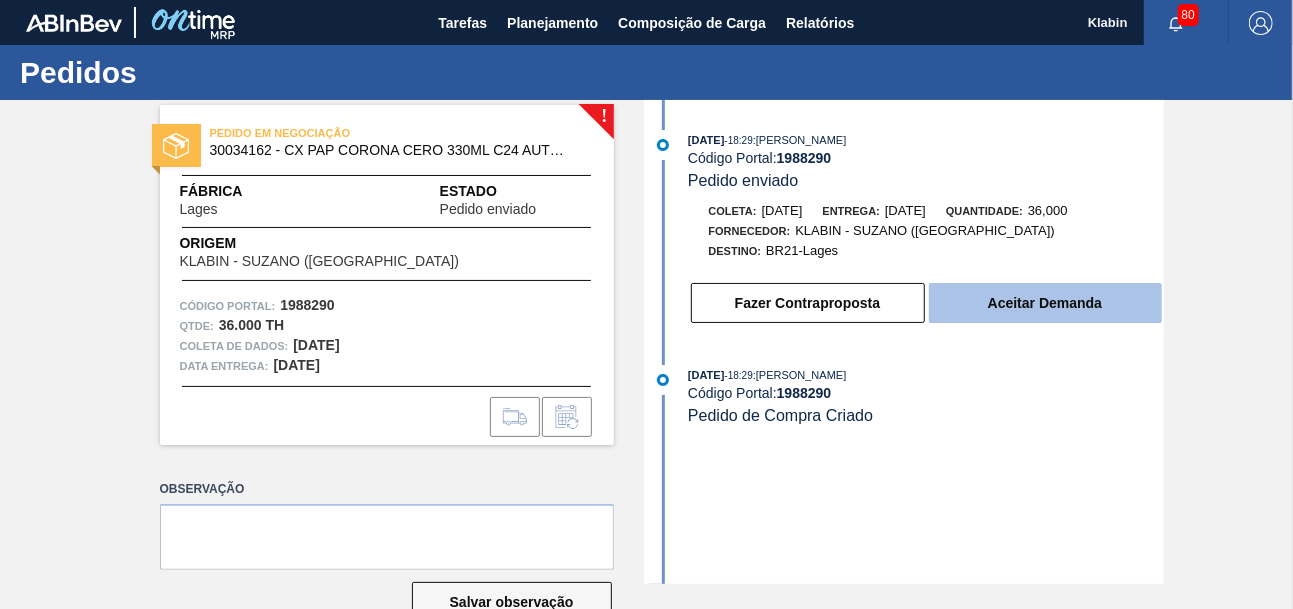click on "Aceitar Demanda" at bounding box center [1045, 303] 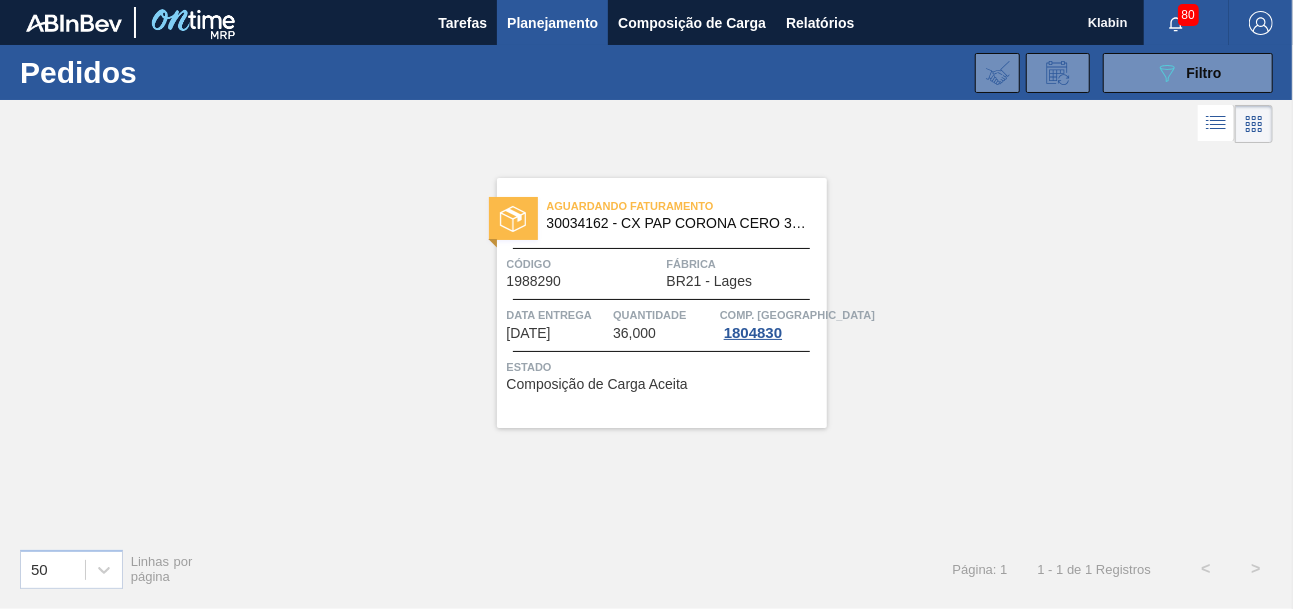 click on "Código 1988290" at bounding box center [584, 271] 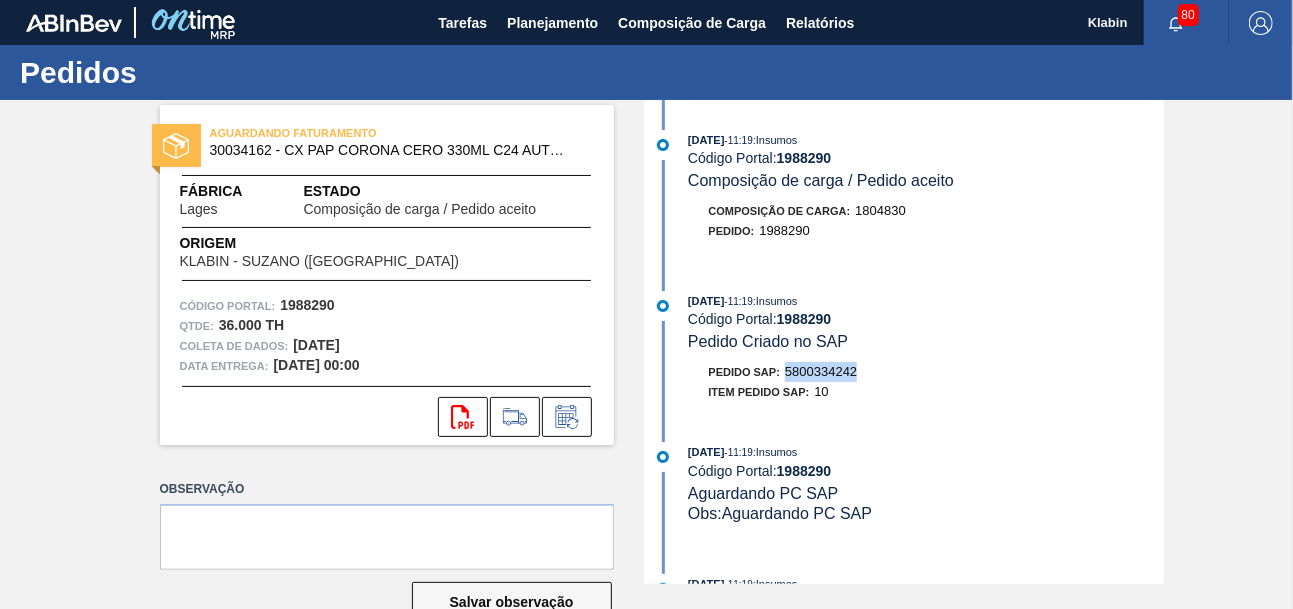 drag, startPoint x: 784, startPoint y: 368, endPoint x: 862, endPoint y: 373, distance: 78.160095 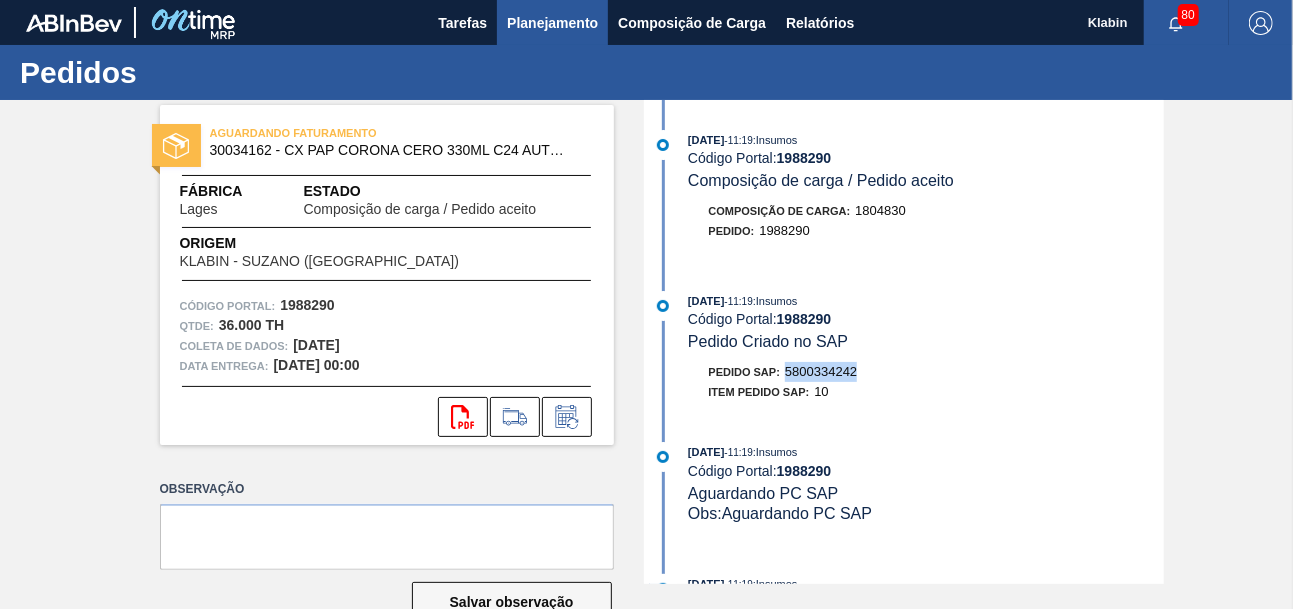 click on "Planejamento" at bounding box center (552, 23) 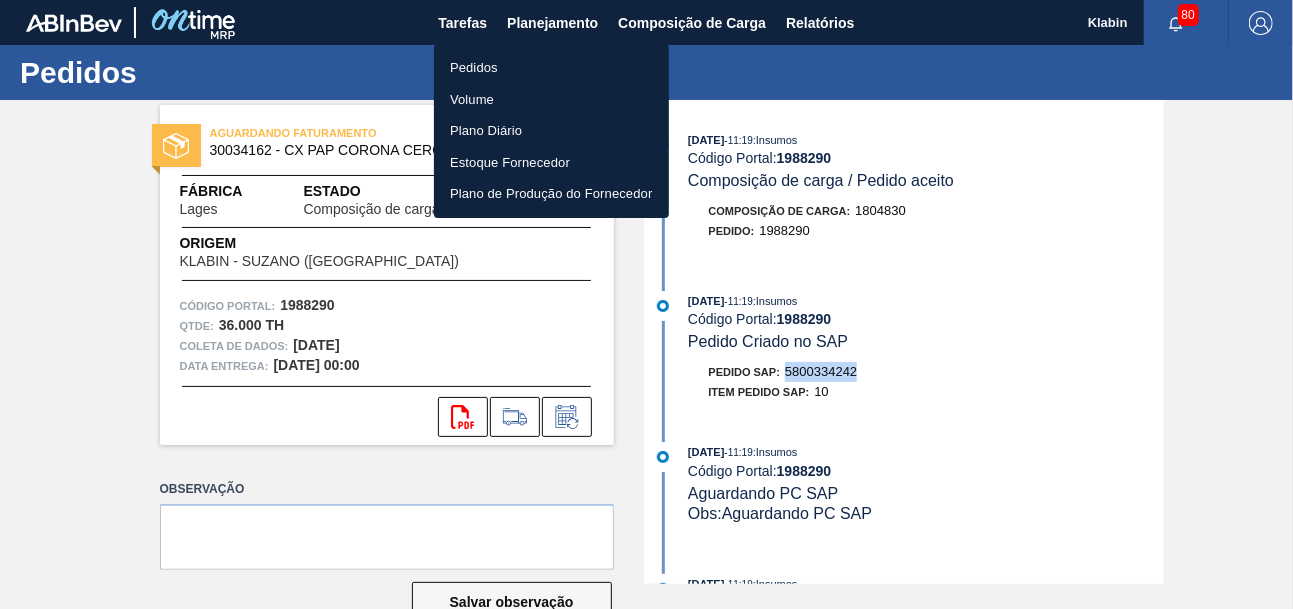 click on "Pedidos" at bounding box center (551, 68) 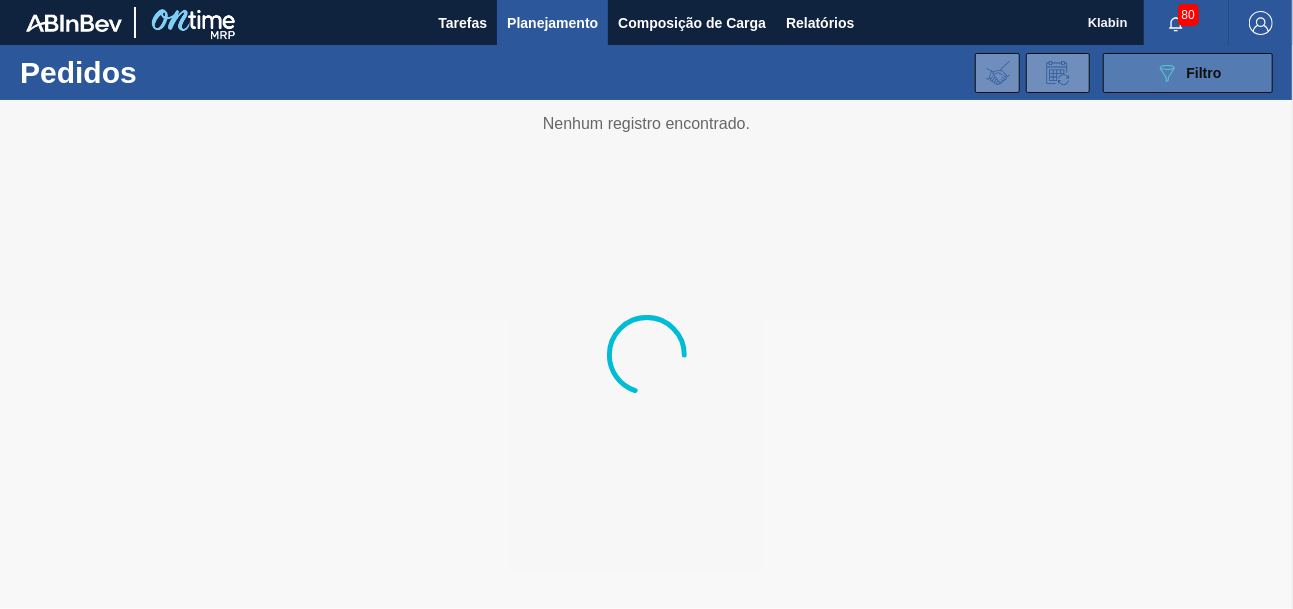 click on "Filtro" at bounding box center (1204, 73) 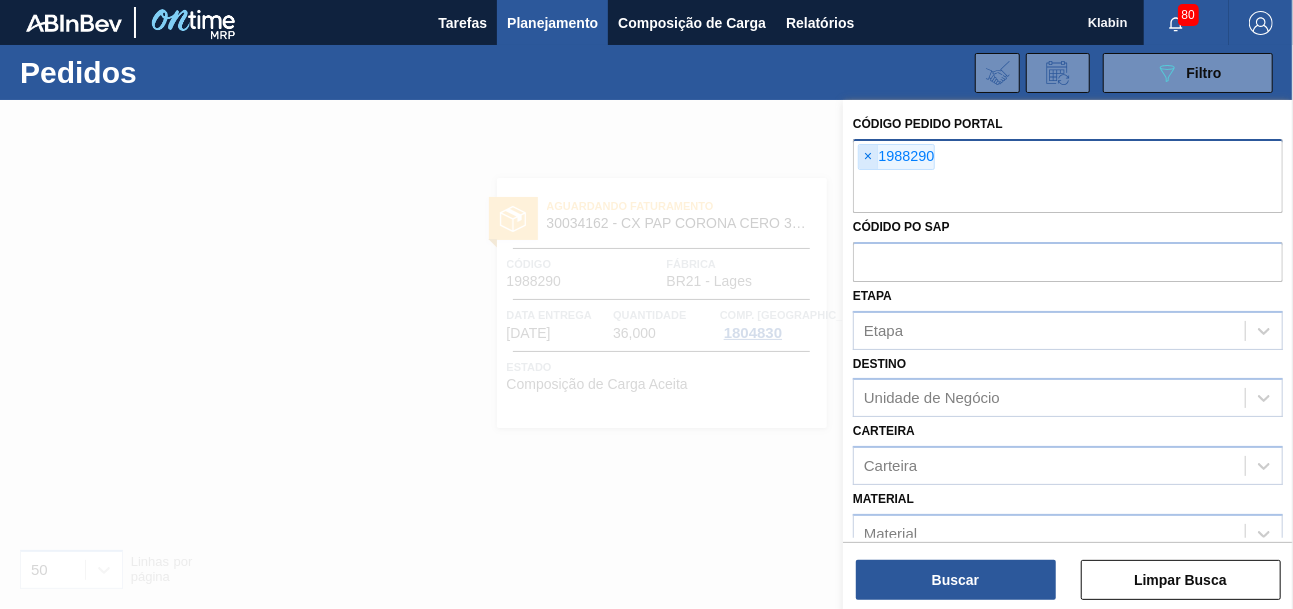 click on "×" at bounding box center [868, 157] 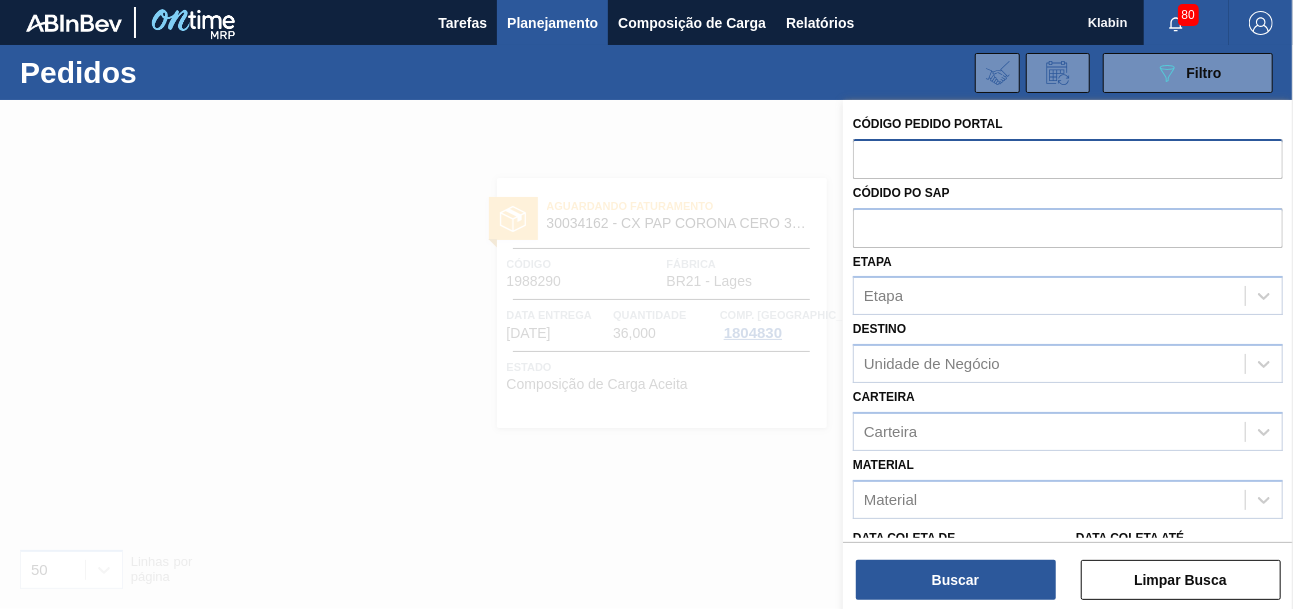 paste on "1987653" 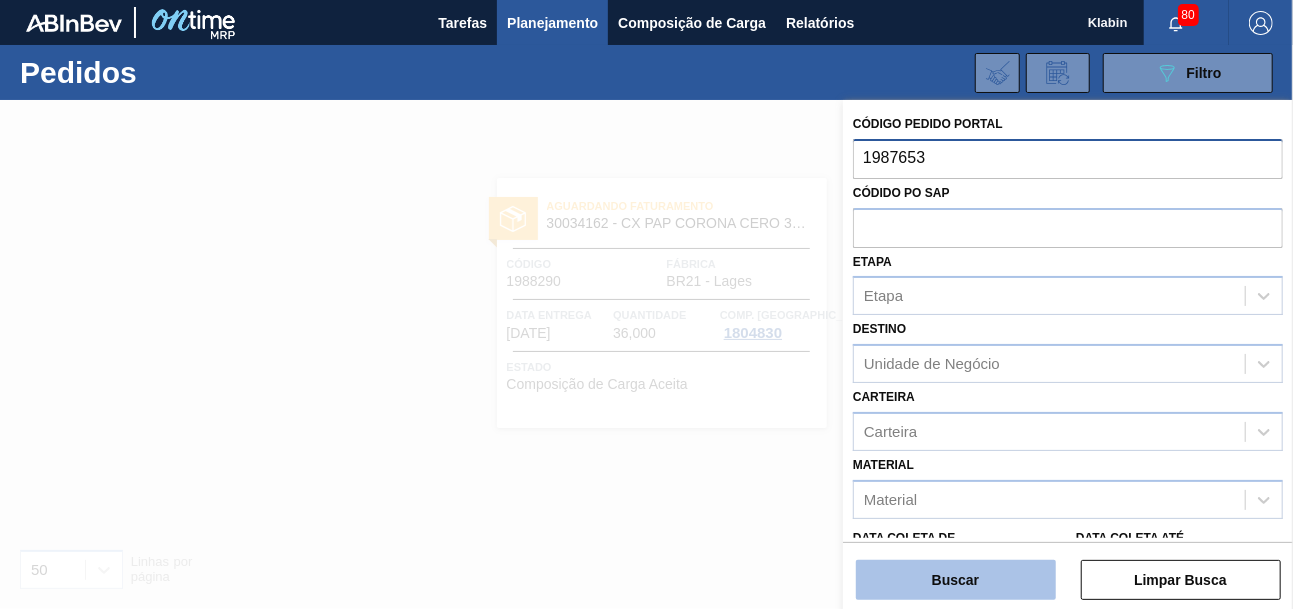 type on "1987653" 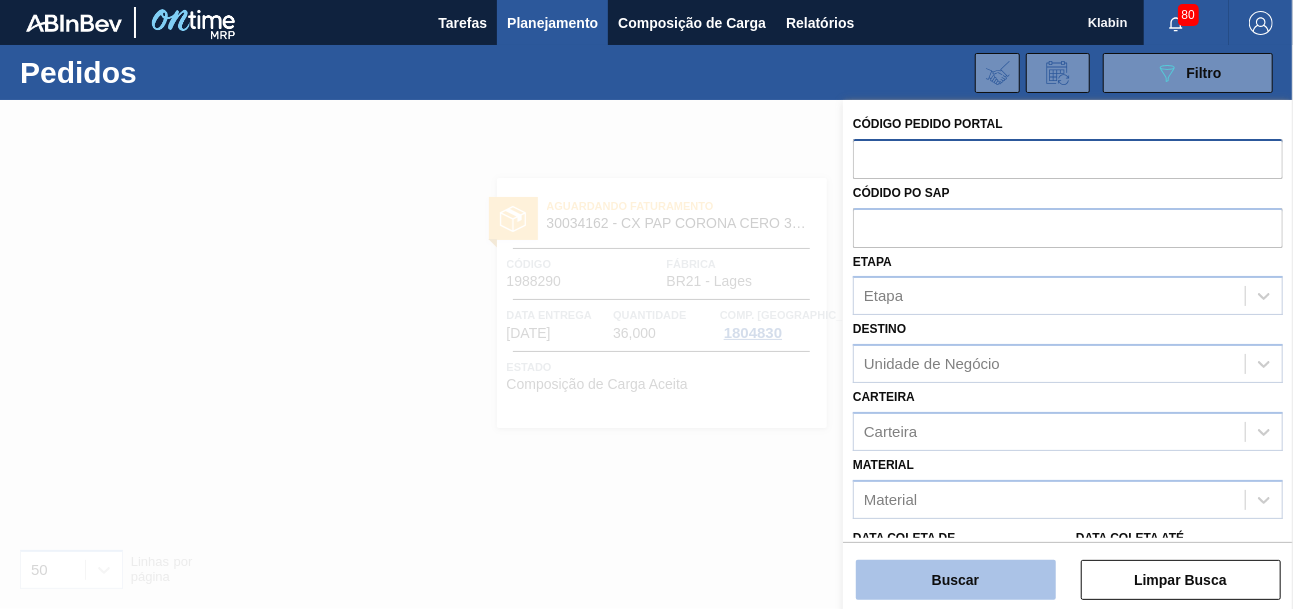click on "Buscar" at bounding box center [956, 580] 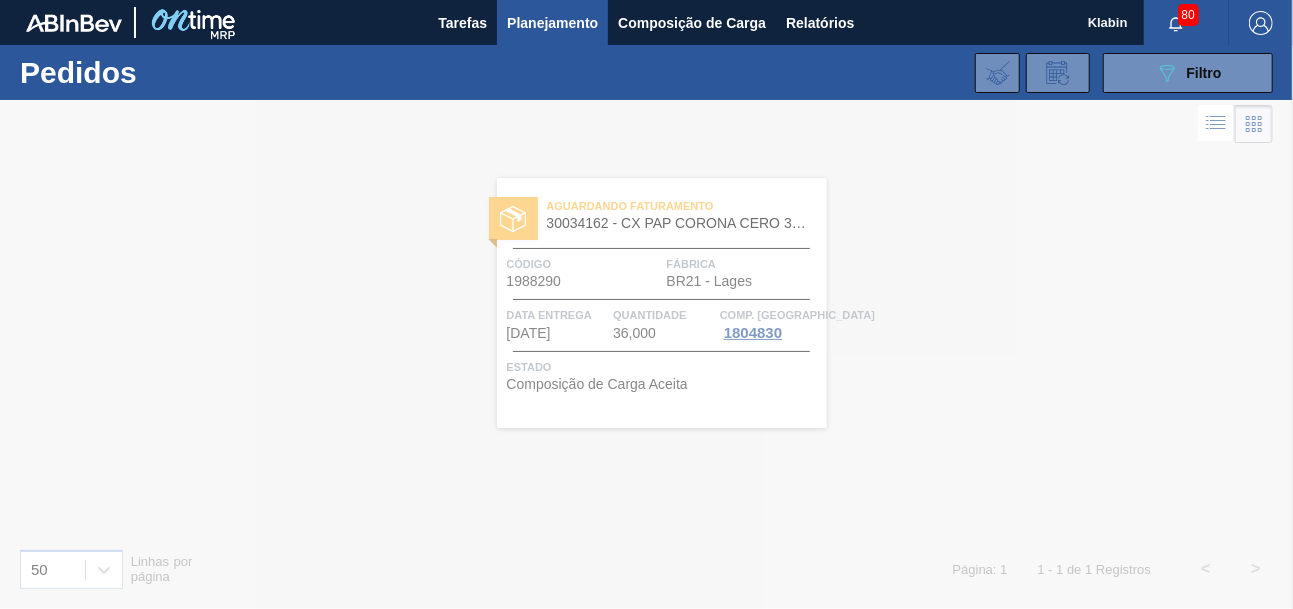 click on "80" at bounding box center [1188, 15] 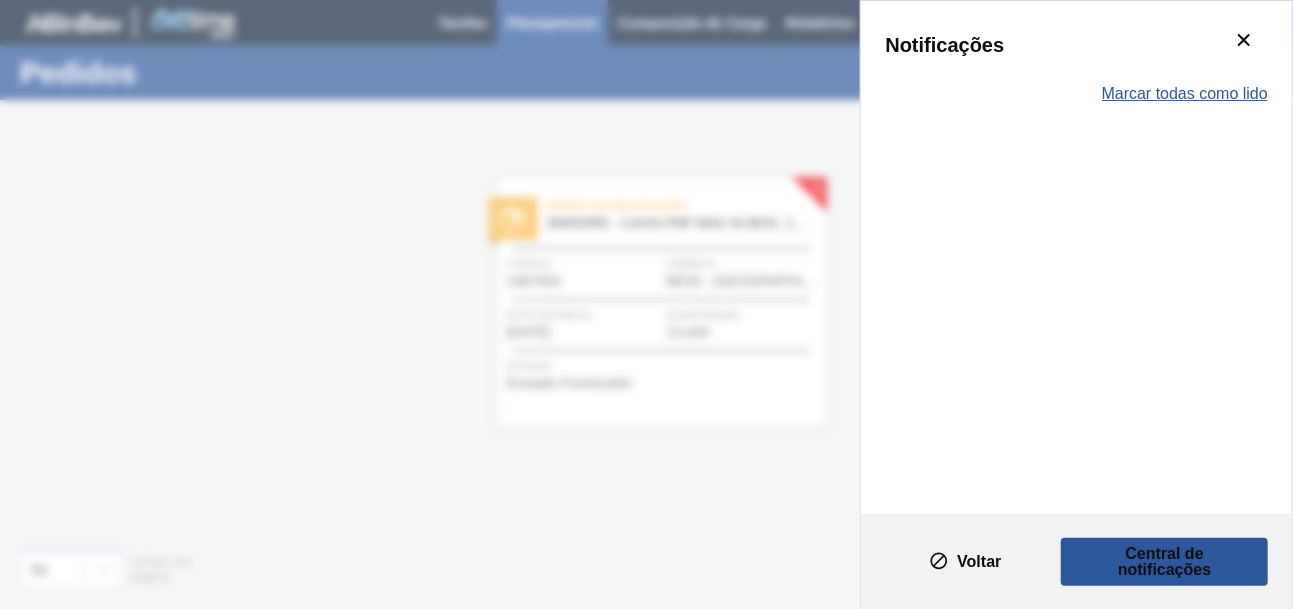 click on "Marcar todas como lido" at bounding box center (1185, 94) 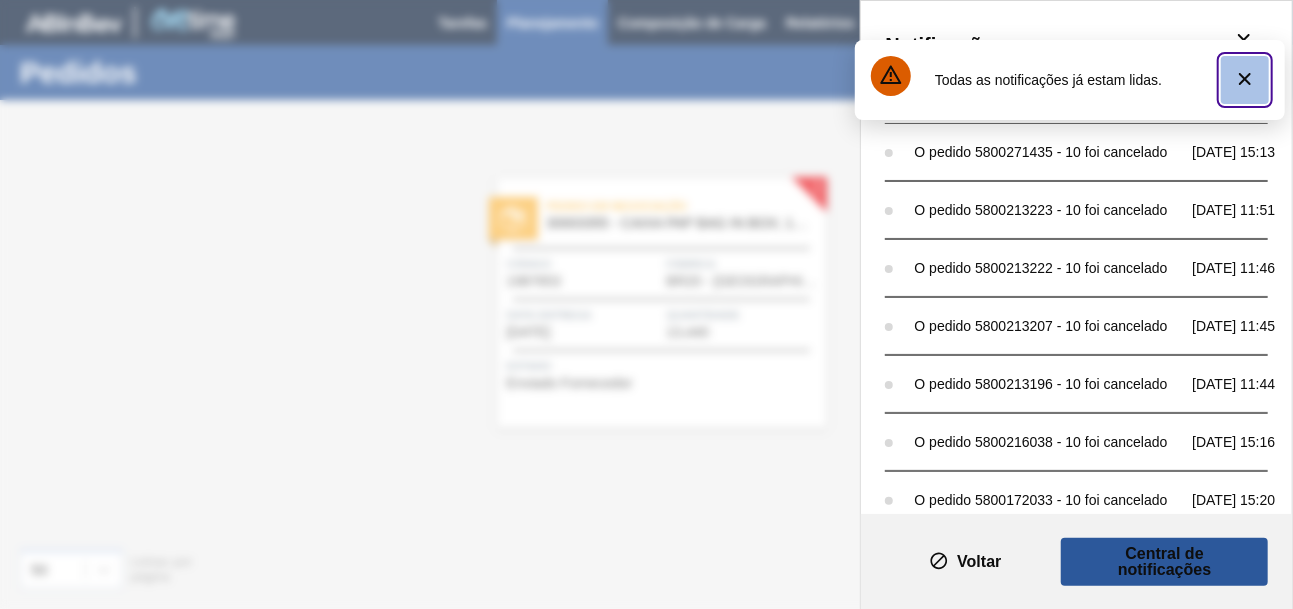 click 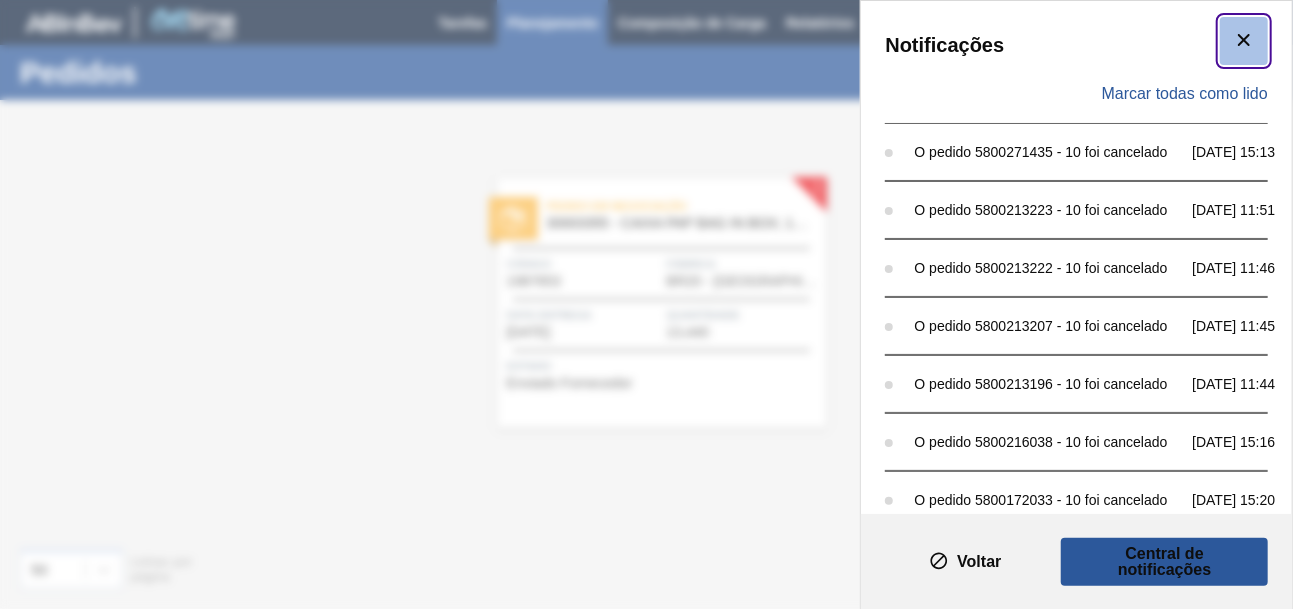 click 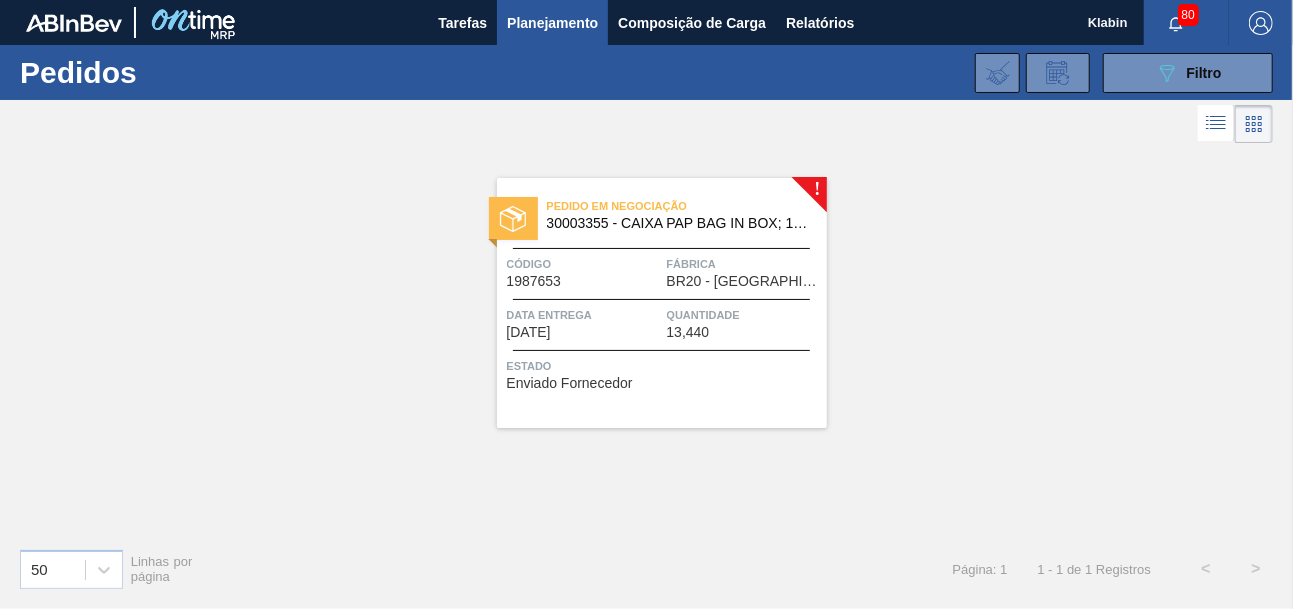 click on "Pedido em Negociação" at bounding box center [687, 206] 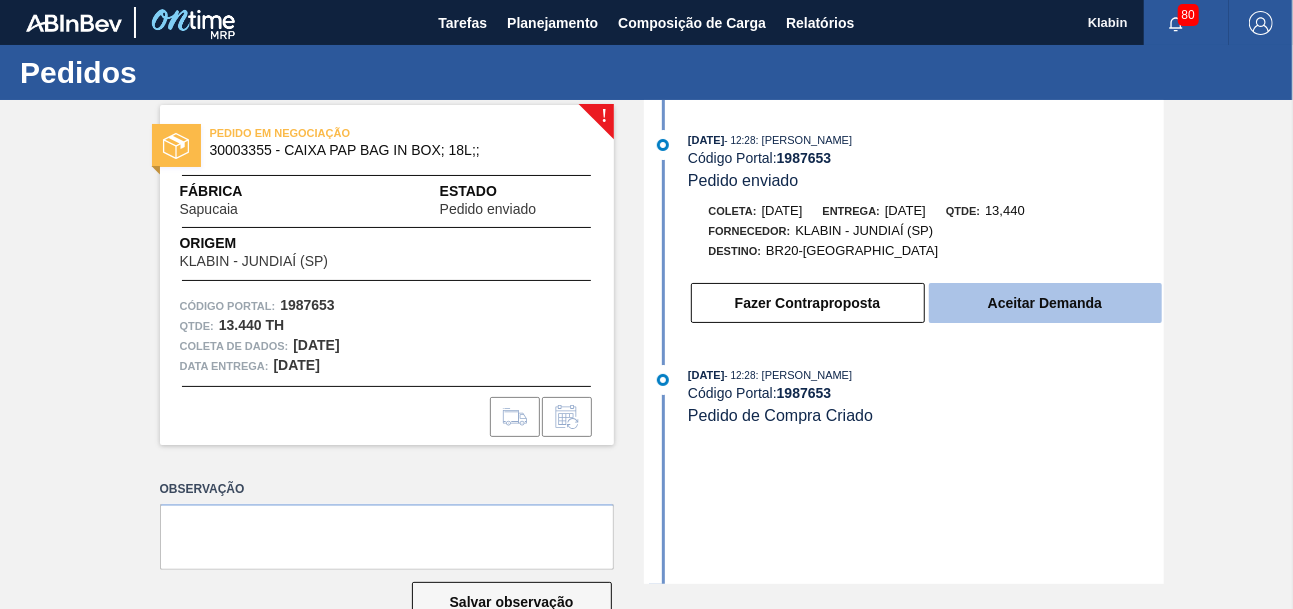click on "Aceitar Demanda" at bounding box center [1045, 303] 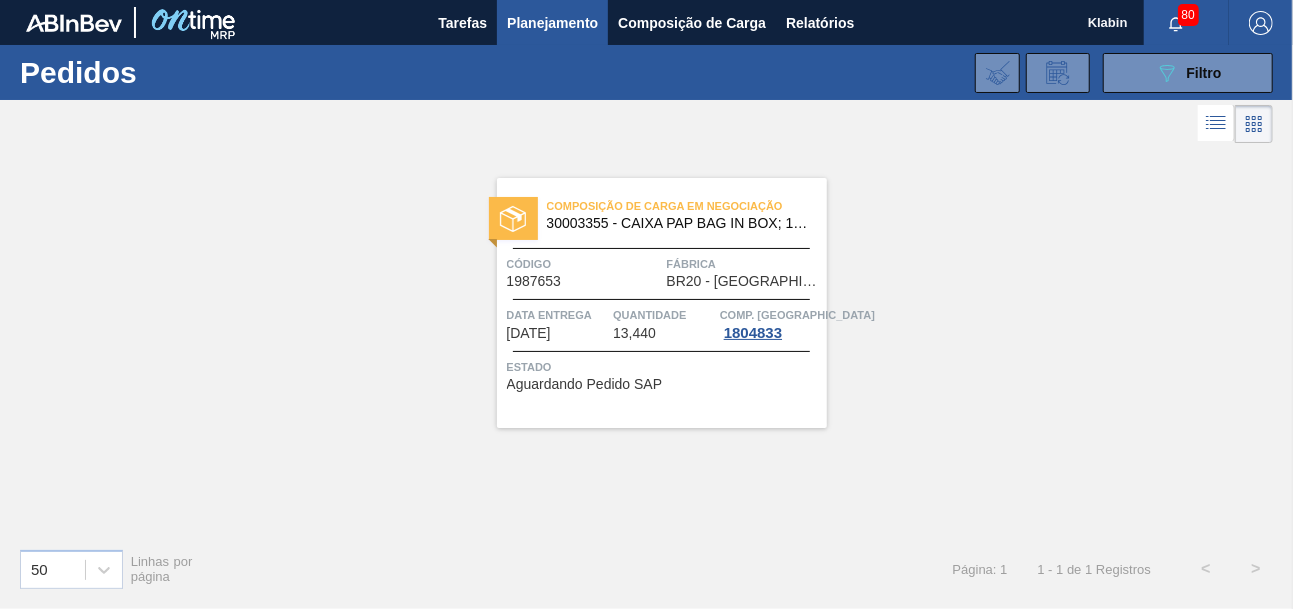 click on "30003355 - CAIXA PAP BAG IN BOX; 18L;;" at bounding box center [679, 223] 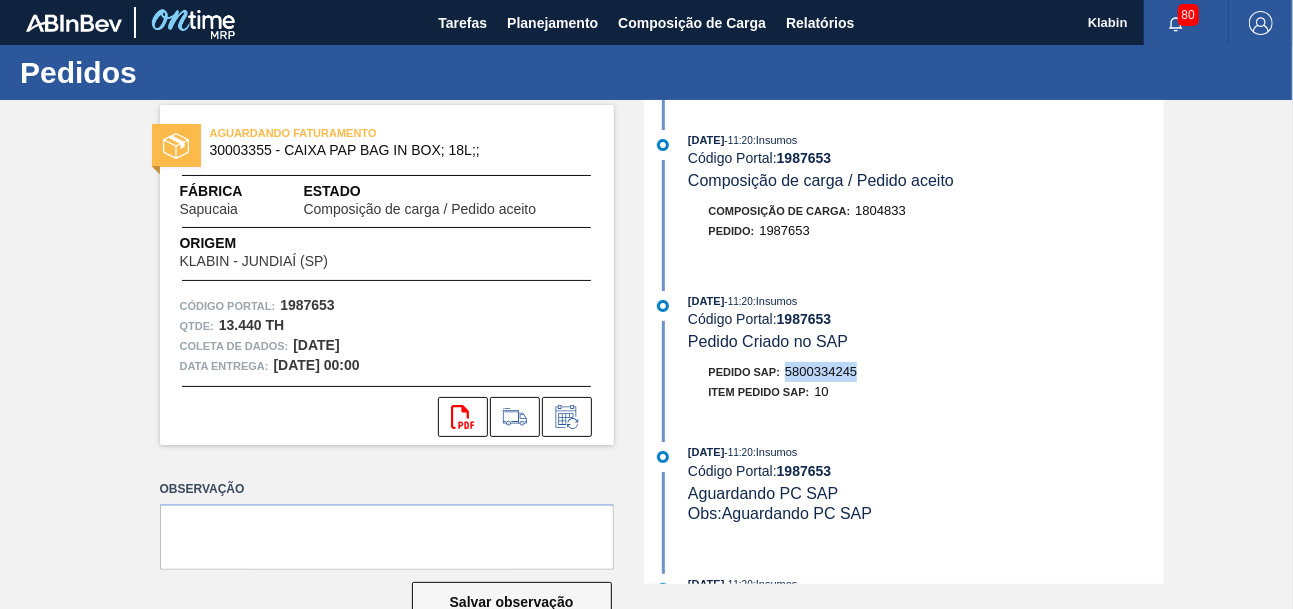 drag, startPoint x: 790, startPoint y: 374, endPoint x: 859, endPoint y: 375, distance: 69.00725 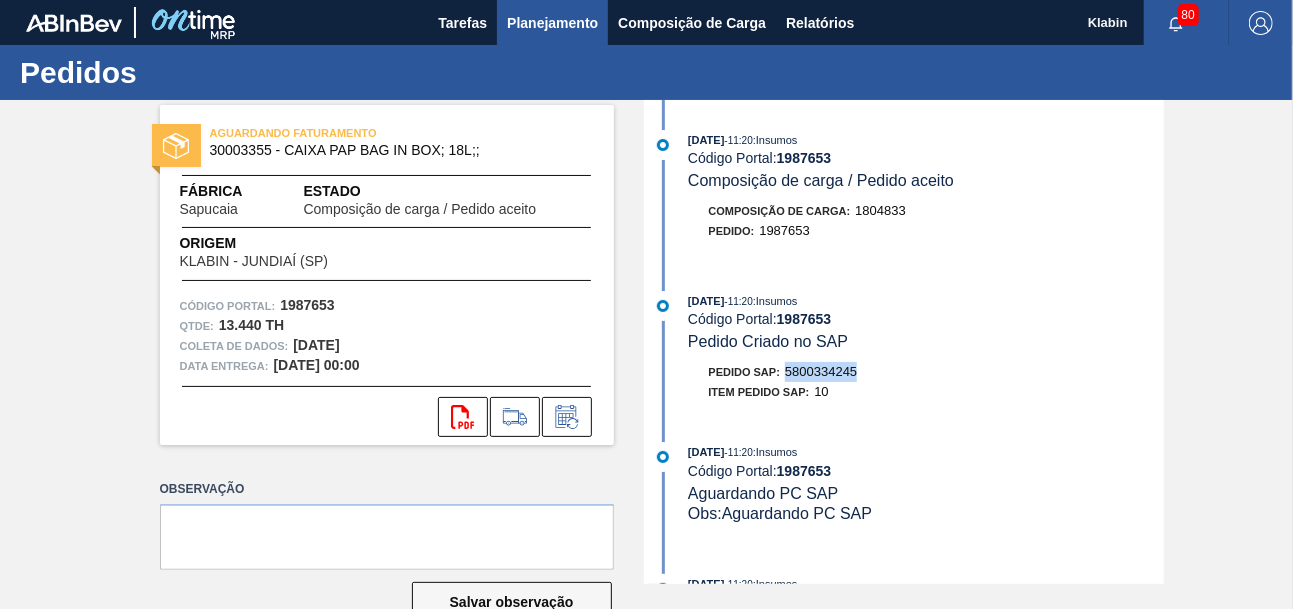 click on "Planejamento" at bounding box center (552, 23) 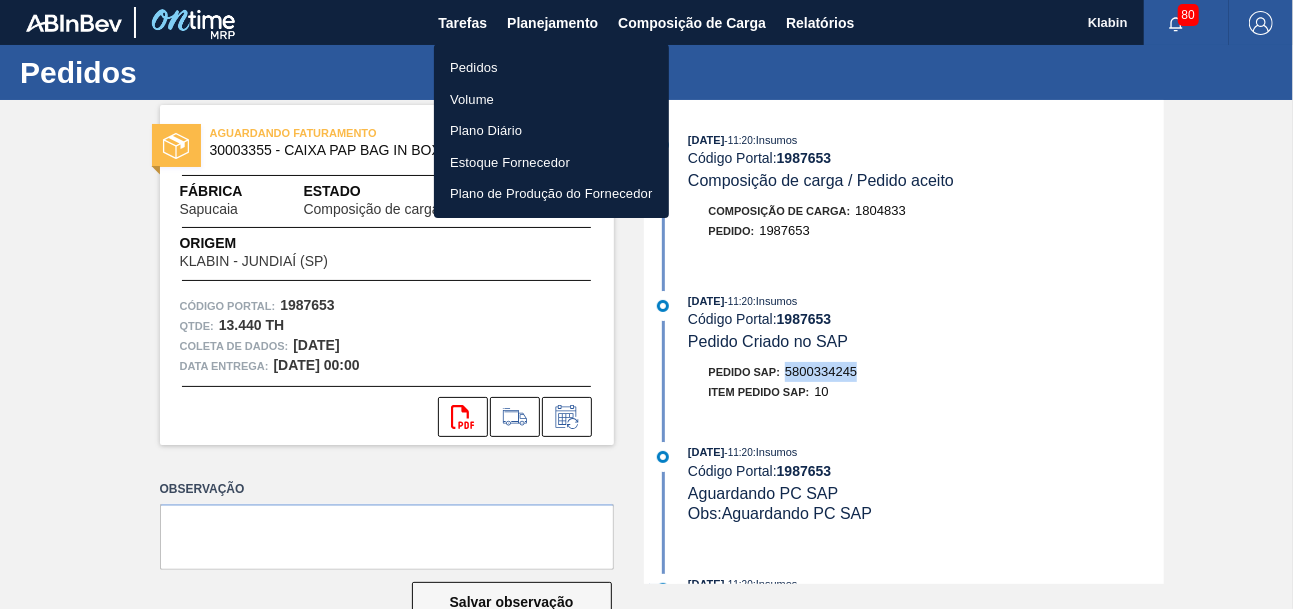 click on "Pedidos" at bounding box center [551, 68] 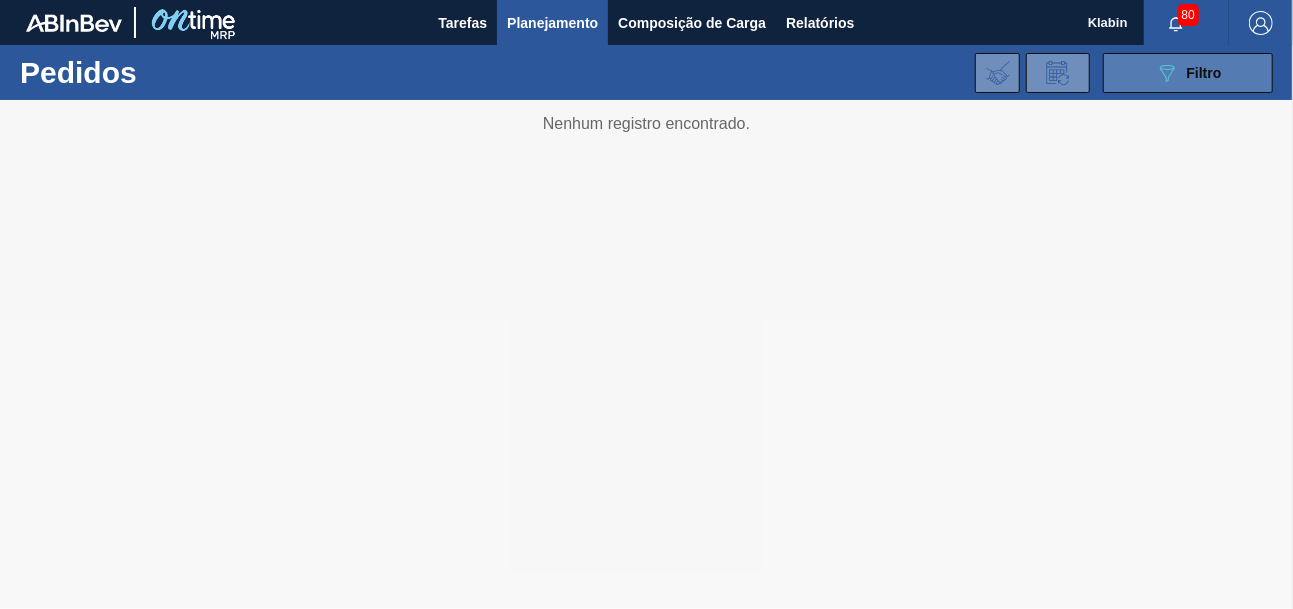 click on "089F7B8B-B2A5-4AFE-B5C0-19BA573D28AC Filtro" at bounding box center (1188, 73) 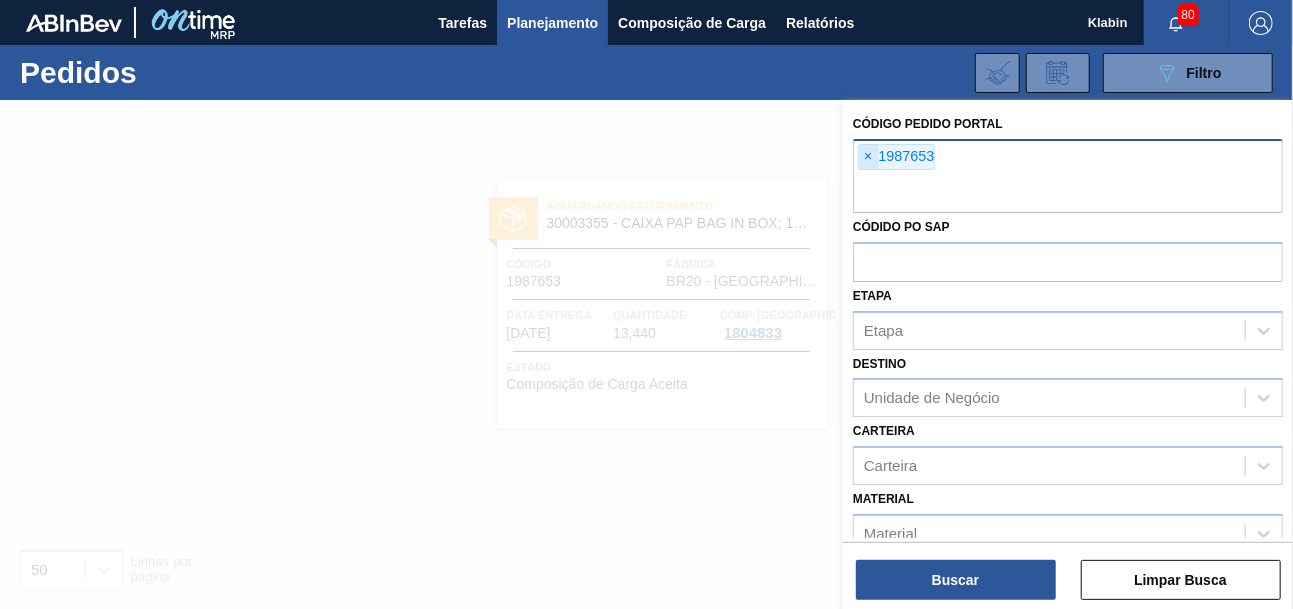 click on "×" at bounding box center (868, 157) 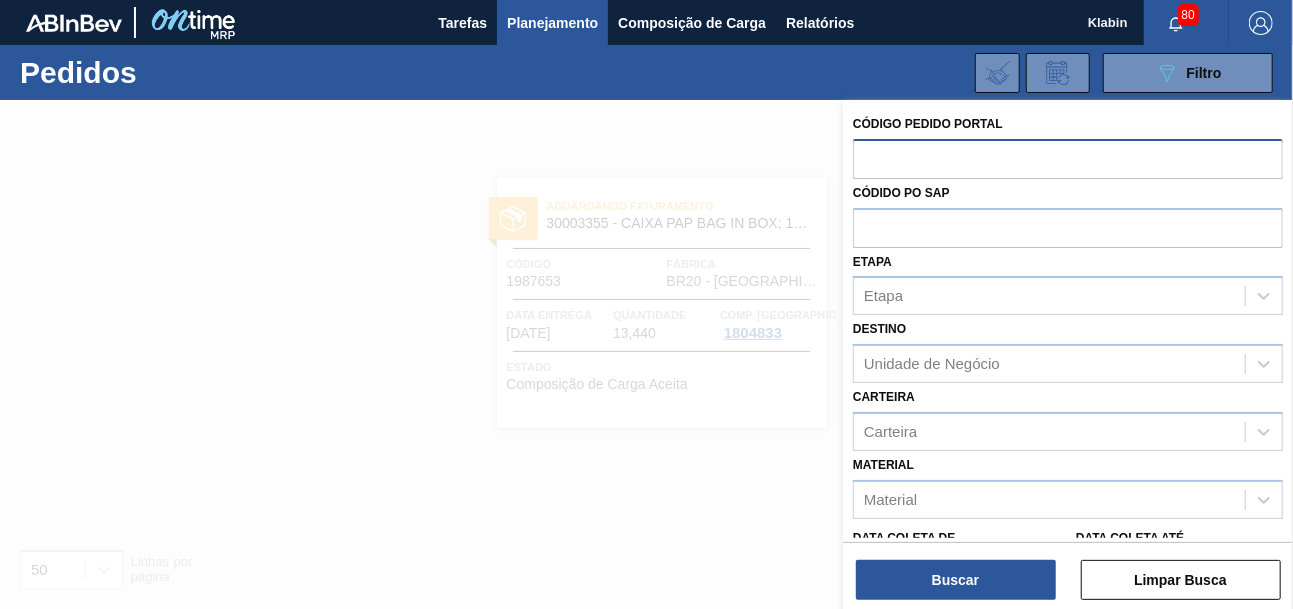paste on "1975312" 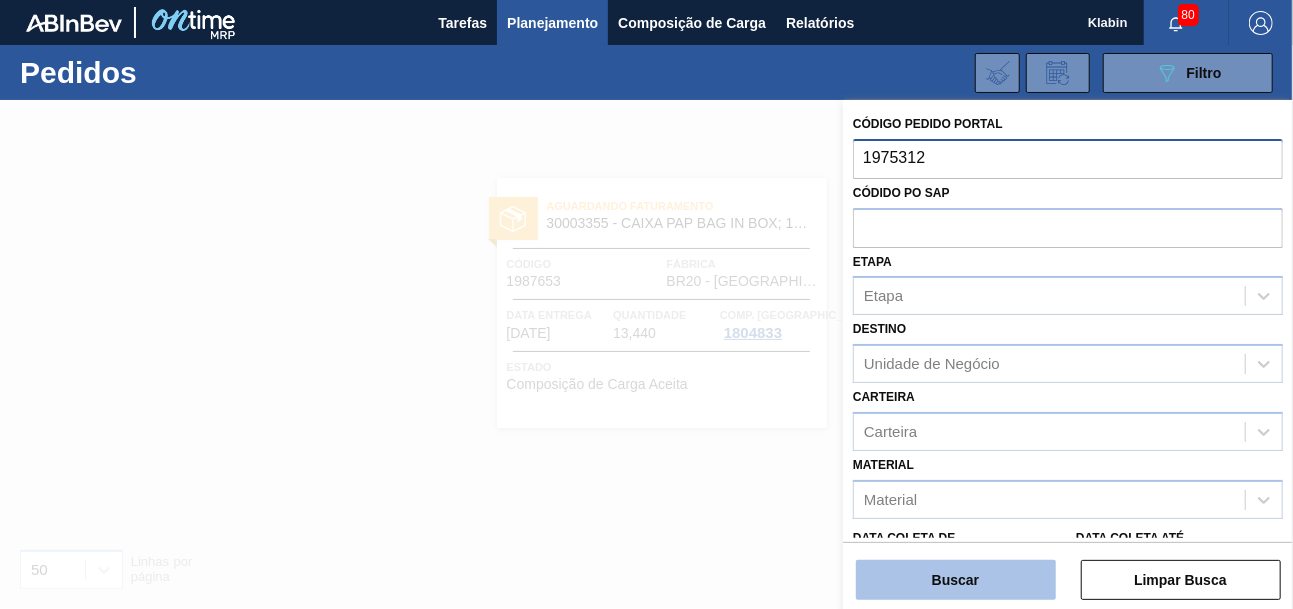 type on "1975312" 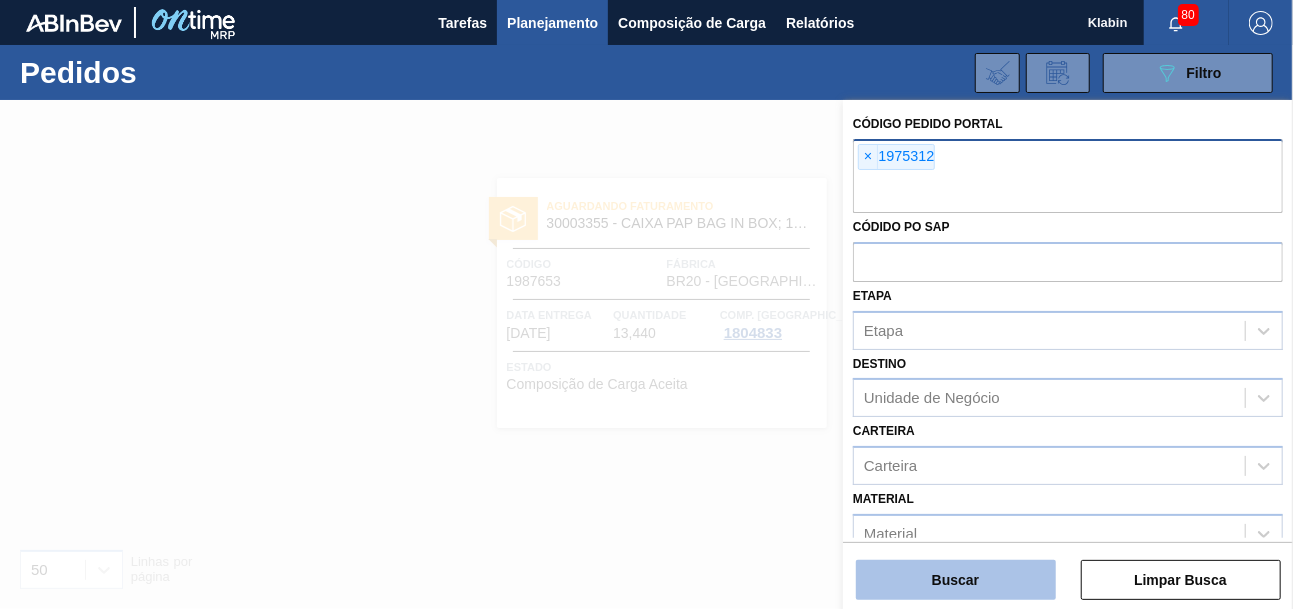 click on "Buscar" at bounding box center (956, 580) 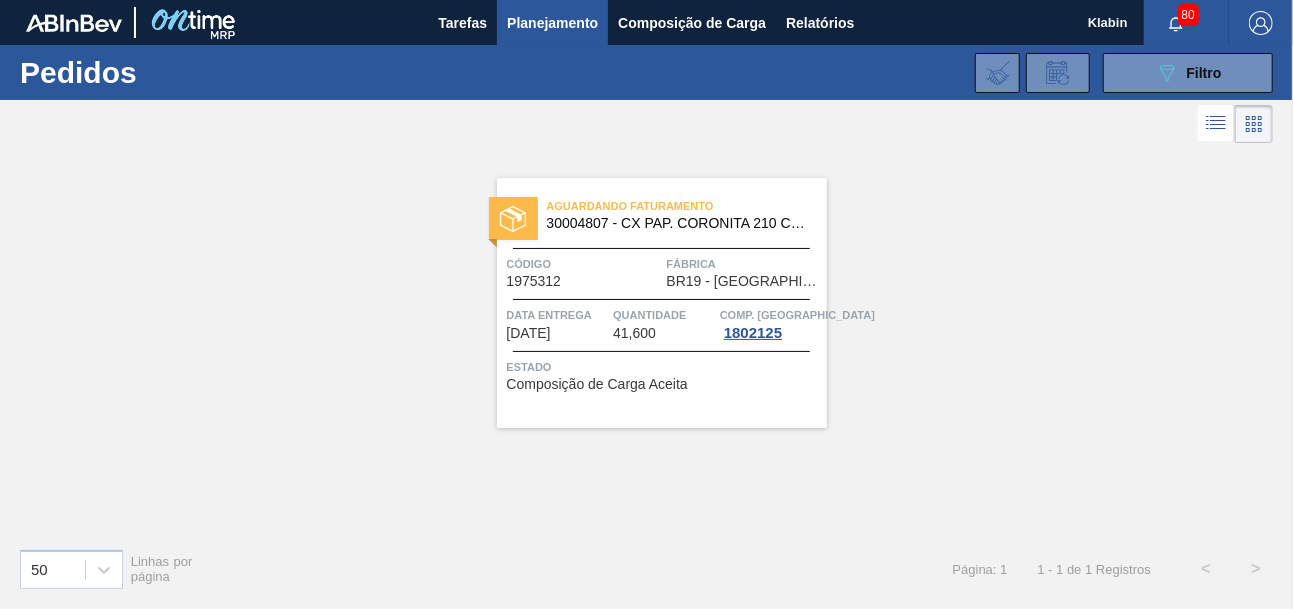 click on "Fábrica" at bounding box center (744, 264) 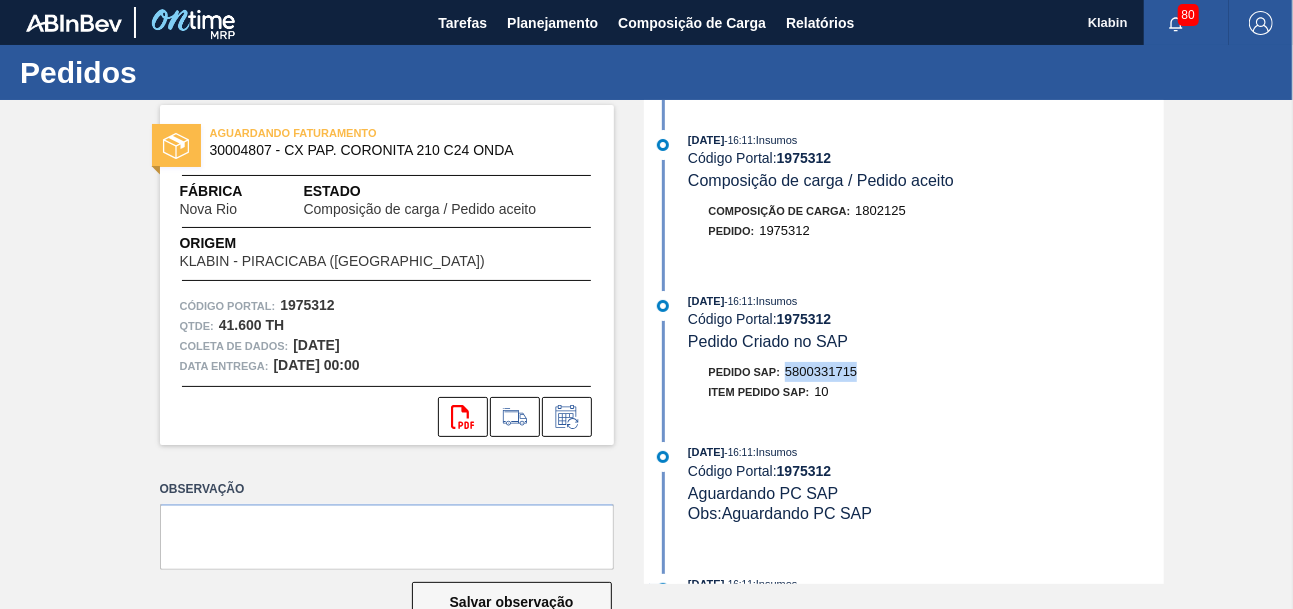 drag, startPoint x: 789, startPoint y: 370, endPoint x: 869, endPoint y: 370, distance: 80 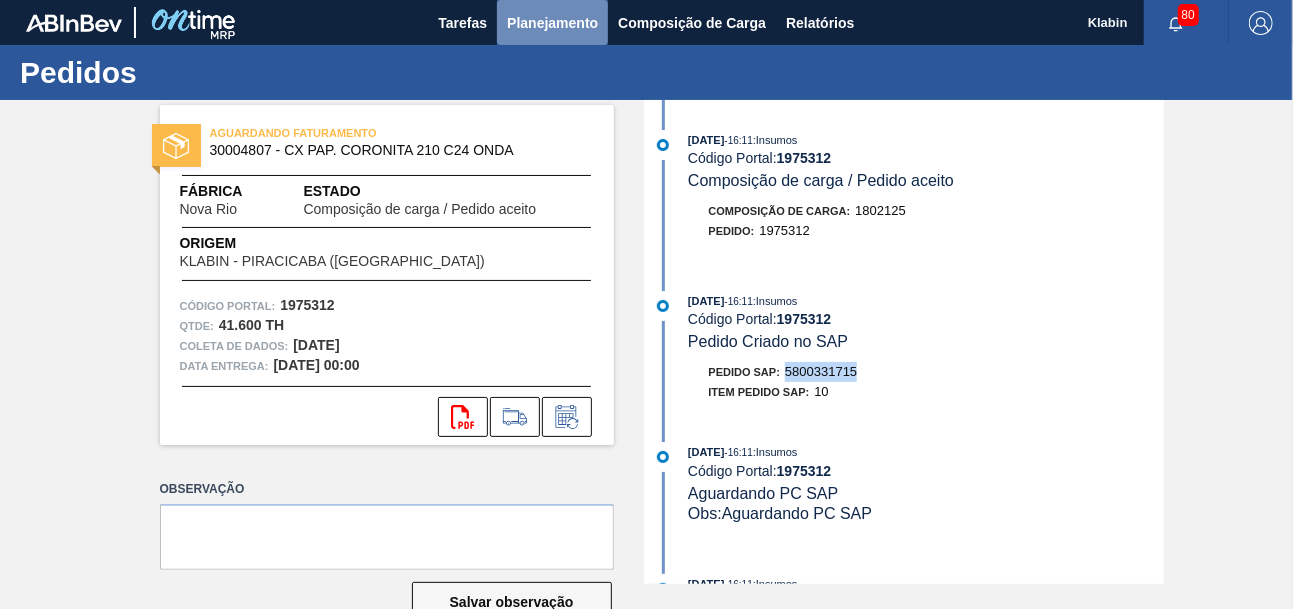 click on "Planejamento" at bounding box center [552, 23] 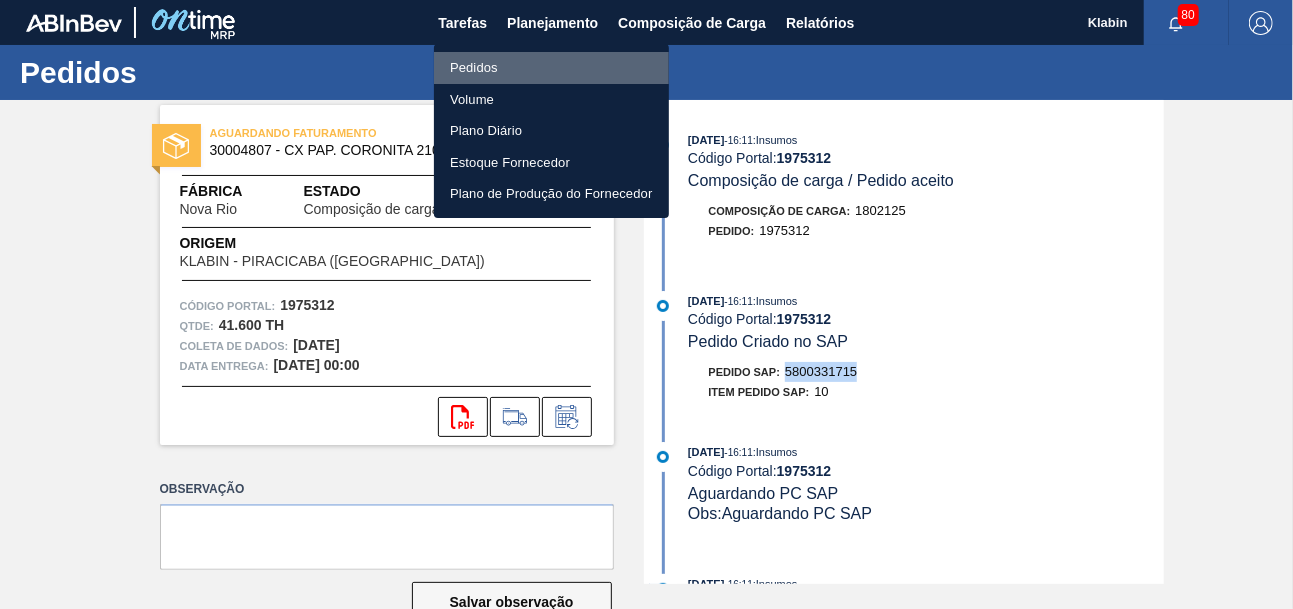 click on "Pedidos" at bounding box center (551, 68) 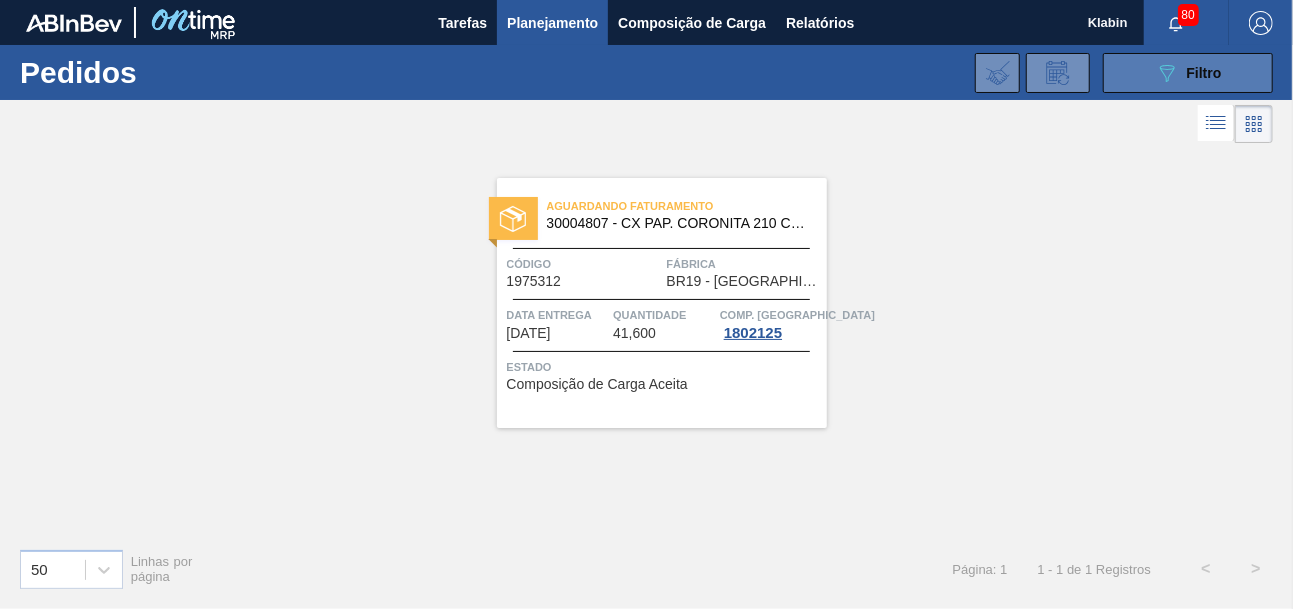 click on "089F7B8B-B2A5-4AFE-B5C0-19BA573D28AC" 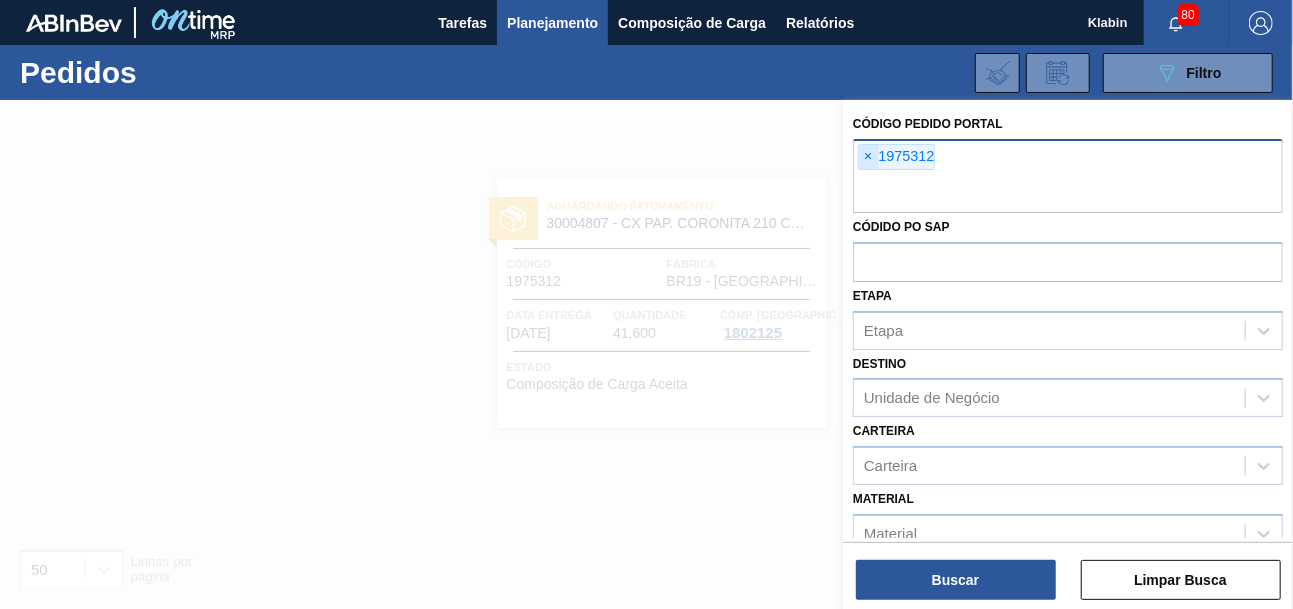 click on "×" at bounding box center [868, 157] 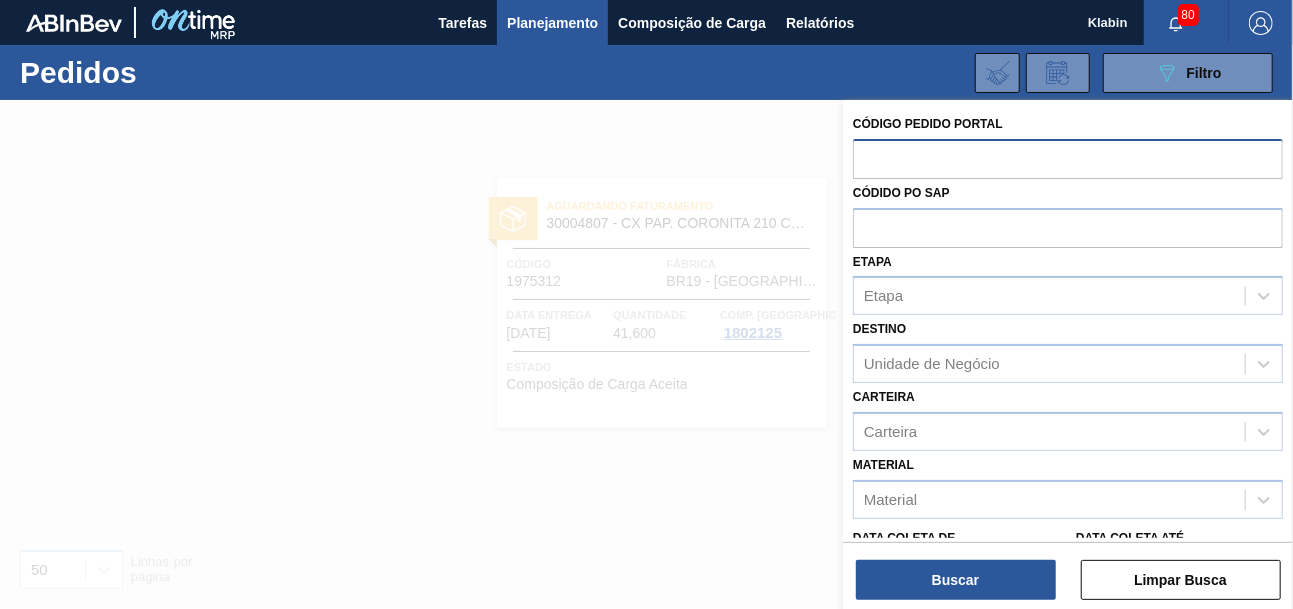paste on "1975313" 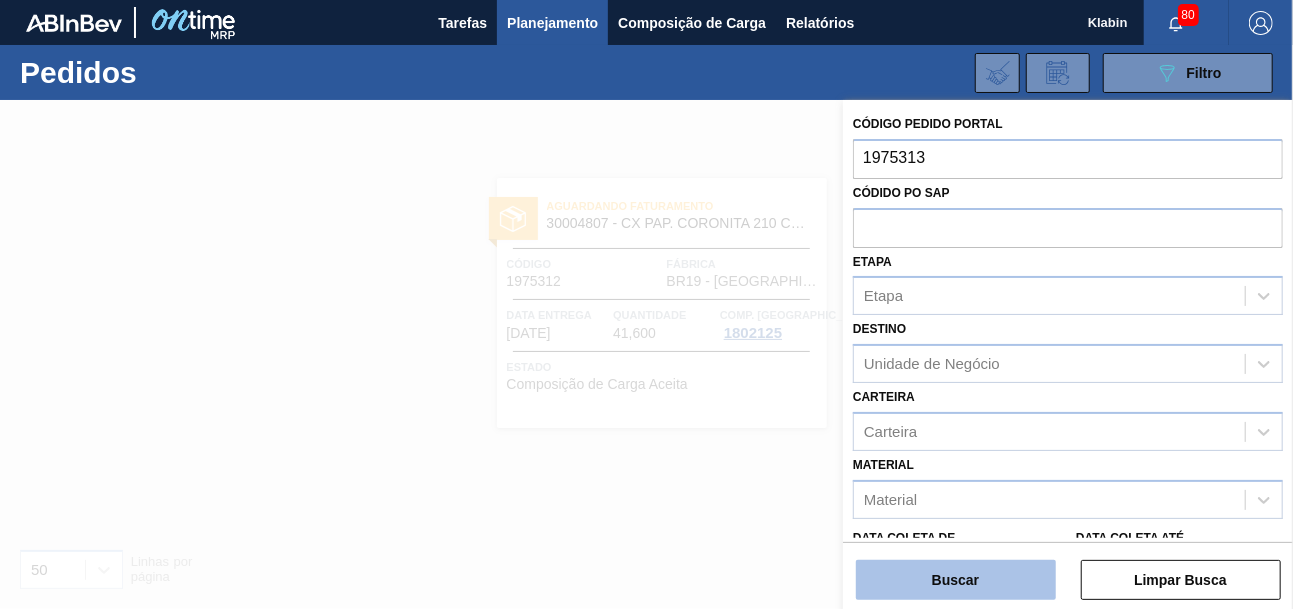 type on "1975313" 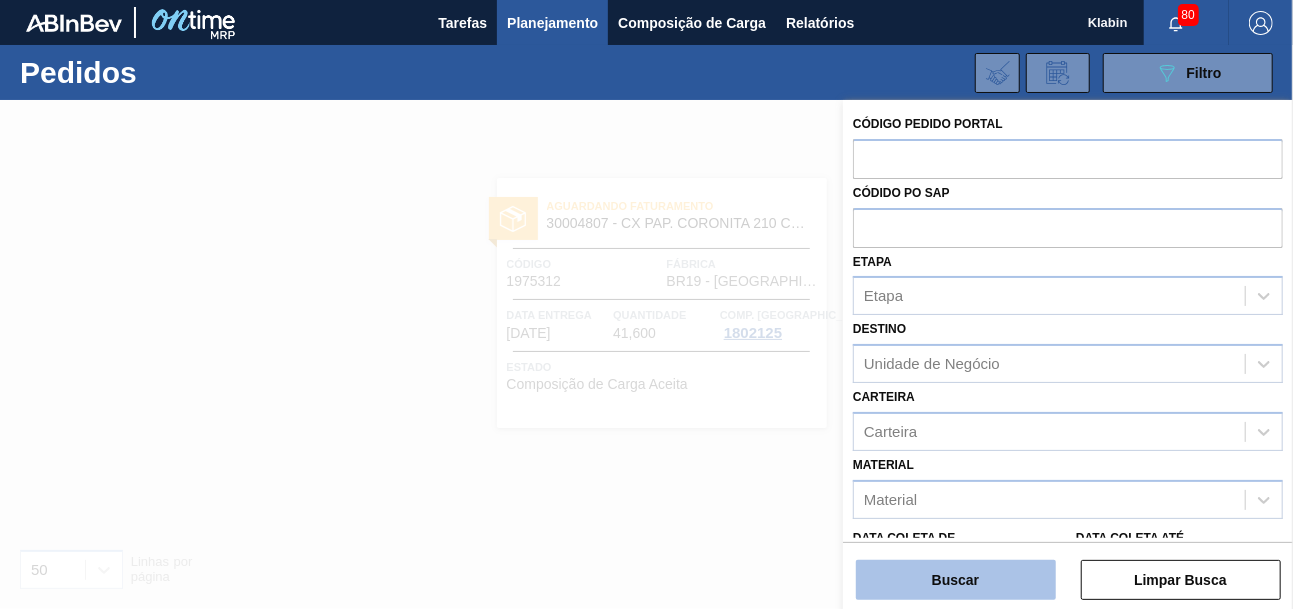 click on "Buscar" at bounding box center [956, 580] 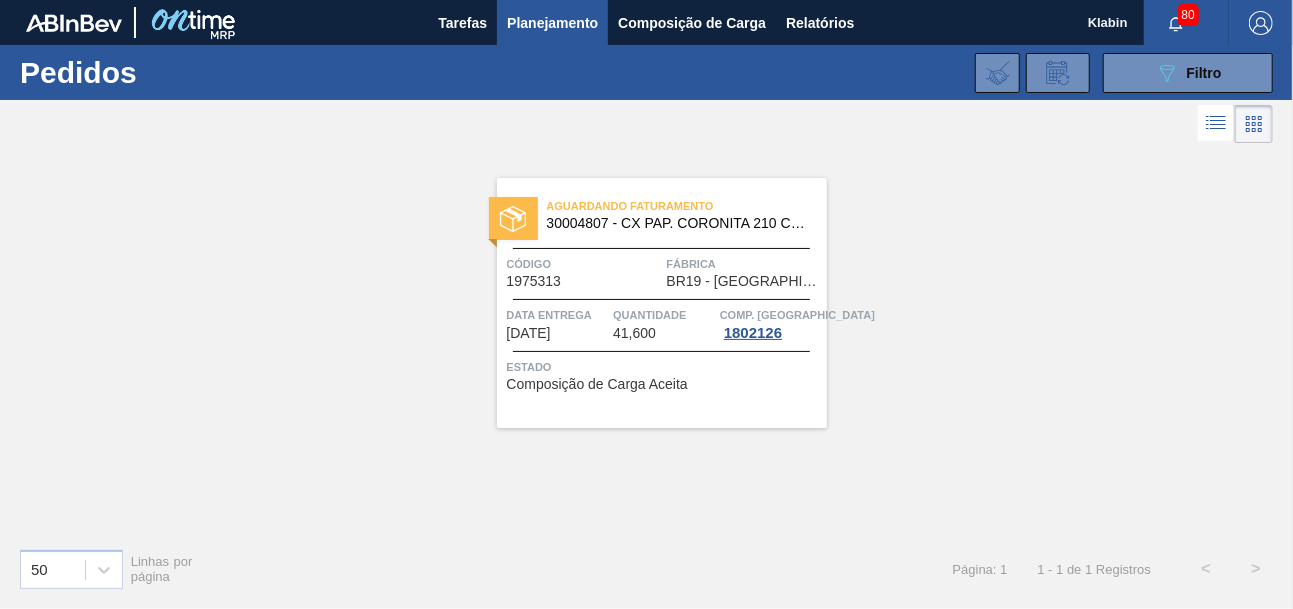 click on "30004807 - CX PAP. CORONITA 210 C24 ONDA" at bounding box center (679, 223) 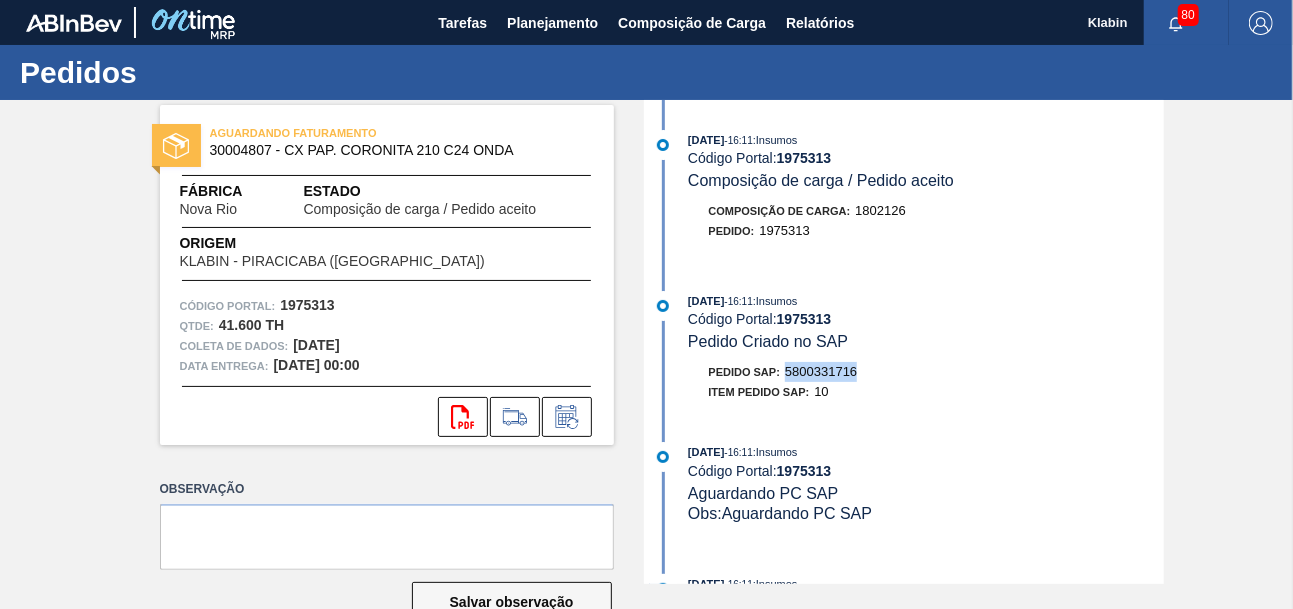 drag, startPoint x: 863, startPoint y: 366, endPoint x: 789, endPoint y: 369, distance: 74.06078 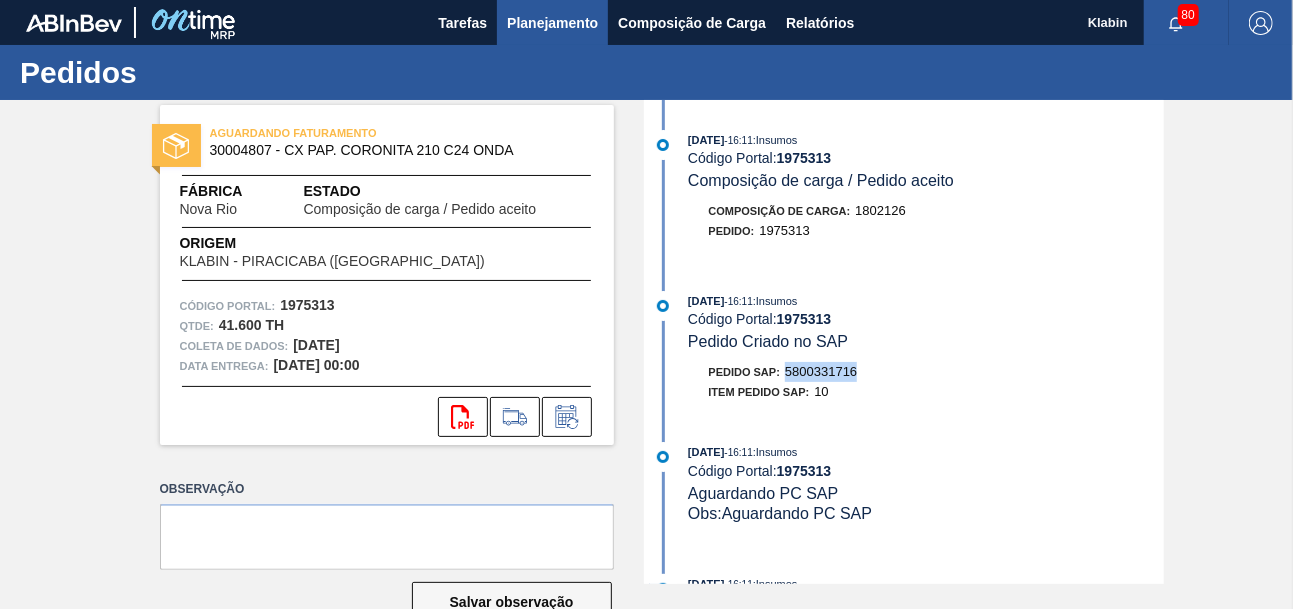 click on "Planejamento" at bounding box center [552, 23] 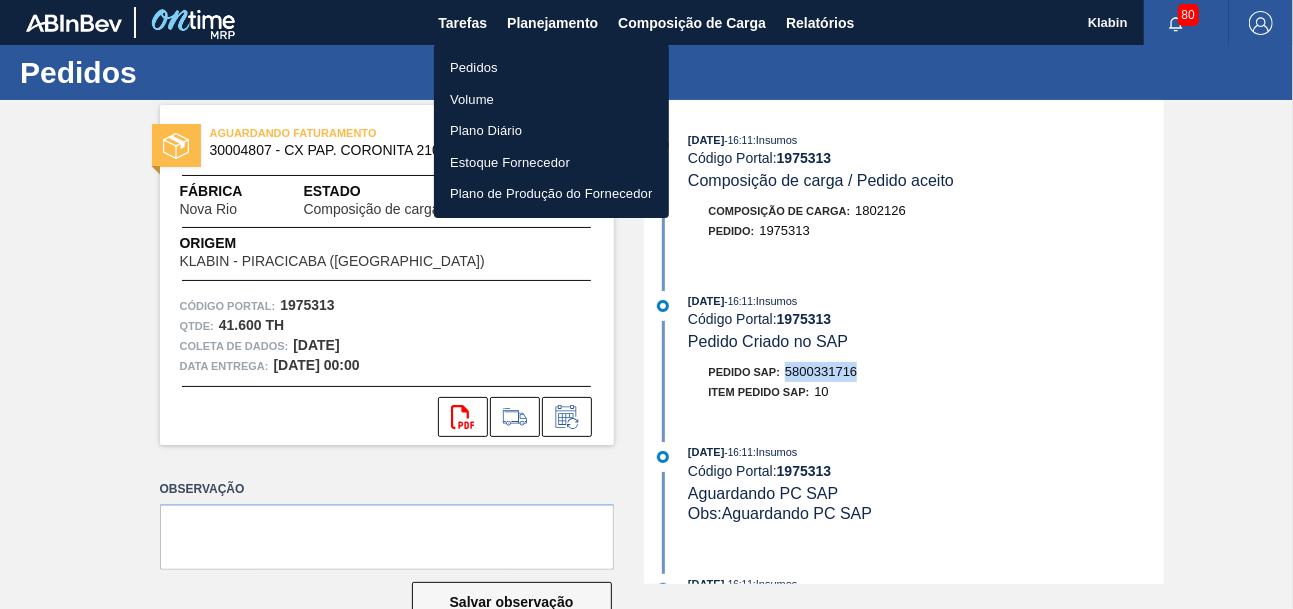 click on "Pedidos" at bounding box center [551, 68] 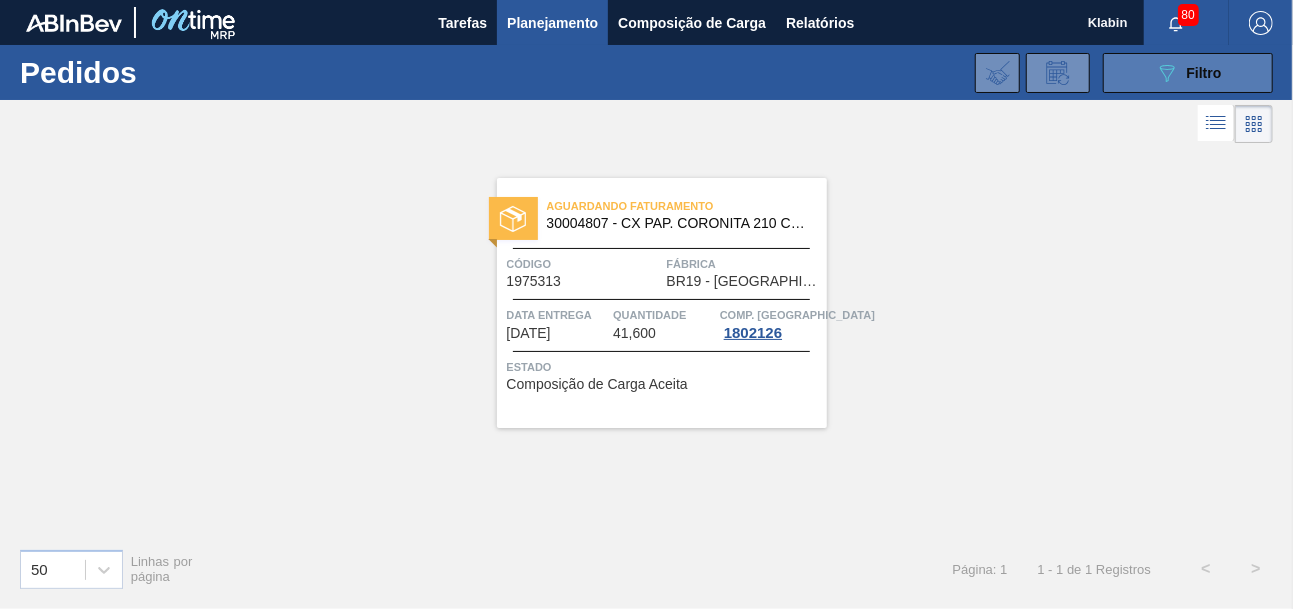 click on "Filtro" at bounding box center [1204, 73] 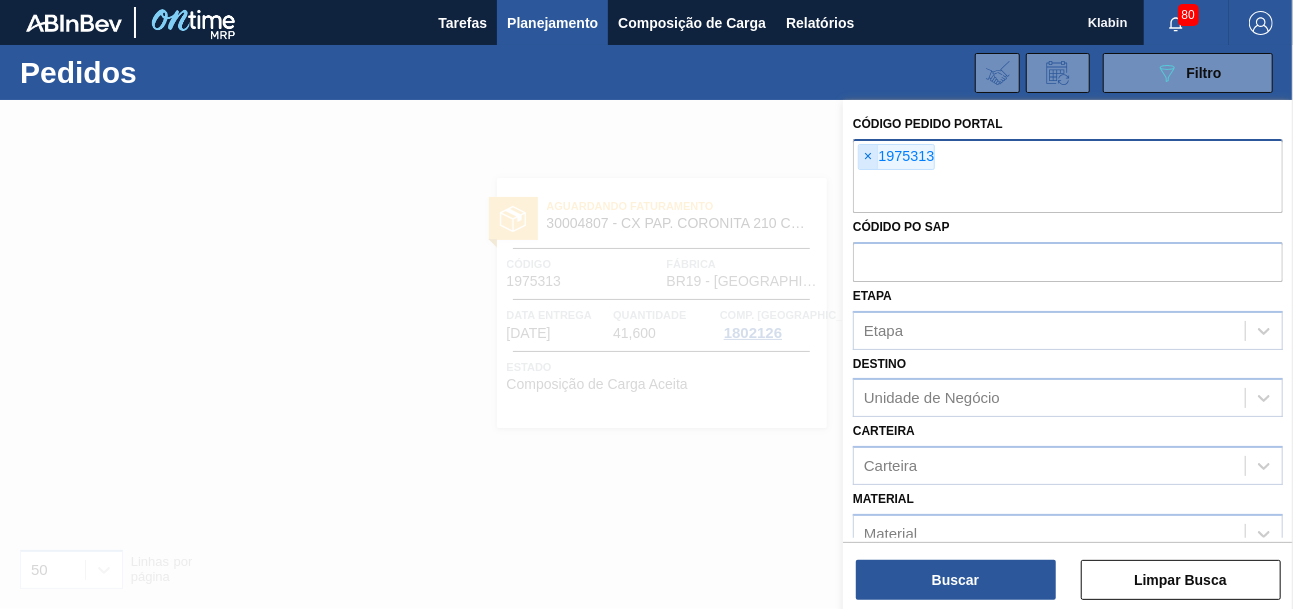click on "×" at bounding box center [868, 157] 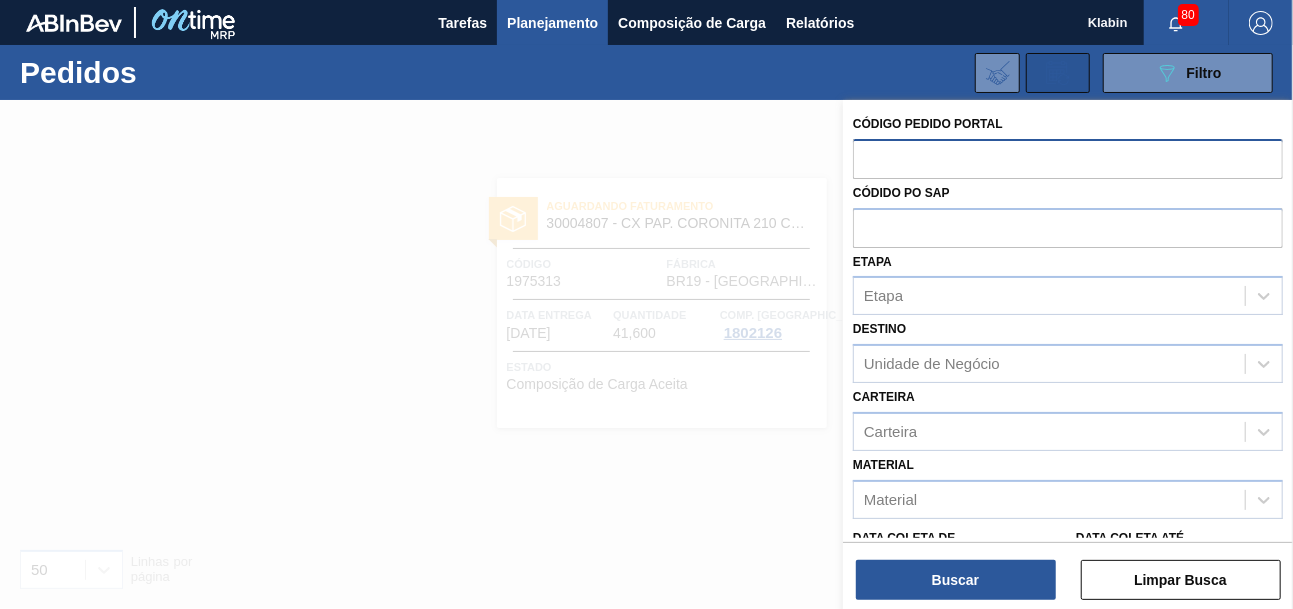 paste on "1988294" 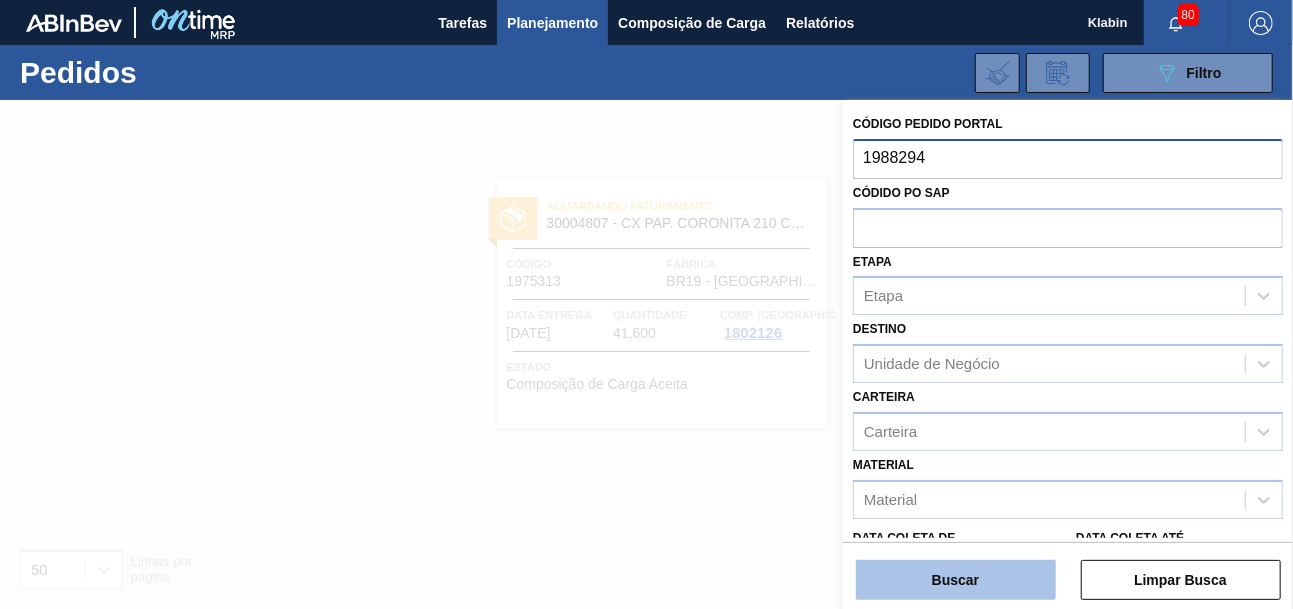 type on "1988294" 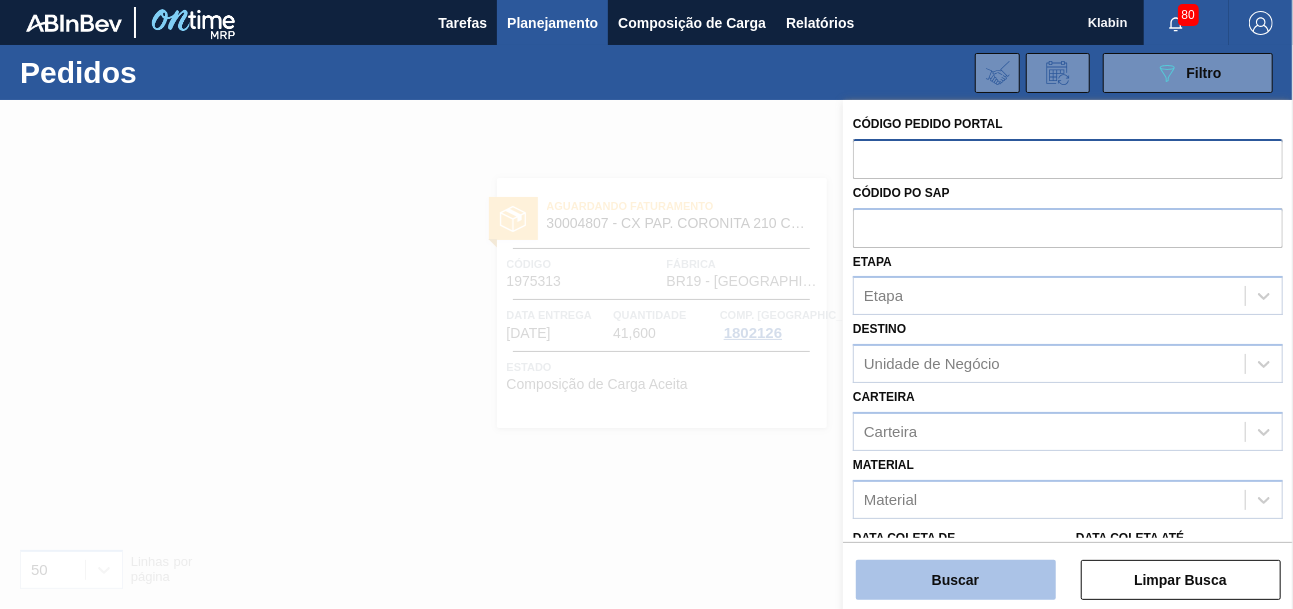 click on "Buscar" at bounding box center (956, 580) 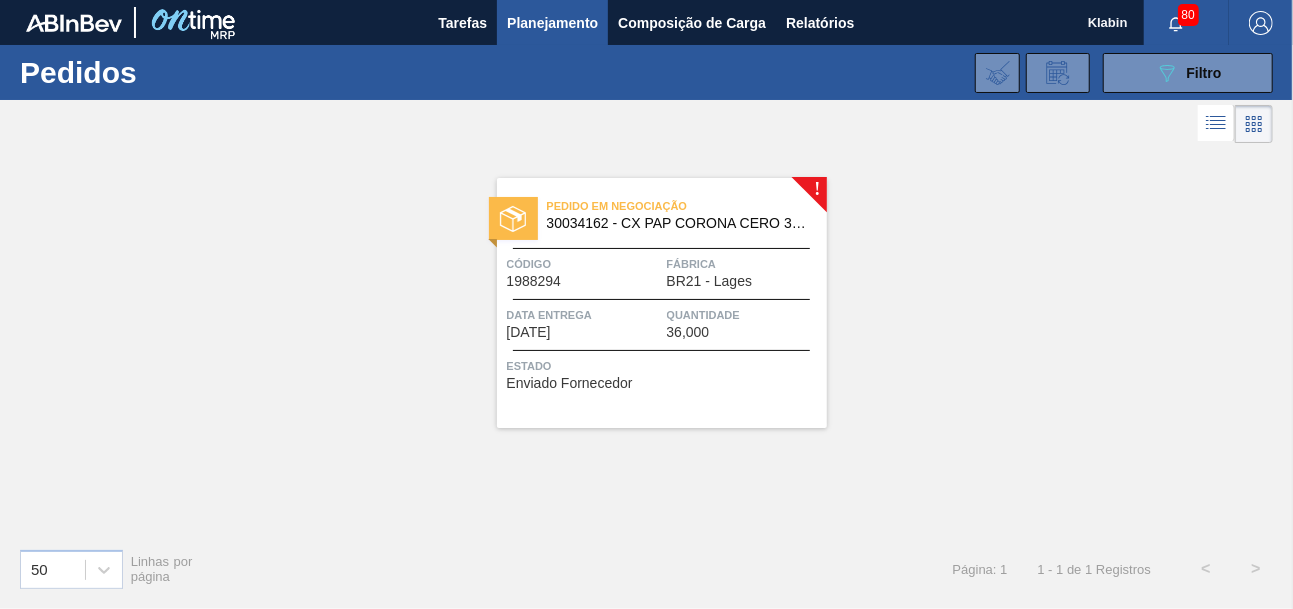click on "Pedido em Negociação" at bounding box center (687, 206) 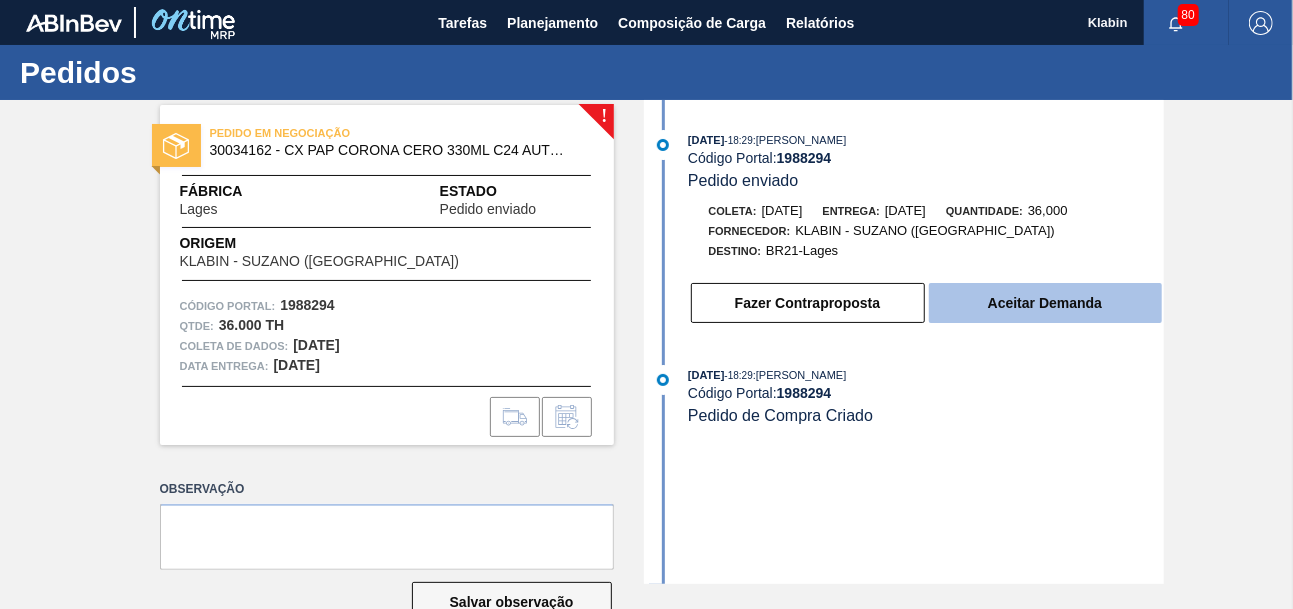 click on "Aceitar Demanda" at bounding box center [1045, 303] 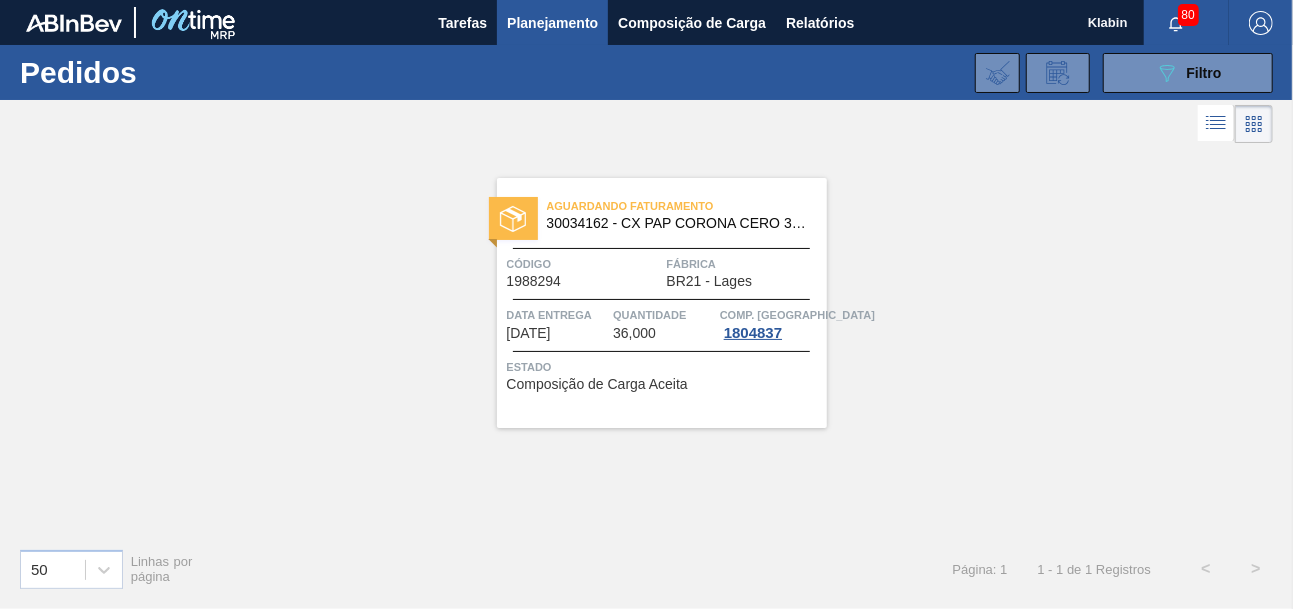 click on "30034162 - CX PAP CORONA CERO 330ML C24 AUTO NIV24" at bounding box center (679, 223) 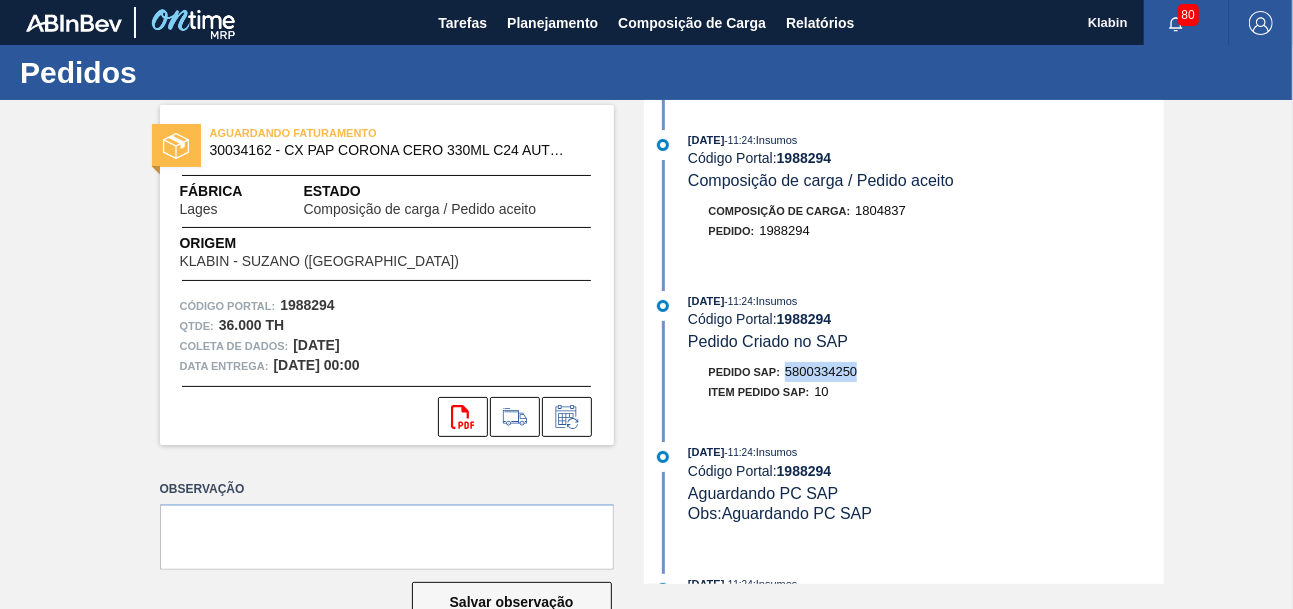 drag, startPoint x: 871, startPoint y: 372, endPoint x: 789, endPoint y: 370, distance: 82.02438 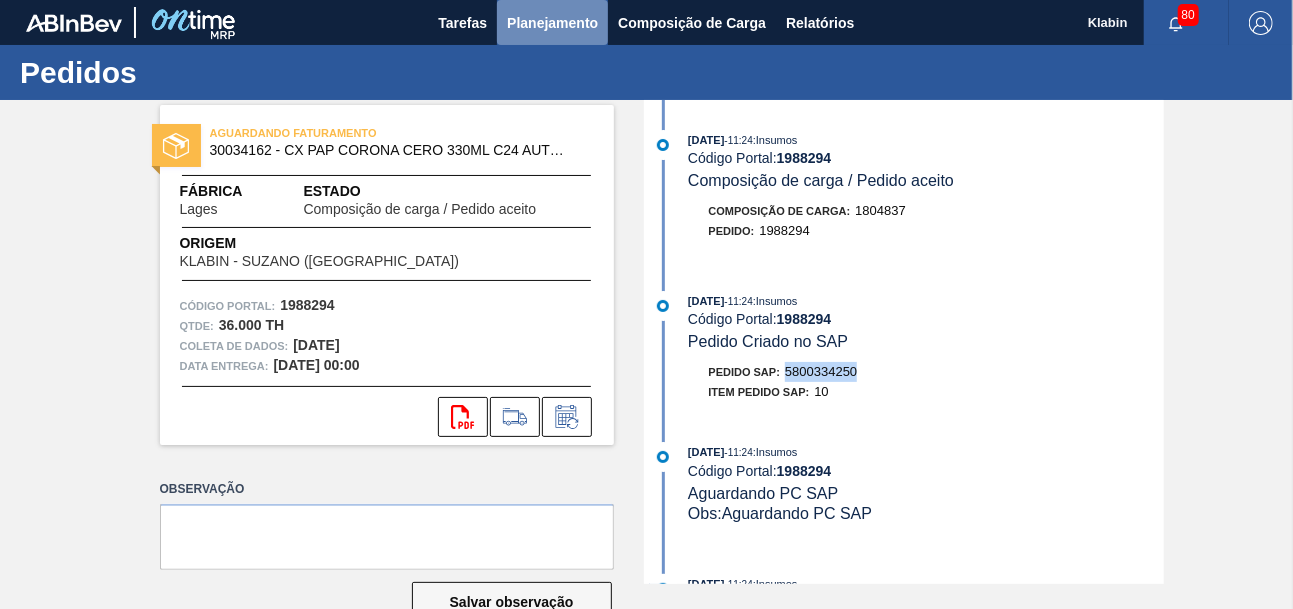 click on "Planejamento" at bounding box center [552, 23] 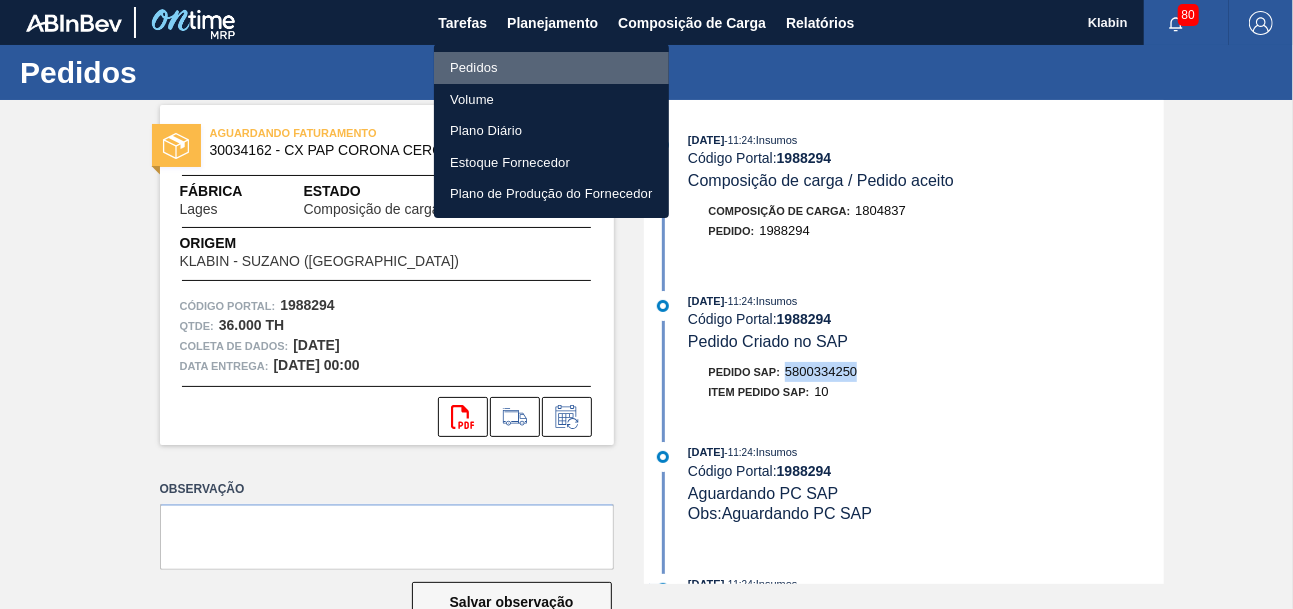 click on "Pedidos" at bounding box center (551, 68) 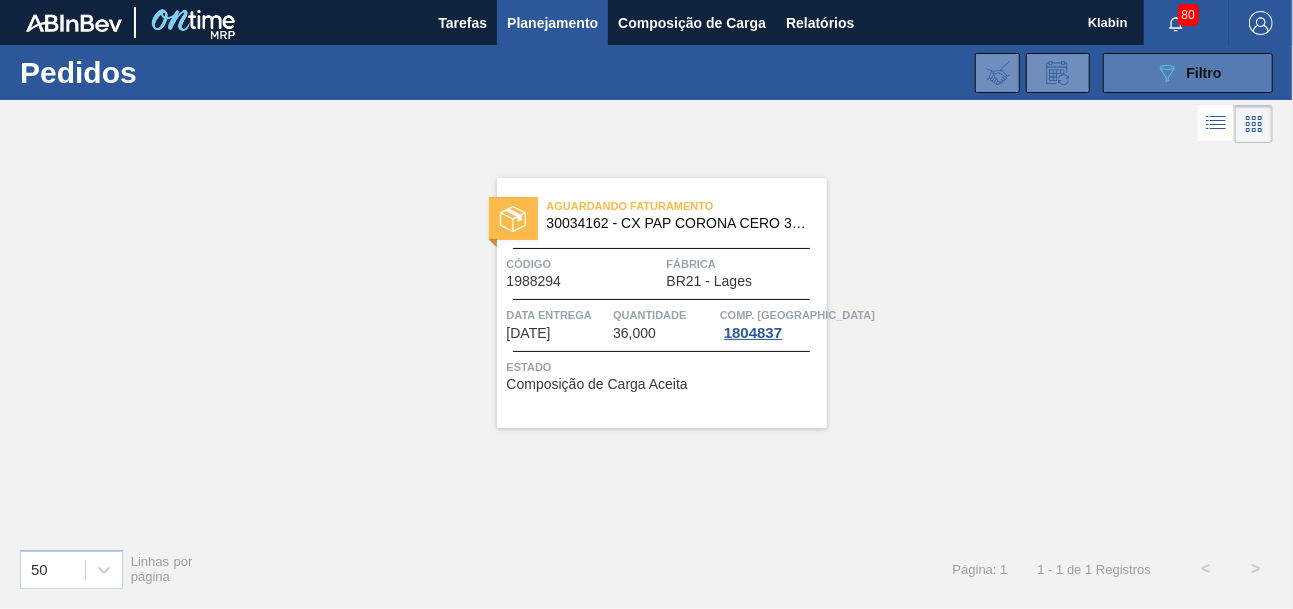 click on "089F7B8B-B2A5-4AFE-B5C0-19BA573D28AC Filtro" at bounding box center [1188, 73] 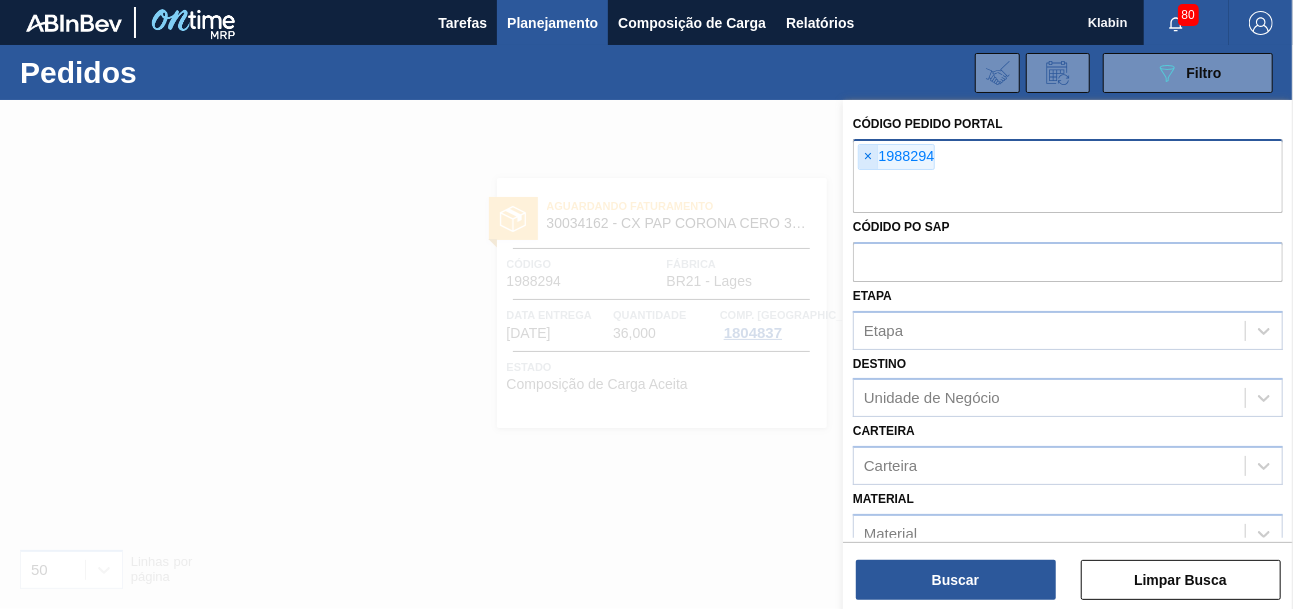 click on "×" at bounding box center [868, 157] 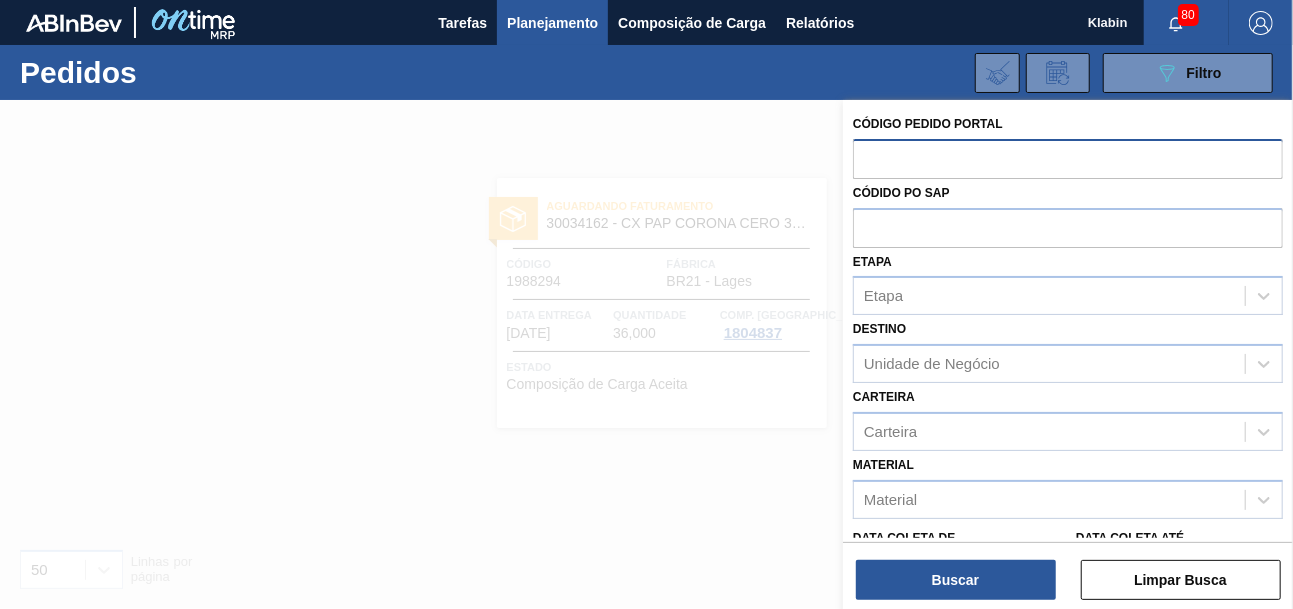 paste on "1988292" 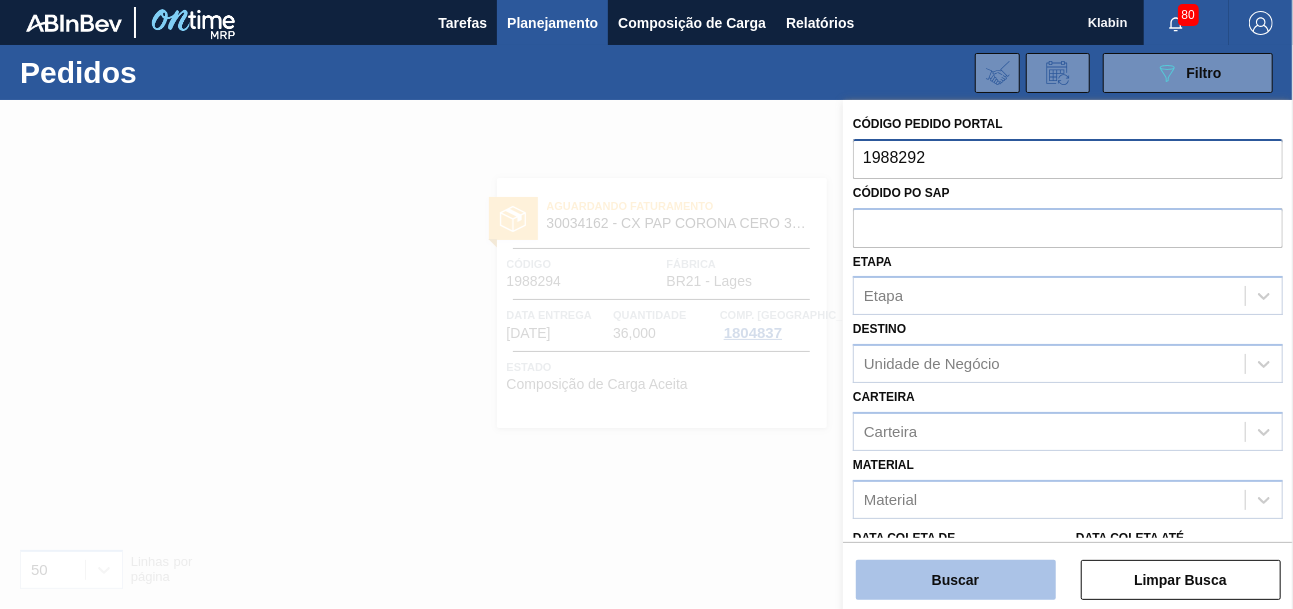type on "1988292" 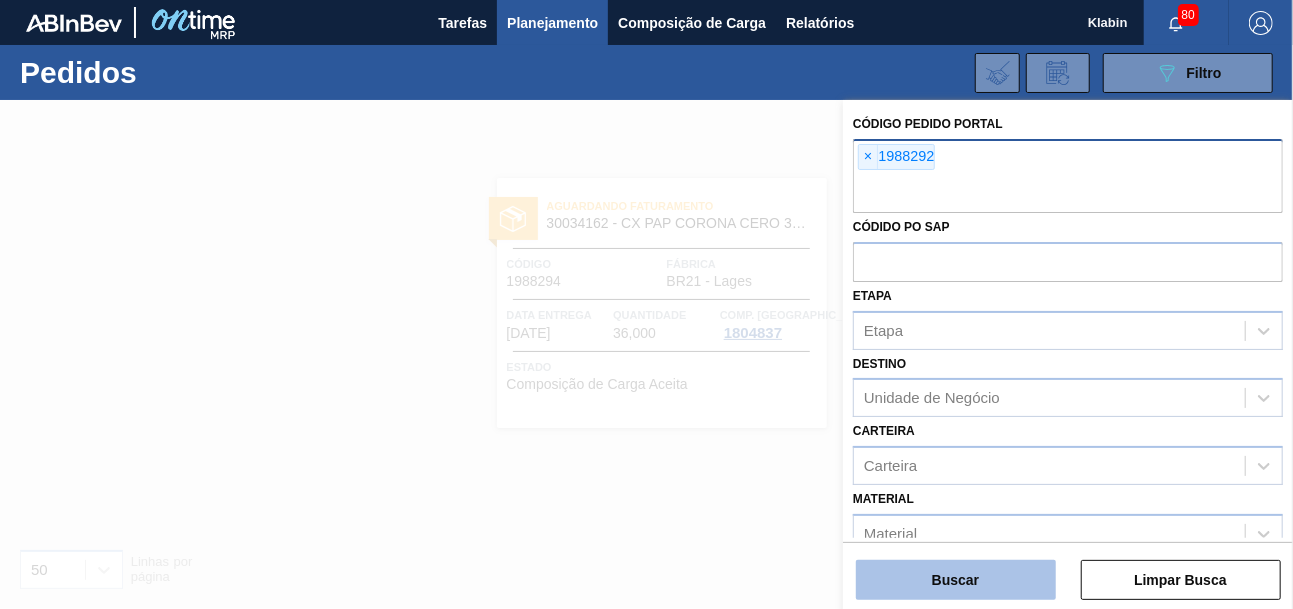 click on "Buscar" at bounding box center (956, 580) 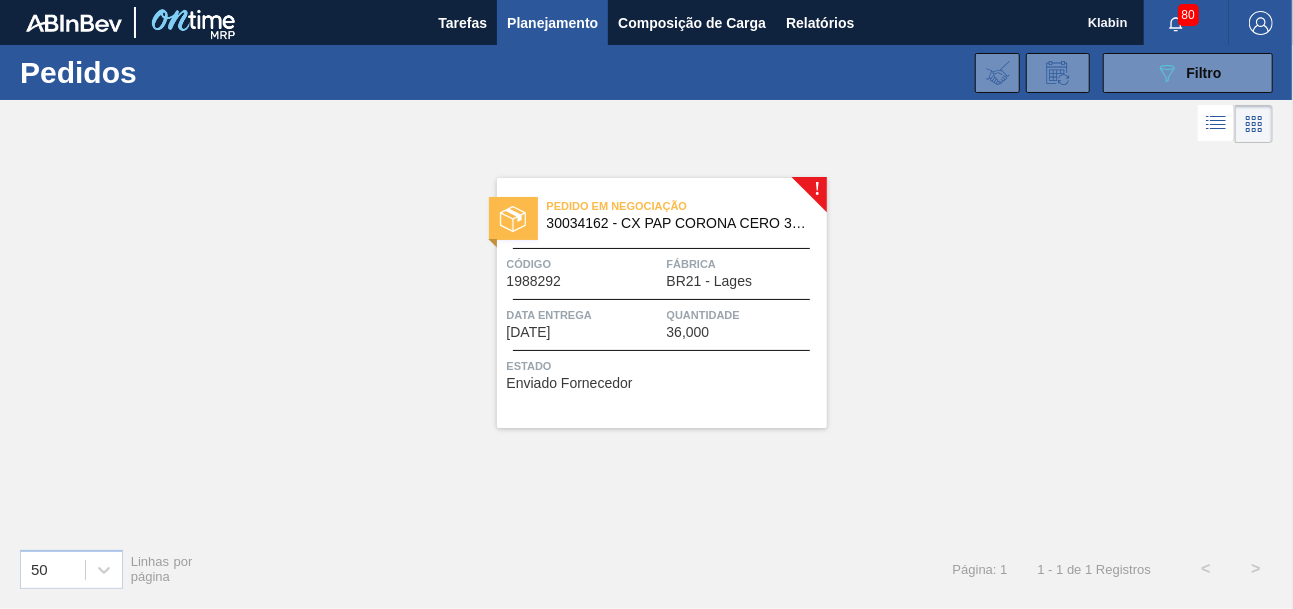 click on "Pedido em Negociação" at bounding box center (687, 206) 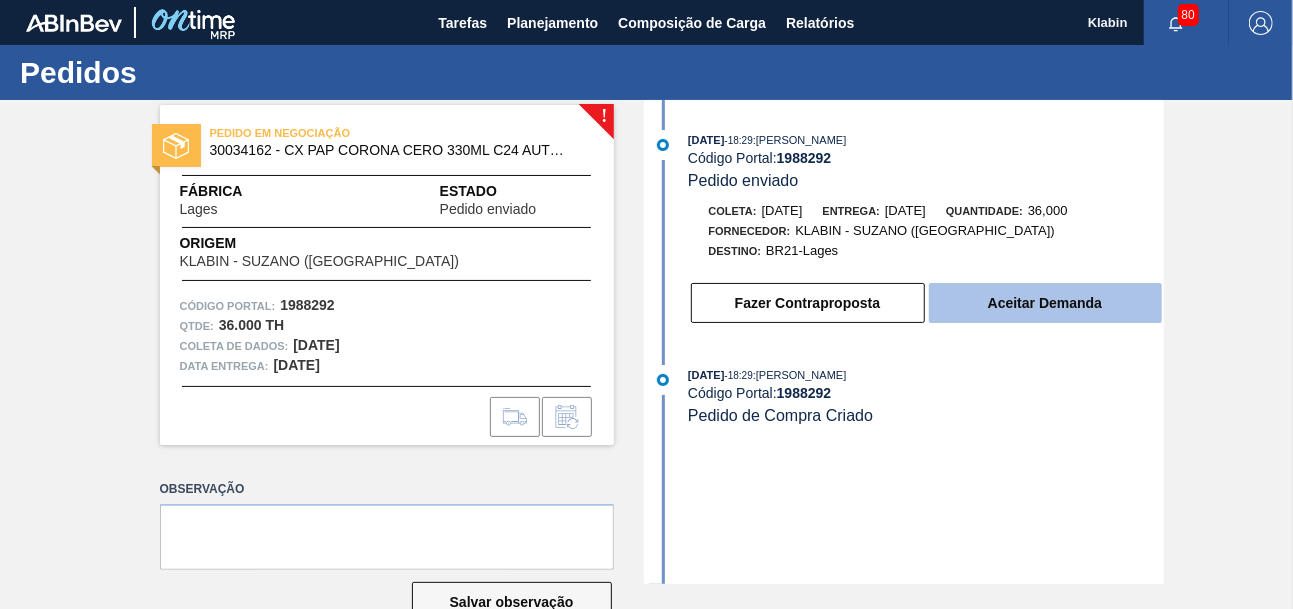 click on "Aceitar Demanda" at bounding box center (1045, 303) 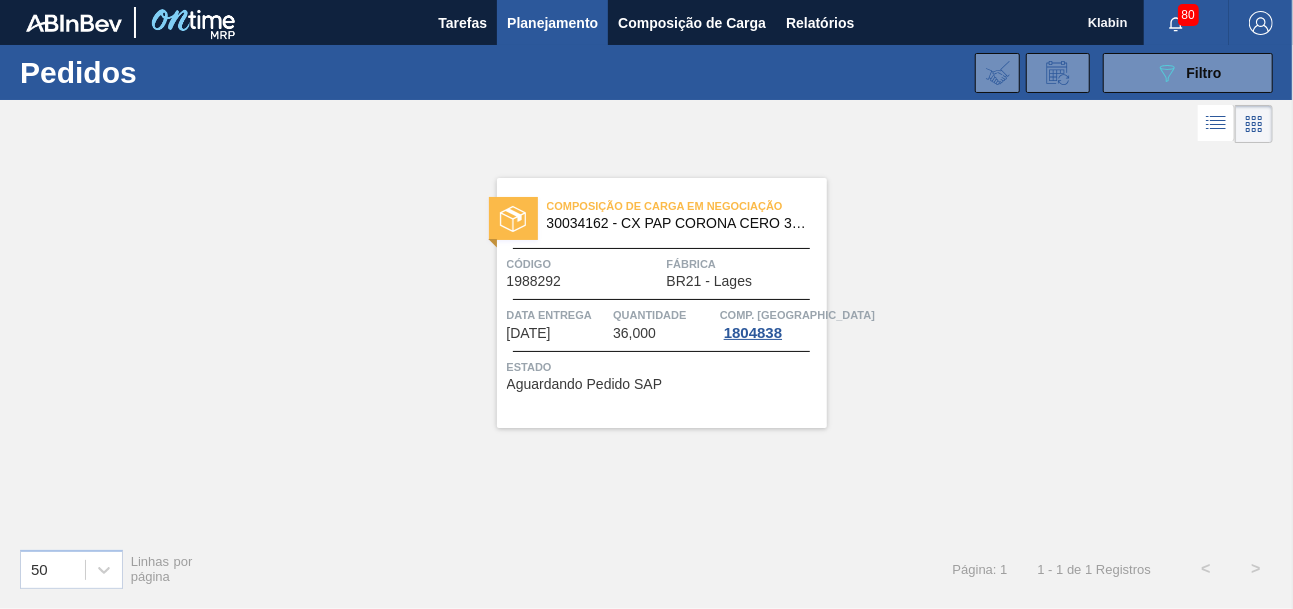 click on "Composição de Carga em Negociação 30034162 - CX PAP CORONA CERO 330ML C24 AUTO NIV24 Código 1988292 Fábrica BR21 - Lages Data entrega 23/08/2025 Quantidade 36,000 Comp. Carga 1804838 Estado Aguardando Pedido SAP" at bounding box center [662, 303] 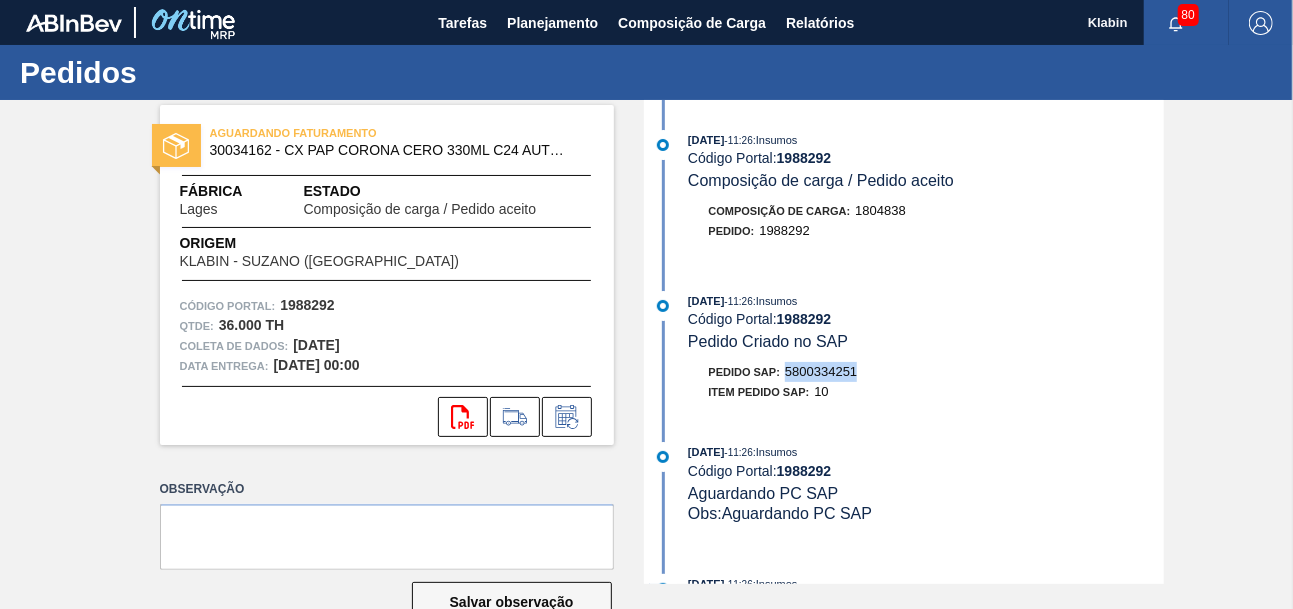 drag, startPoint x: 790, startPoint y: 375, endPoint x: 878, endPoint y: 366, distance: 88.45903 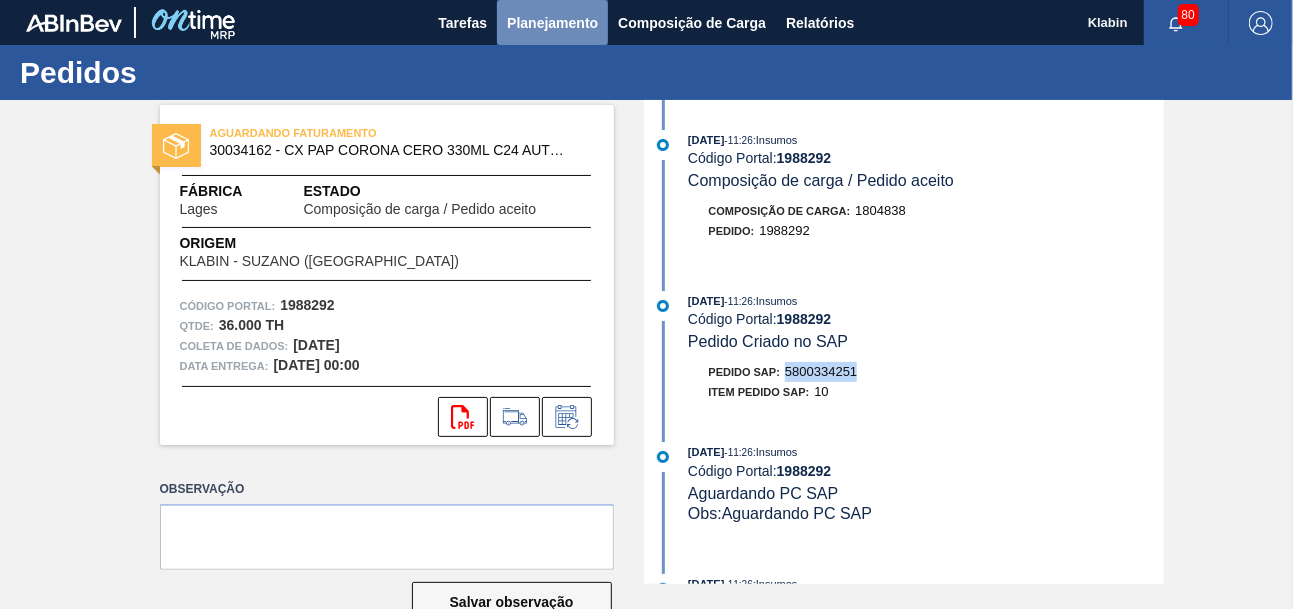 click on "Planejamento" at bounding box center (552, 23) 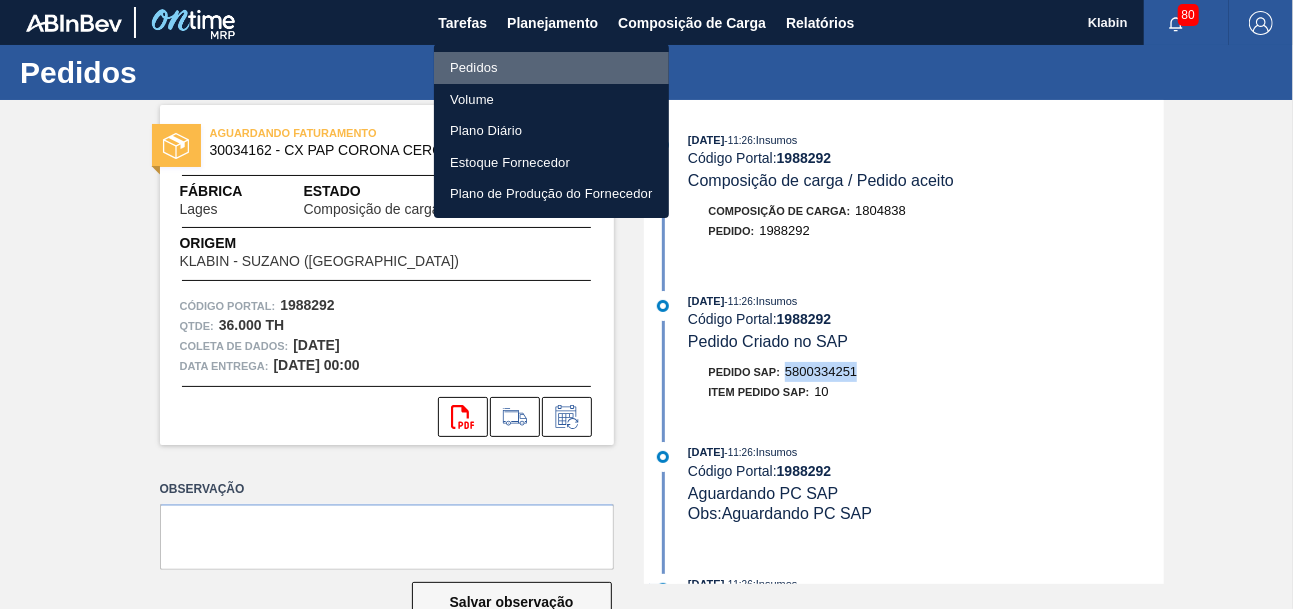 click on "Pedidos" at bounding box center (474, 68) 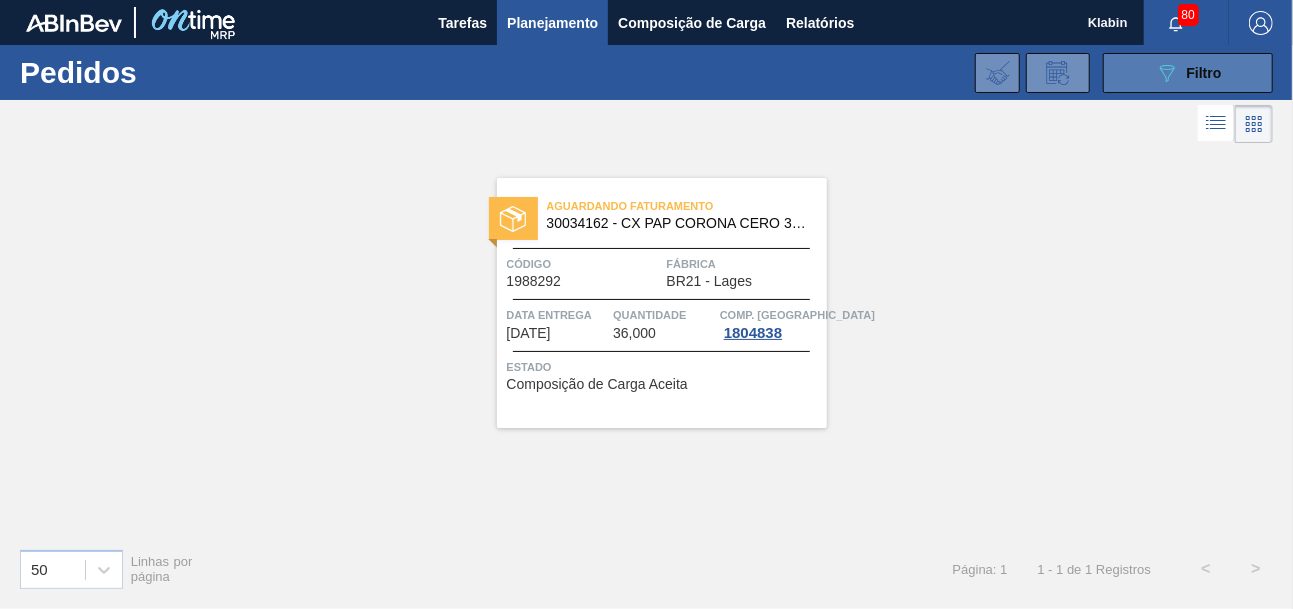 click on "089F7B8B-B2A5-4AFE-B5C0-19BA573D28AC Filtro" at bounding box center (1188, 73) 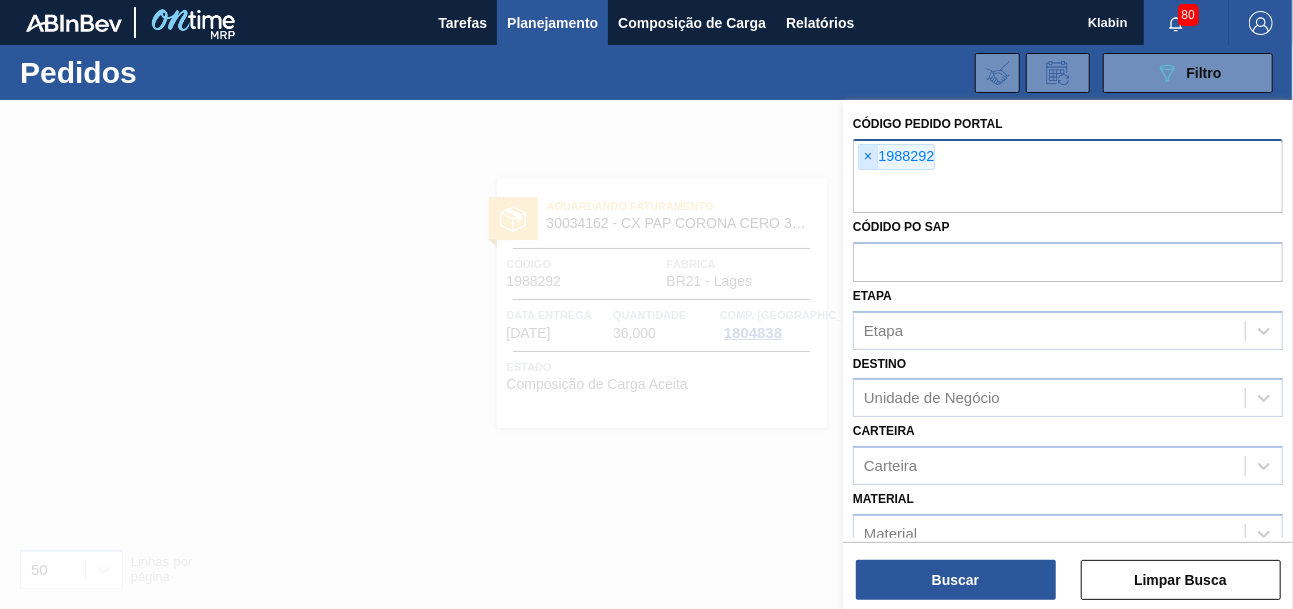 click on "×" at bounding box center (868, 157) 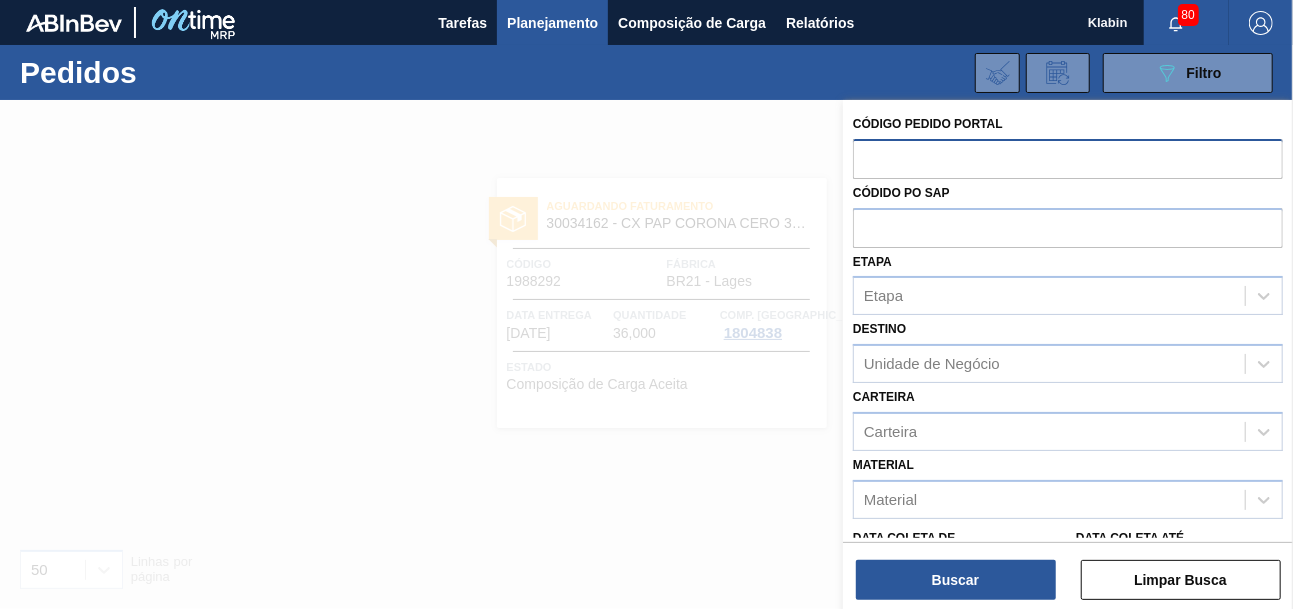 paste on "1980639" 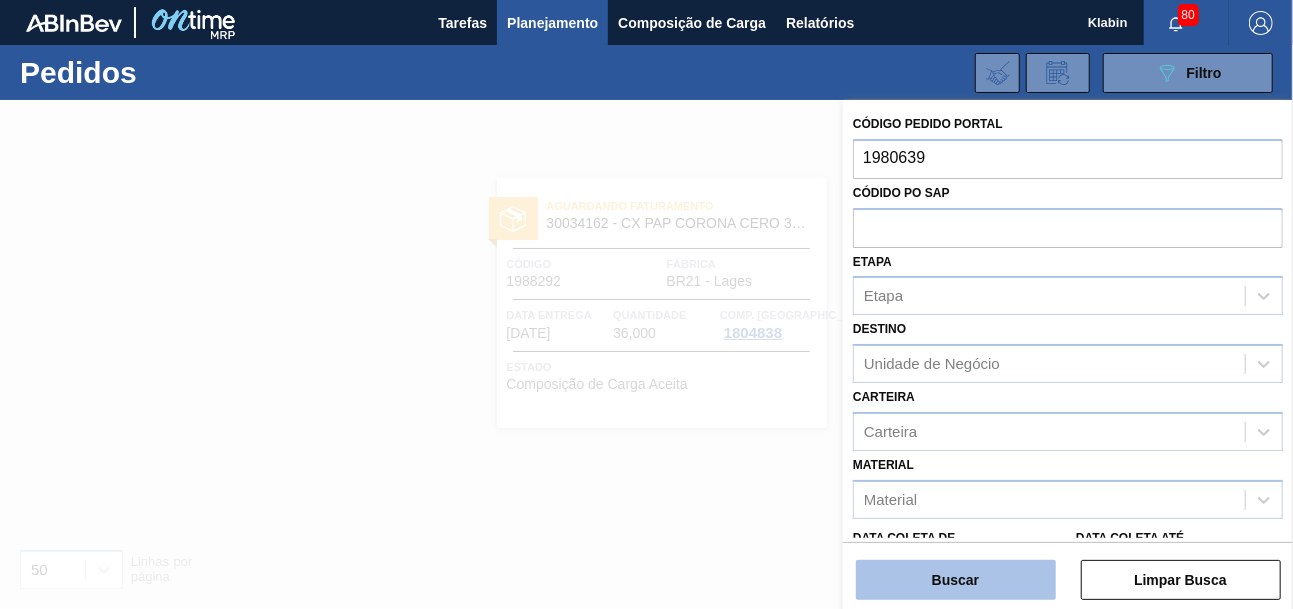 type on "1980639" 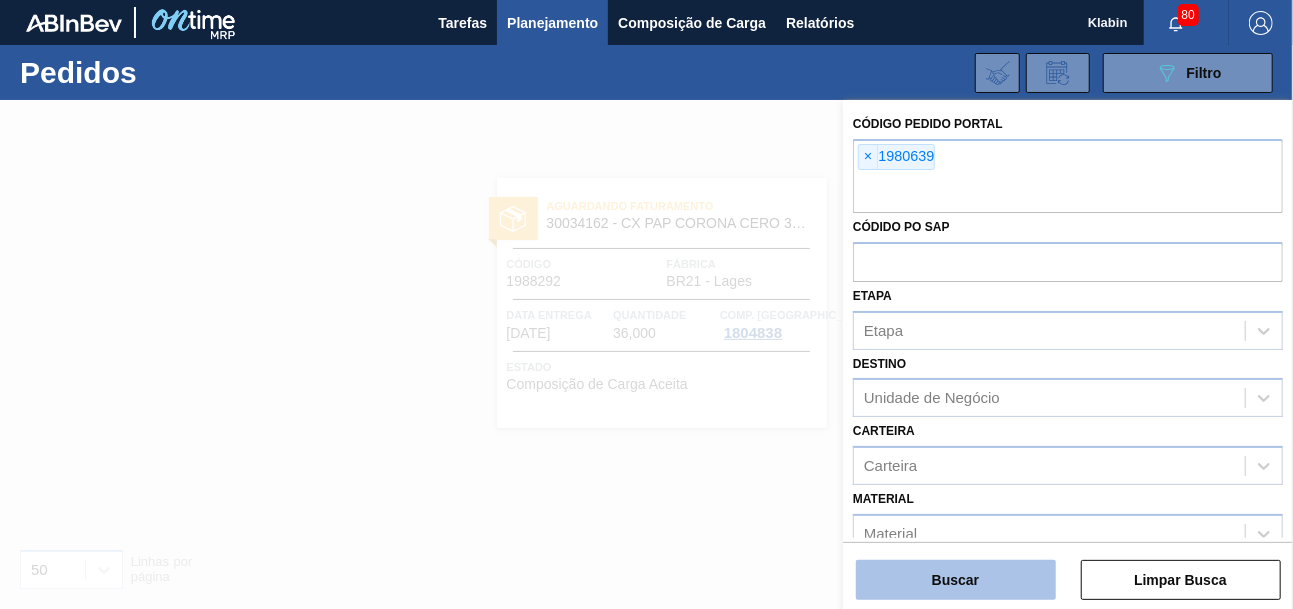 click on "Buscar" at bounding box center (956, 580) 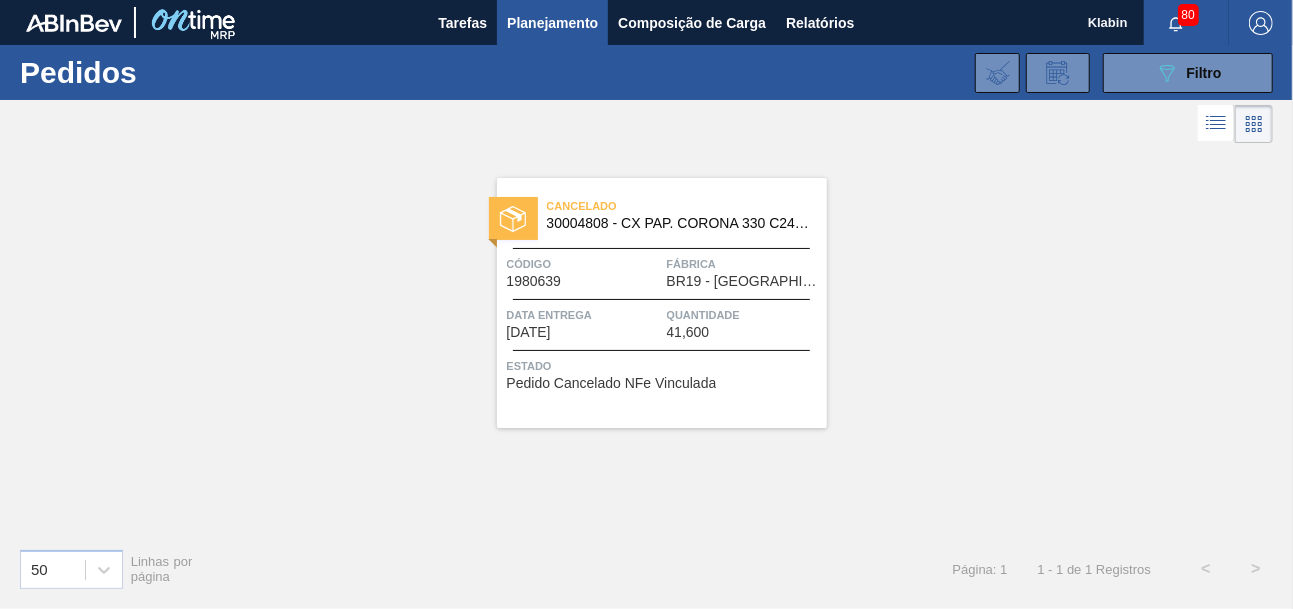 click on "Fábrica" at bounding box center [744, 264] 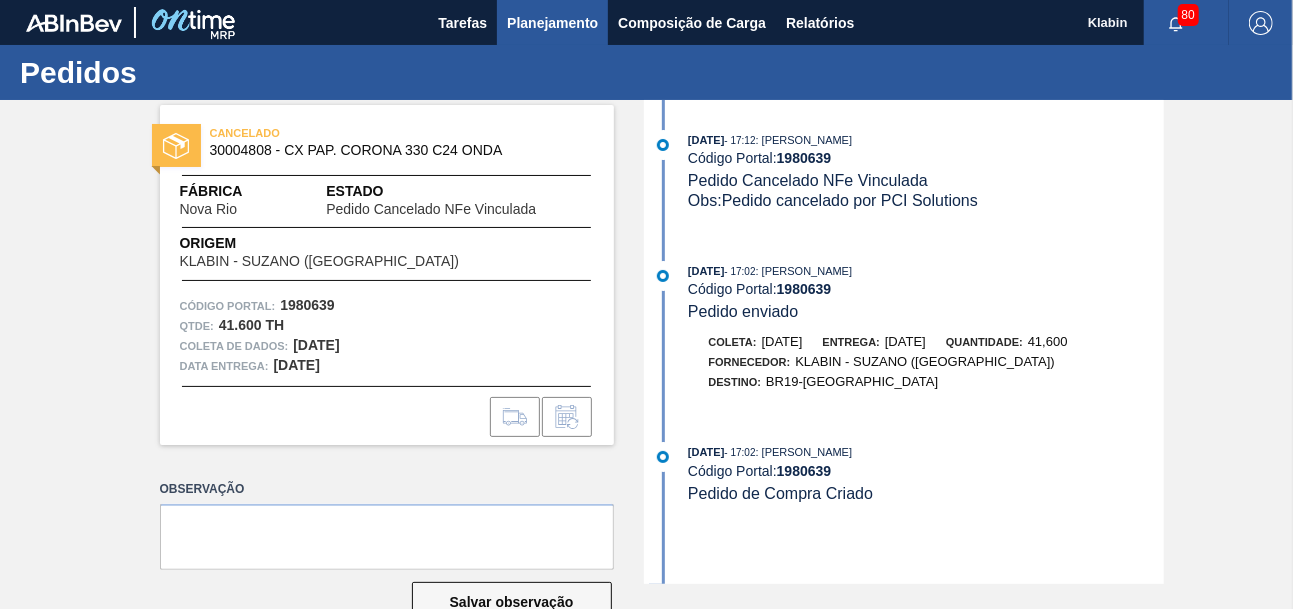 click on "Planejamento" at bounding box center (552, 23) 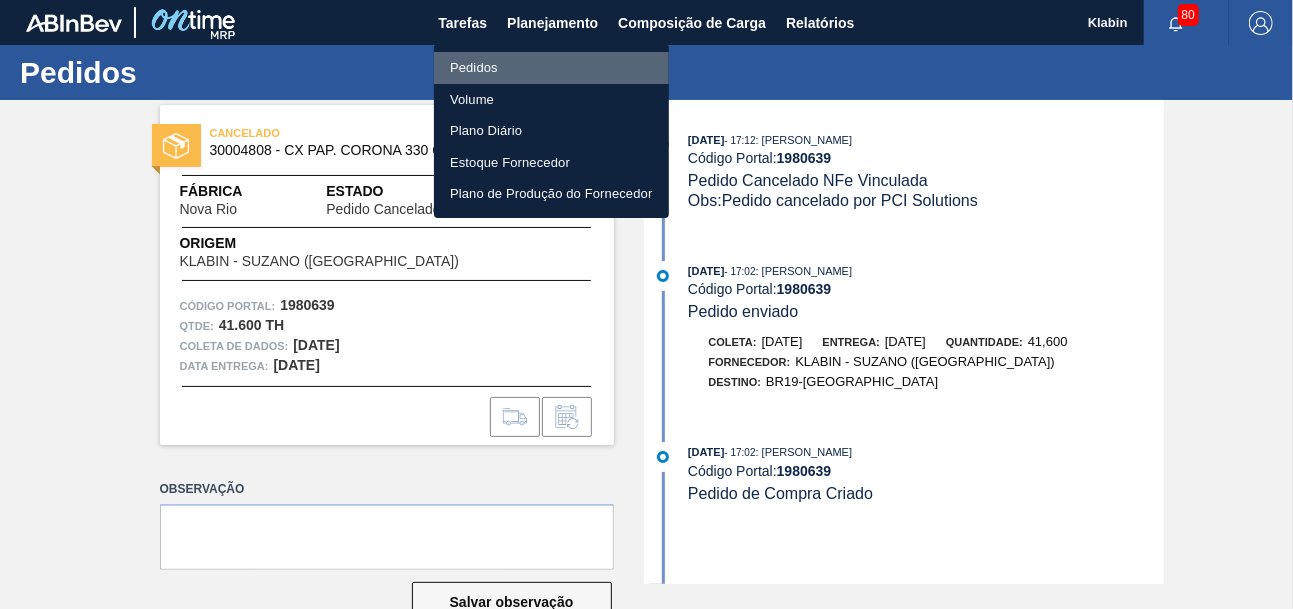 click on "Pedidos" at bounding box center [551, 68] 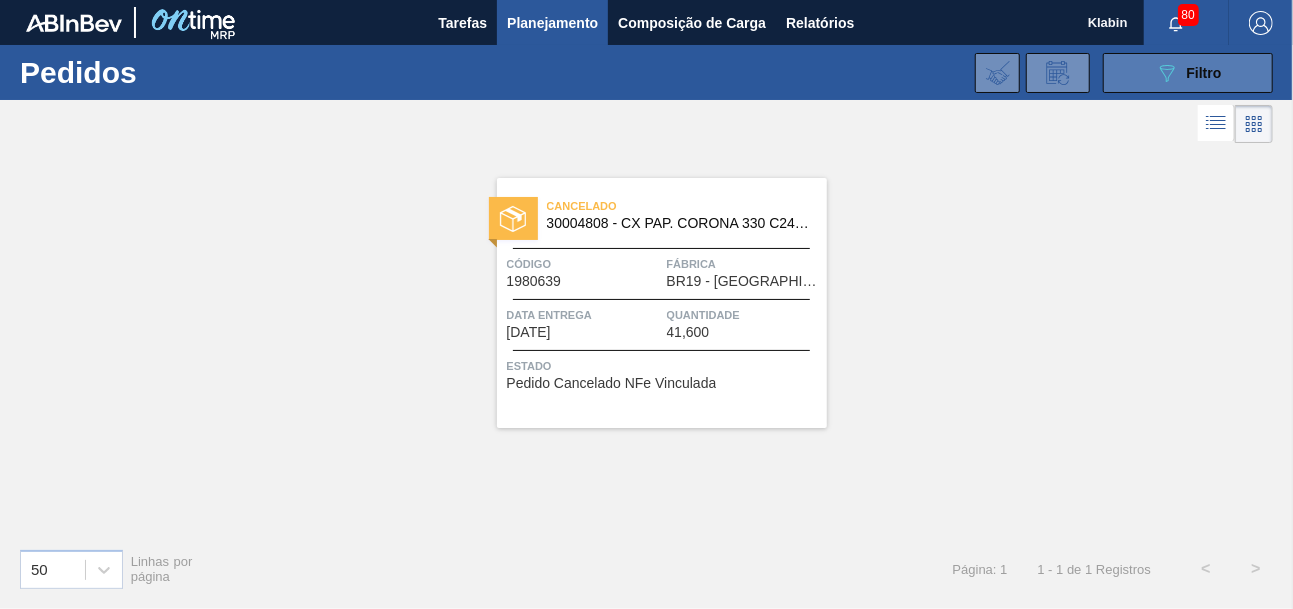 click on "089F7B8B-B2A5-4AFE-B5C0-19BA573D28AC Filtro" at bounding box center (1188, 73) 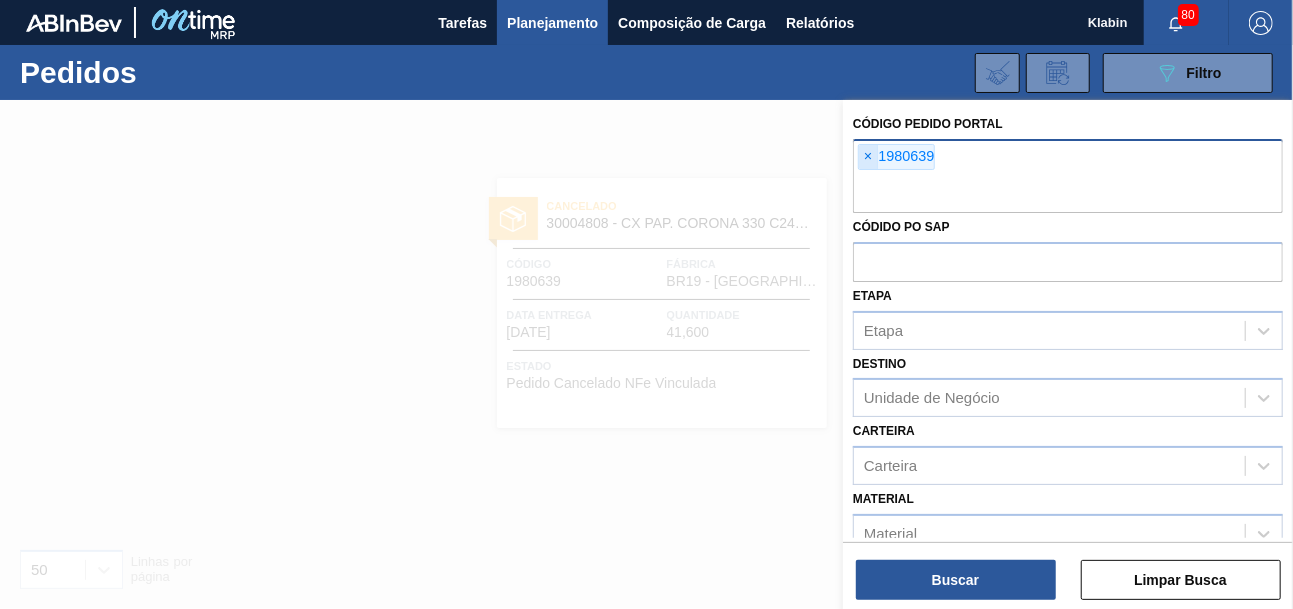 click on "×" at bounding box center [868, 157] 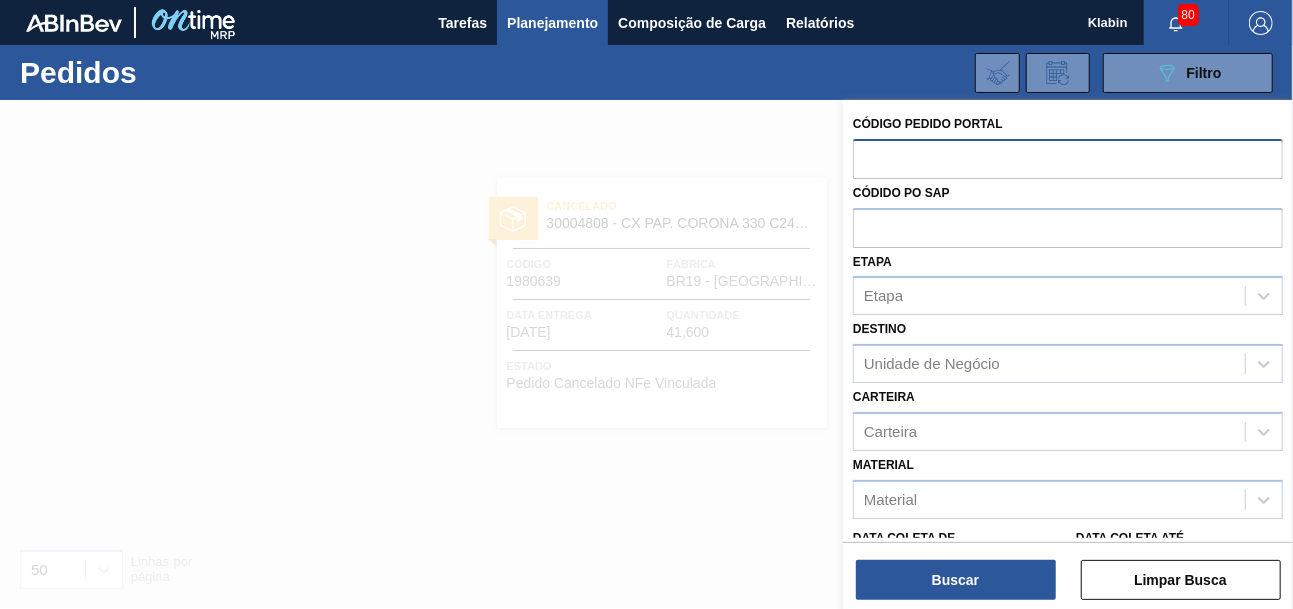 paste on "1980638" 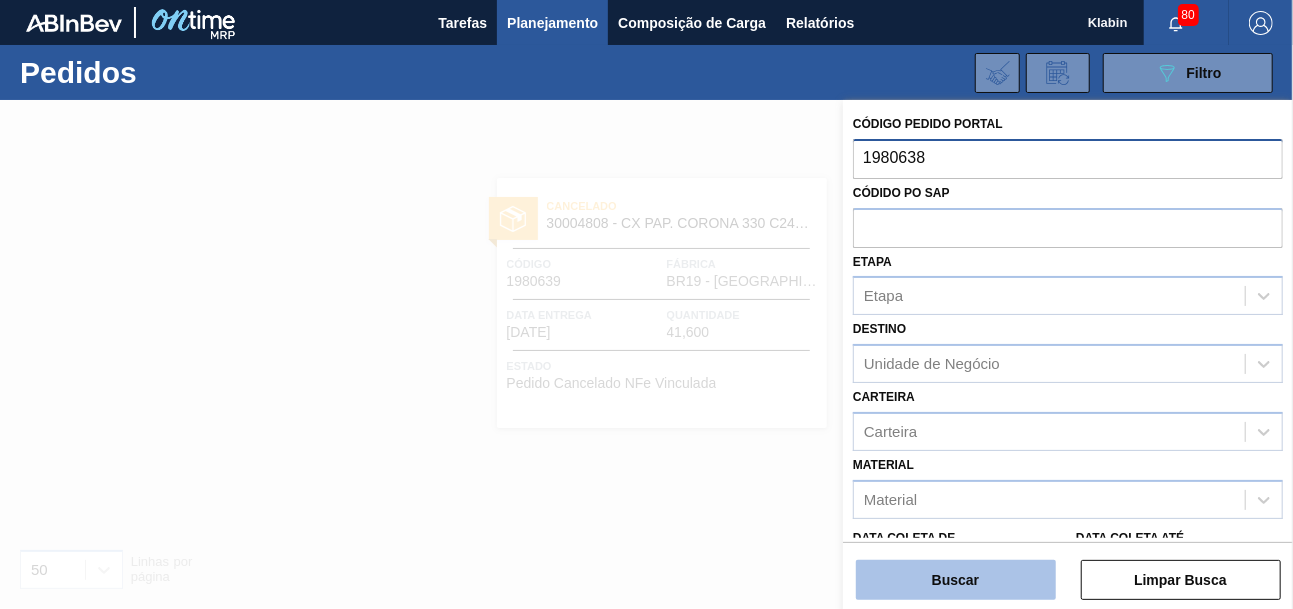 type on "1980638" 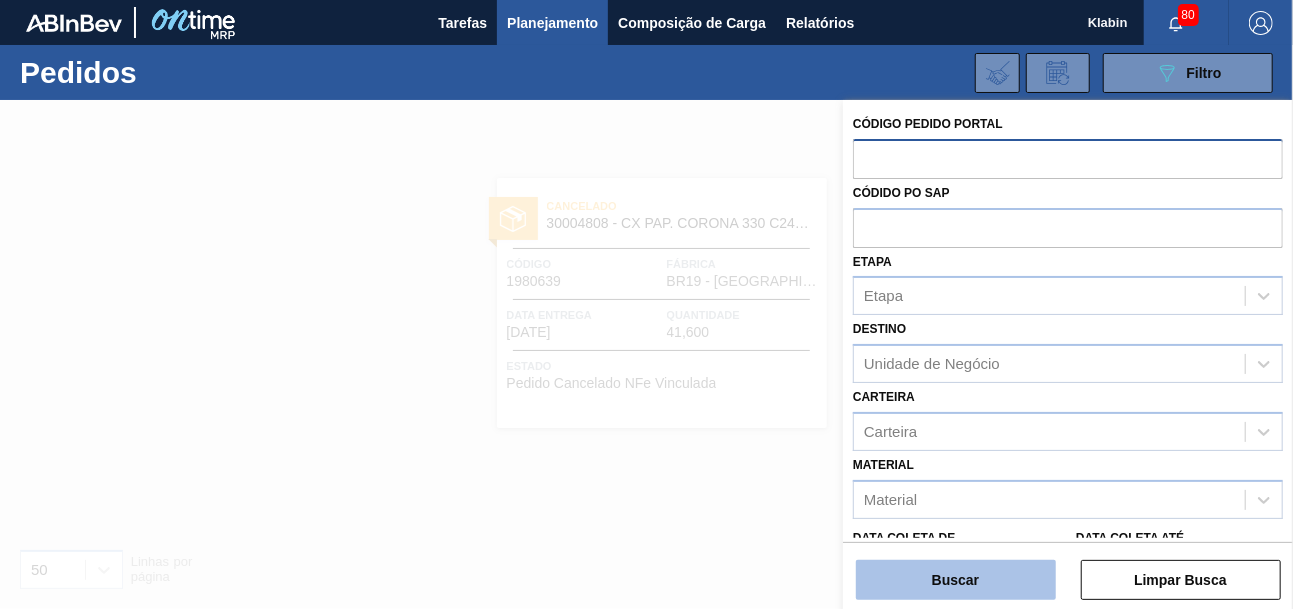 click on "Buscar" at bounding box center (956, 580) 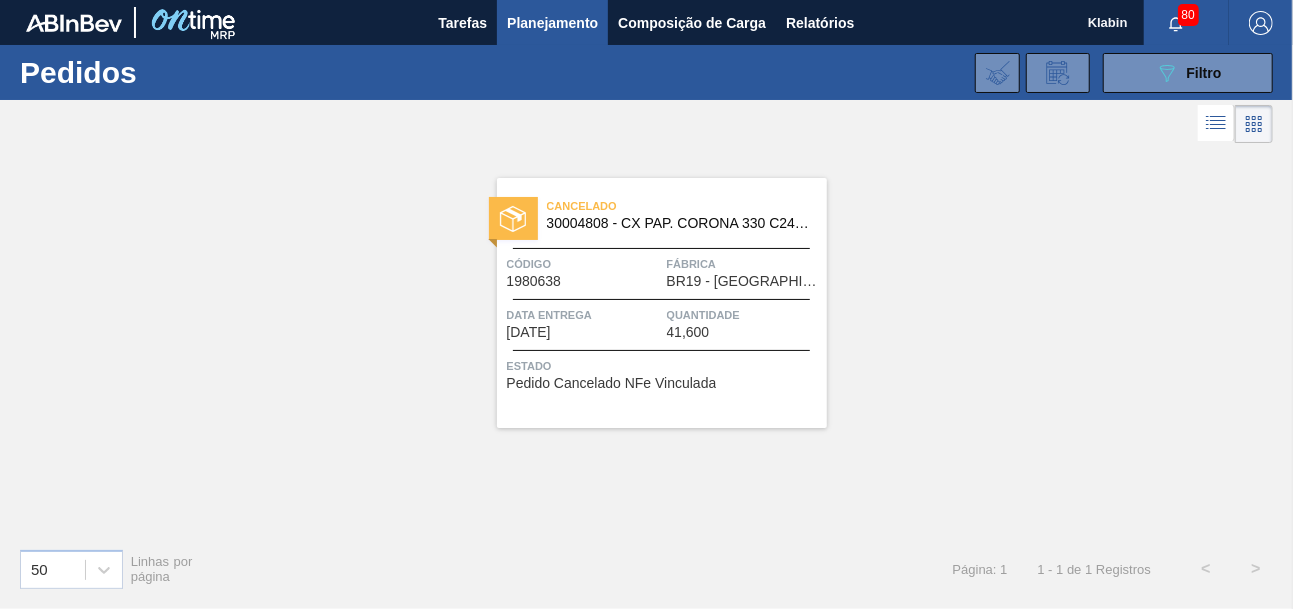 click on "Cancelado 30004808 - CX PAP. CORONA 330 C24 ONDA Código 1980638 Fábrica BR19 - Nova Rio Data entrega 25/08/2025 Quantidade 41,600 Estado Pedido Cancelado NFe Vinculada" at bounding box center (662, 303) 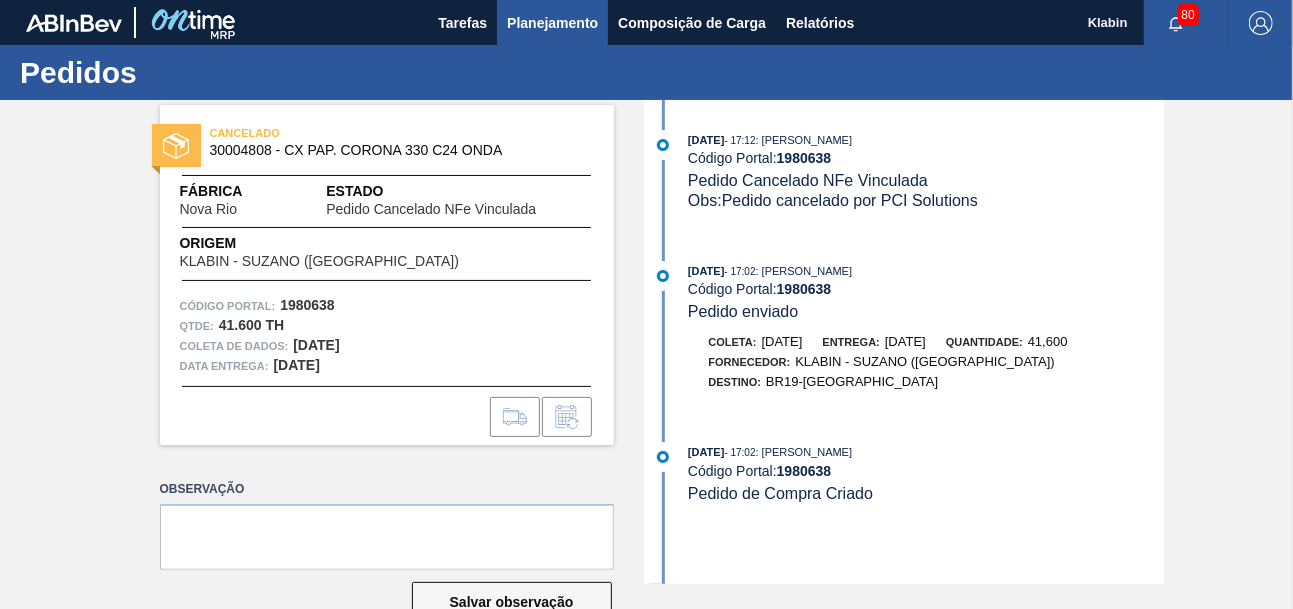 click on "Planejamento" at bounding box center [552, 23] 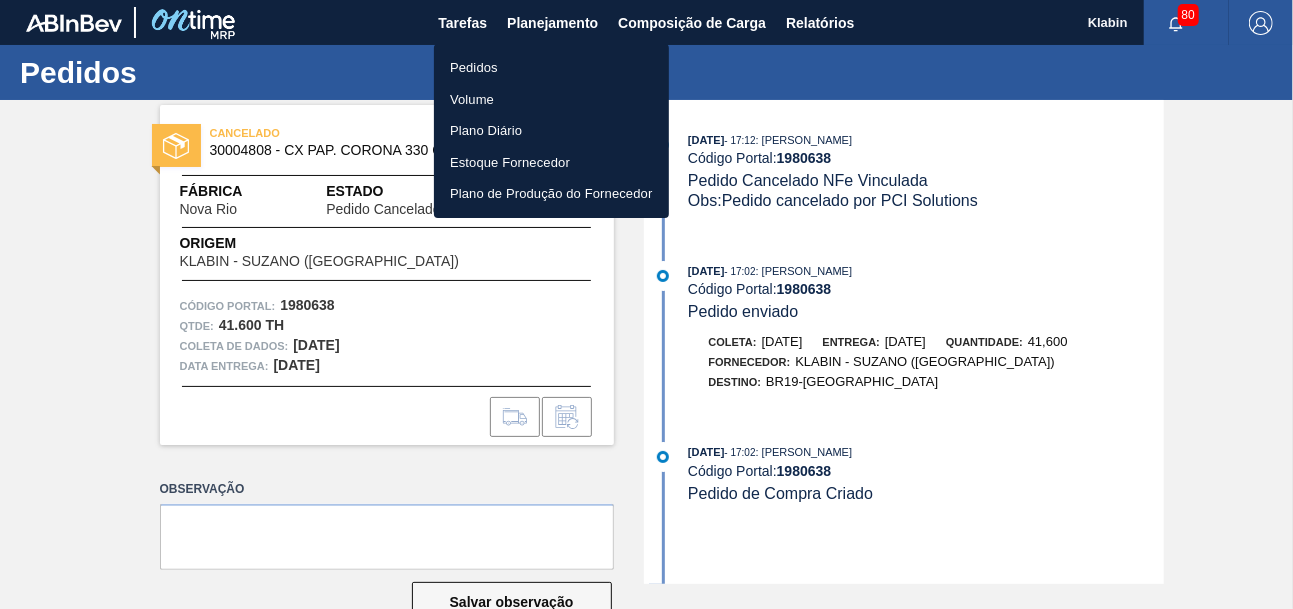 click on "Pedidos" at bounding box center (551, 68) 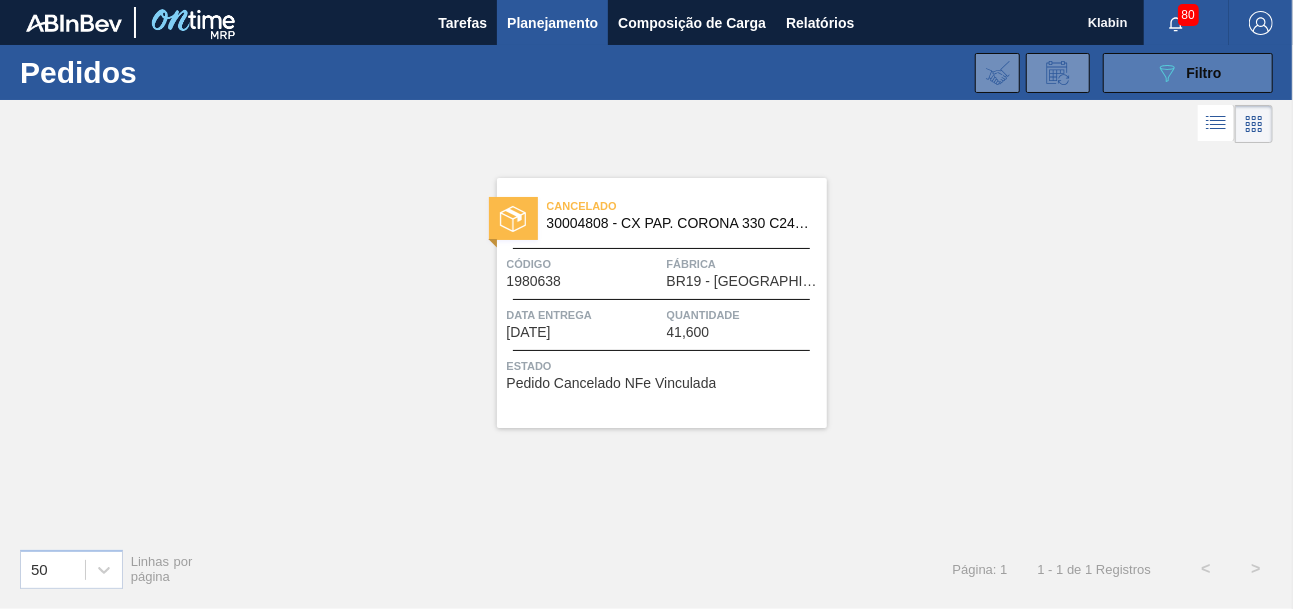 click on "Filtro" at bounding box center (1204, 73) 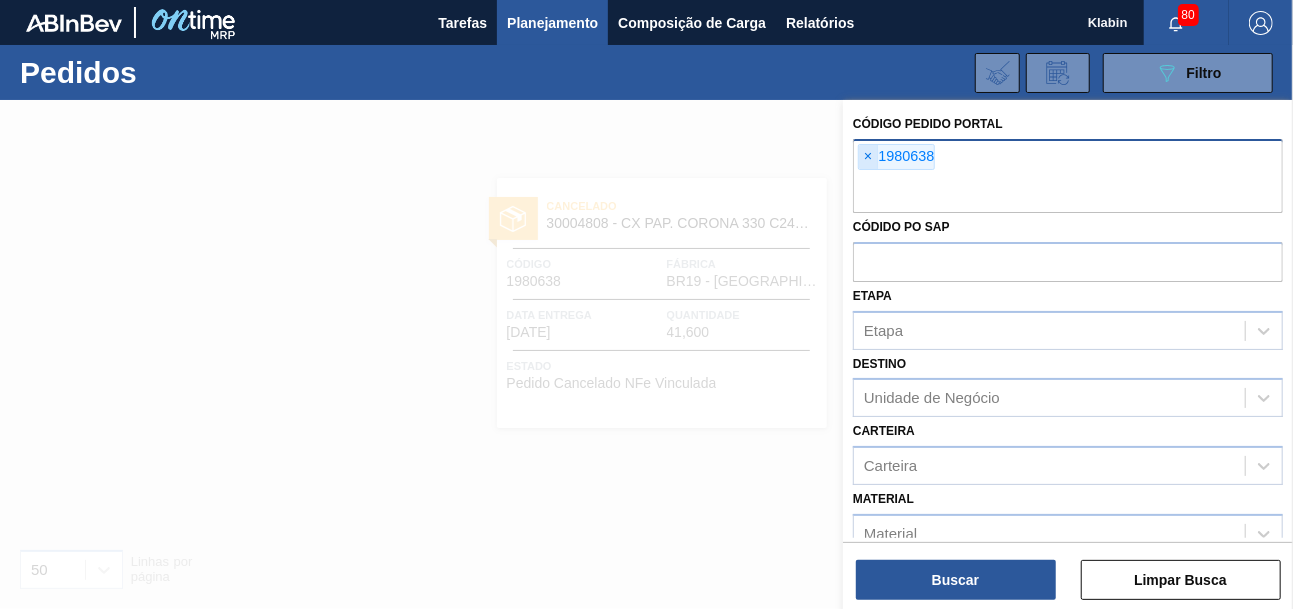 click on "×" at bounding box center (868, 157) 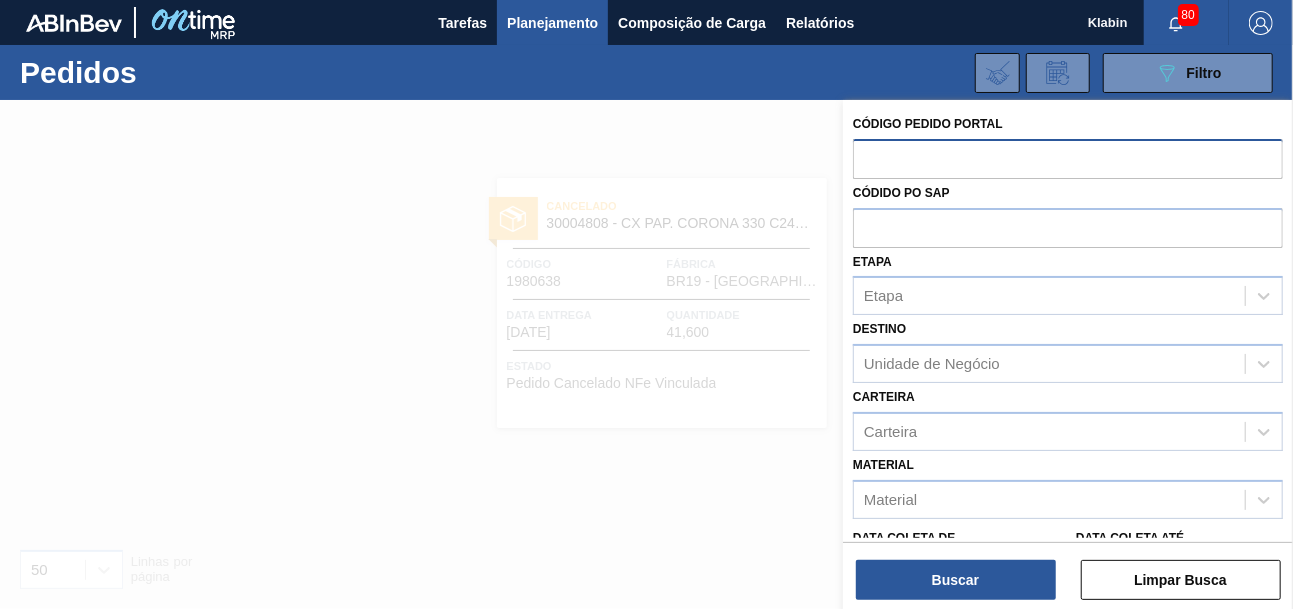 paste on "1988293" 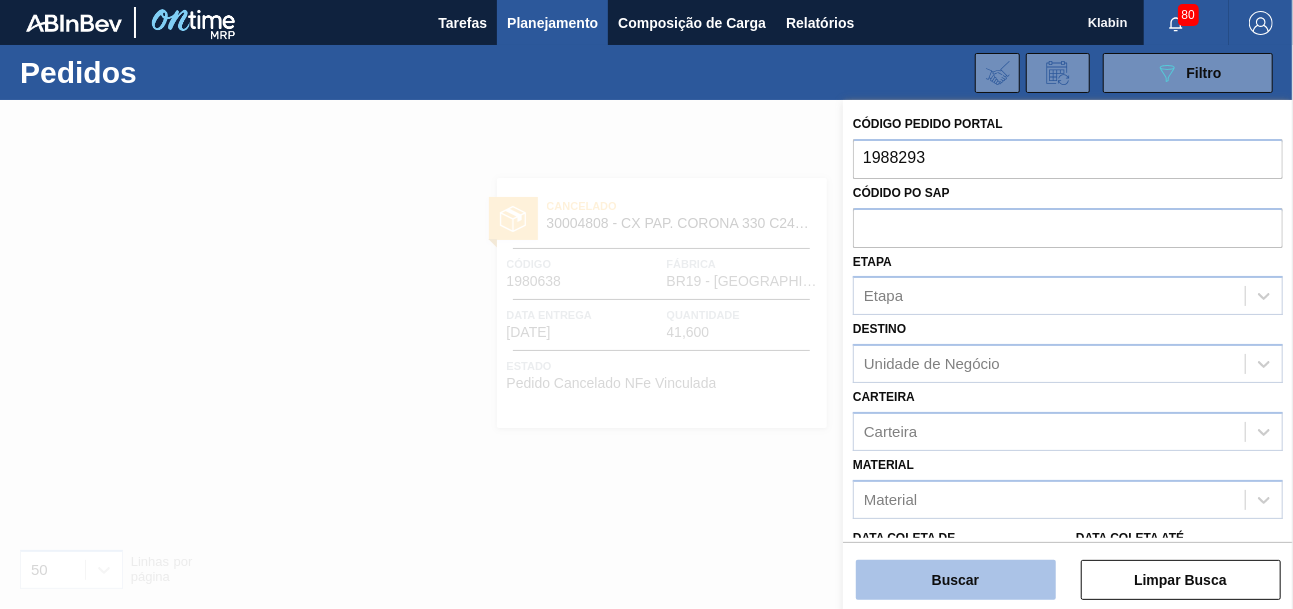 type on "1988293" 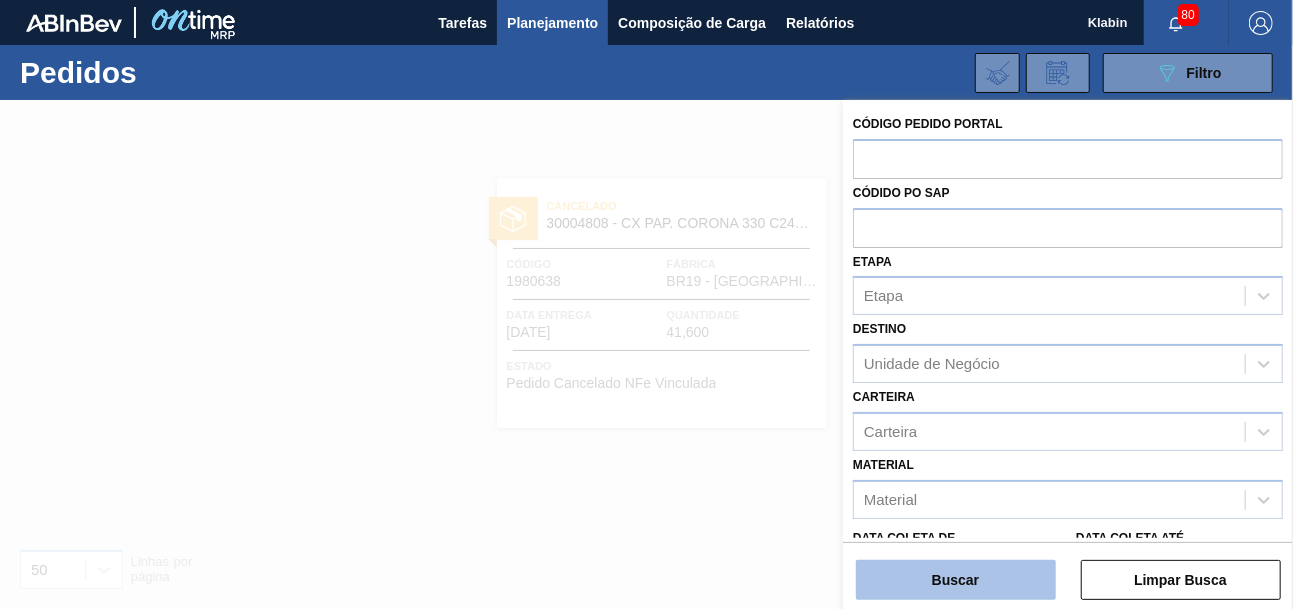 click on "Buscar" at bounding box center (956, 580) 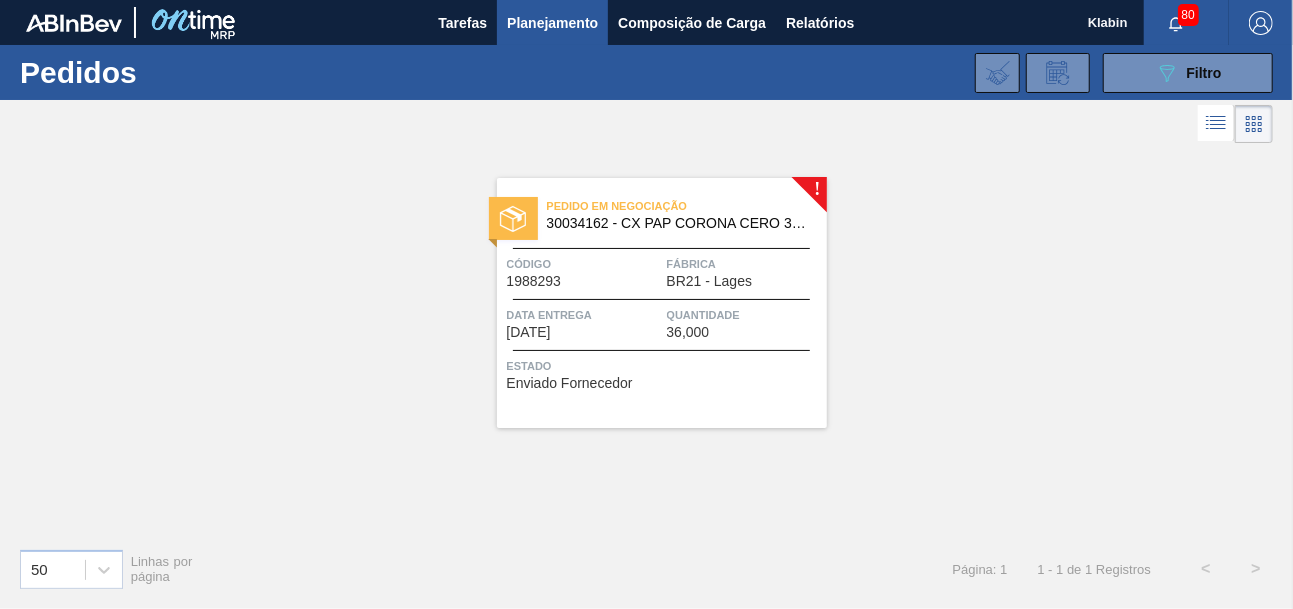 click on "Pedido em Negociação 30034162 - CX PAP CORONA CERO 330ML C24 AUTO NIV24 Código 1988293 Fábrica BR21 - Lages Data entrega 26/08/2025 Quantidade 36,000 Estado Enviado Fornecedor" at bounding box center [662, 303] 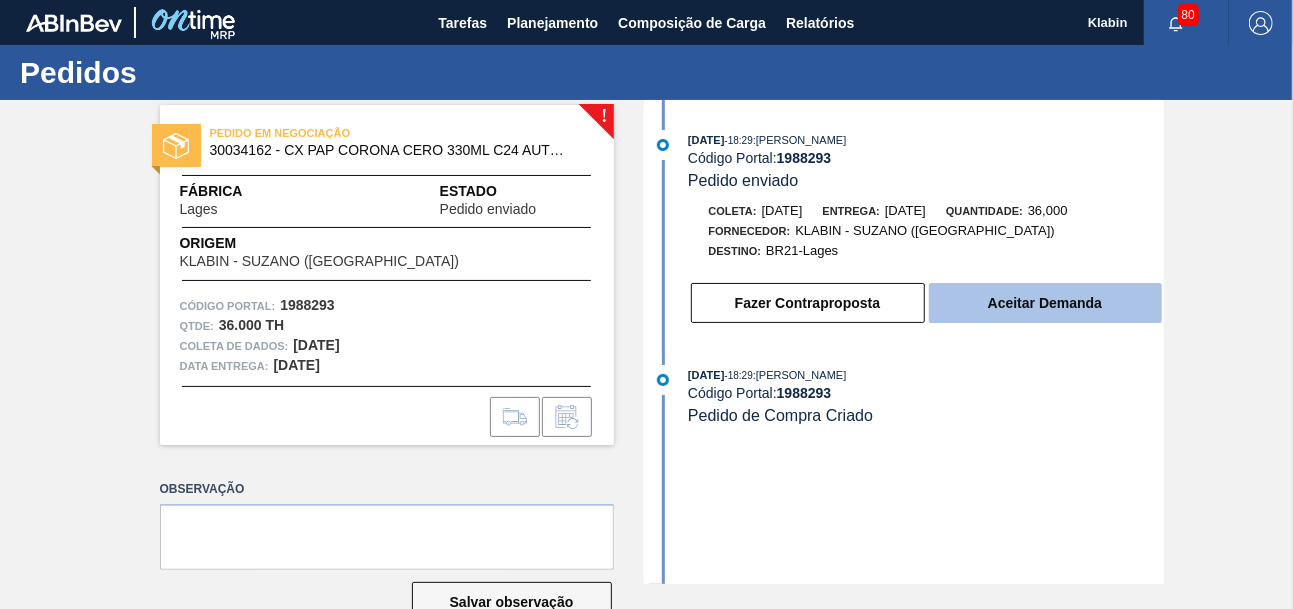 click on "Aceitar Demanda" at bounding box center (1045, 303) 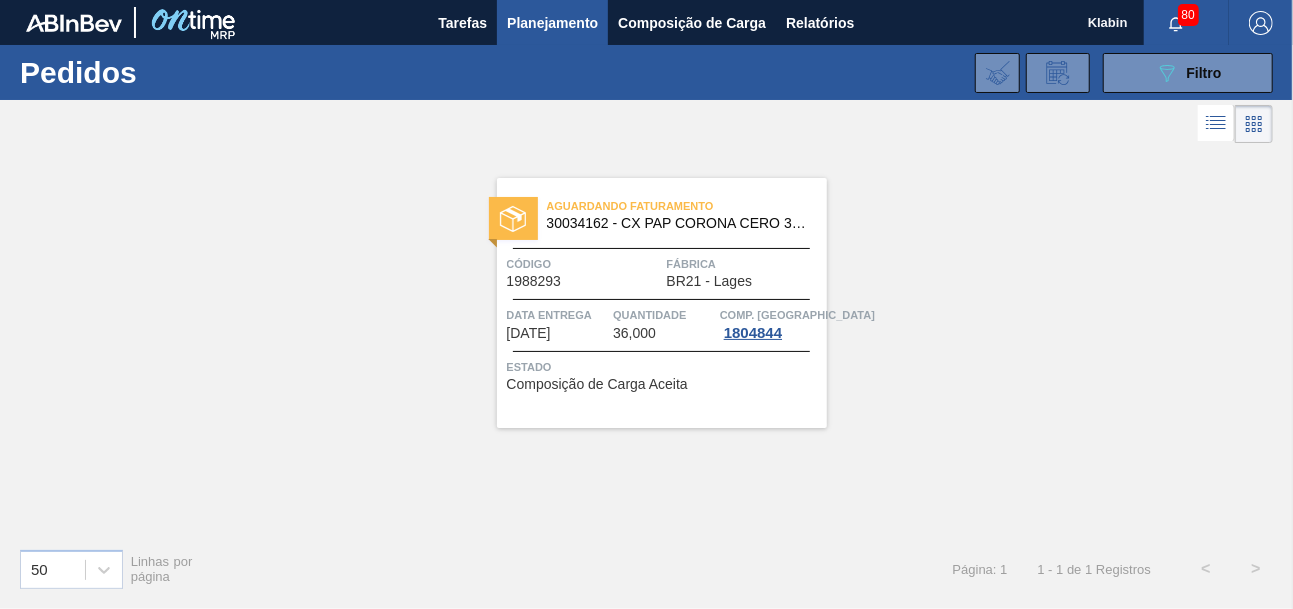 click on "Aguardando Faturamento" at bounding box center [687, 206] 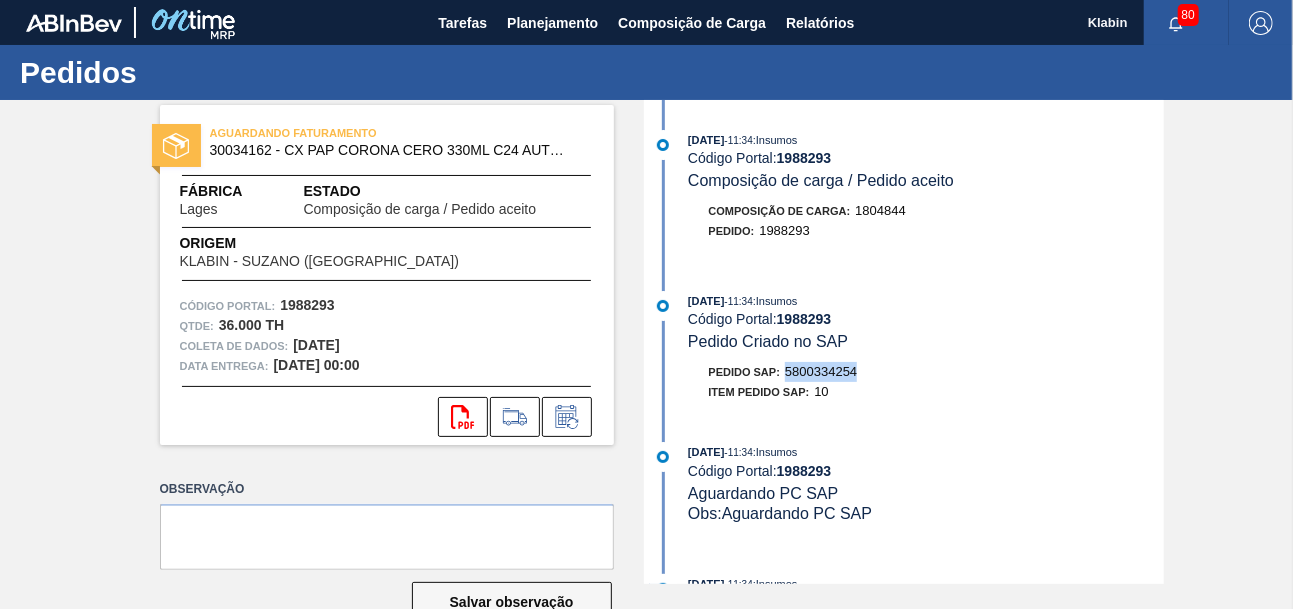 drag, startPoint x: 788, startPoint y: 372, endPoint x: 859, endPoint y: 372, distance: 71 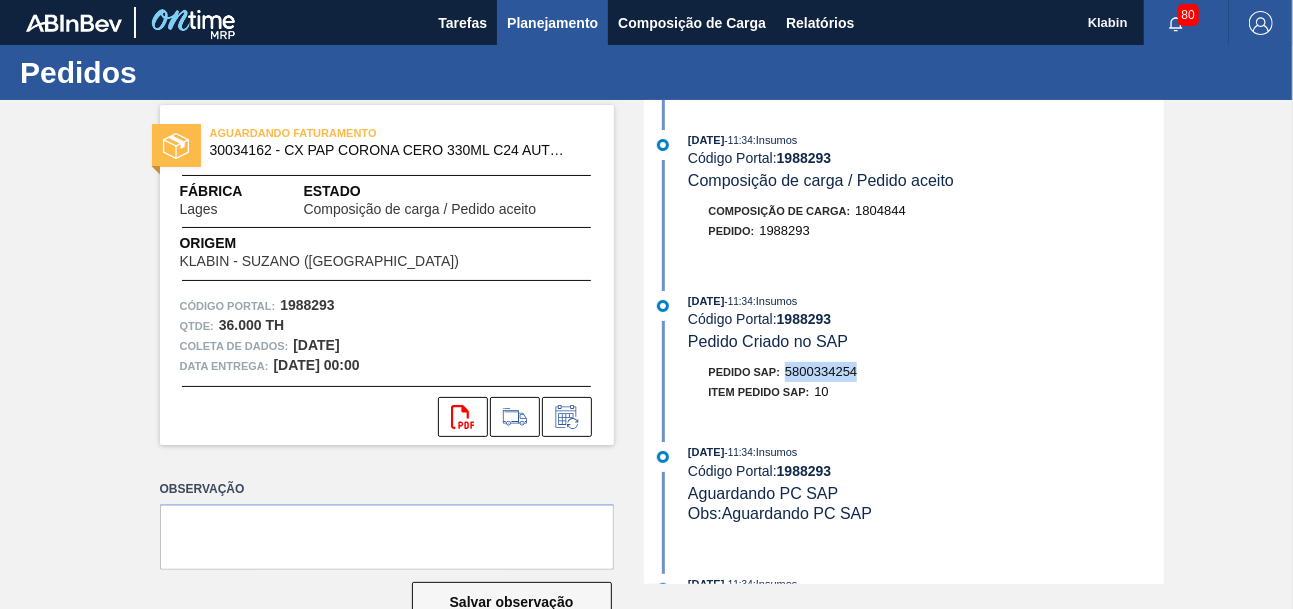 click on "Planejamento" at bounding box center [552, 23] 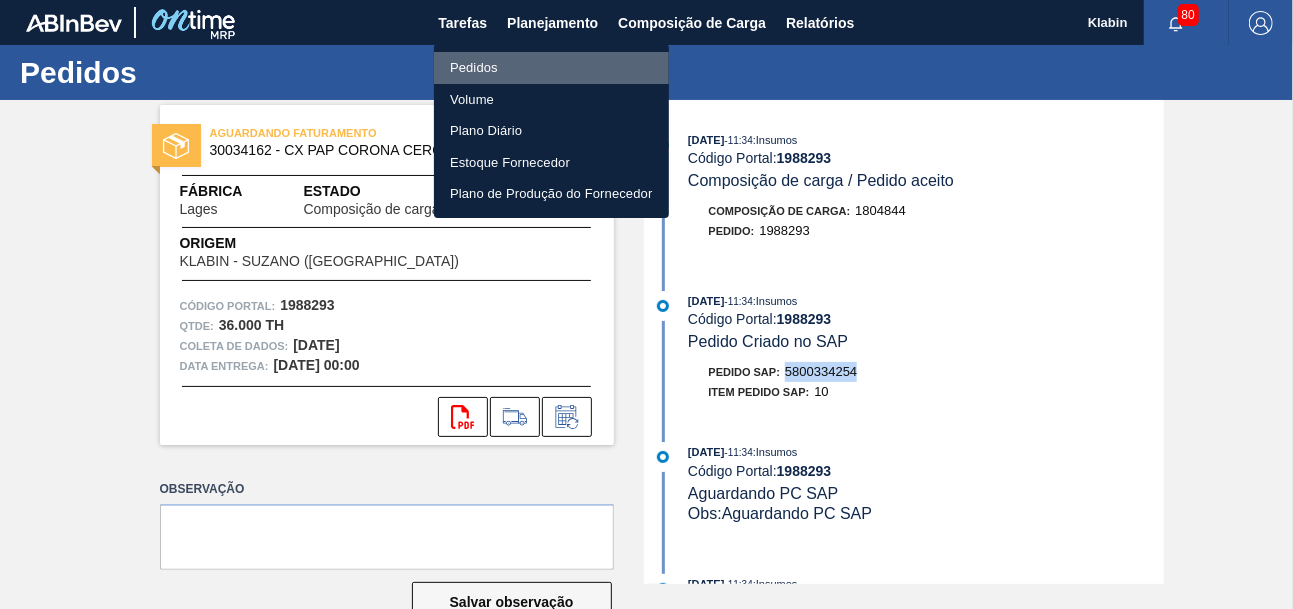 click on "Pedidos" at bounding box center [551, 68] 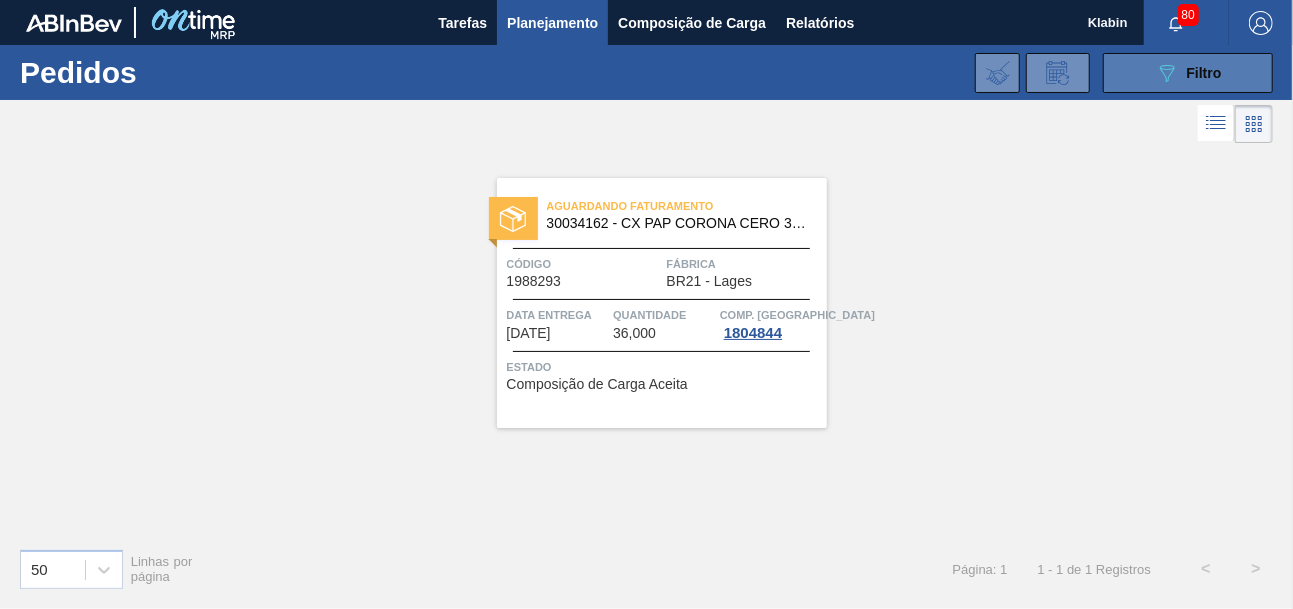 click on "089F7B8B-B2A5-4AFE-B5C0-19BA573D28AC Filtro" at bounding box center (1188, 73) 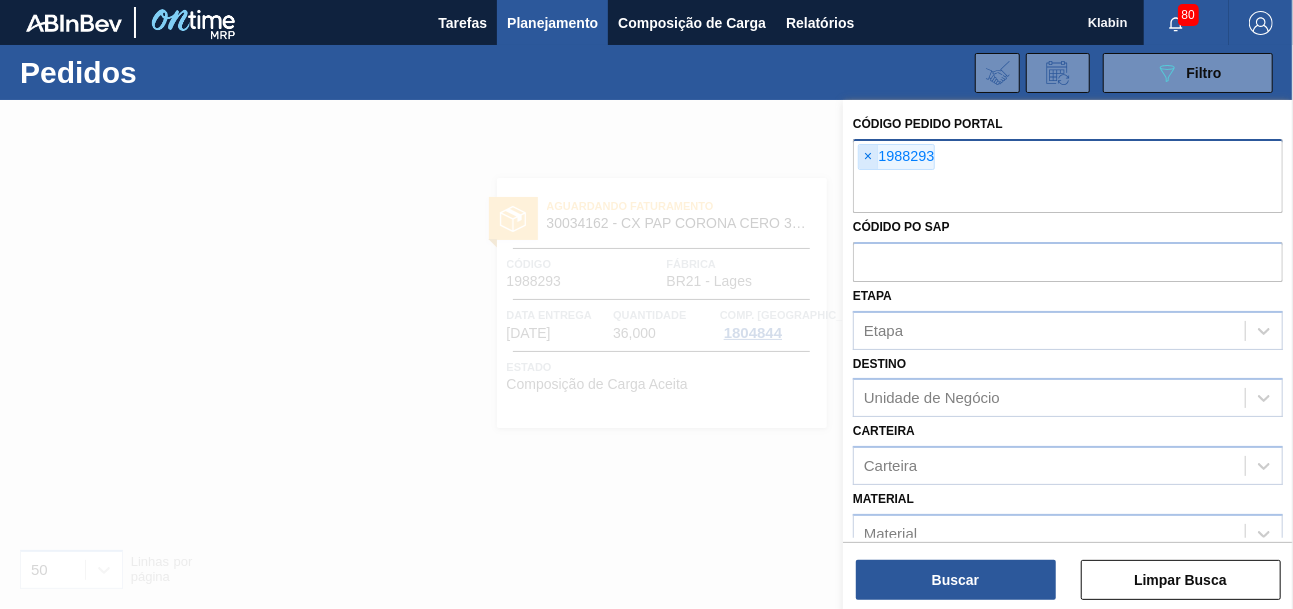 click on "×" at bounding box center [868, 157] 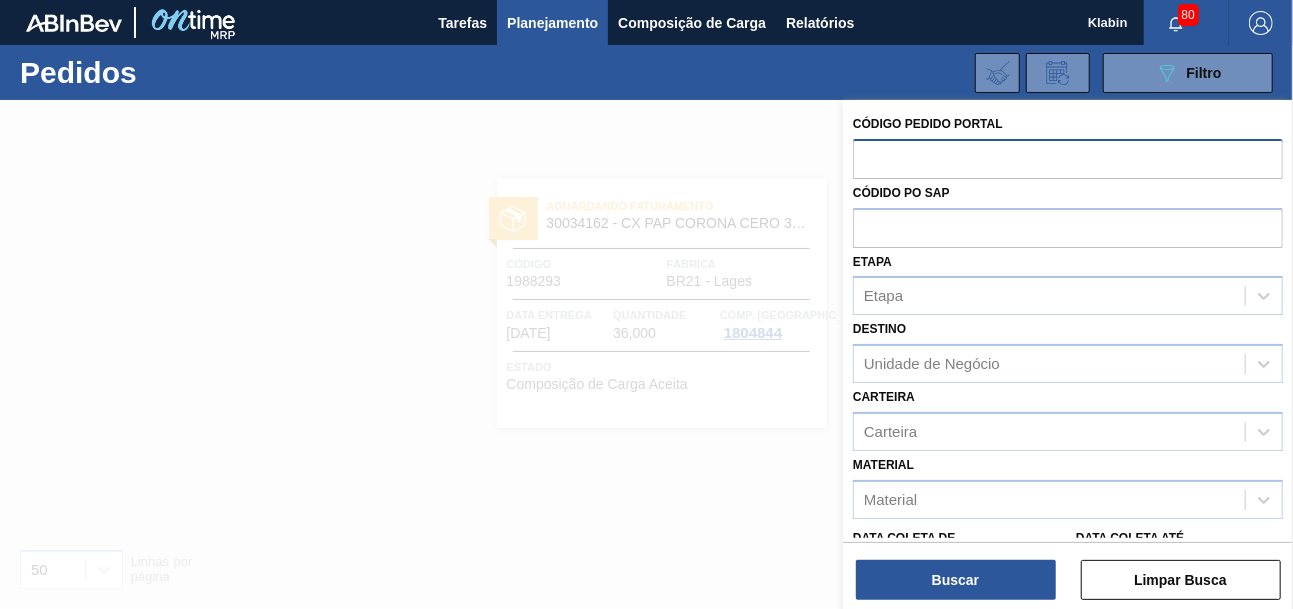 click at bounding box center [1068, 158] 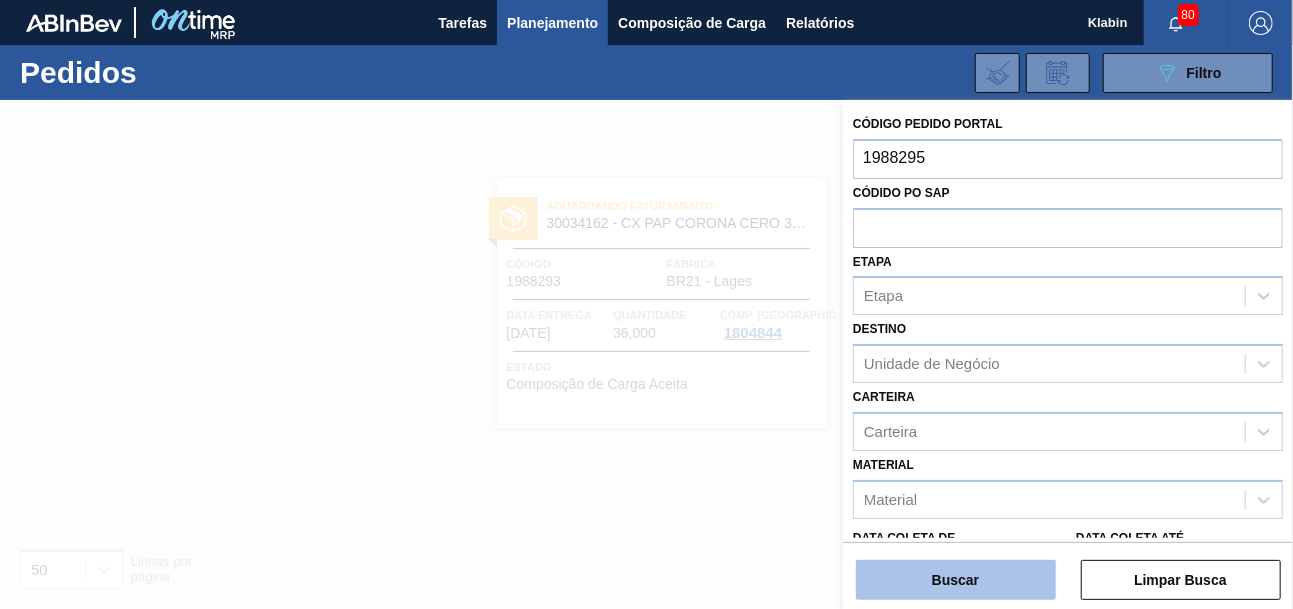 type on "1988295" 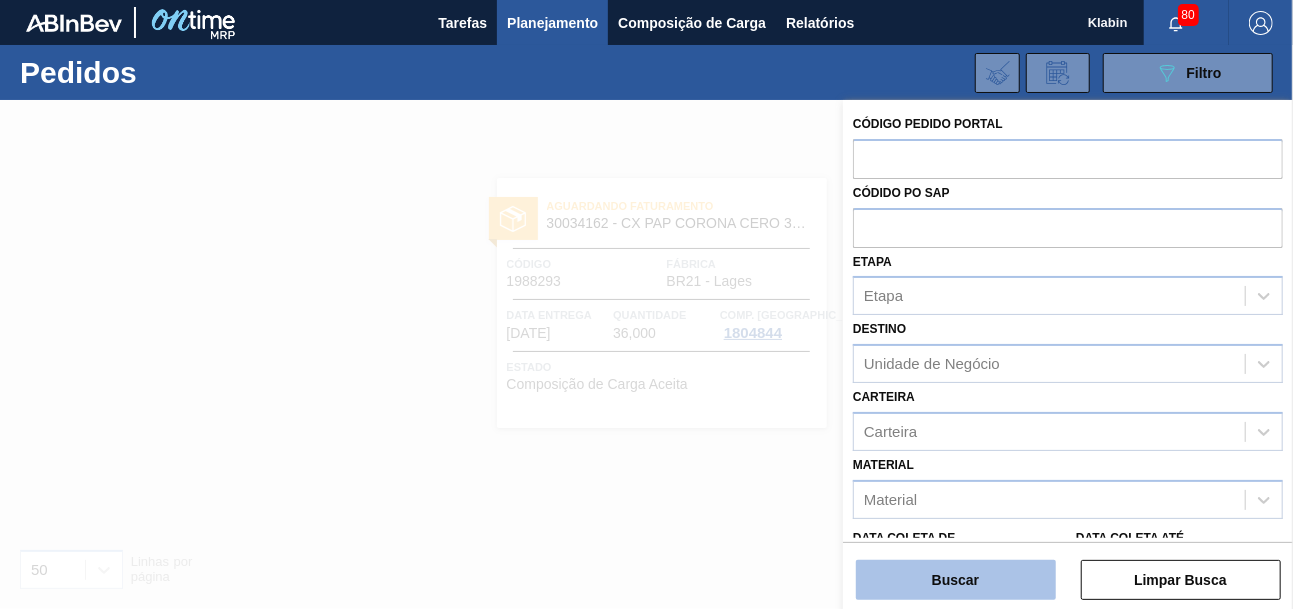 click on "Buscar" at bounding box center (956, 580) 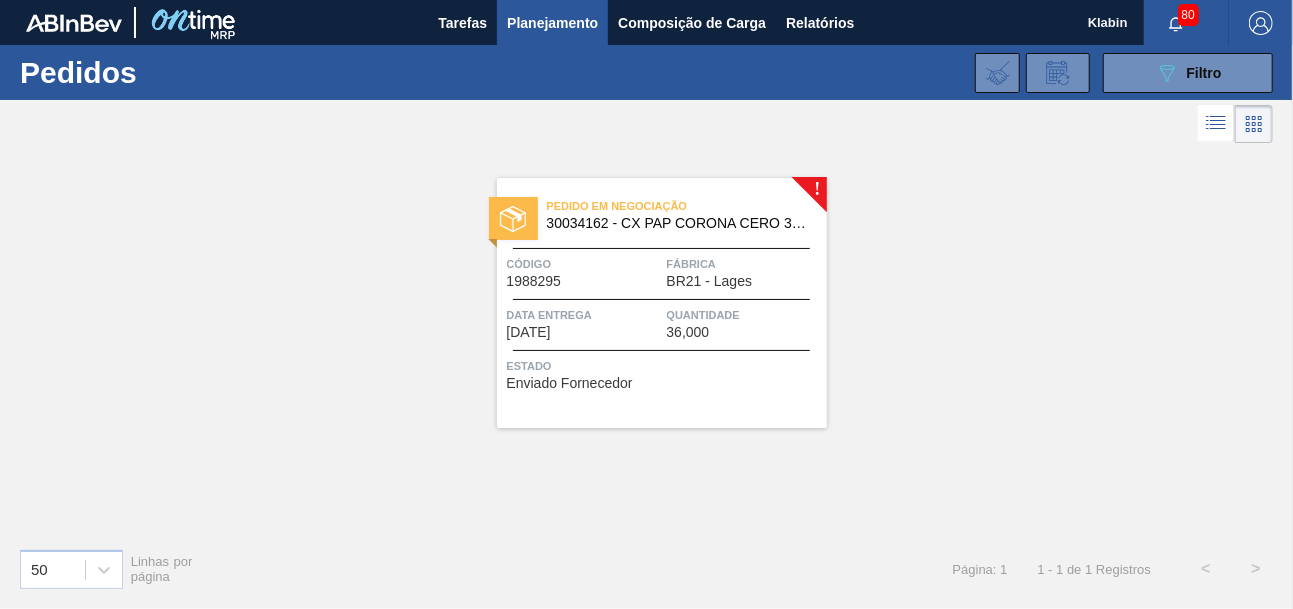 click on "30034162 - CX PAP CORONA CERO 330ML C24 AUTO NIV24" at bounding box center [679, 223] 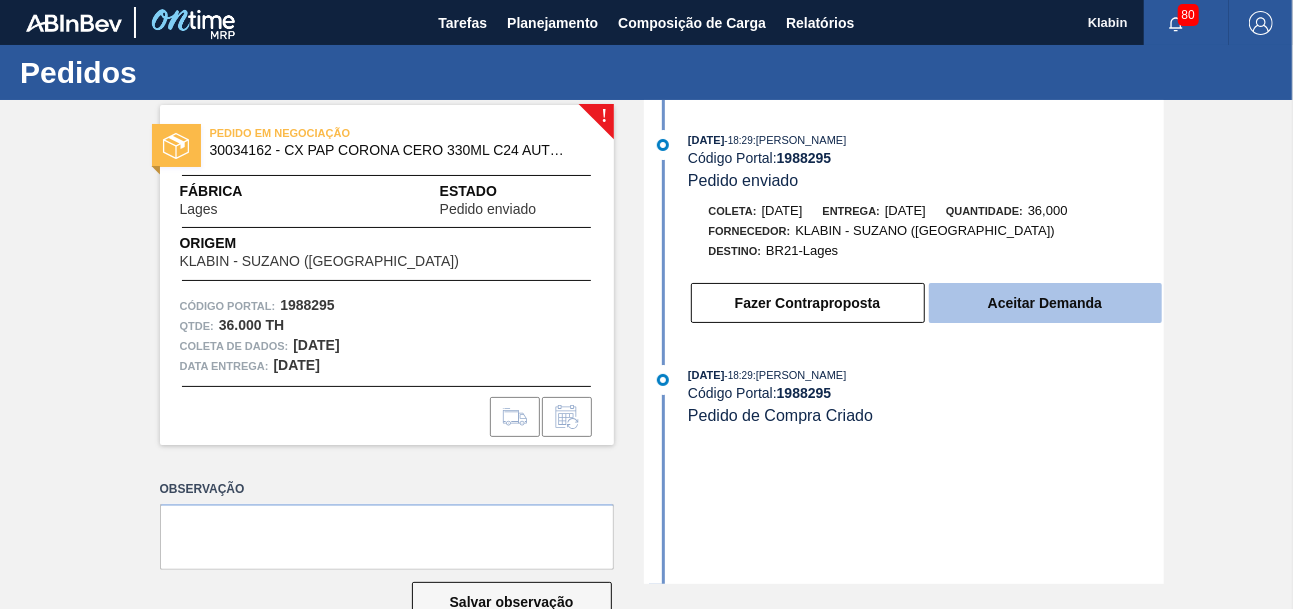 click on "Aceitar Demanda" at bounding box center [1045, 303] 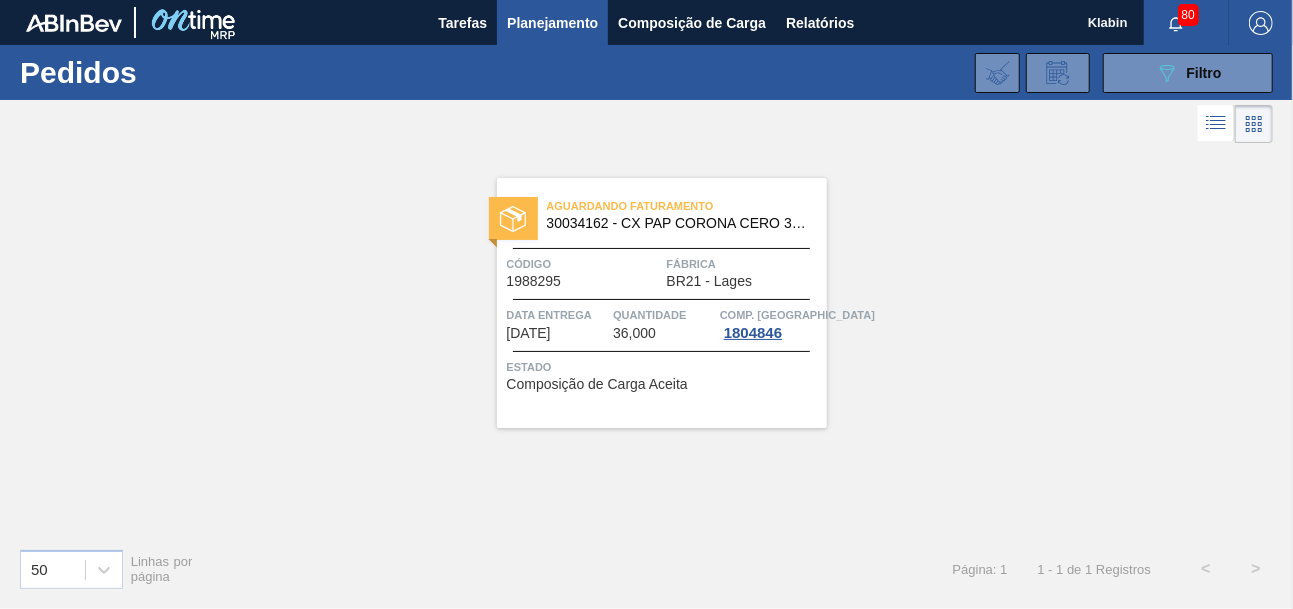 click on "Código" at bounding box center [584, 264] 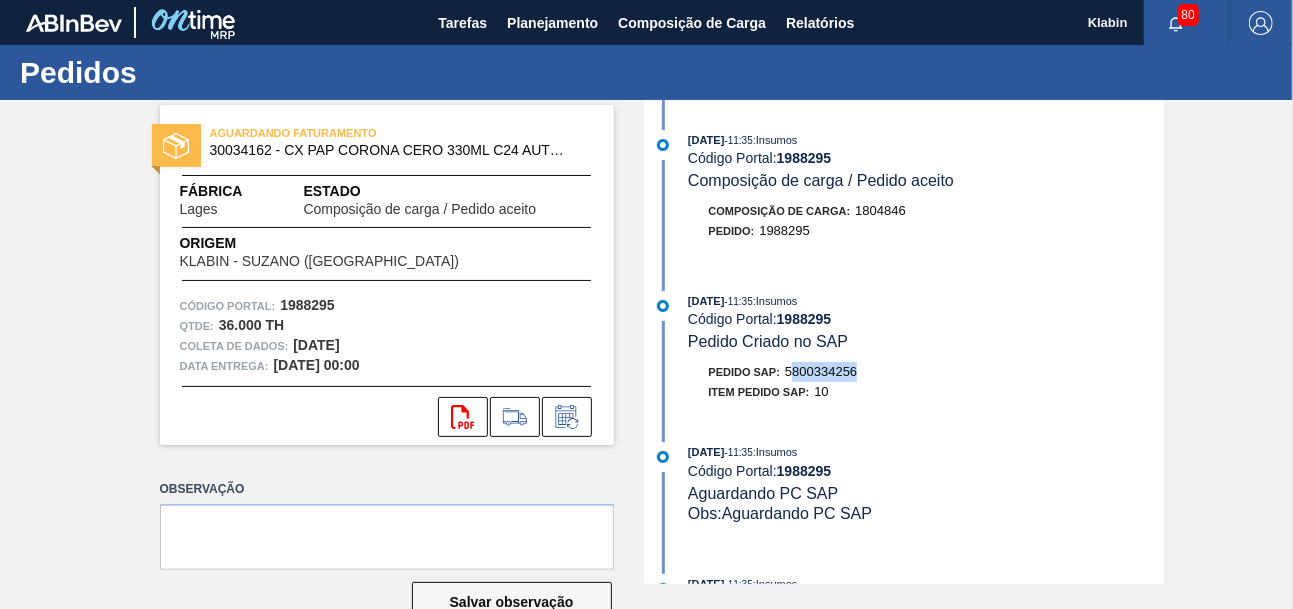 drag, startPoint x: 791, startPoint y: 372, endPoint x: 863, endPoint y: 374, distance: 72.02777 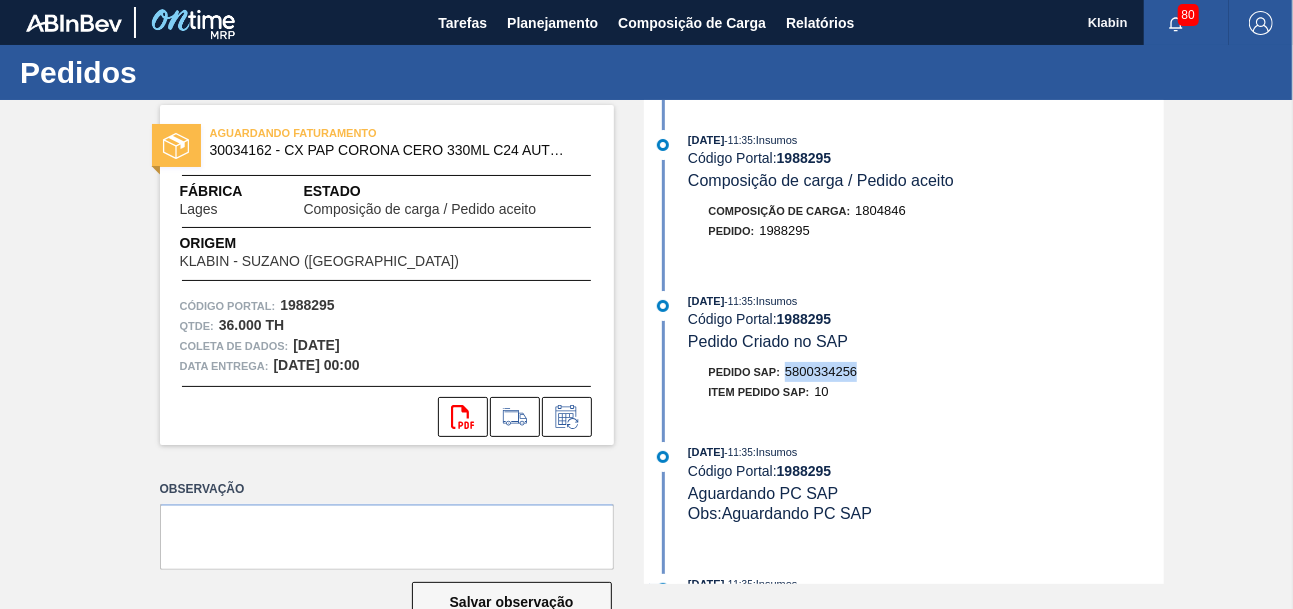 click on "Pedido SAP:  5800334256" at bounding box center [926, 372] 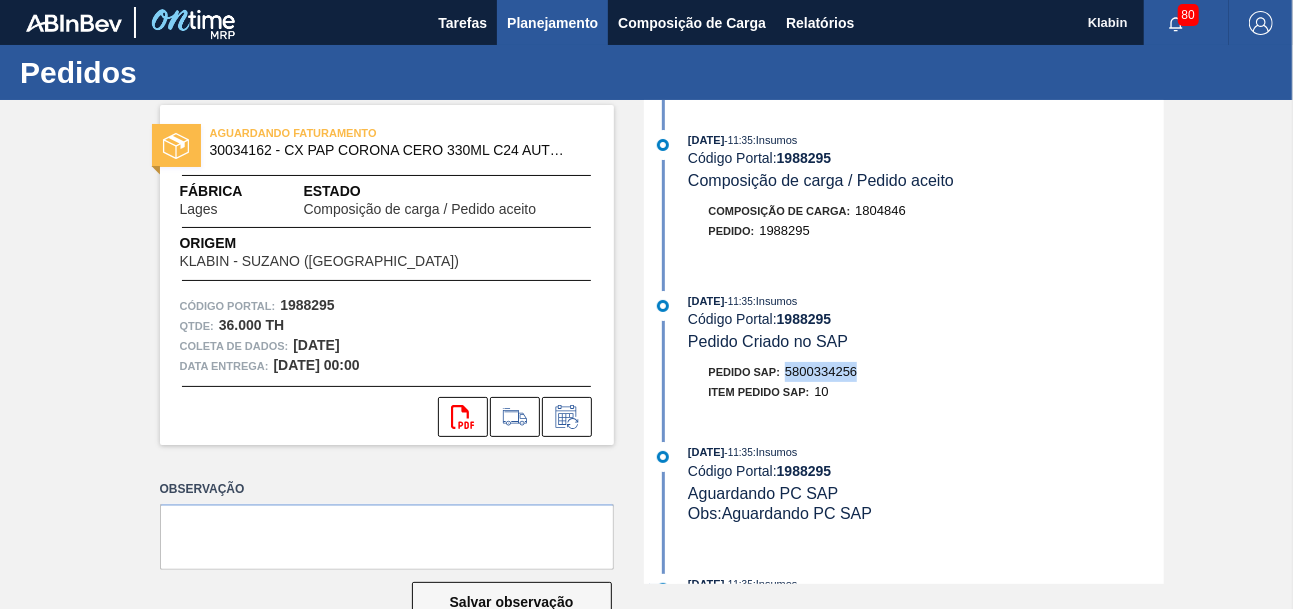 click on "Planejamento" at bounding box center [552, 23] 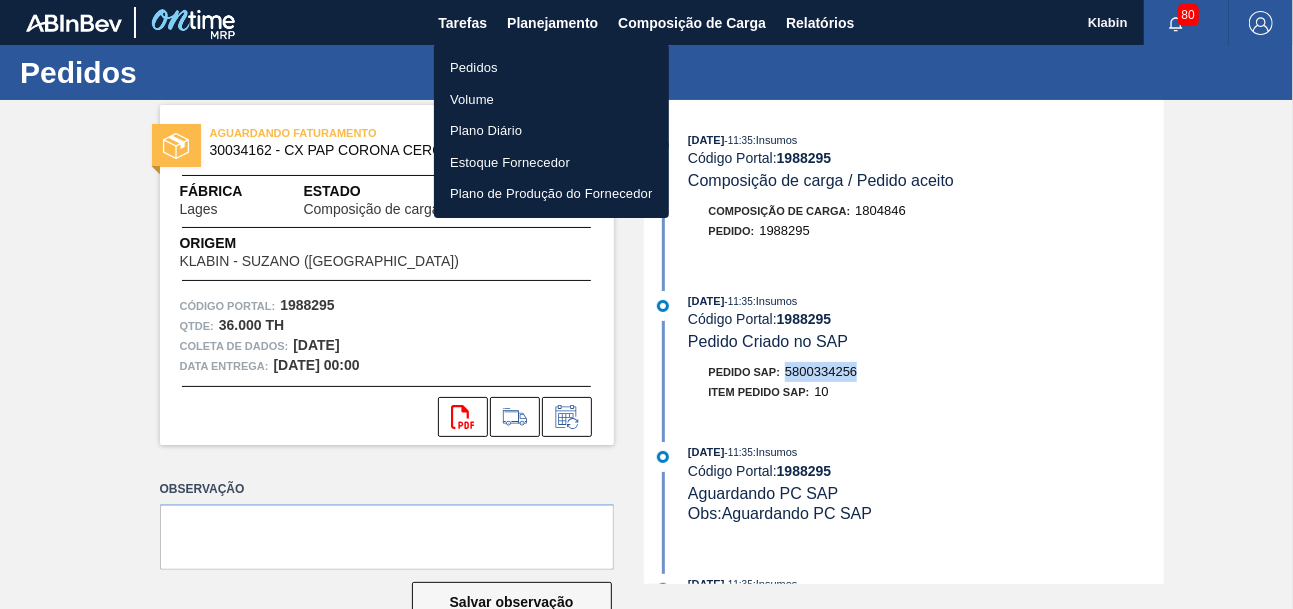 click on "Pedidos" at bounding box center [551, 68] 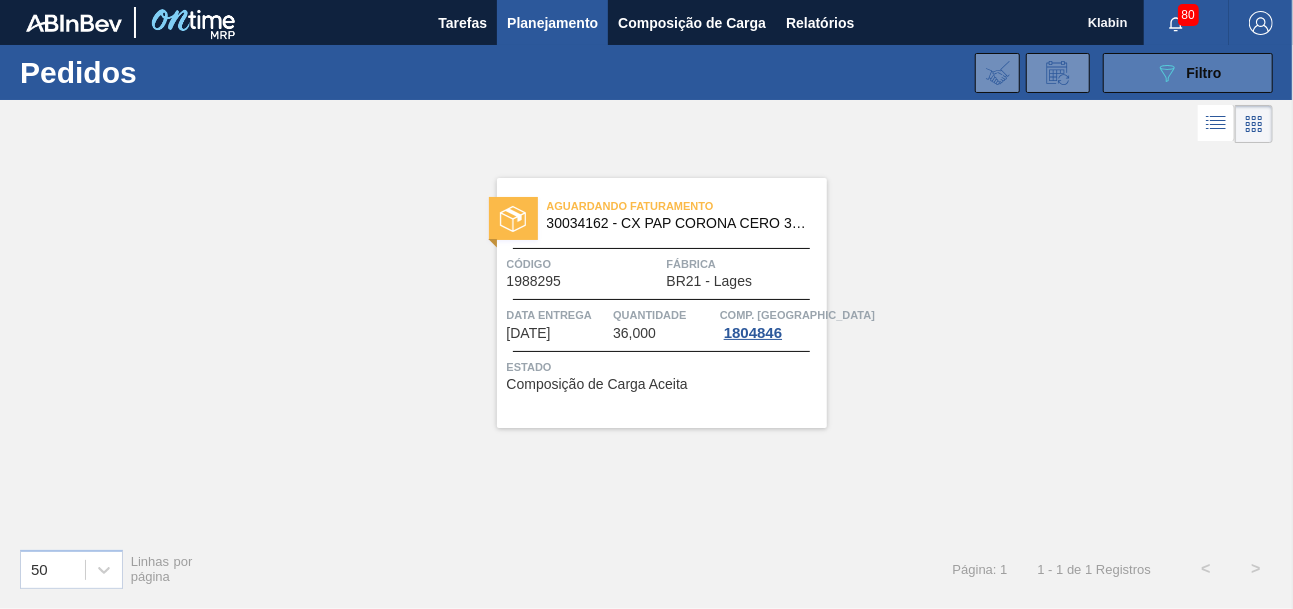click on "089F7B8B-B2A5-4AFE-B5C0-19BA573D28AC Filtro" at bounding box center [1188, 73] 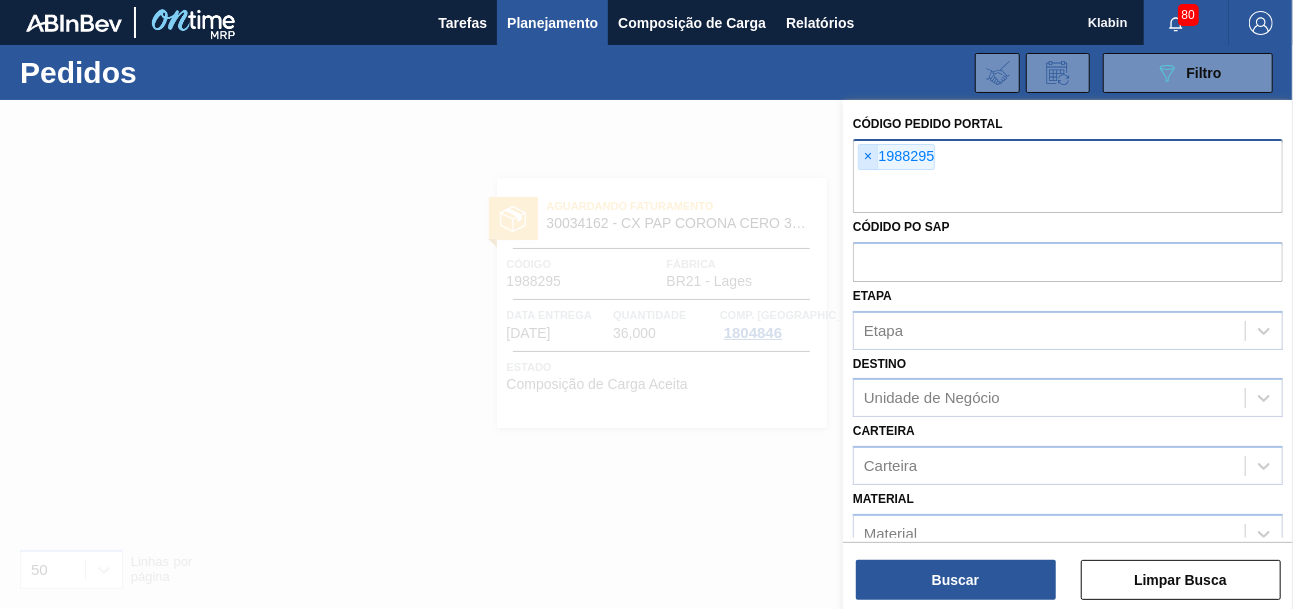 click on "×" at bounding box center [868, 157] 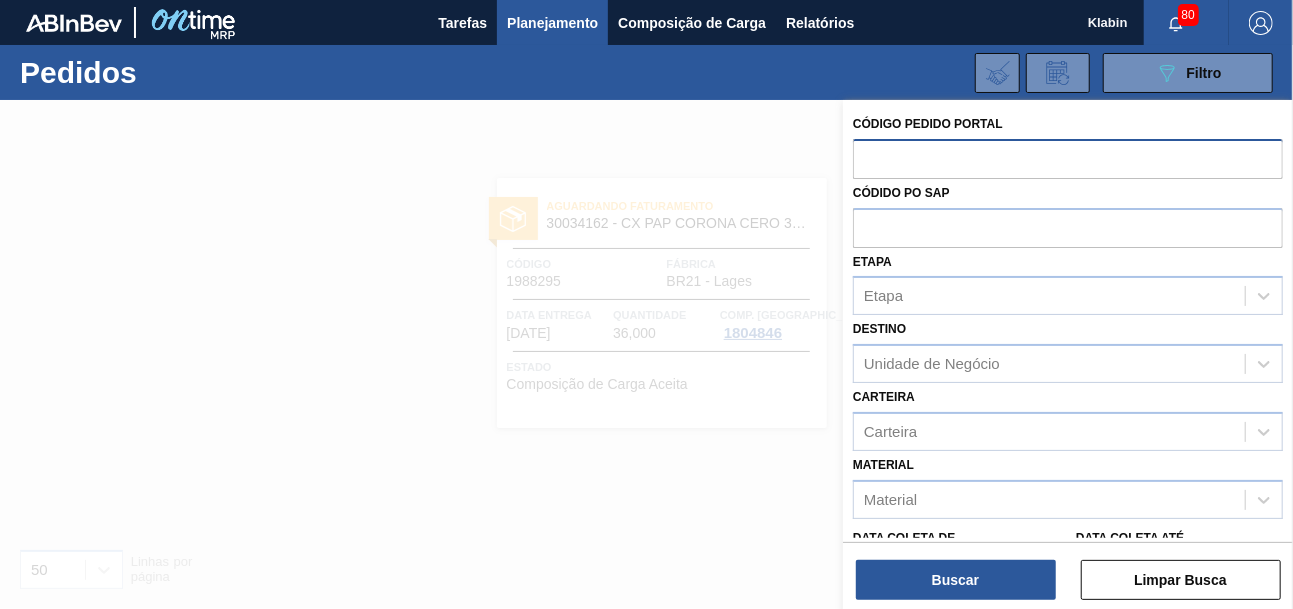 paste on "1986552" 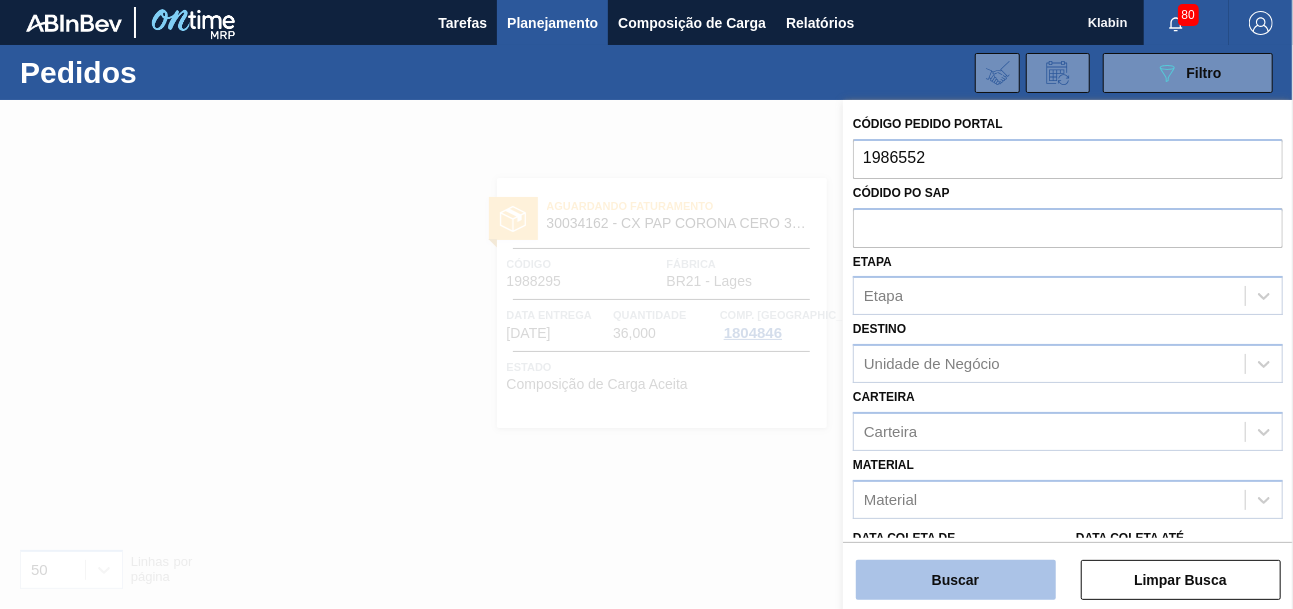 type on "1986552" 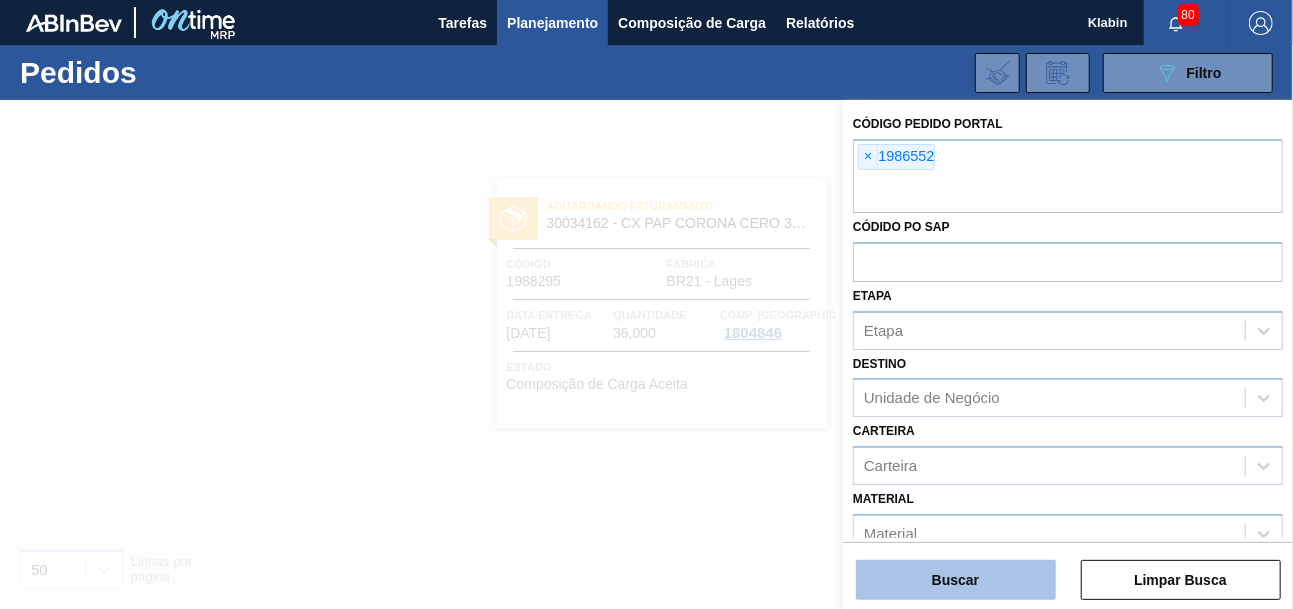 click on "Buscar" at bounding box center (956, 580) 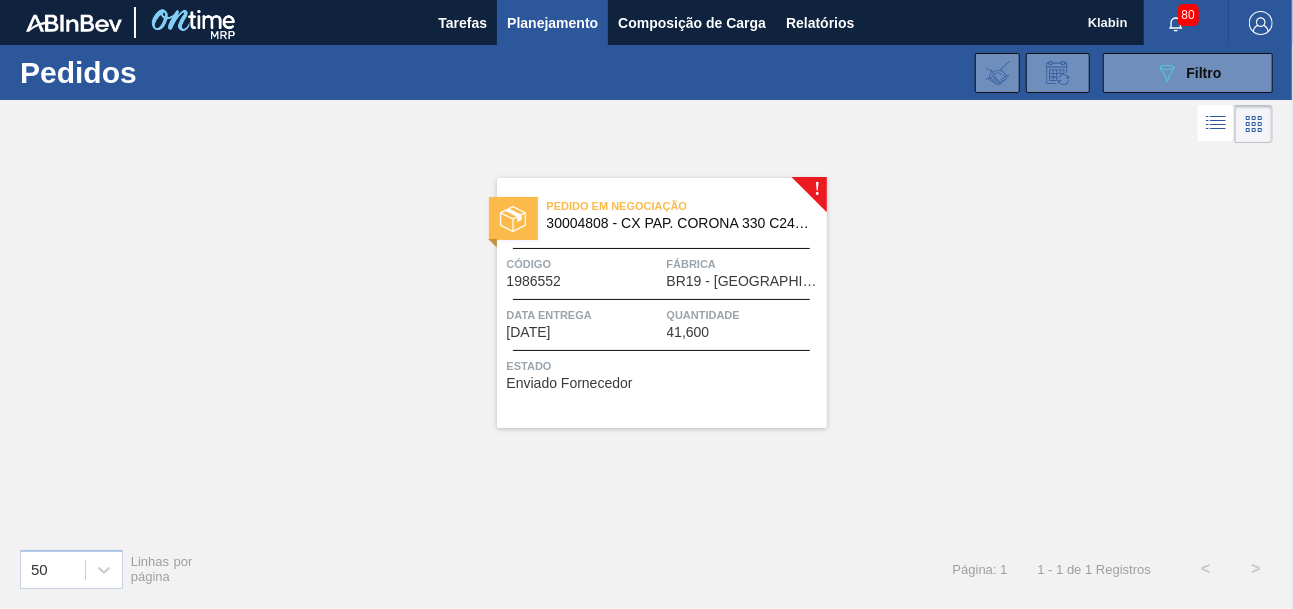 click on "Fábrica" at bounding box center [744, 264] 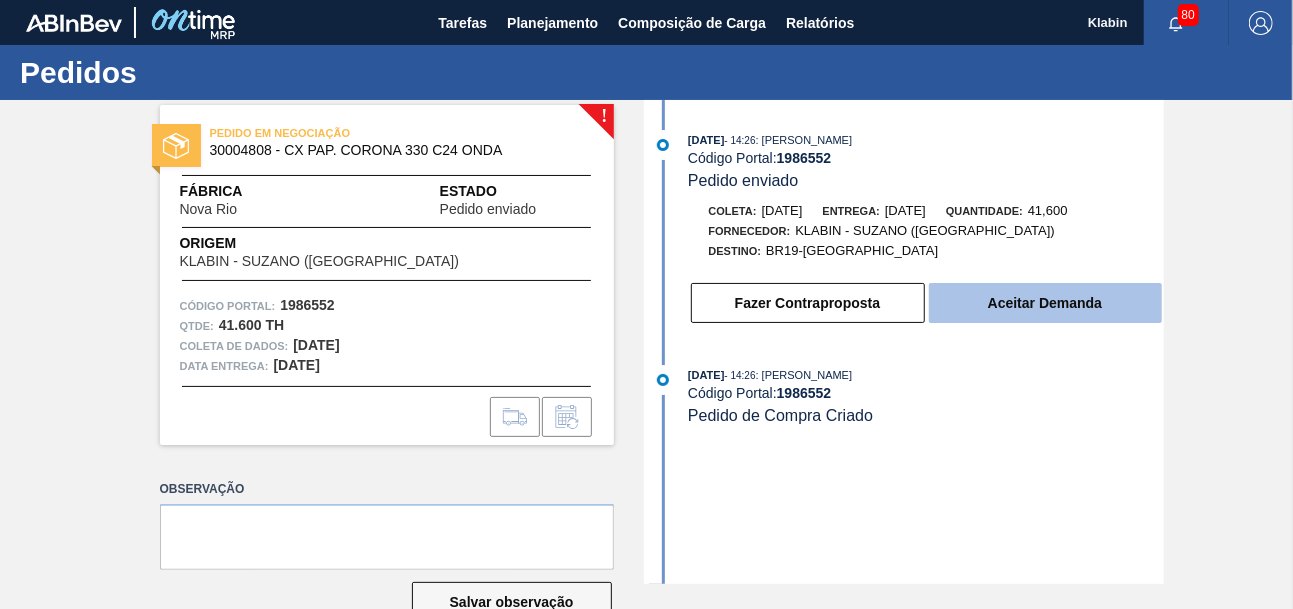 click on "Aceitar Demanda" at bounding box center [1045, 303] 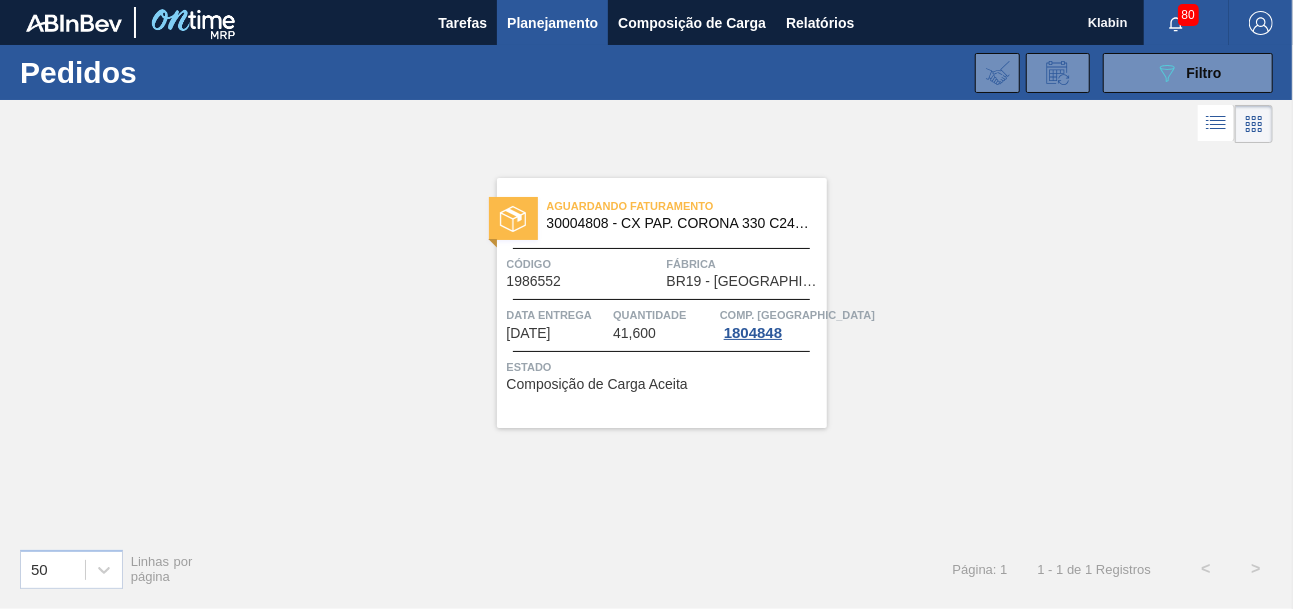 click on "30004808 - CX PAP. CORONA 330 C24 ONDA" at bounding box center [679, 223] 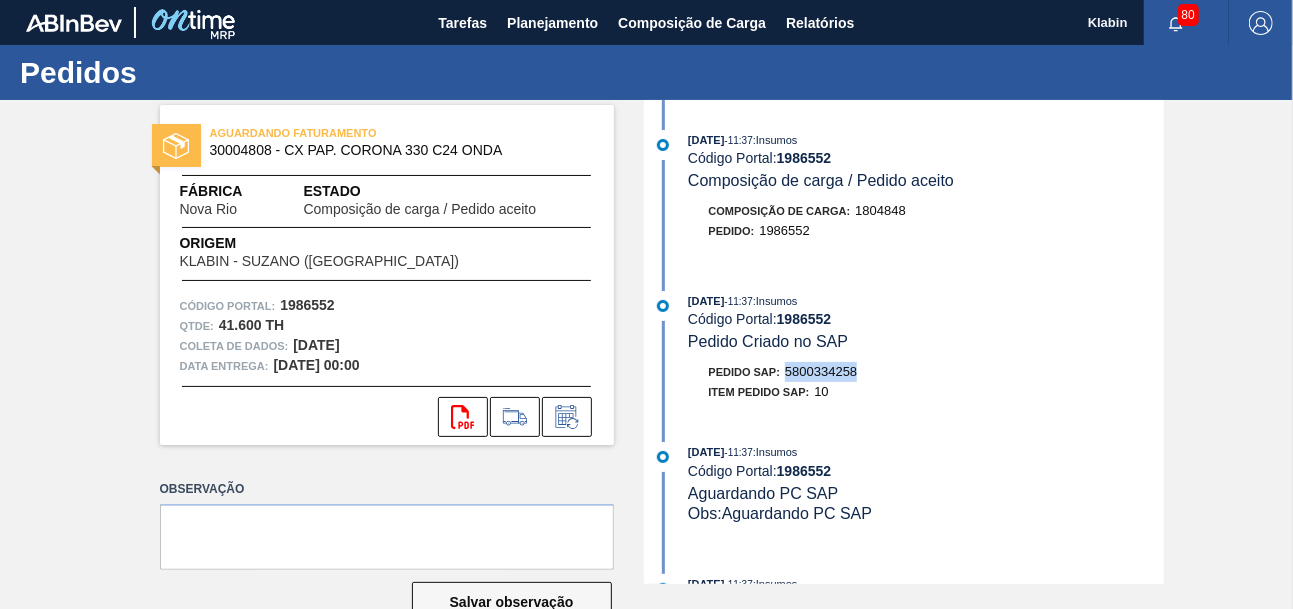 drag, startPoint x: 790, startPoint y: 368, endPoint x: 863, endPoint y: 377, distance: 73.552704 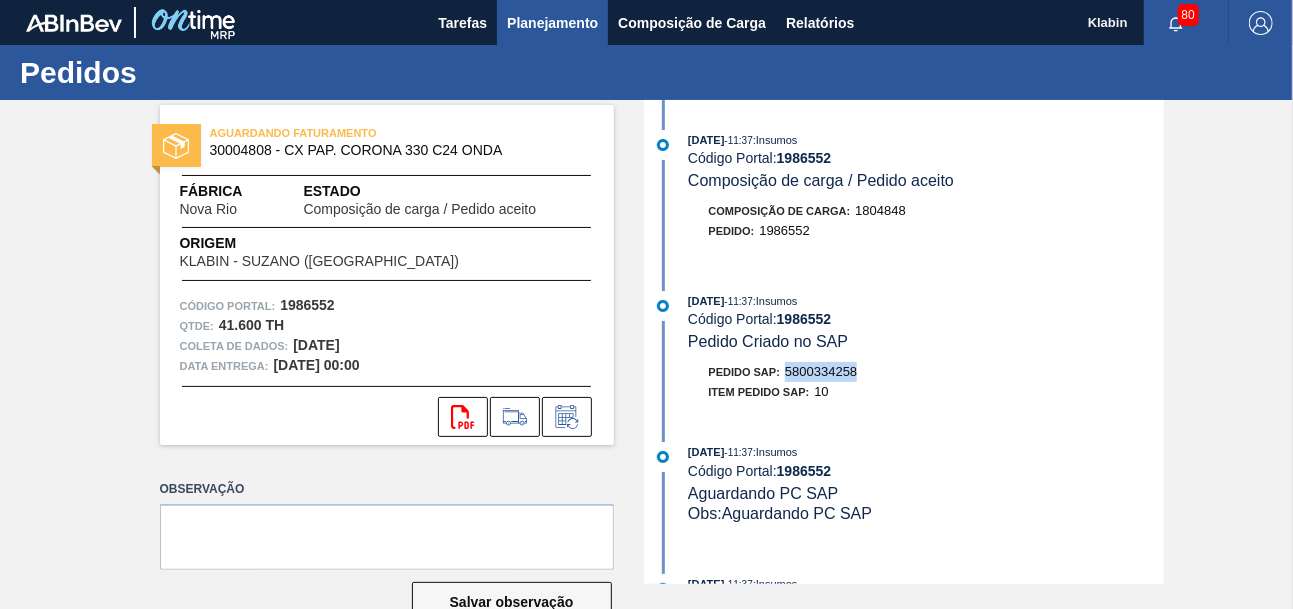 click on "Planejamento" at bounding box center (552, 23) 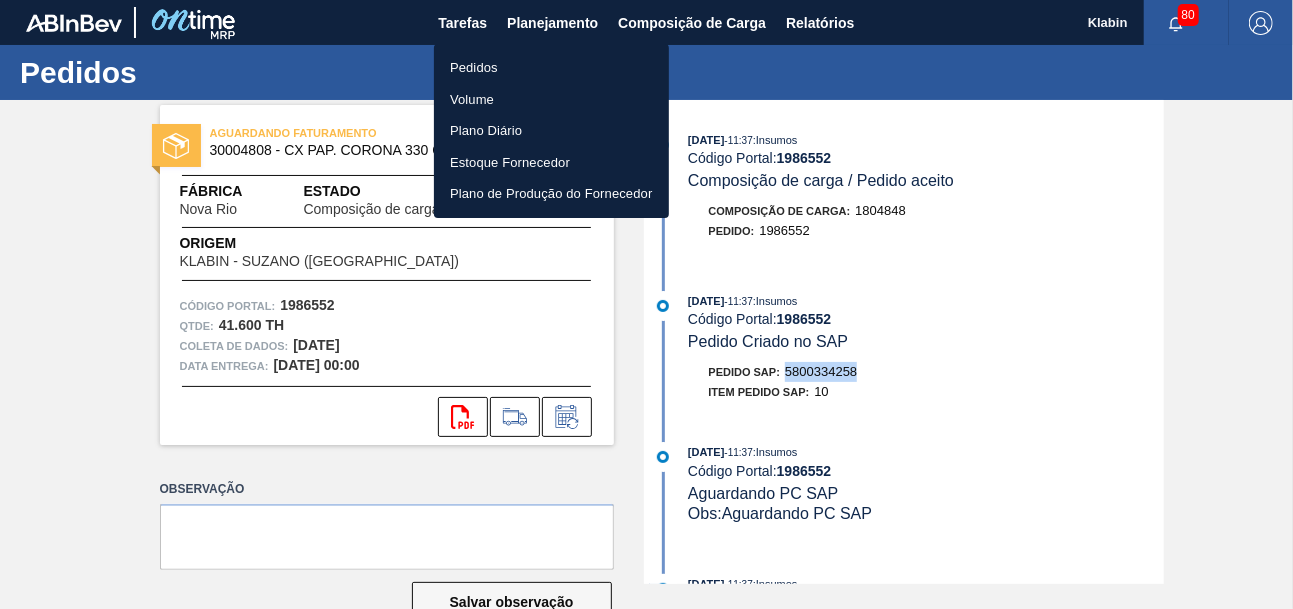 click on "Pedidos" at bounding box center (551, 68) 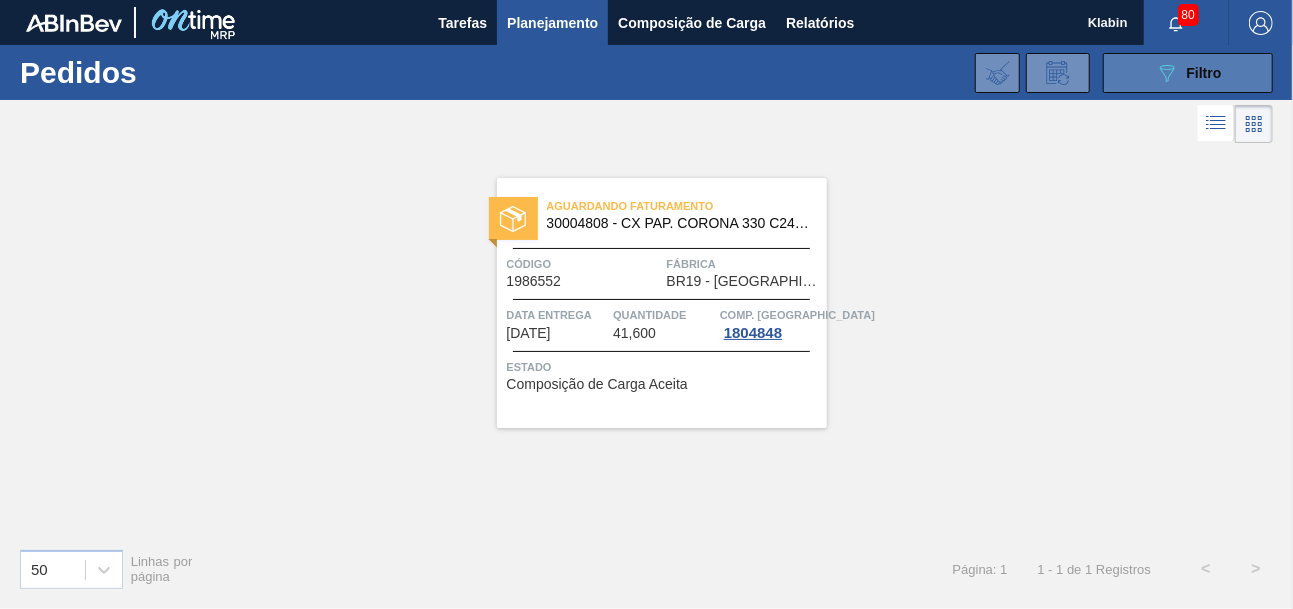 click on "089F7B8B-B2A5-4AFE-B5C0-19BA573D28AC" 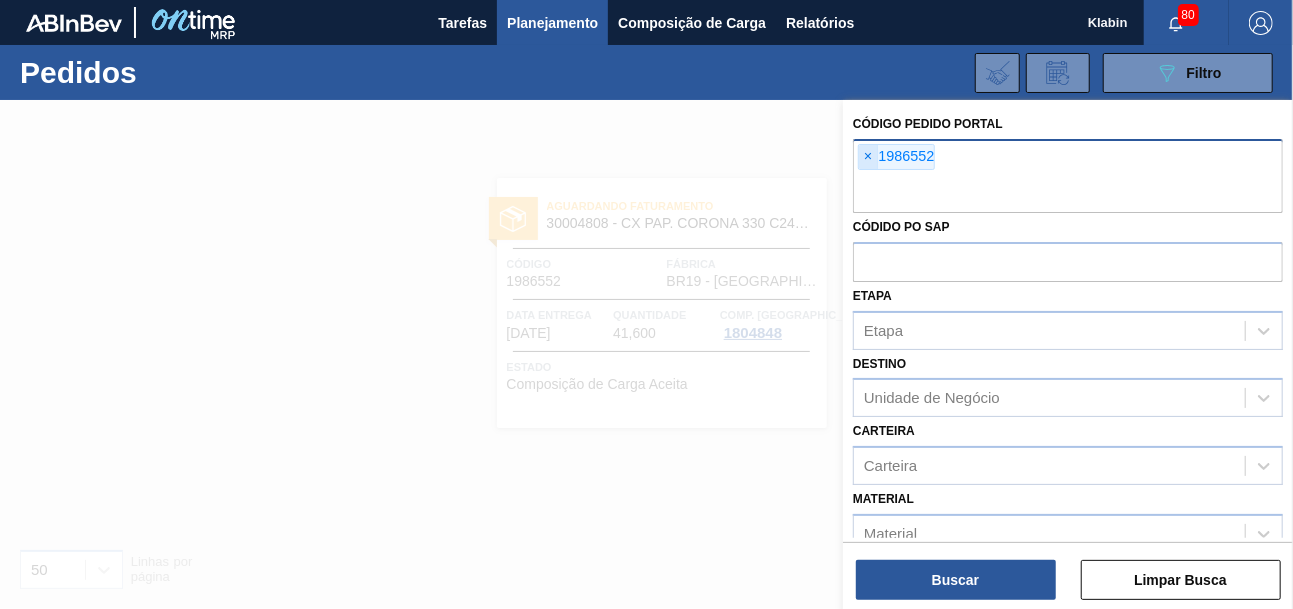 click on "×" at bounding box center (868, 157) 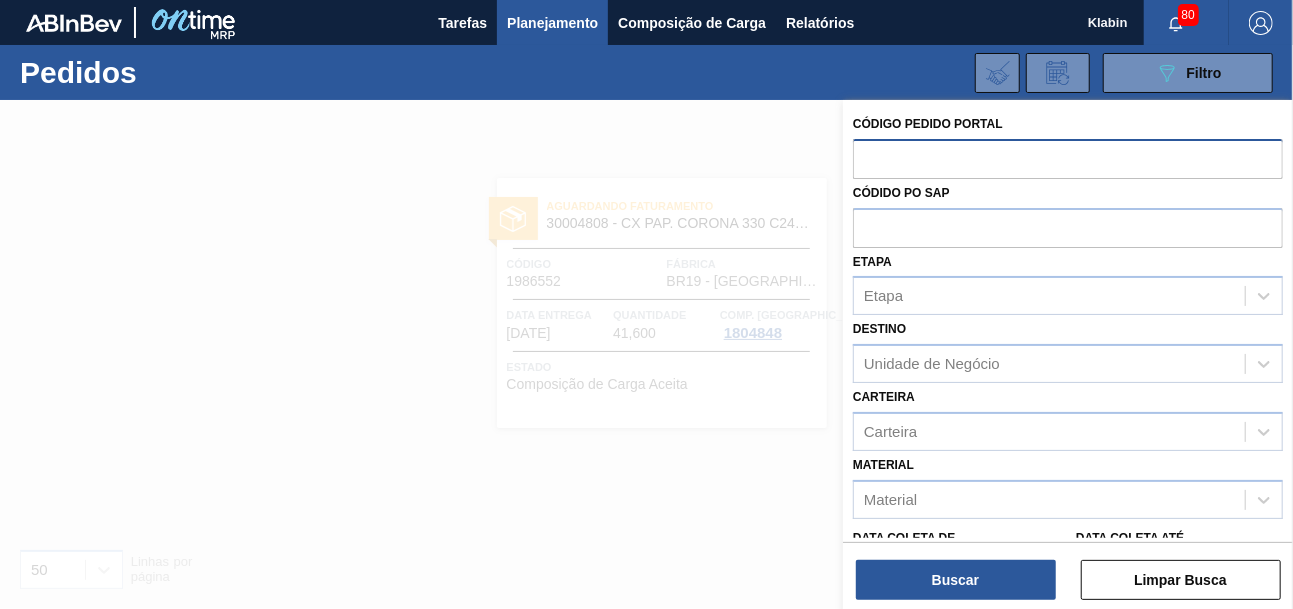 paste on "1986551" 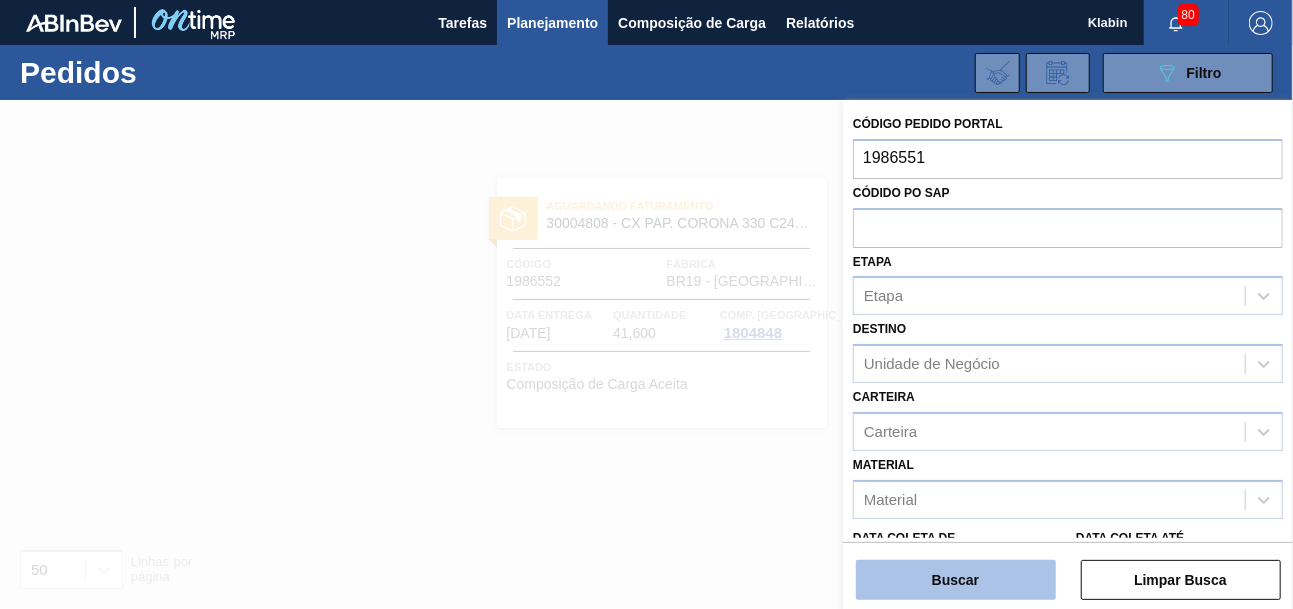 type on "1986551" 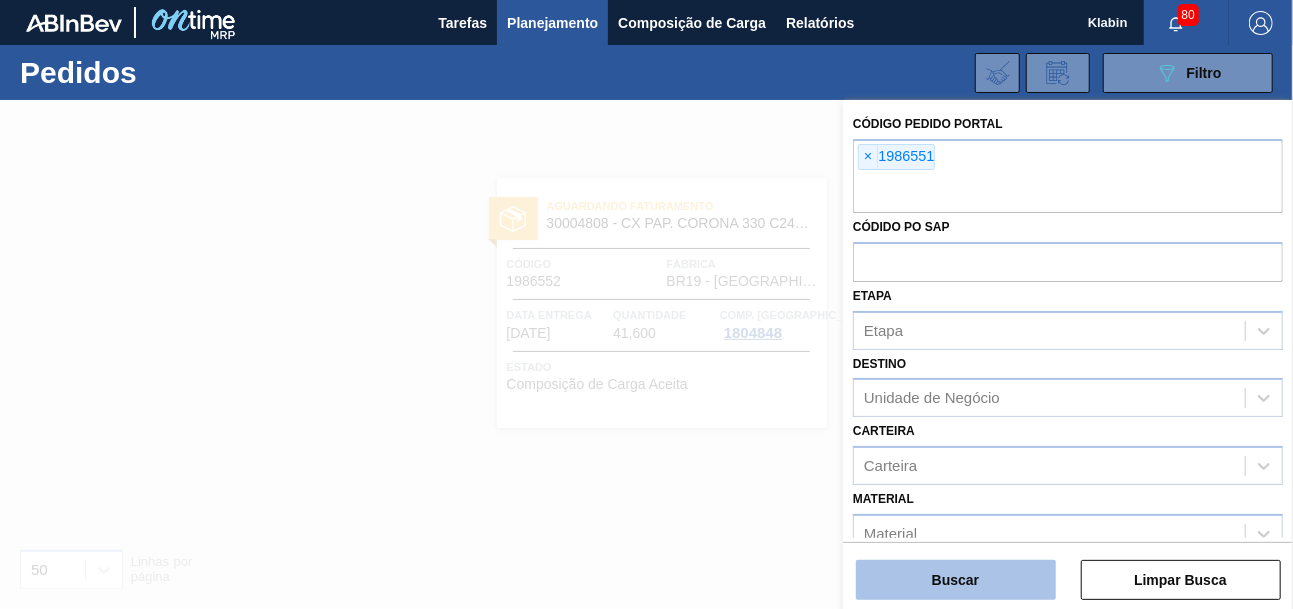 click on "Buscar" at bounding box center [956, 580] 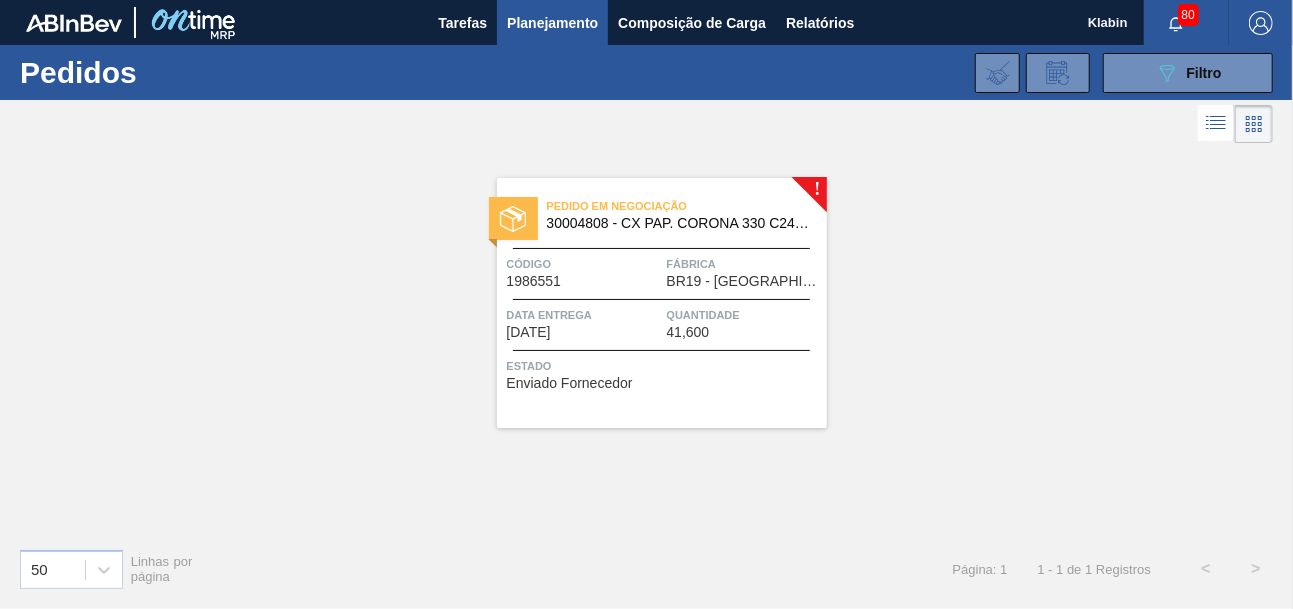 click on "Pedido em Negociação 30004808 - CX PAP. CORONA 330 C24 ONDA Código 1986551 Fábrica BR19 - Nova Rio Data entrega 27/08/2025 Quantidade 41,600 Estado Enviado Fornecedor" at bounding box center (662, 303) 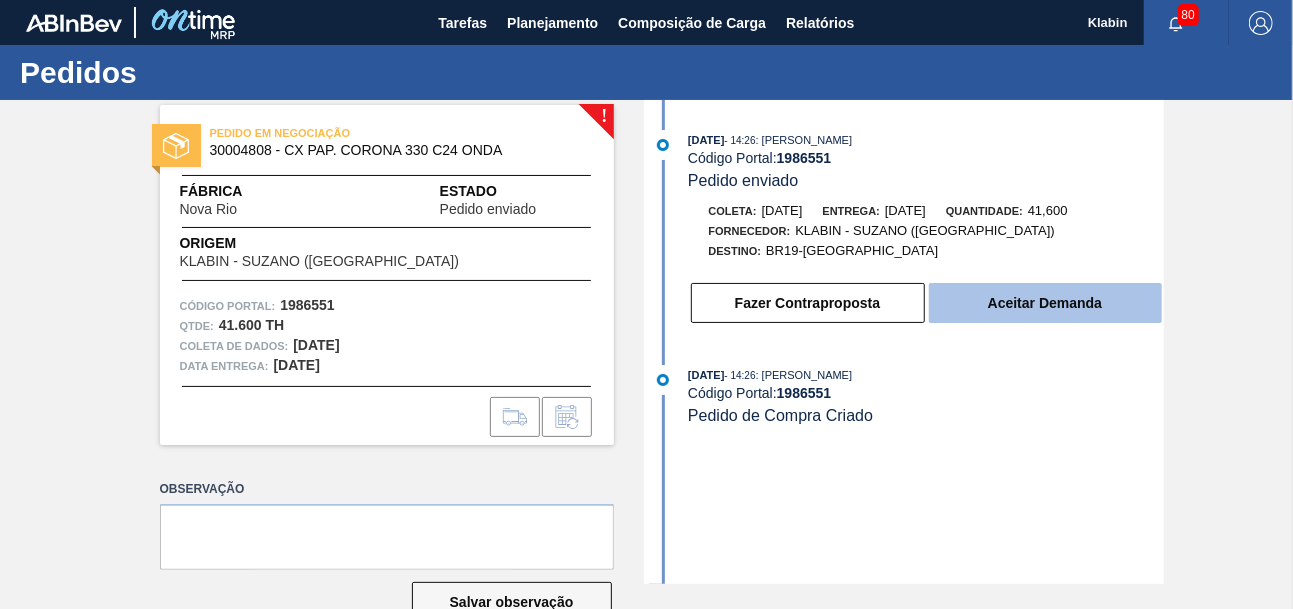 click on "Aceitar Demanda" at bounding box center (1045, 303) 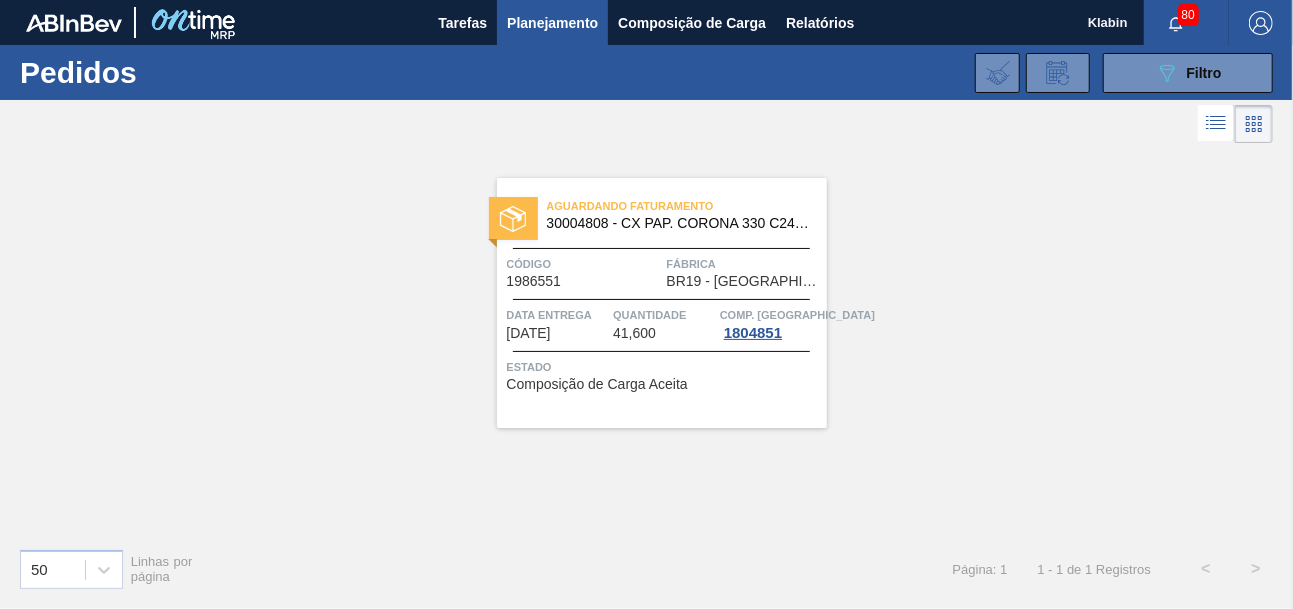 click on "Aguardando Faturamento 30004808 - CX PAP. CORONA 330 C24 ONDA" at bounding box center [662, 215] 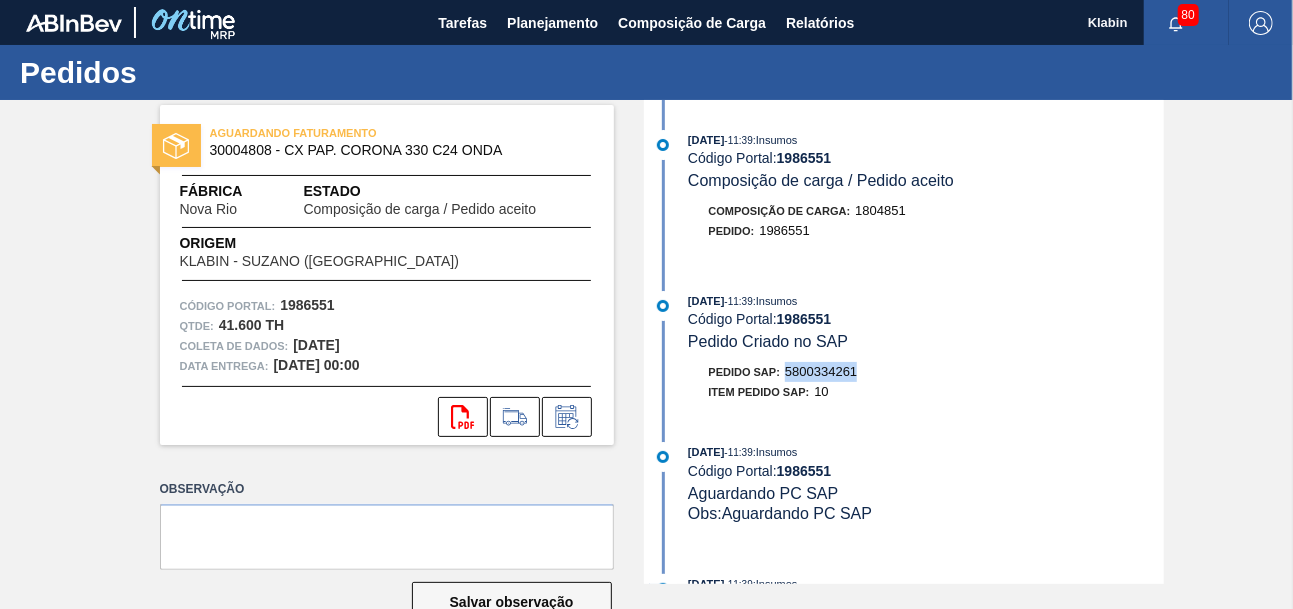 drag, startPoint x: 787, startPoint y: 371, endPoint x: 860, endPoint y: 367, distance: 73.109505 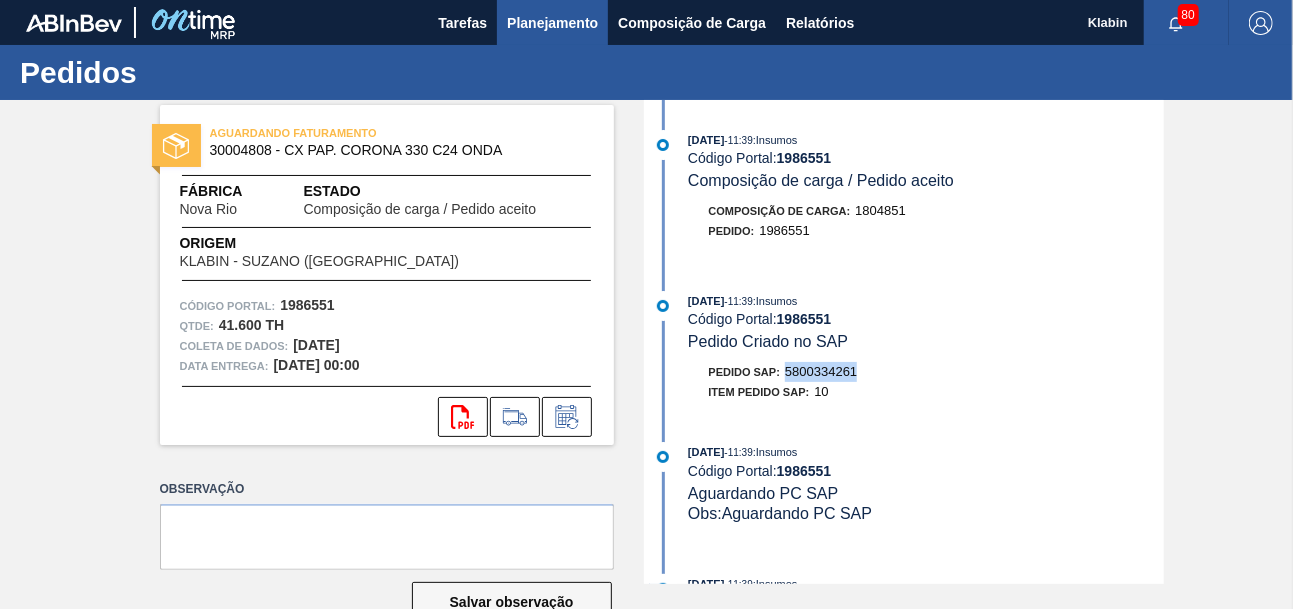 click on "Planejamento" at bounding box center [552, 23] 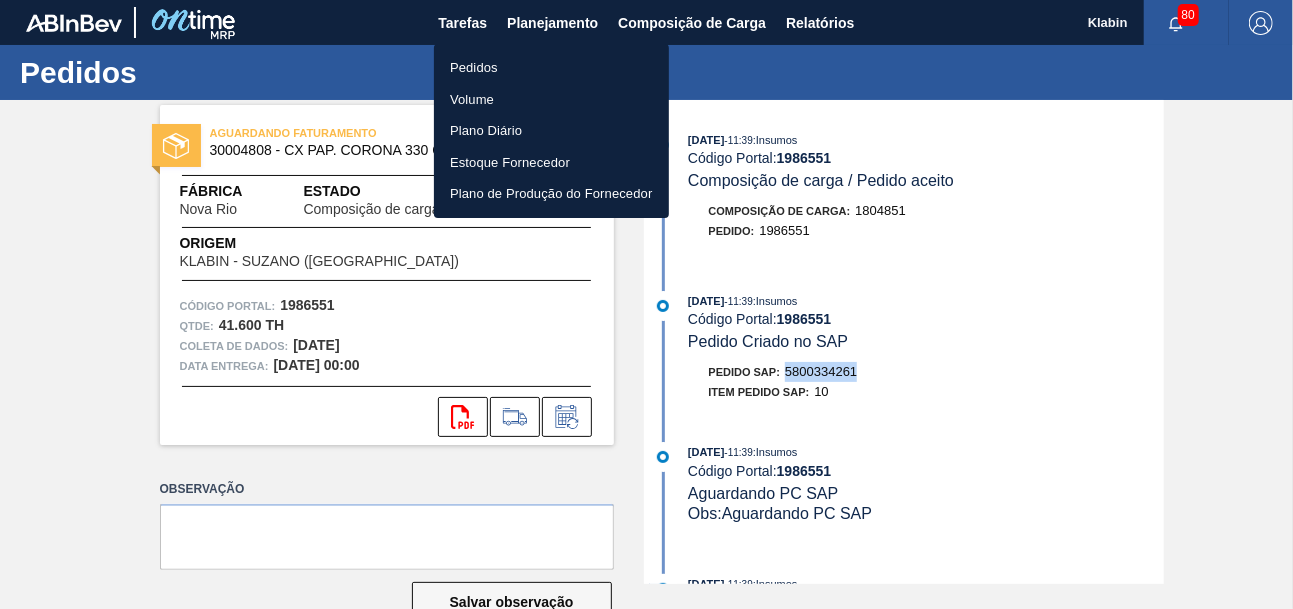 click on "Pedidos" at bounding box center [551, 68] 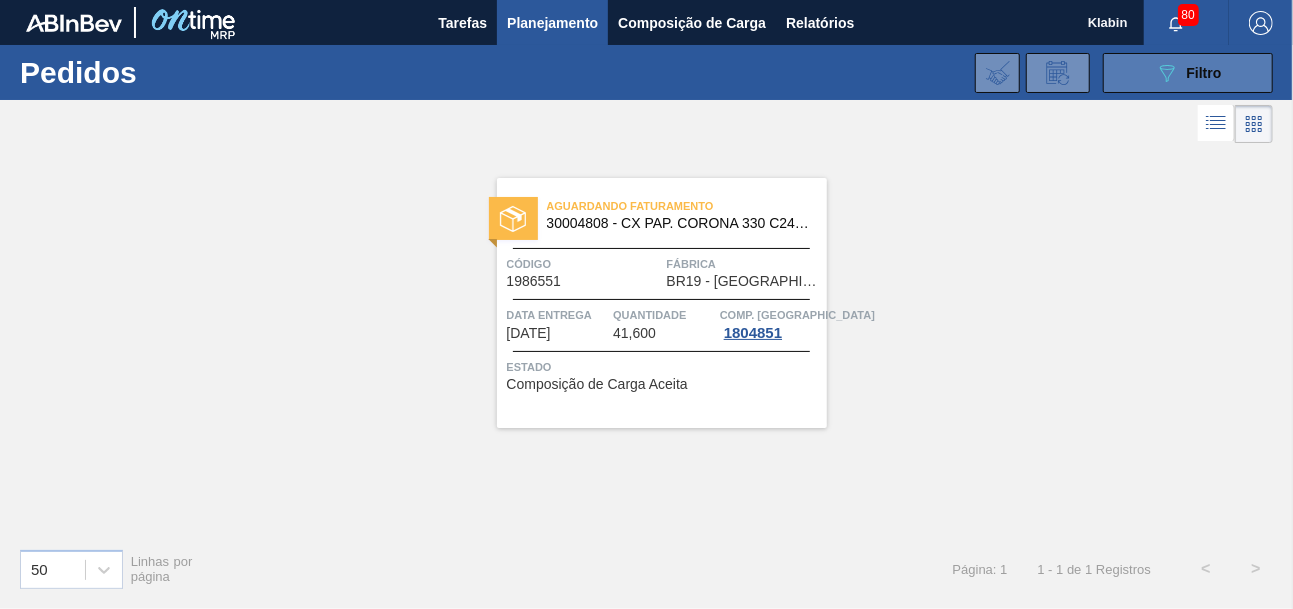 click on "089F7B8B-B2A5-4AFE-B5C0-19BA573D28AC" 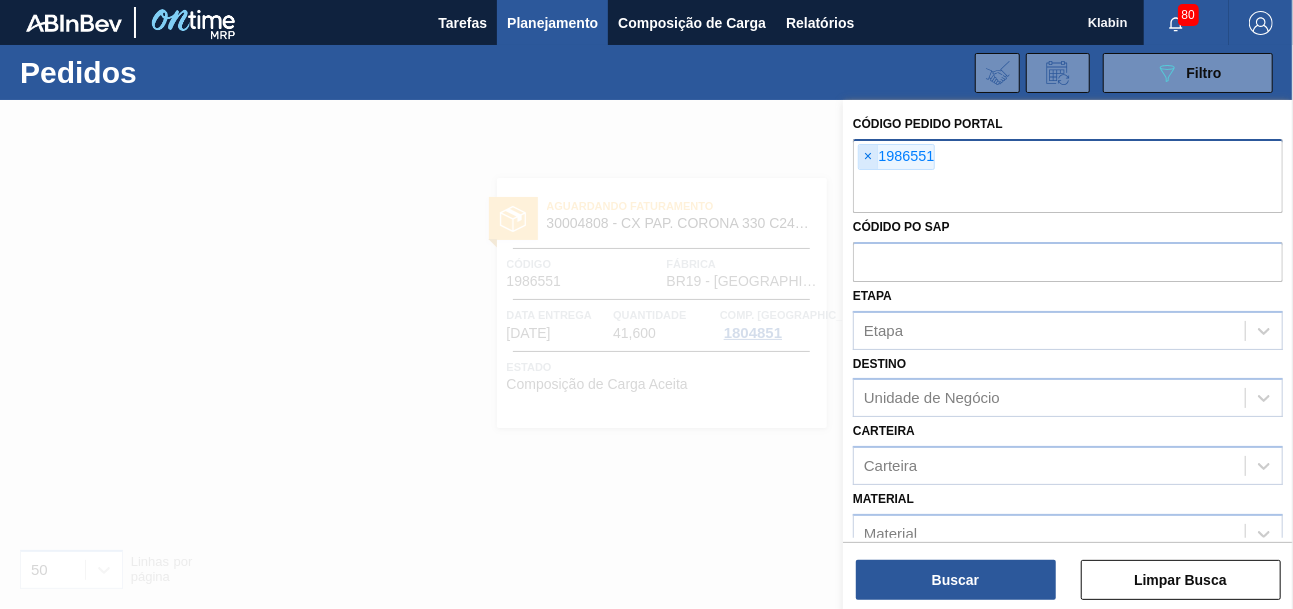 click on "×" at bounding box center (868, 157) 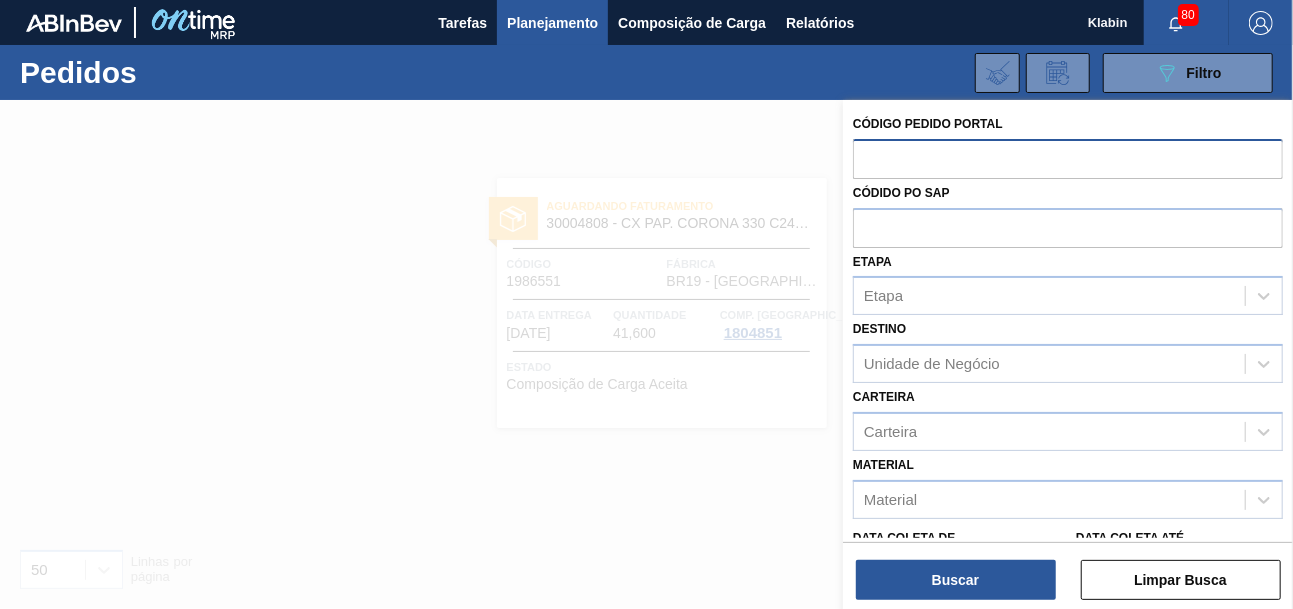 paste on "1986554" 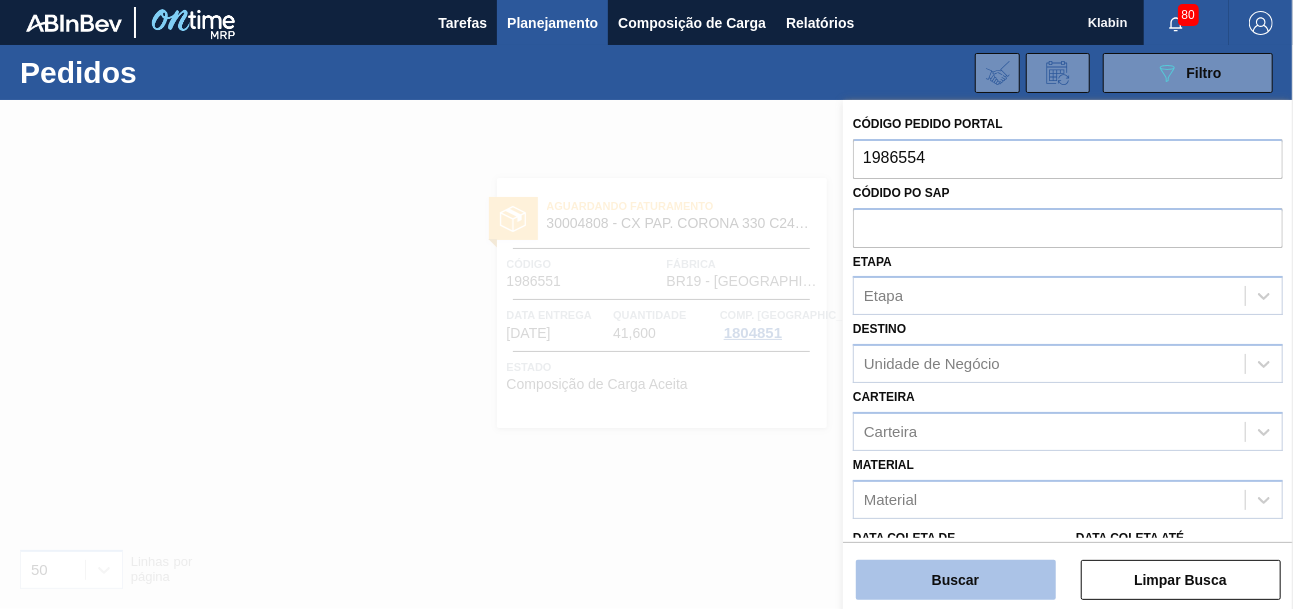 type on "1986554" 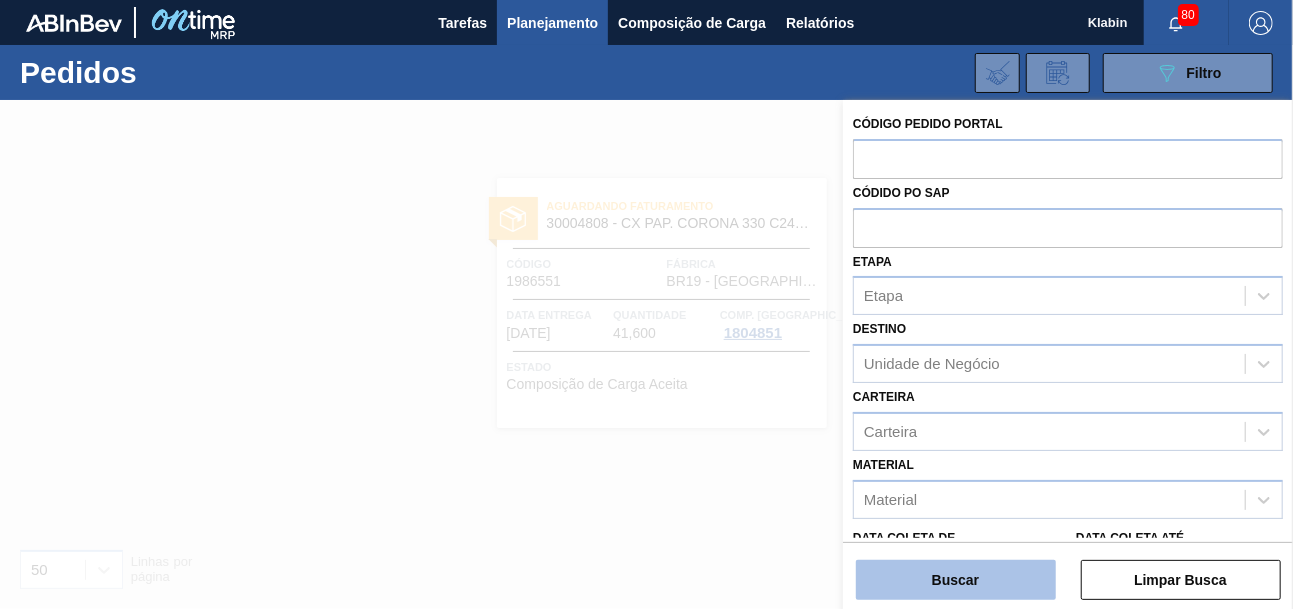 click on "Buscar" at bounding box center [956, 580] 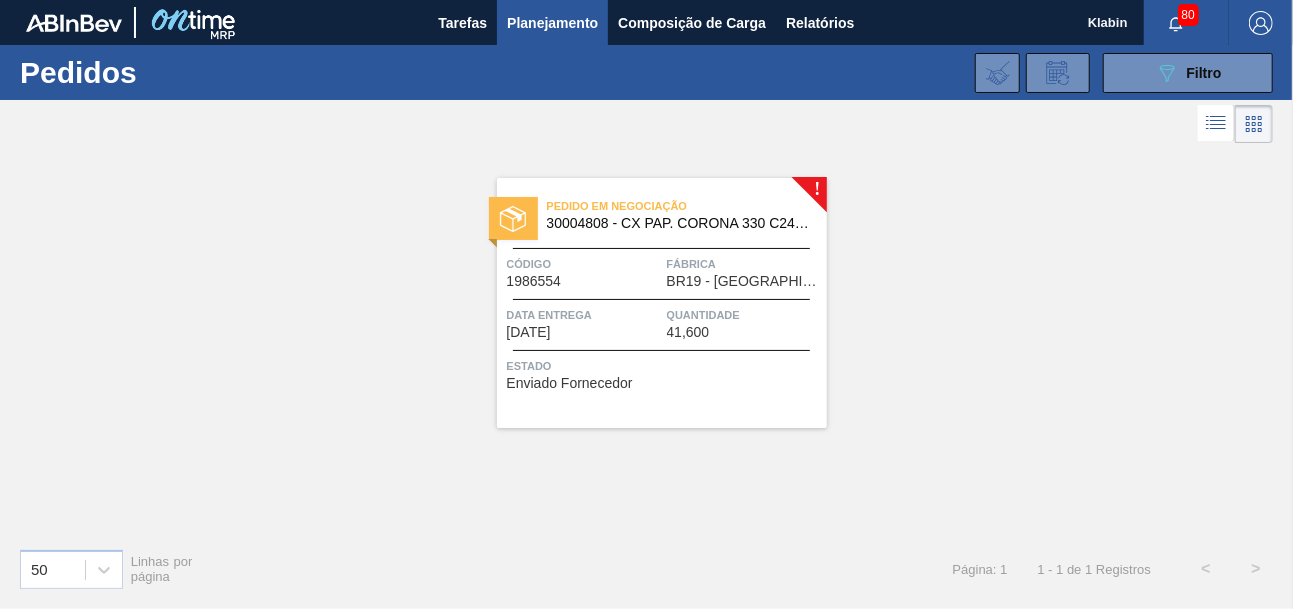 click on "Pedido em Negociação" at bounding box center (687, 206) 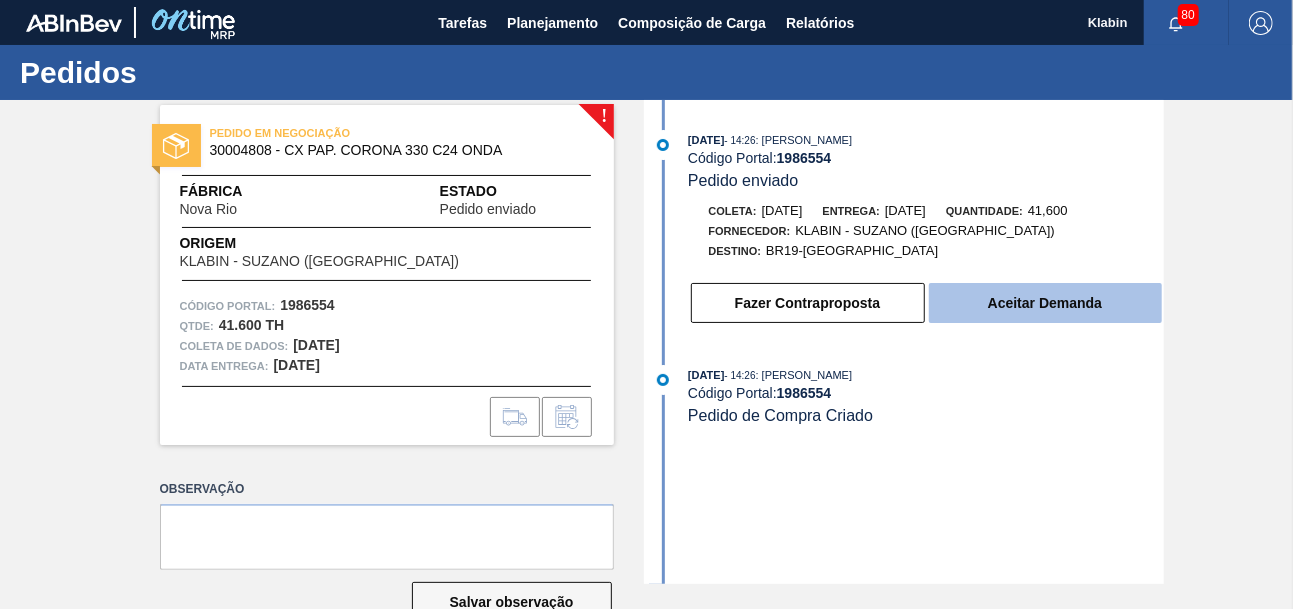 click on "Aceitar Demanda" at bounding box center (1045, 303) 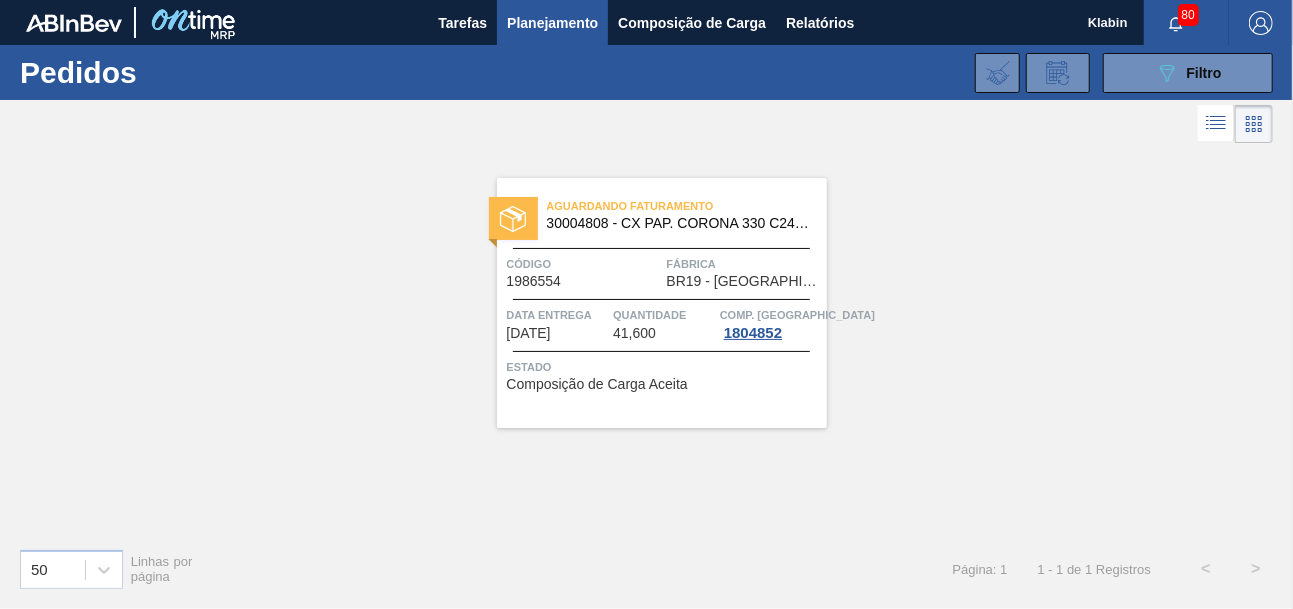 click on "Aguardando Faturamento 30004808 - CX PAP. CORONA 330 C24 ONDA Código 1986554 Fábrica BR19 - Nova Rio Data entrega 29/08/2025 Quantidade 41,600 Comp. Carga 1804852 Estado Composição de Carga Aceita" at bounding box center [662, 303] 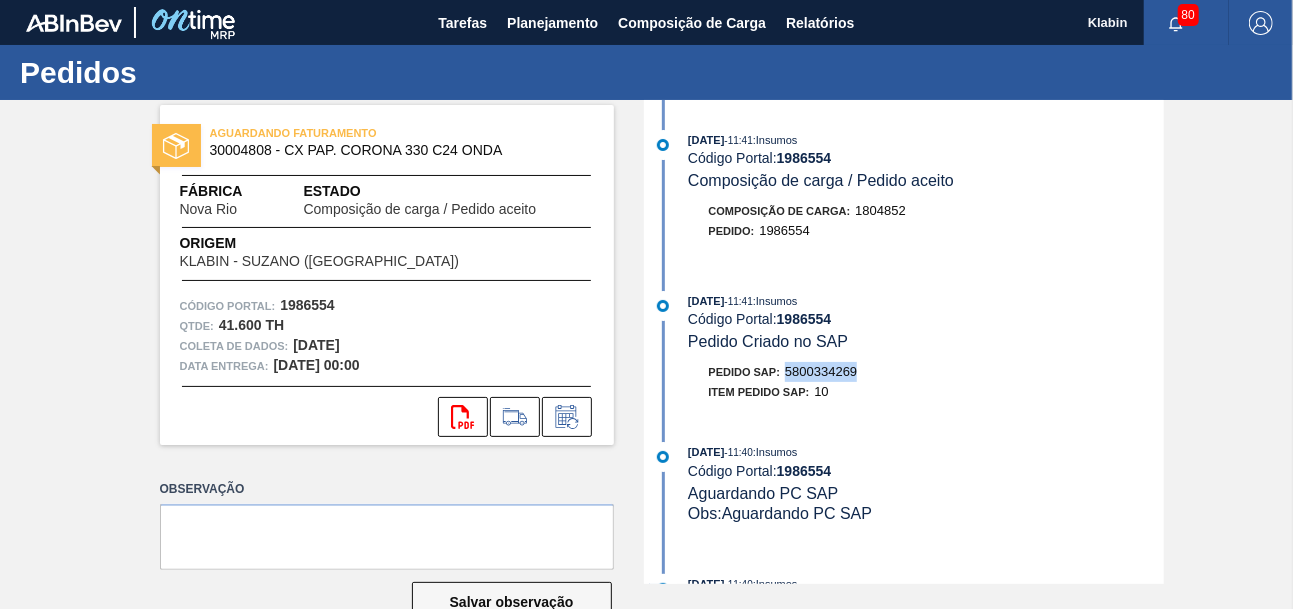 drag, startPoint x: 788, startPoint y: 373, endPoint x: 864, endPoint y: 372, distance: 76.00658 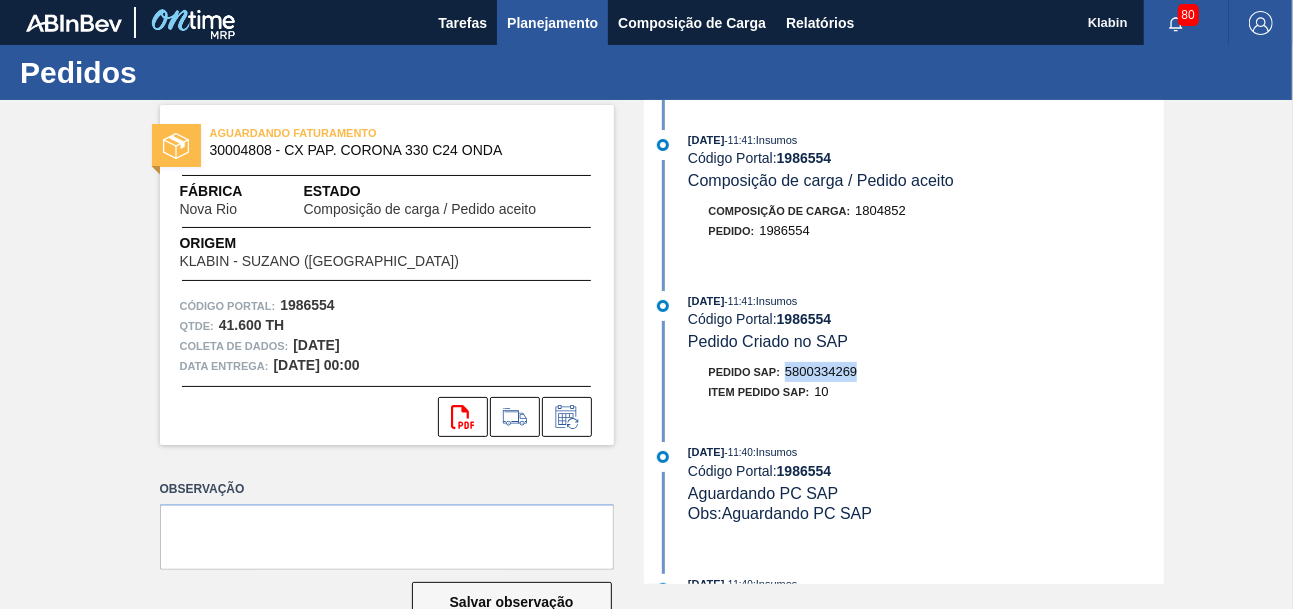 click on "Planejamento" at bounding box center [552, 23] 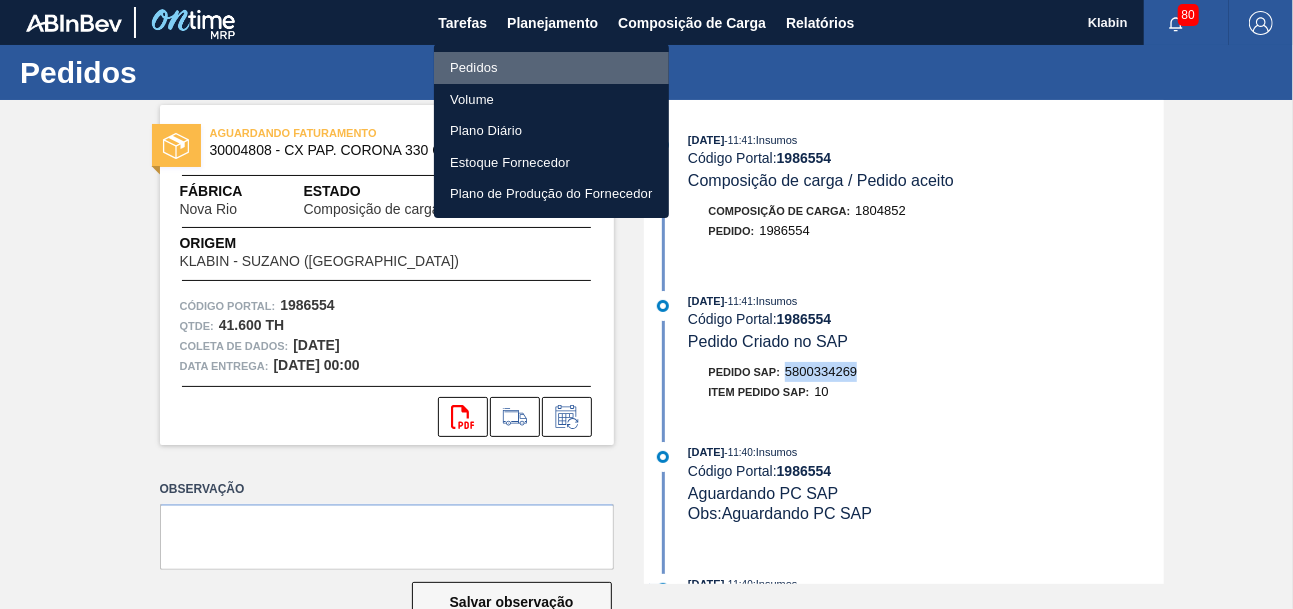 click on "Pedidos" at bounding box center (551, 68) 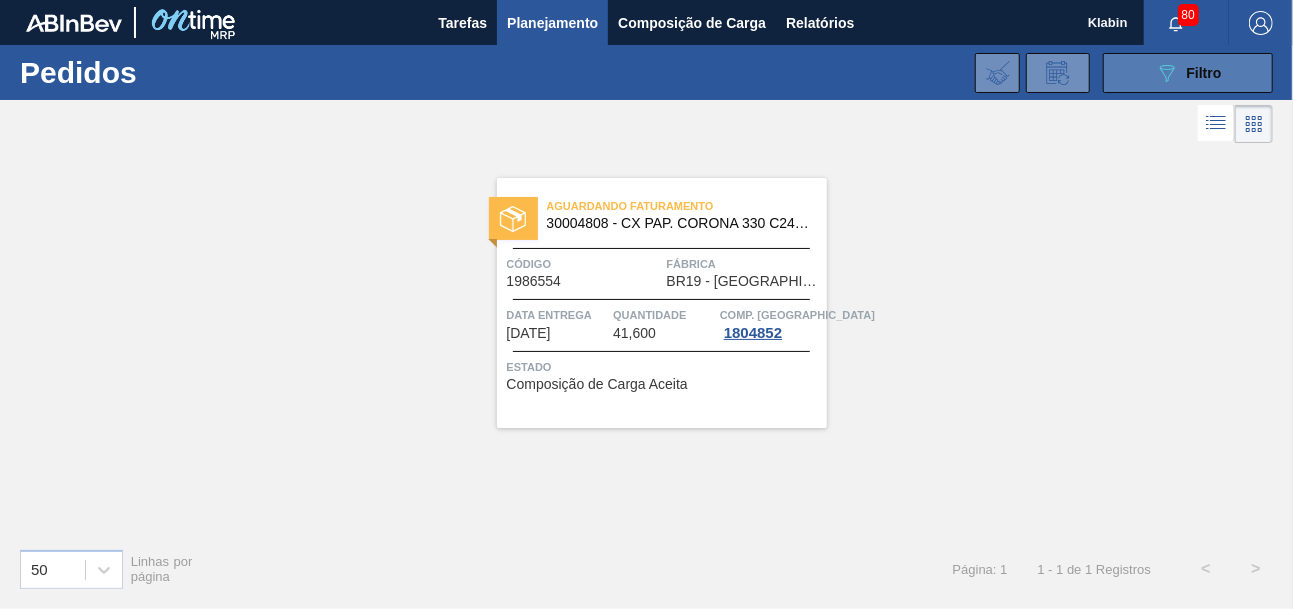 click on "089F7B8B-B2A5-4AFE-B5C0-19BA573D28AC Filtro" at bounding box center [1188, 73] 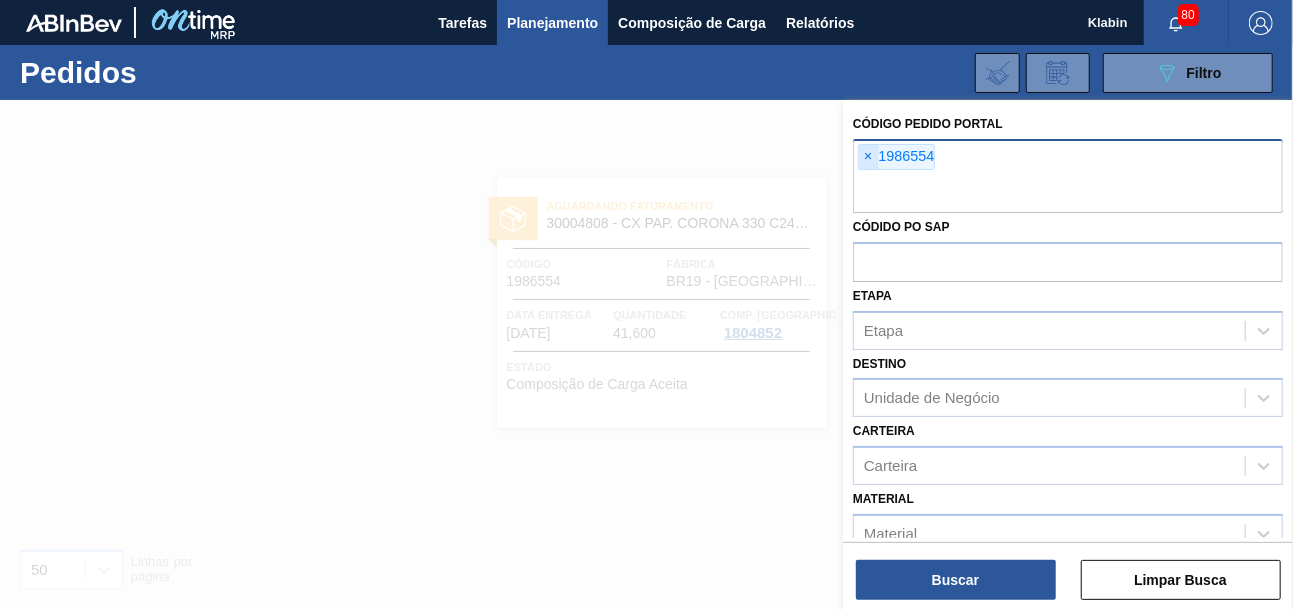 click on "×" at bounding box center [868, 157] 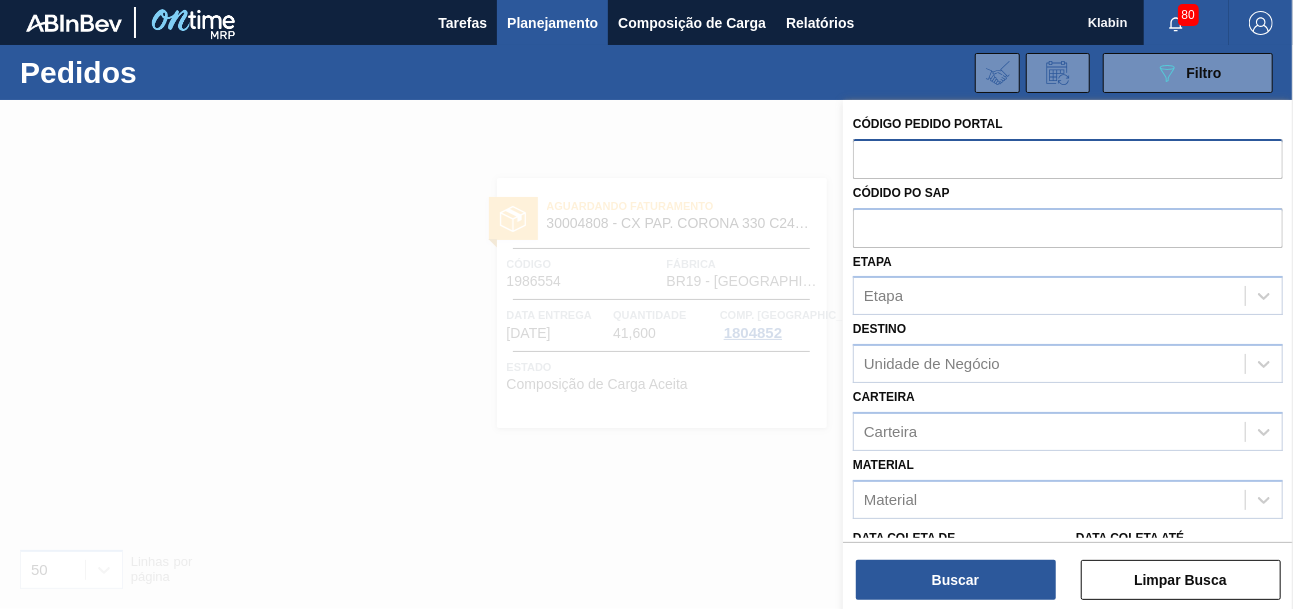 paste on "1986553" 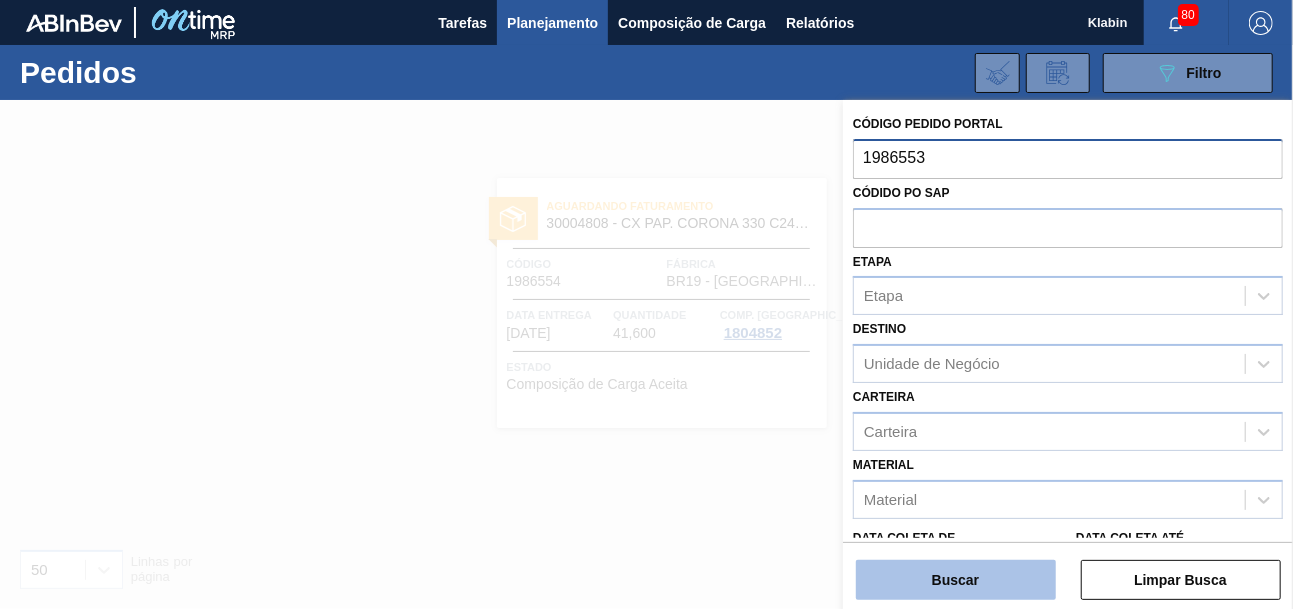 type on "1986553" 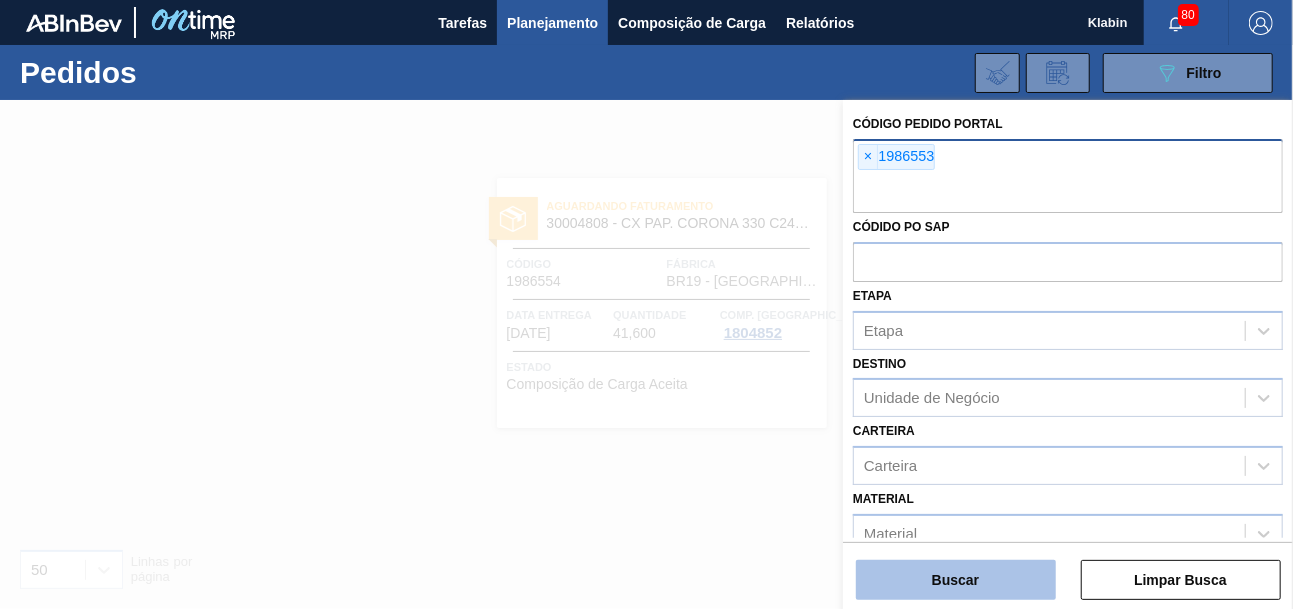 click on "Buscar" at bounding box center [956, 580] 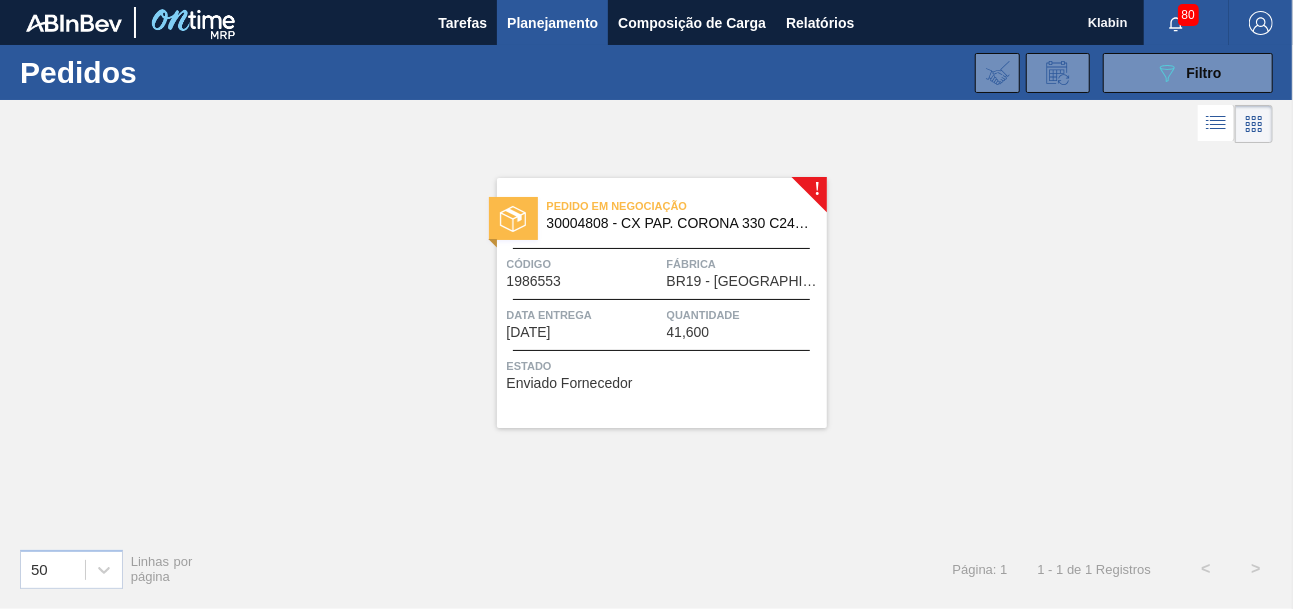 click on "Pedido em Negociação 30004808 - CX PAP. CORONA 330 C24 ONDA" at bounding box center (662, 215) 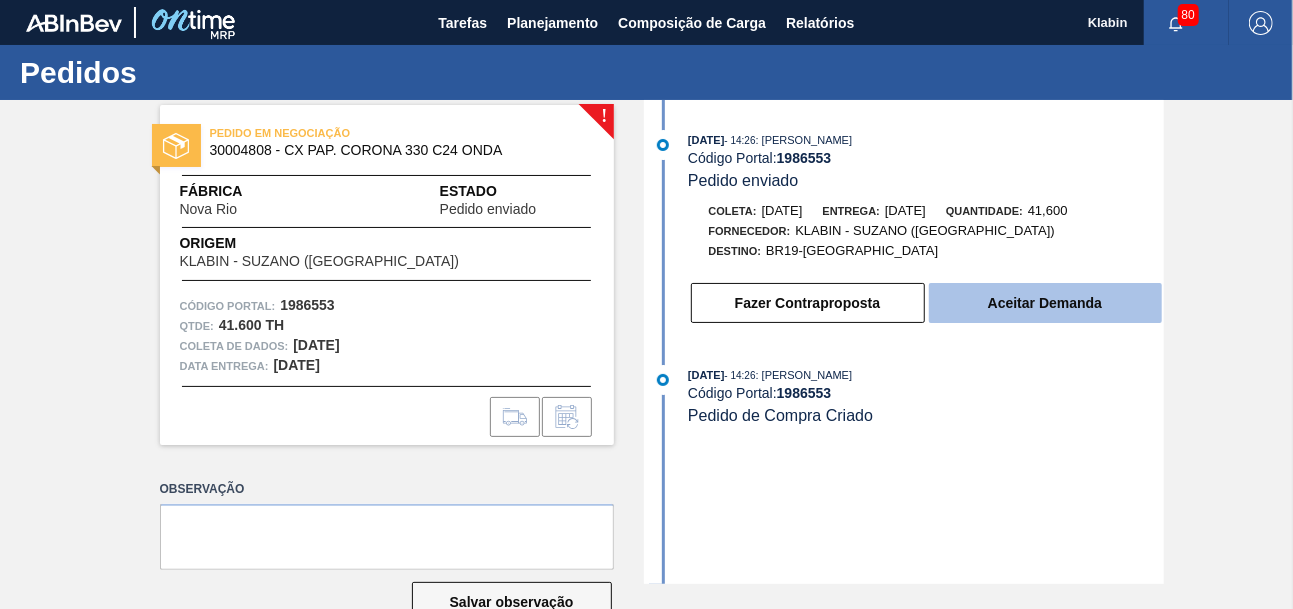 click on "Aceitar Demanda" at bounding box center [1045, 303] 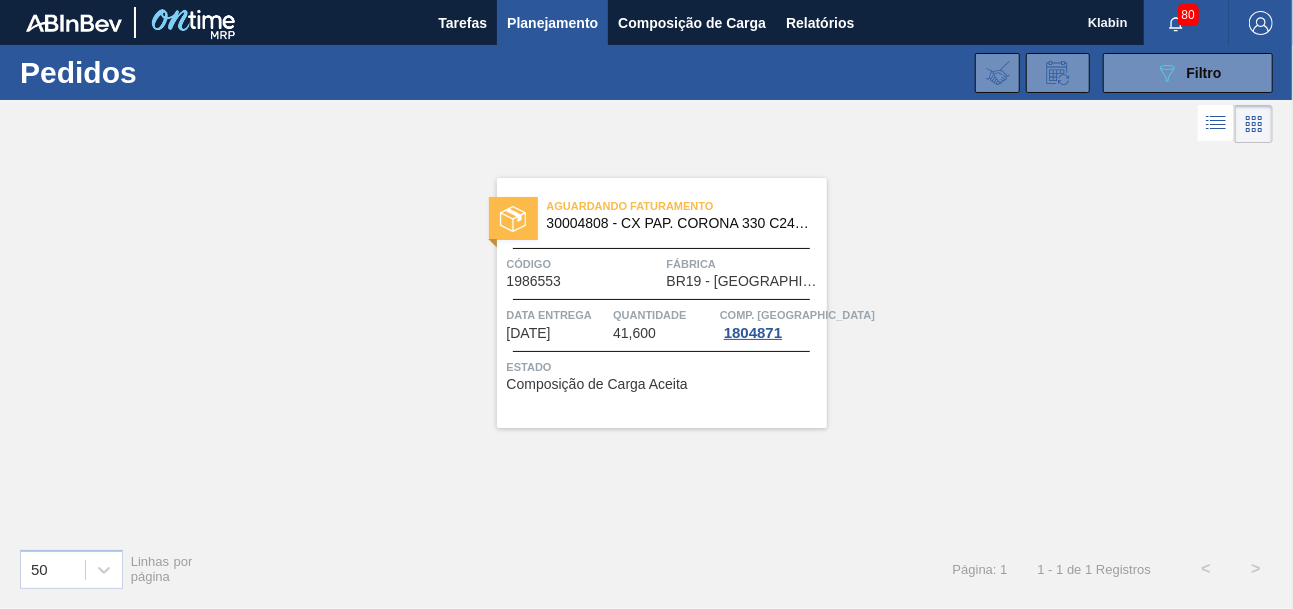 click on "Código" at bounding box center (584, 264) 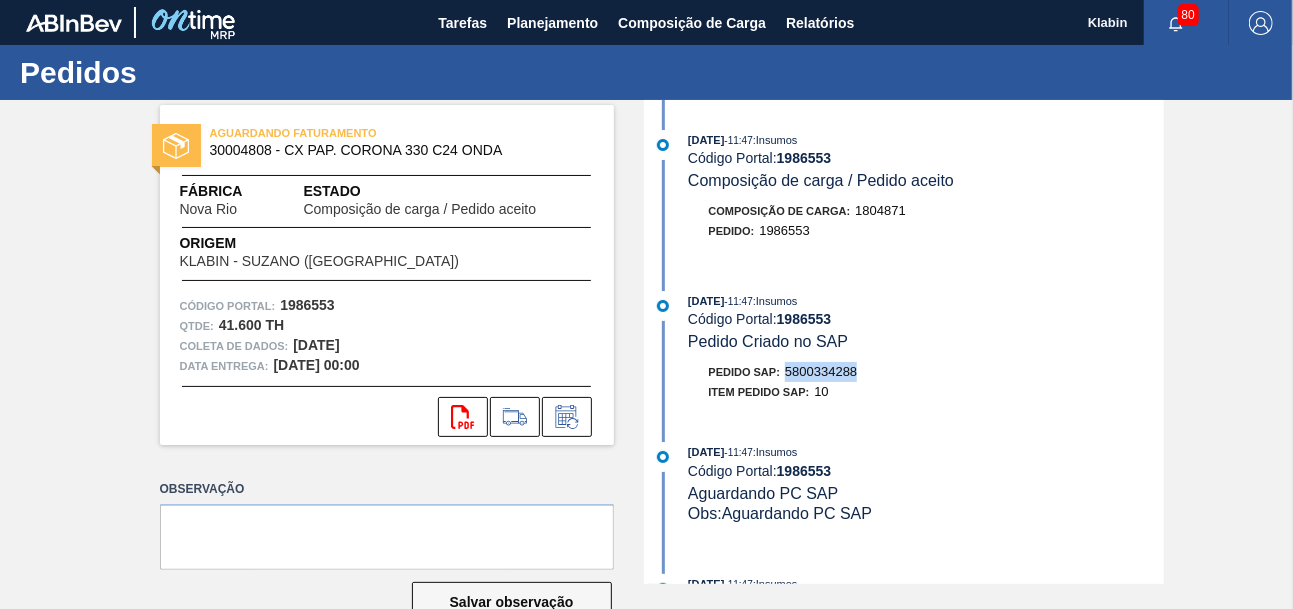 drag, startPoint x: 788, startPoint y: 374, endPoint x: 872, endPoint y: 374, distance: 84 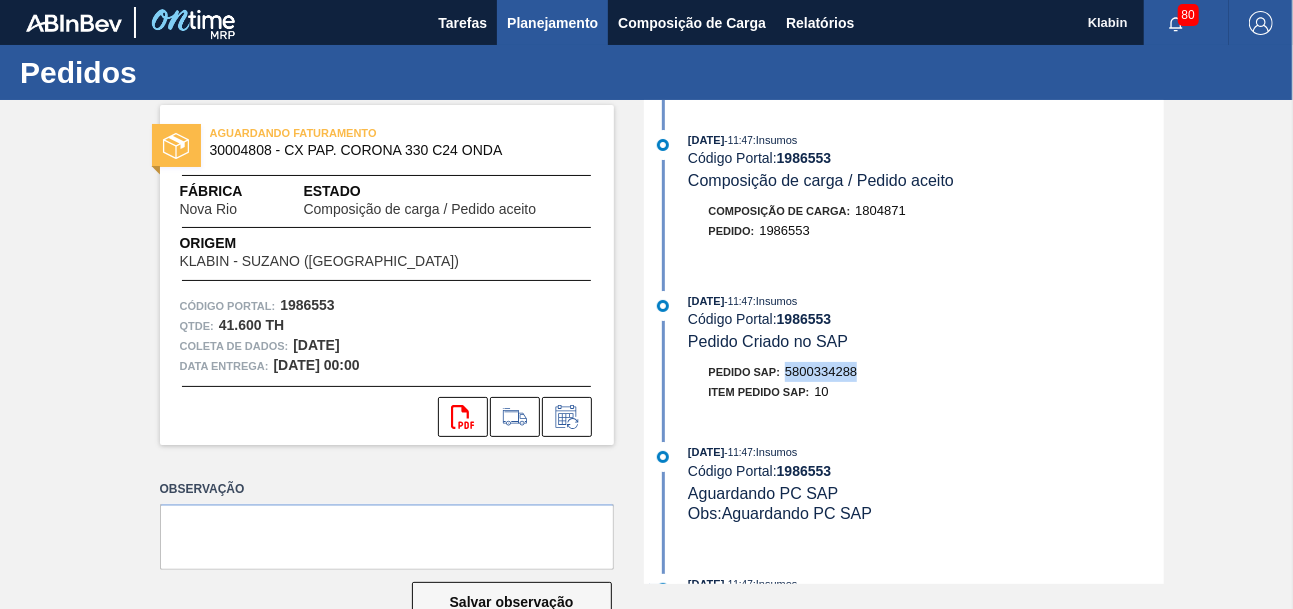 click on "Planejamento" at bounding box center [552, 23] 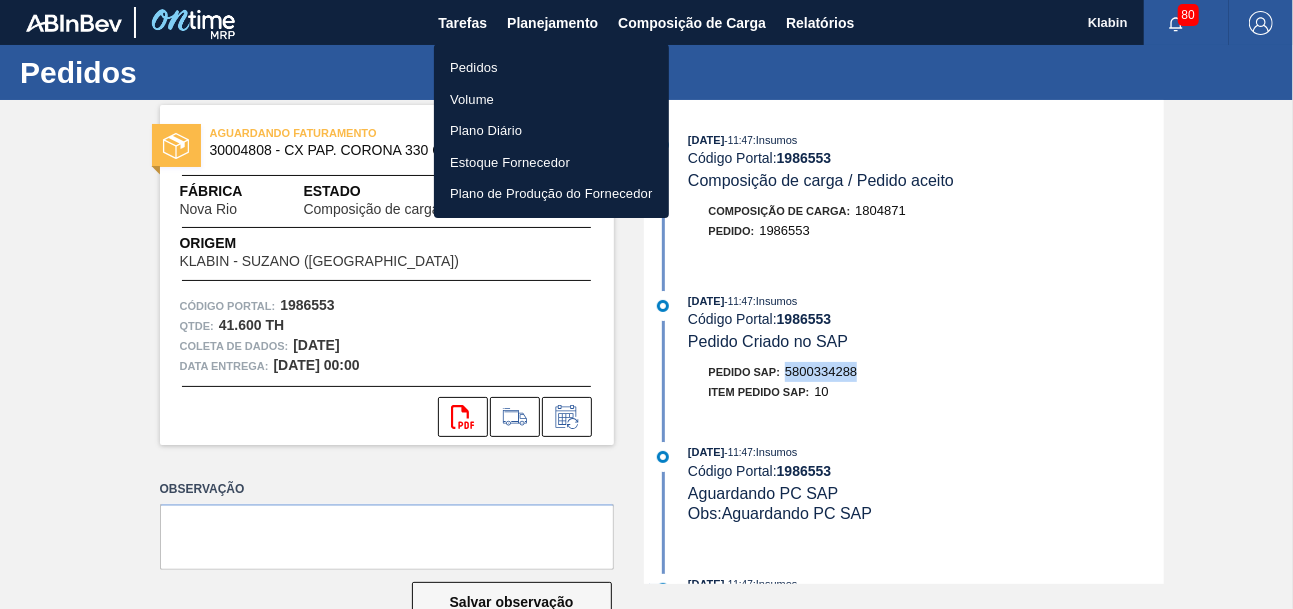 click on "Pedidos" at bounding box center (551, 68) 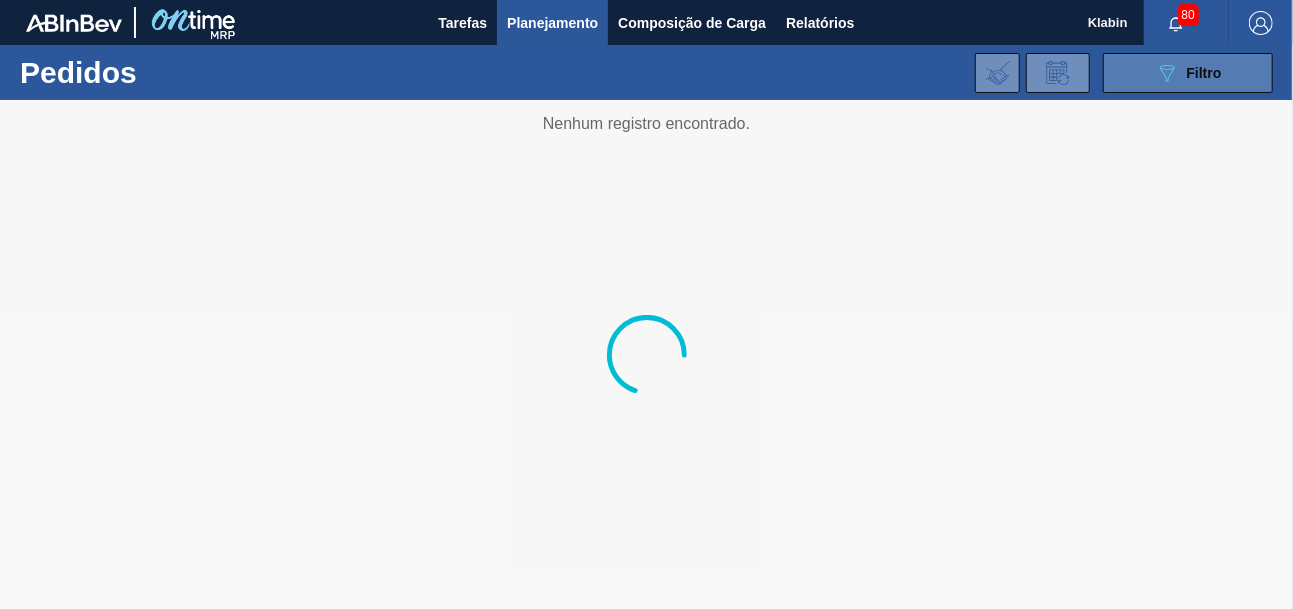 click on "089F7B8B-B2A5-4AFE-B5C0-19BA573D28AC Filtro" at bounding box center [1188, 73] 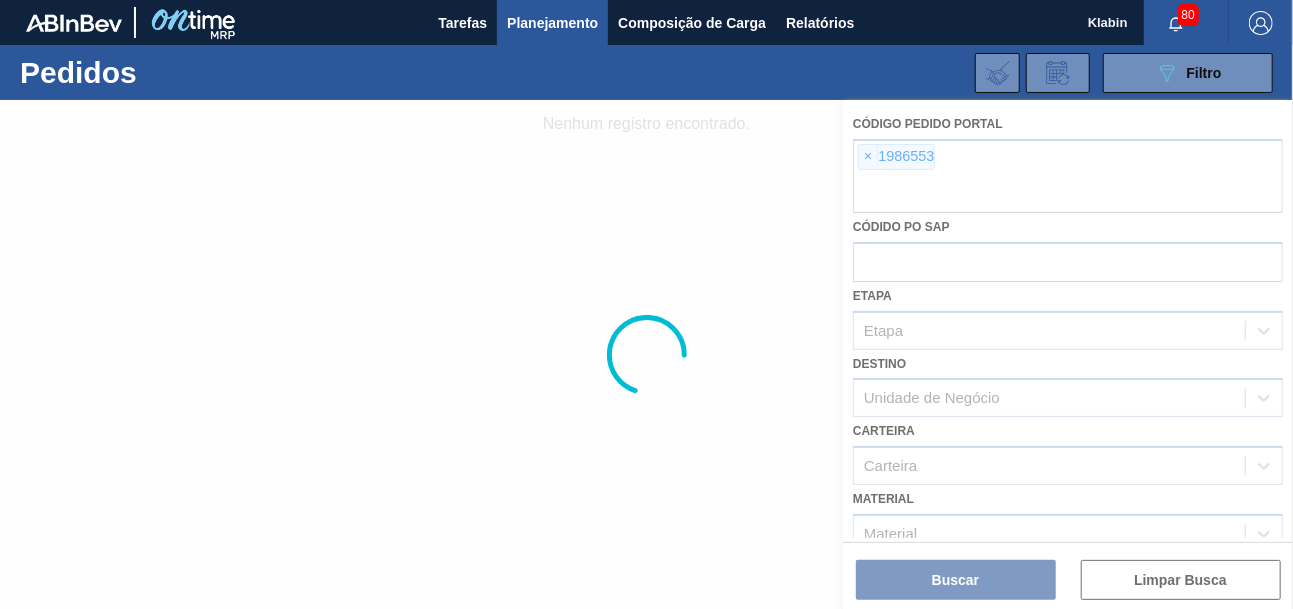 click at bounding box center [646, 354] 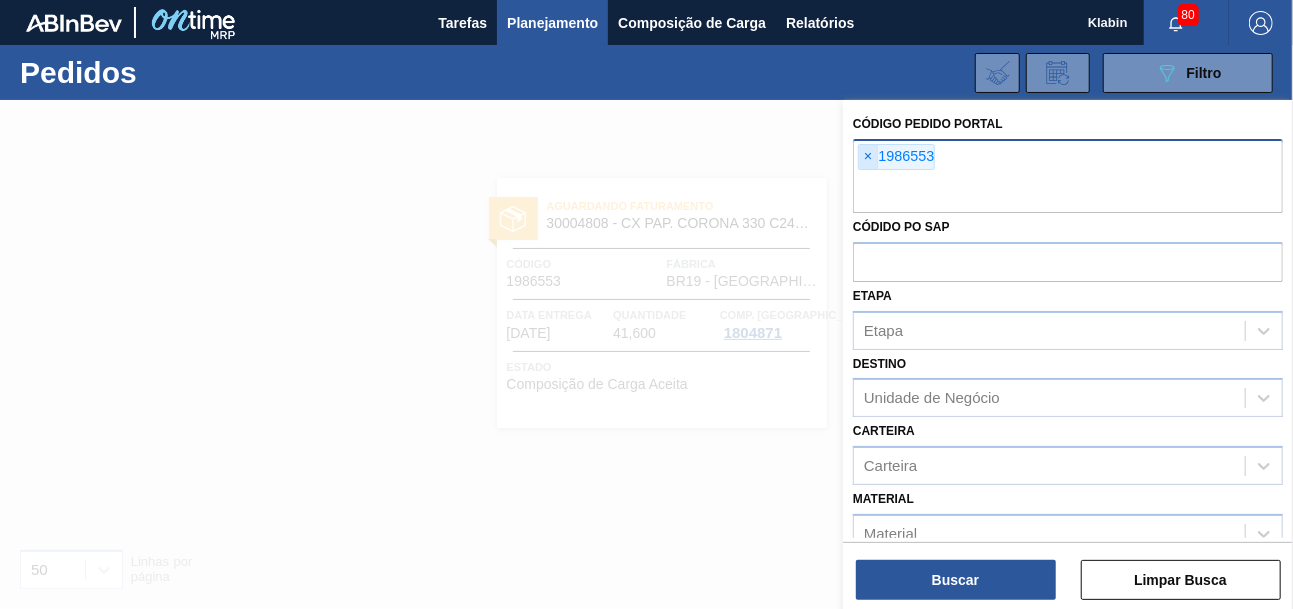 click on "×" at bounding box center (868, 157) 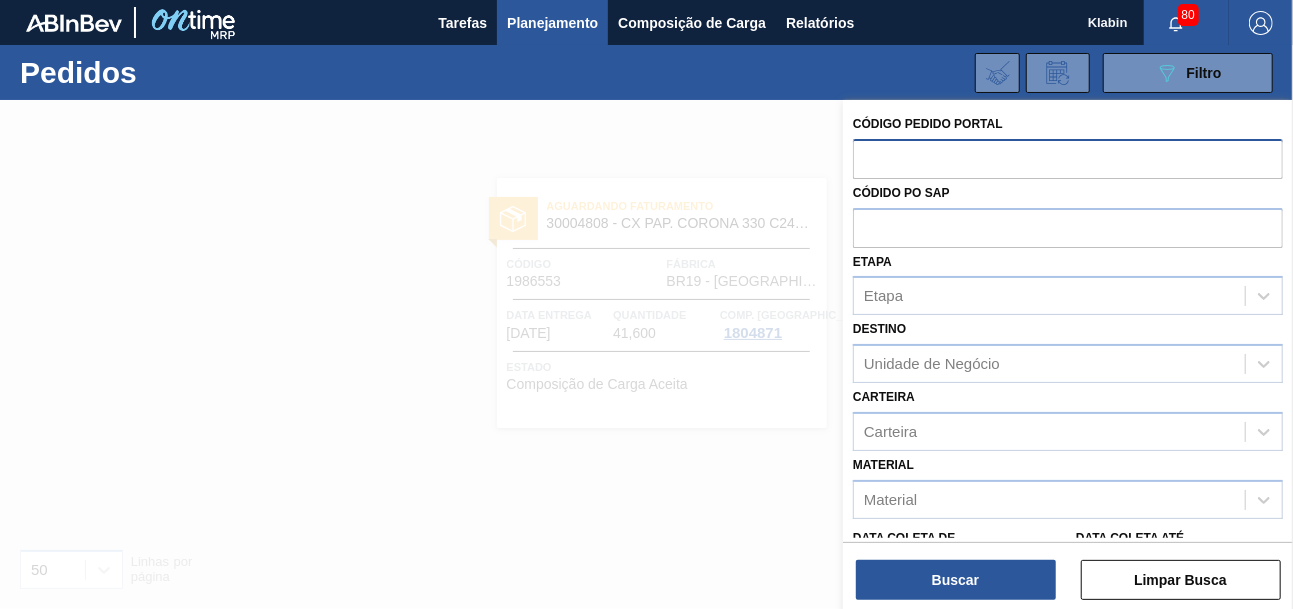 paste on "1988297" 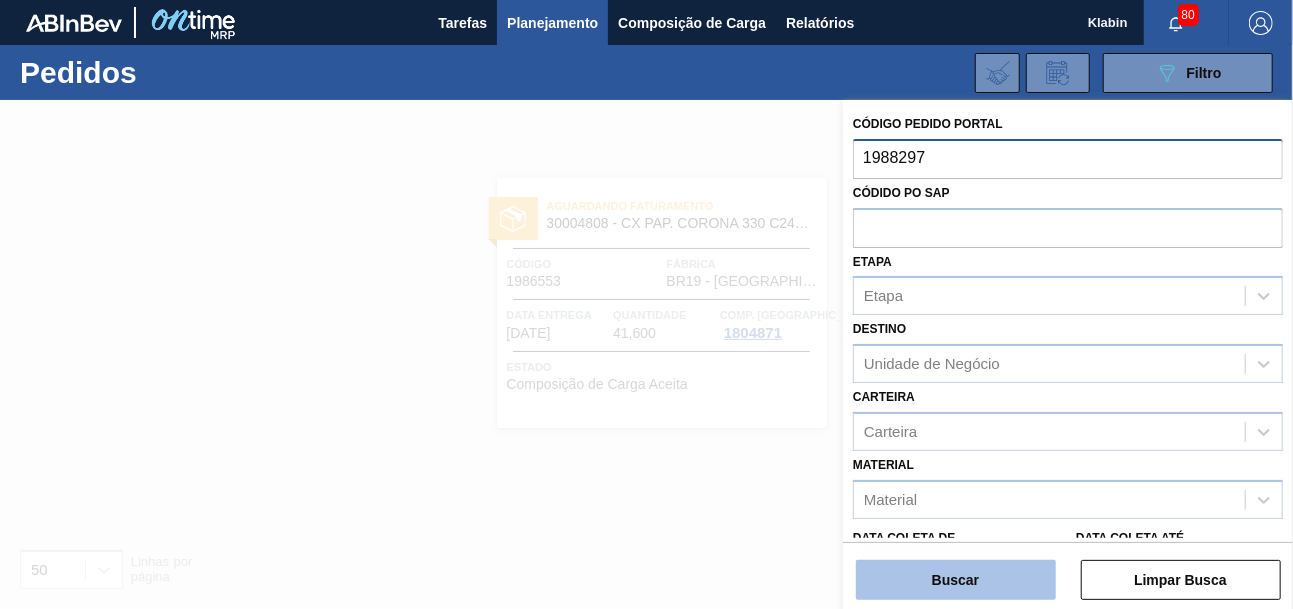type on "1988297" 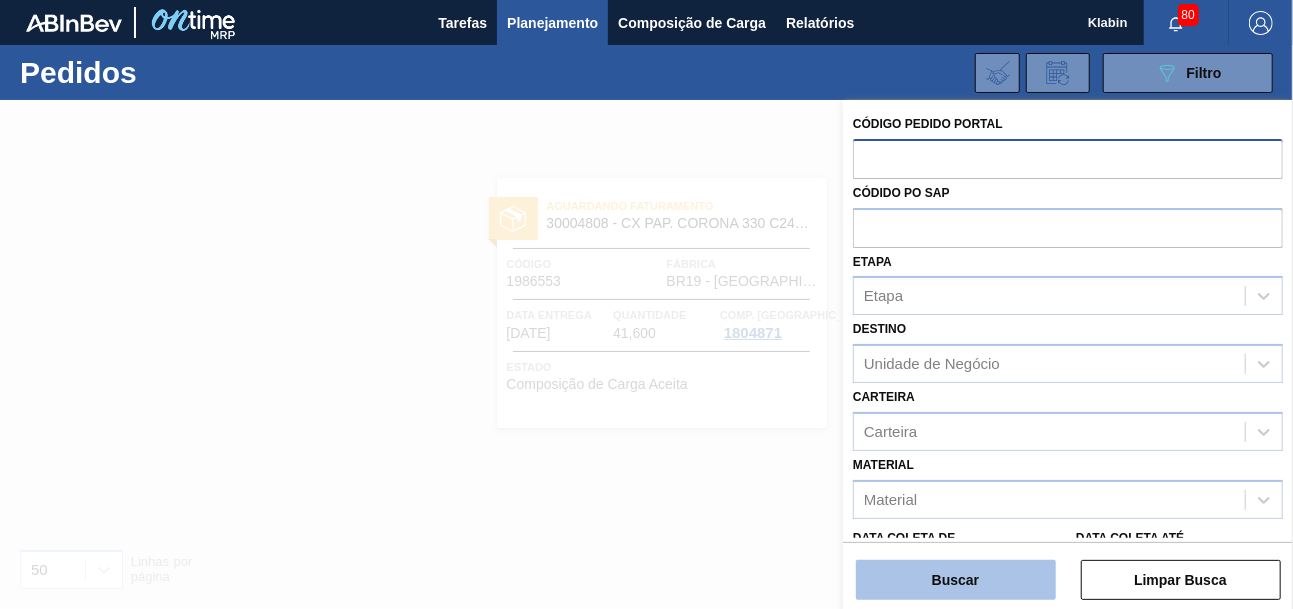 click on "Buscar" at bounding box center (956, 580) 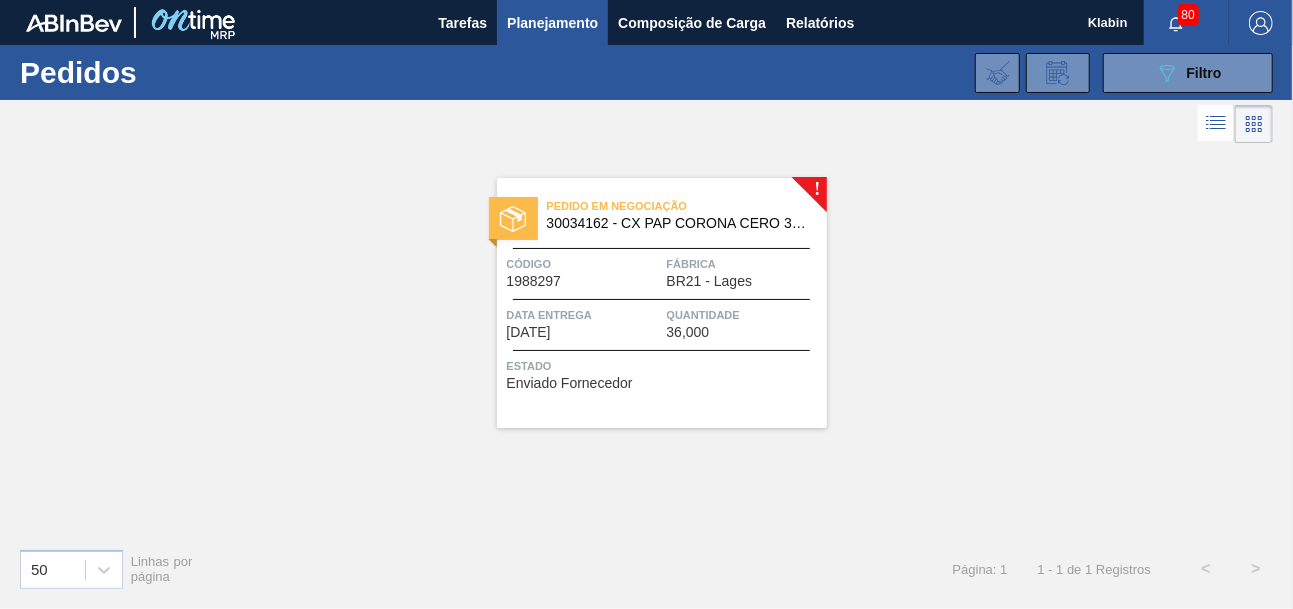 click on "30034162 - CX PAP CORONA CERO 330ML C24 AUTO NIV24" at bounding box center [679, 223] 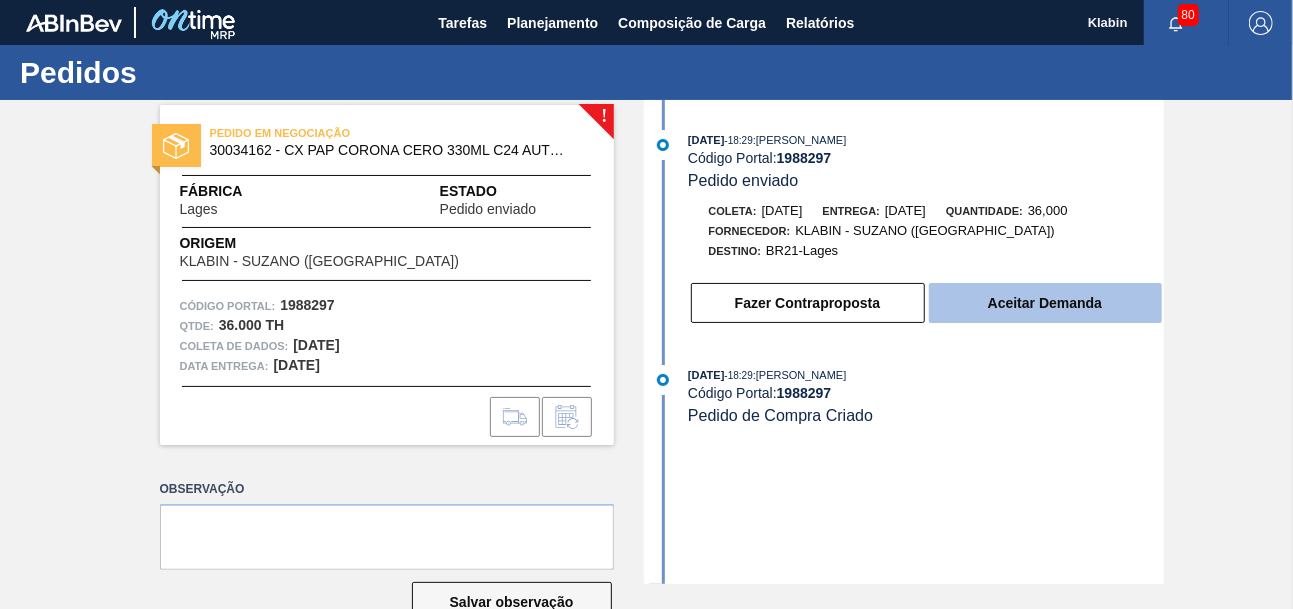 click on "Aceitar Demanda" at bounding box center [1045, 303] 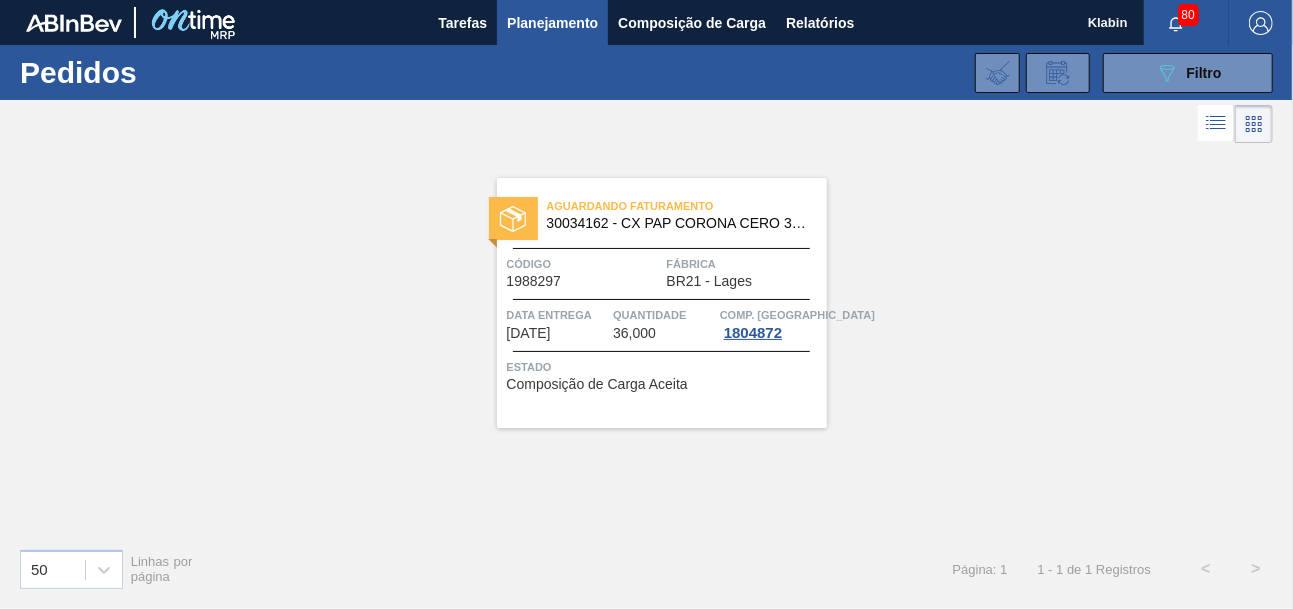 click on "Aguardando Faturamento 30034162 - CX PAP CORONA CERO 330ML C24 AUTO NIV24" at bounding box center [662, 215] 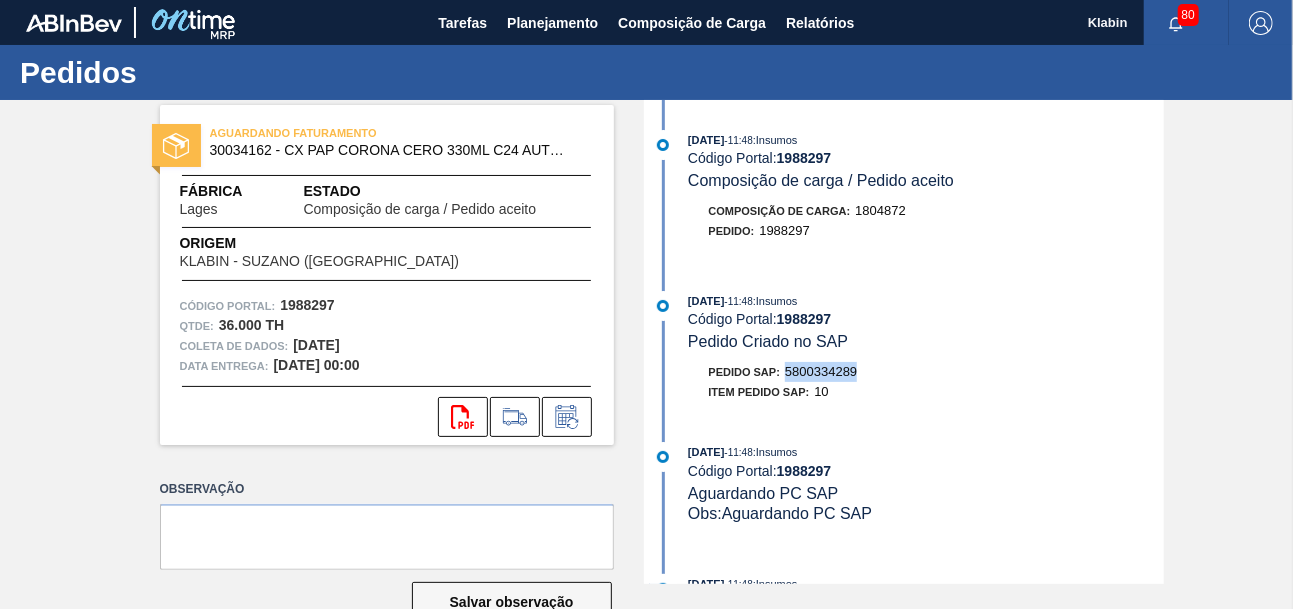 drag, startPoint x: 790, startPoint y: 369, endPoint x: 864, endPoint y: 375, distance: 74.24284 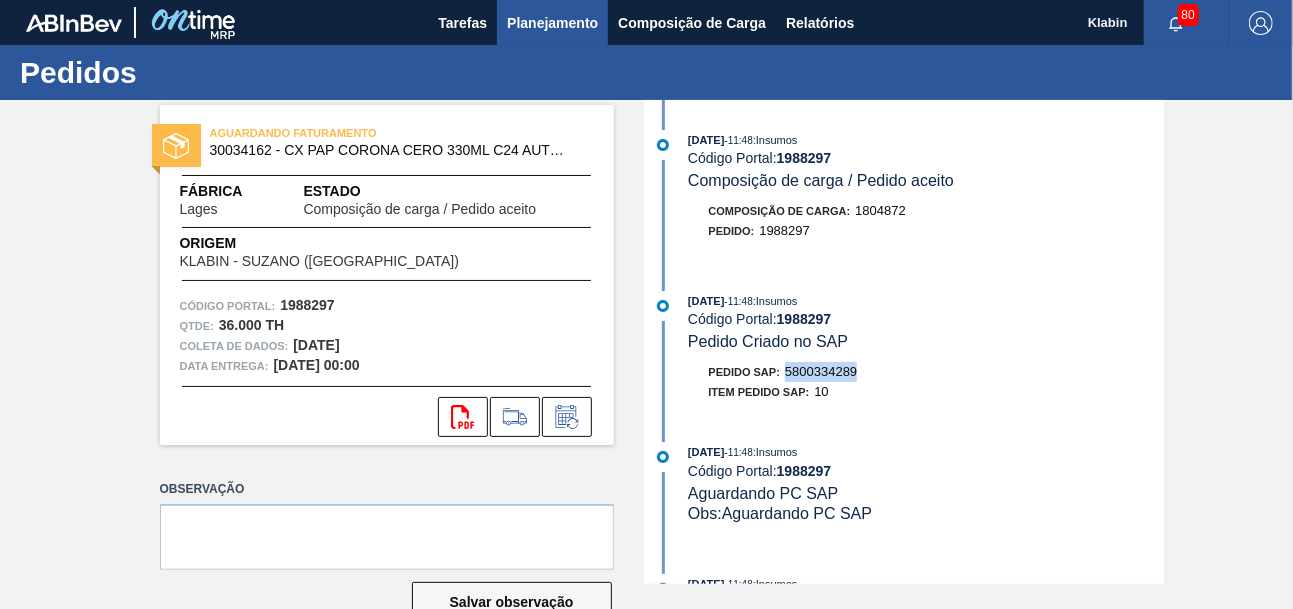 click on "Planejamento" at bounding box center (552, 23) 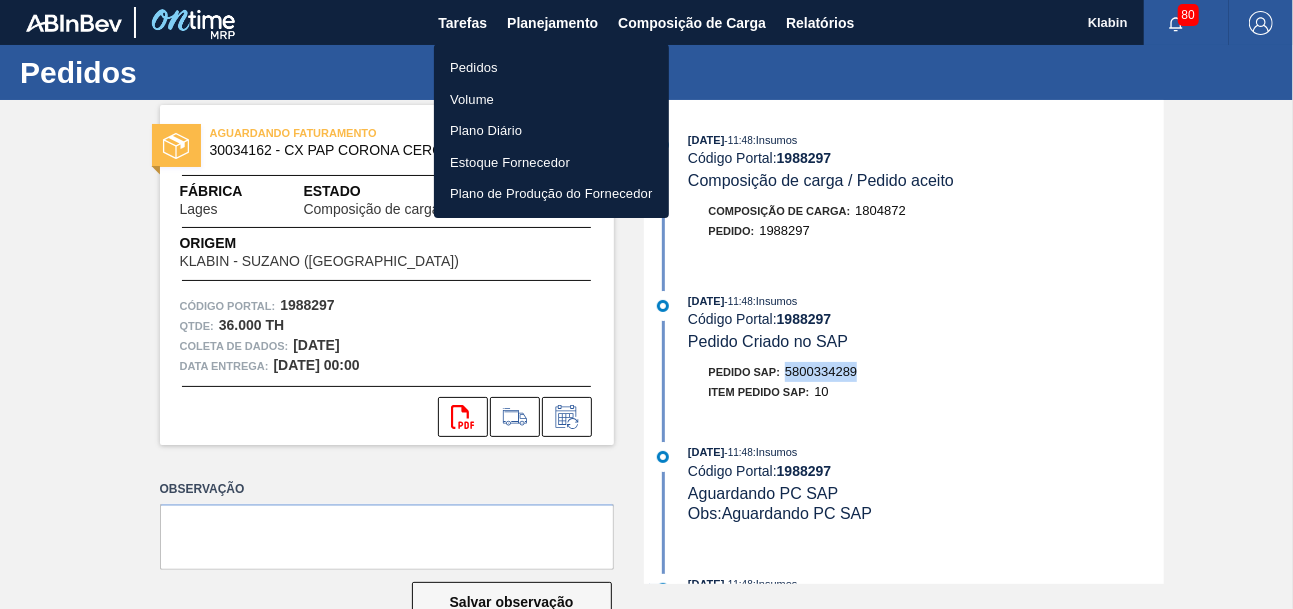 click on "Pedidos" at bounding box center [551, 68] 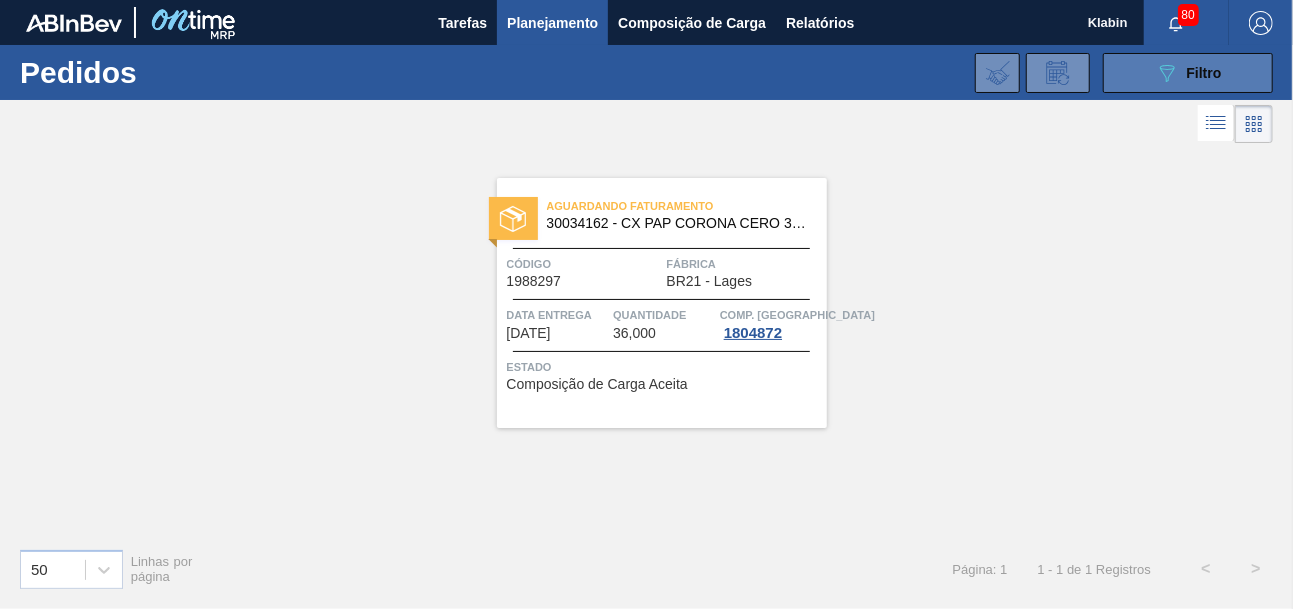 click on "089F7B8B-B2A5-4AFE-B5C0-19BA573D28AC Filtro" at bounding box center [1188, 73] 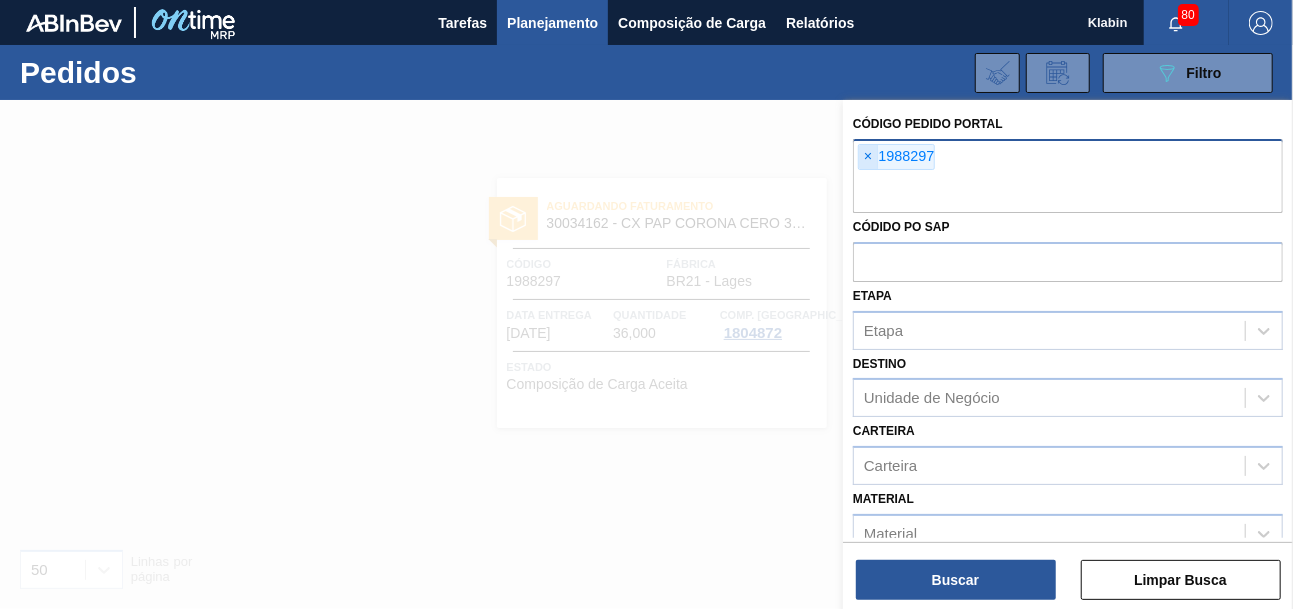 click on "×" at bounding box center [868, 157] 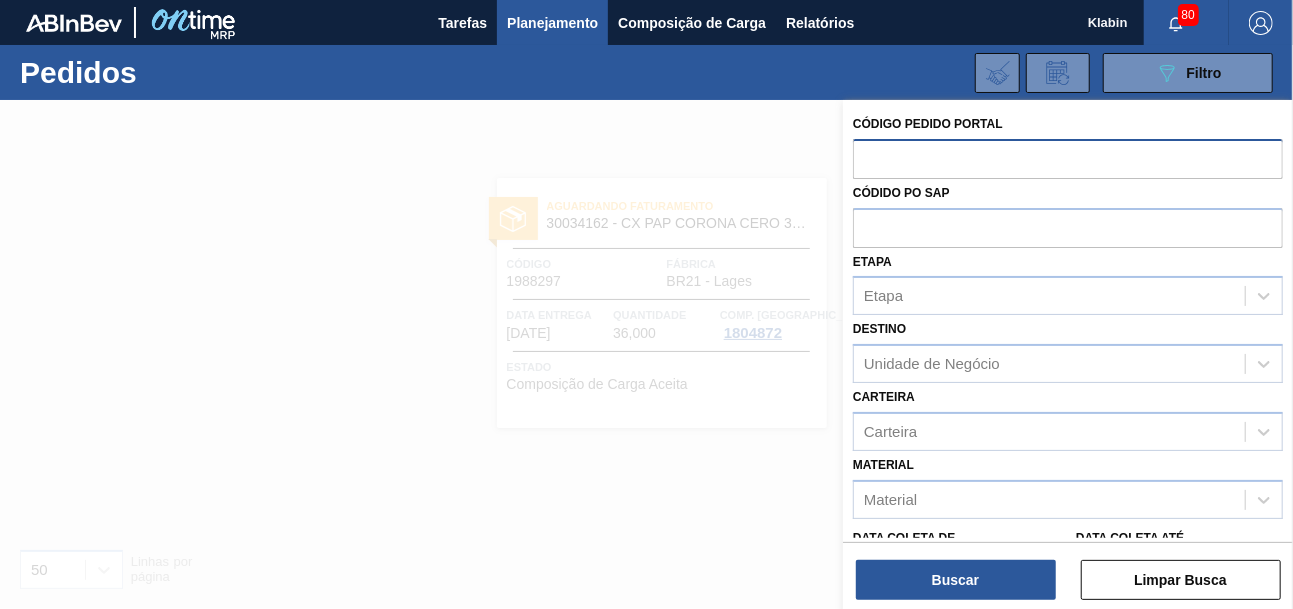 paste on "1988296" 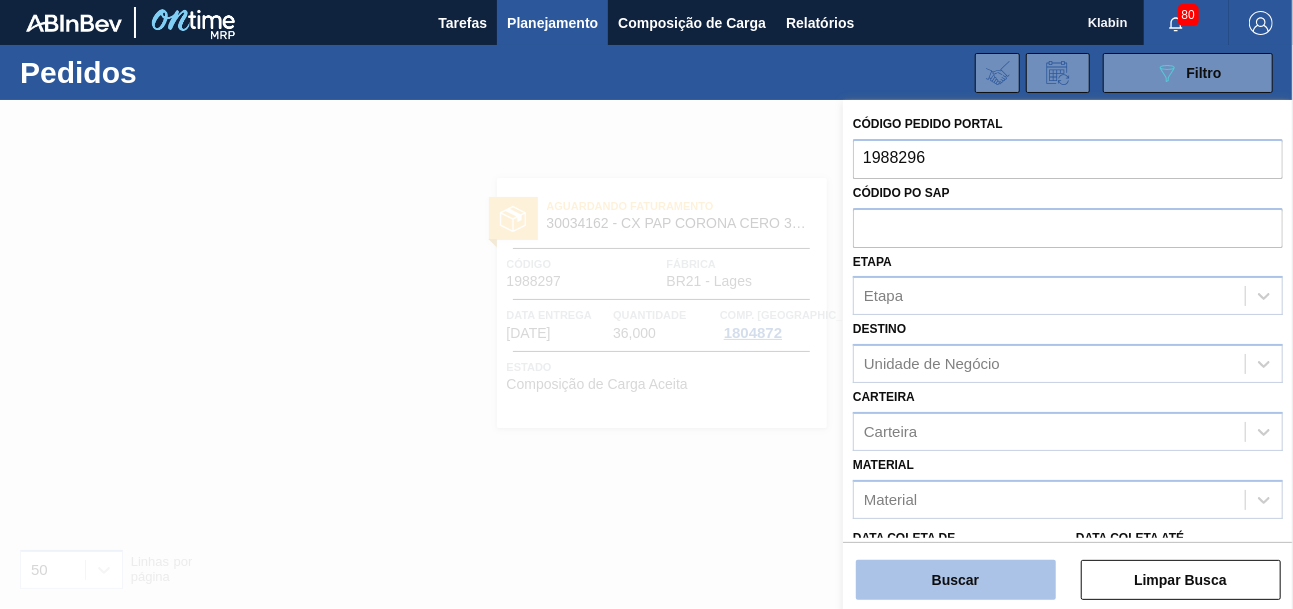 type on "1988296" 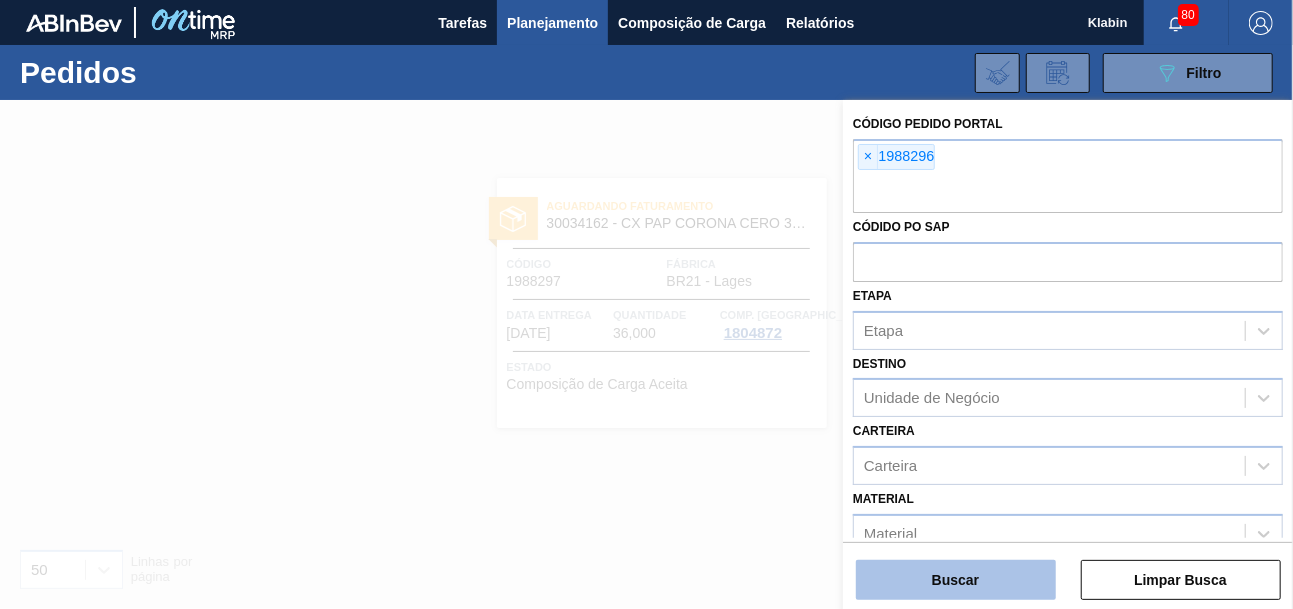 click on "Buscar" at bounding box center [956, 580] 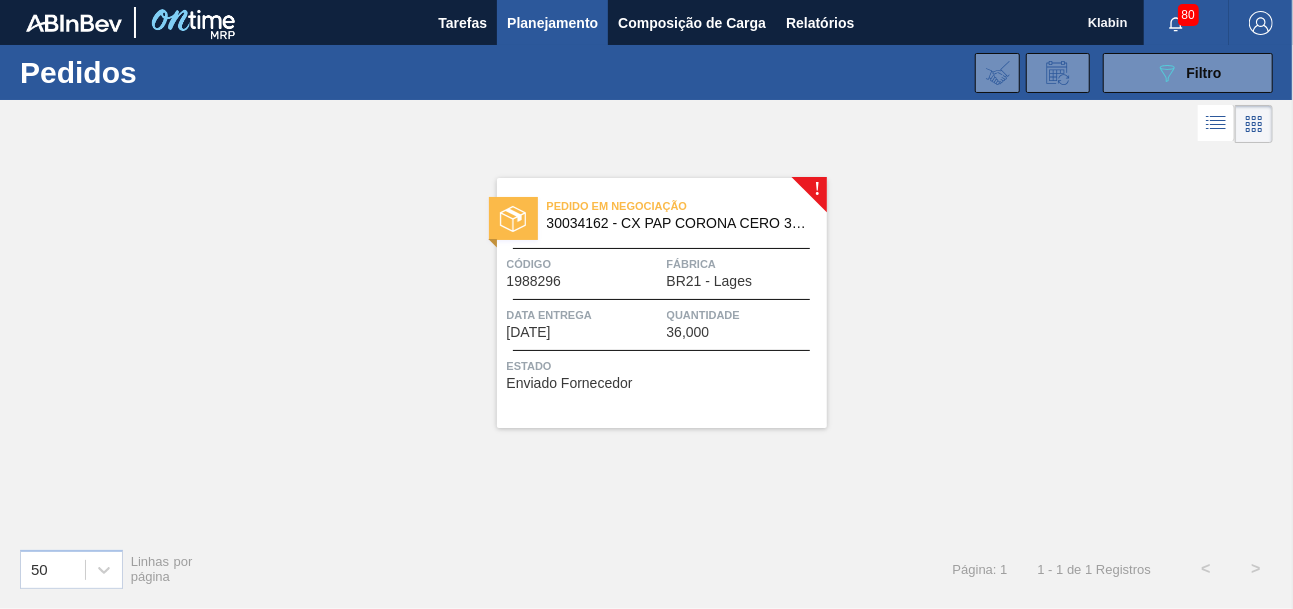 click on "Pedido em Negociação" at bounding box center (687, 206) 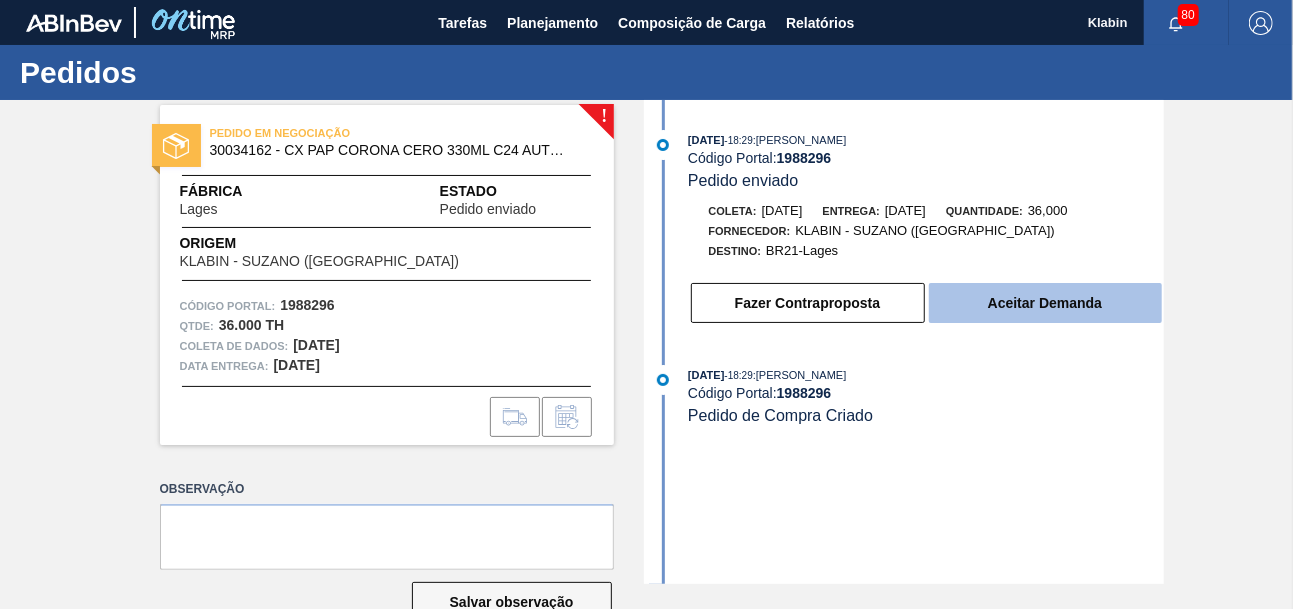 click on "Aceitar Demanda" at bounding box center [1045, 303] 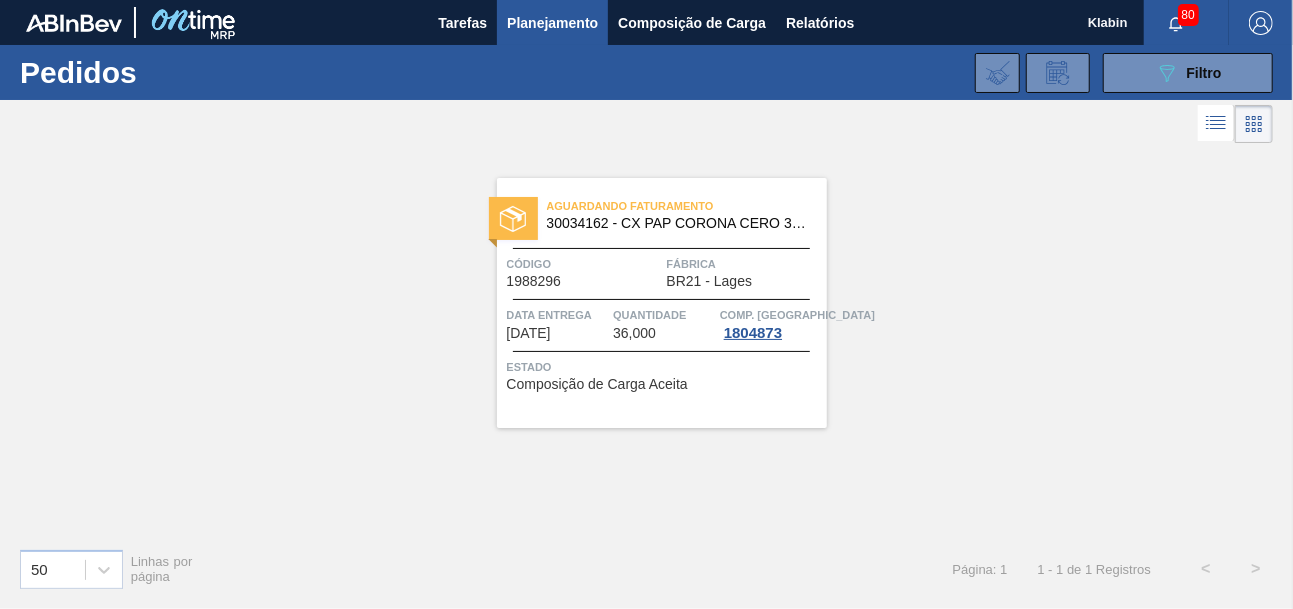 click on "30034162 - CX PAP CORONA CERO 330ML C24 AUTO NIV24" at bounding box center [679, 223] 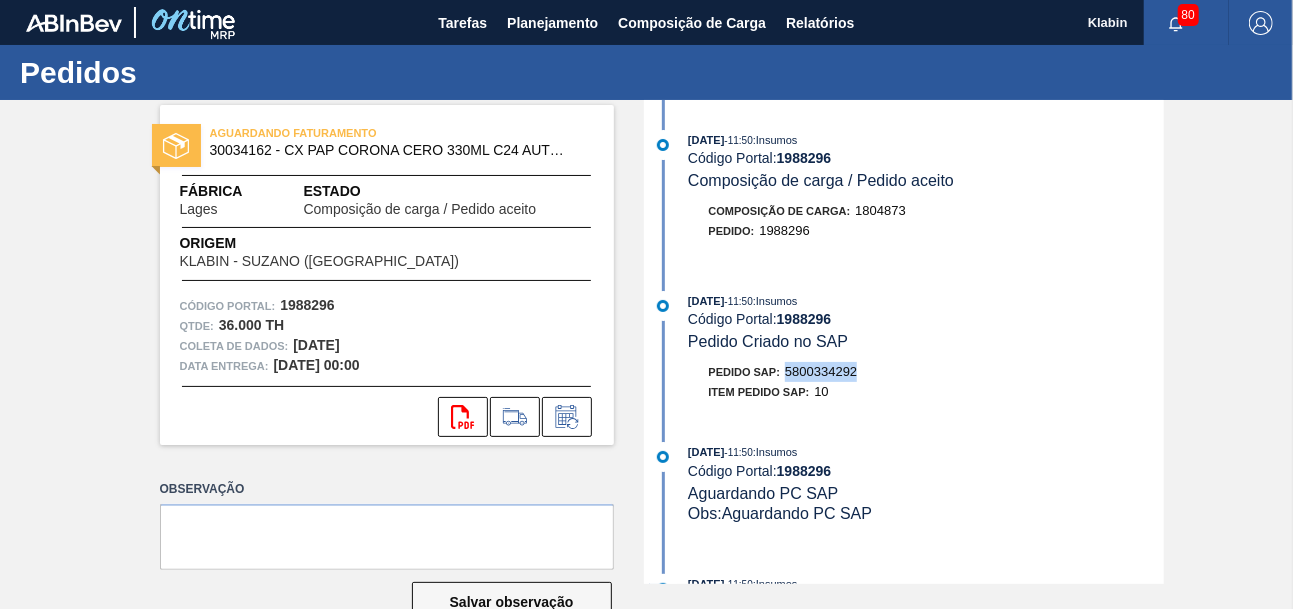 drag, startPoint x: 785, startPoint y: 372, endPoint x: 858, endPoint y: 383, distance: 73.82411 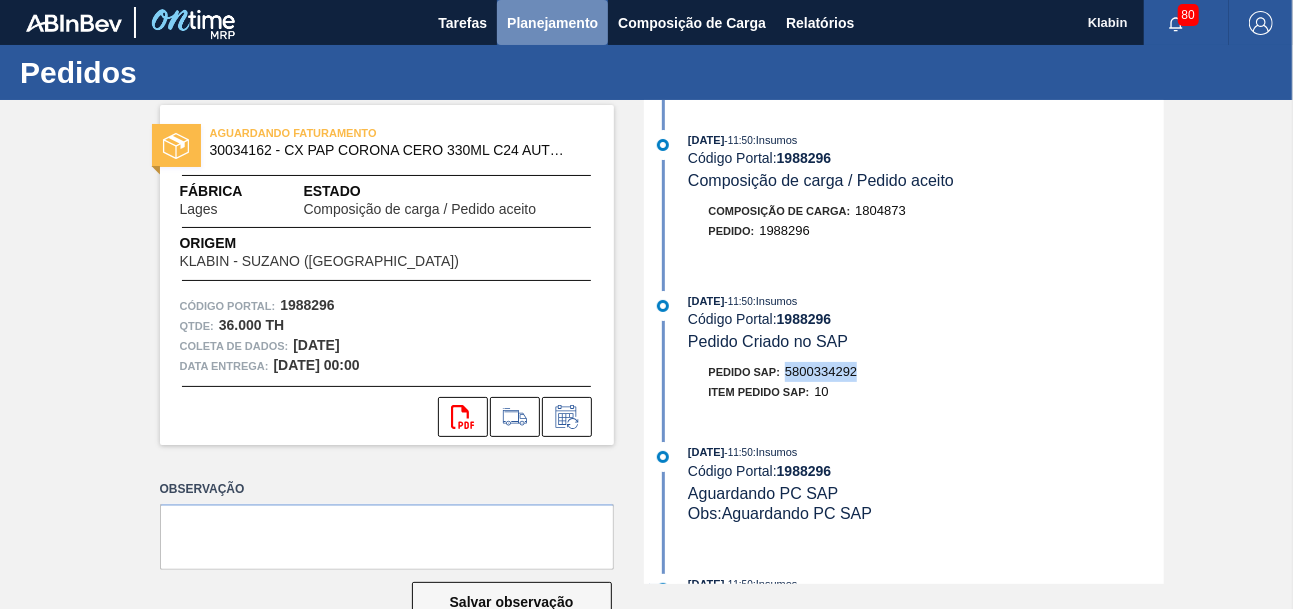 click on "Planejamento" at bounding box center [552, 23] 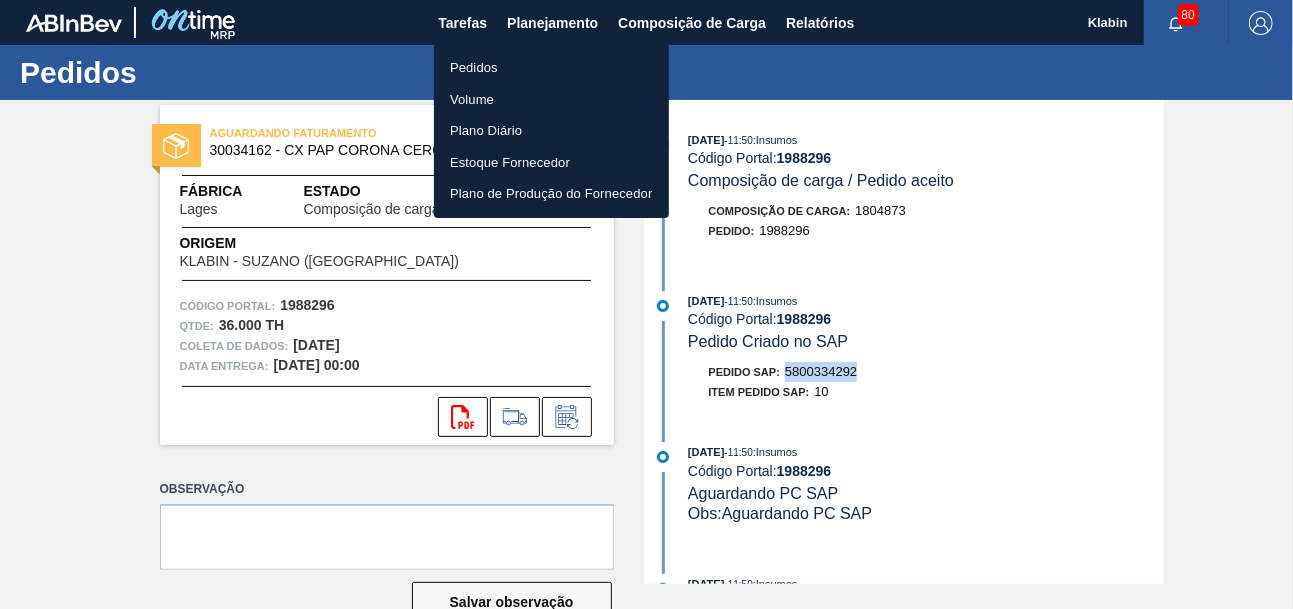 click on "Pedidos" at bounding box center [551, 68] 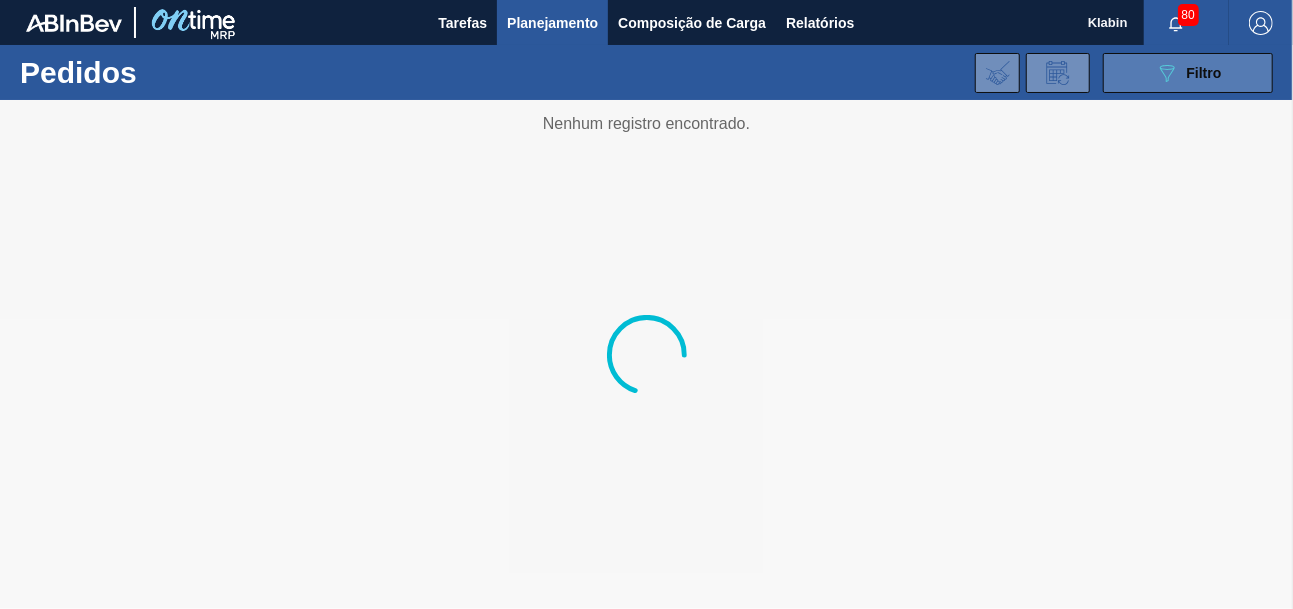 click on "Filtro" at bounding box center [1204, 73] 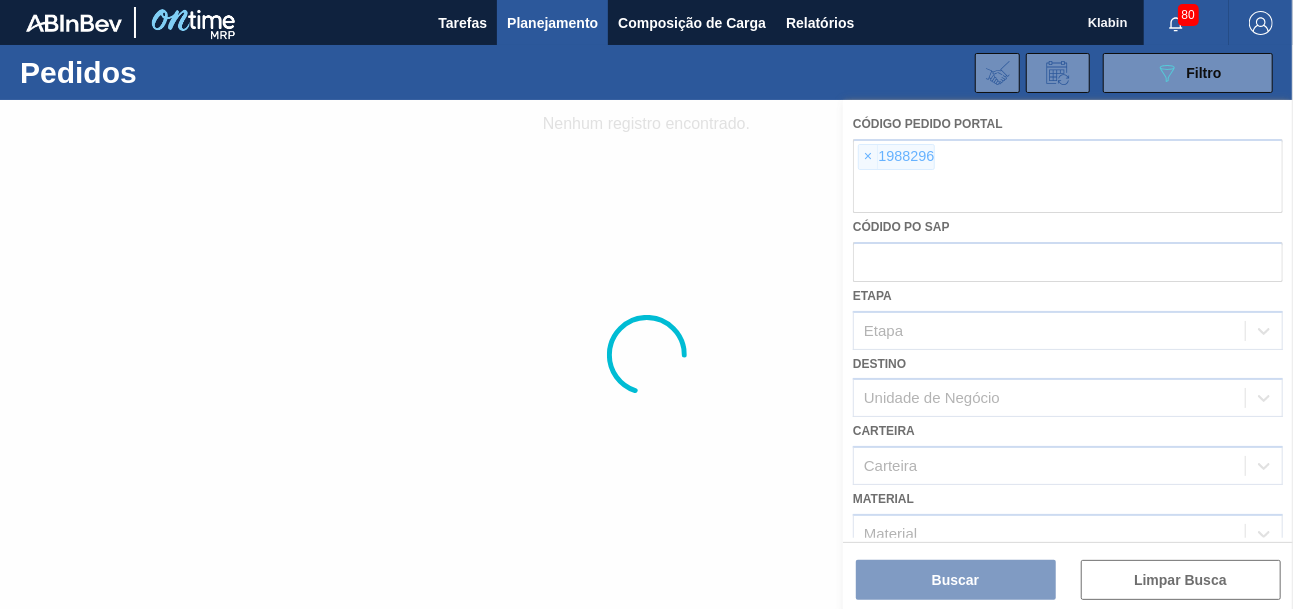 click at bounding box center [646, 354] 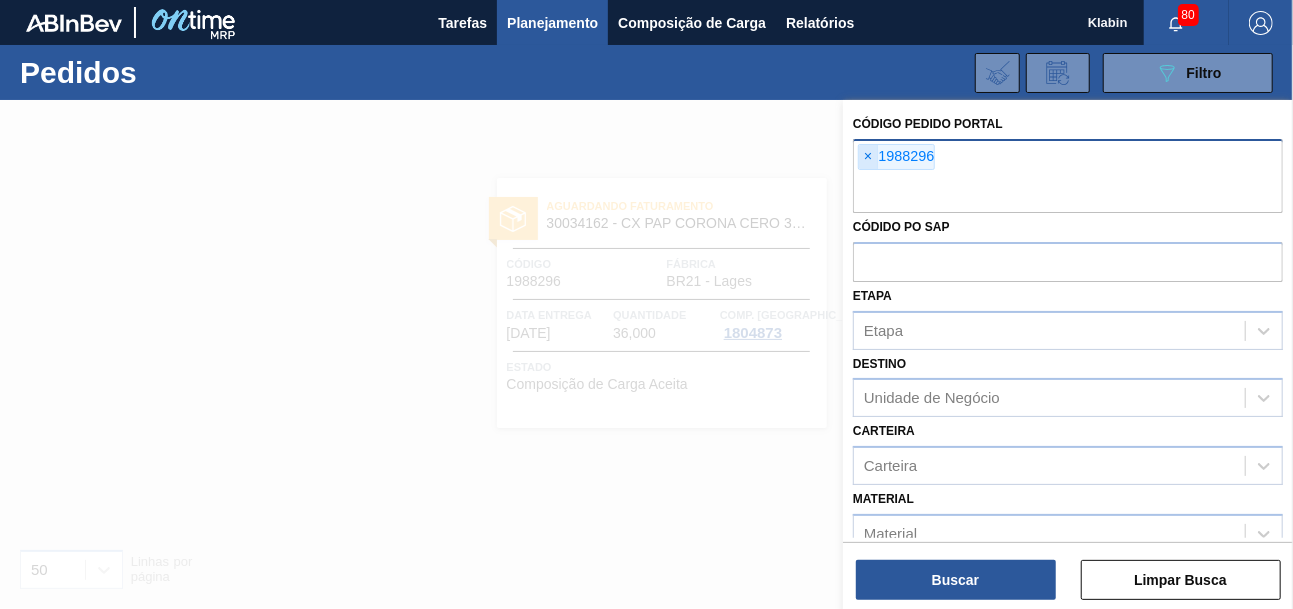 click on "×" at bounding box center [868, 157] 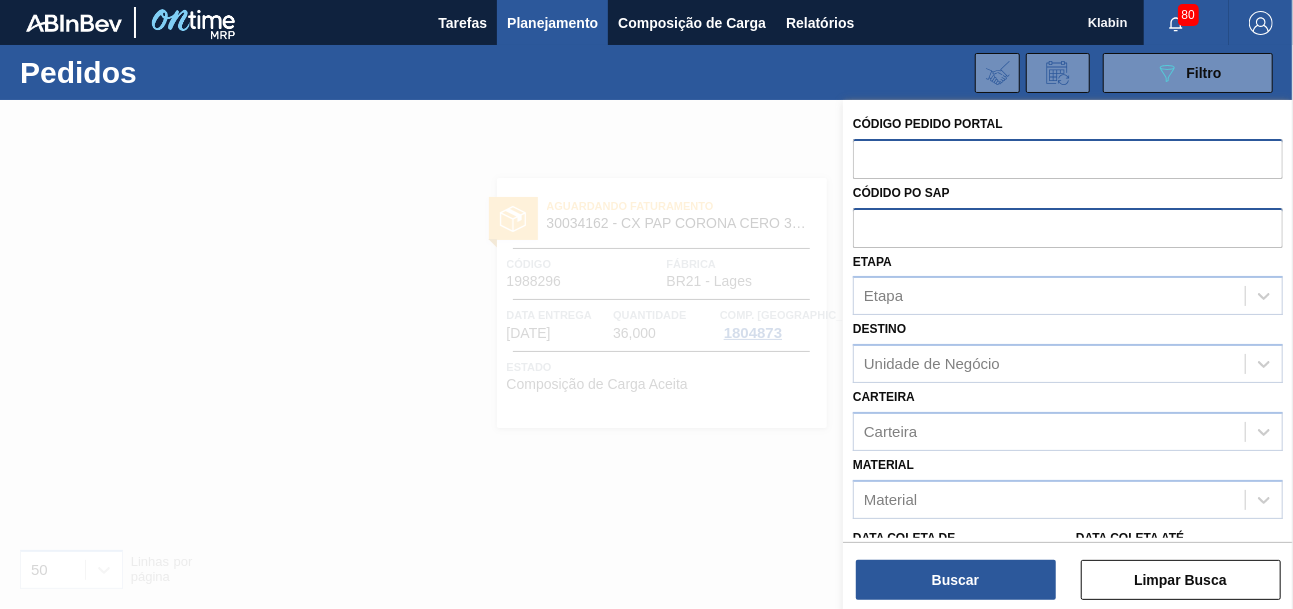 paste on "1986556" 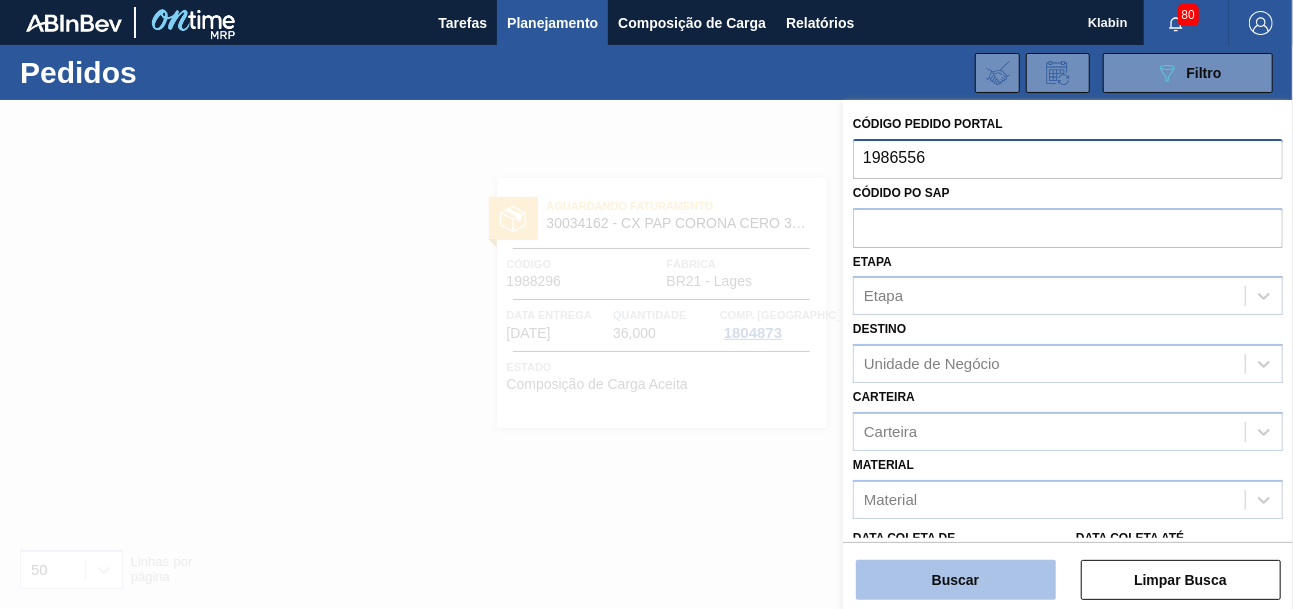 type on "1986556" 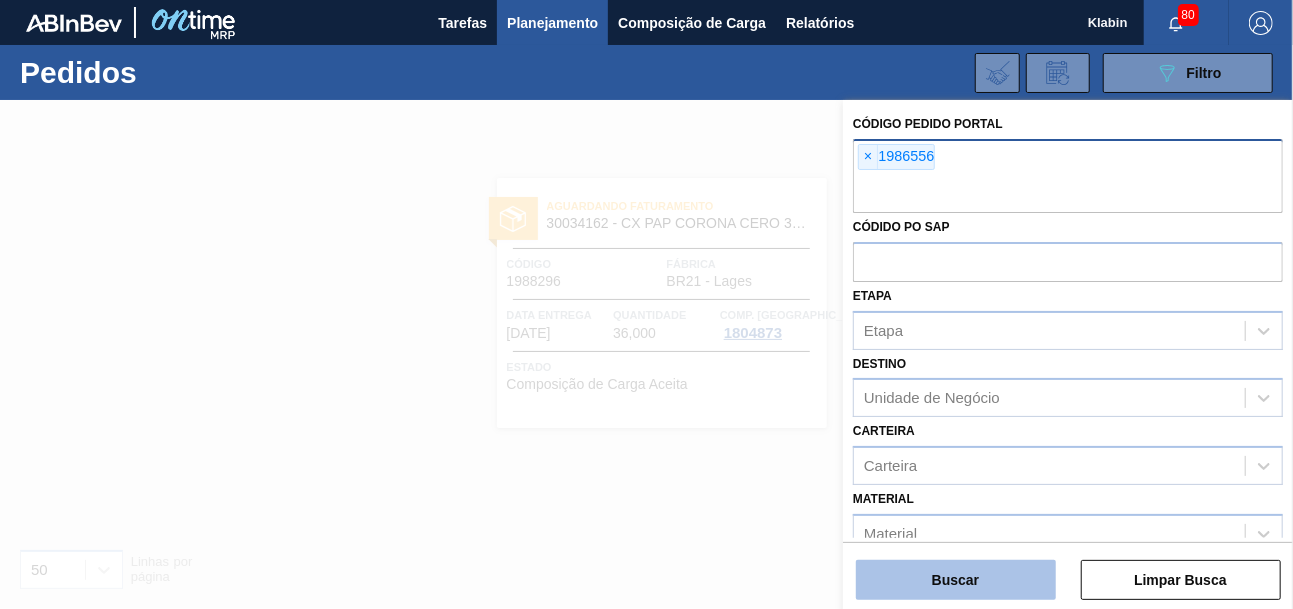 click on "Buscar" at bounding box center [956, 580] 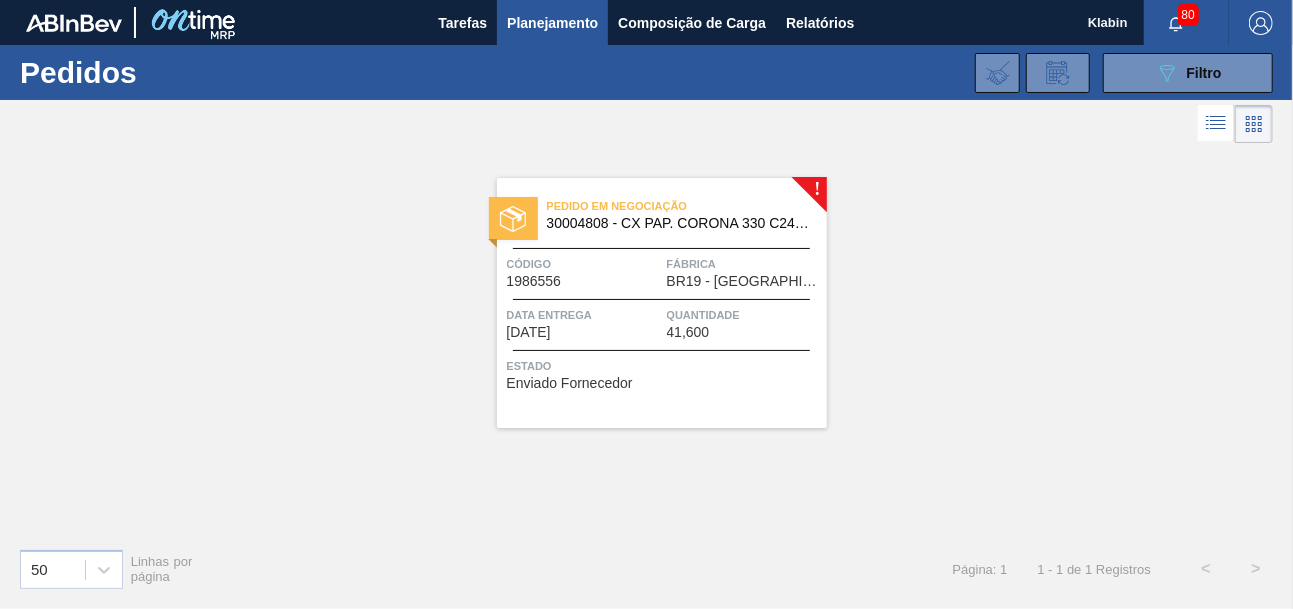 click on "30004808 - CX PAP. CORONA 330 C24 ONDA" at bounding box center (679, 223) 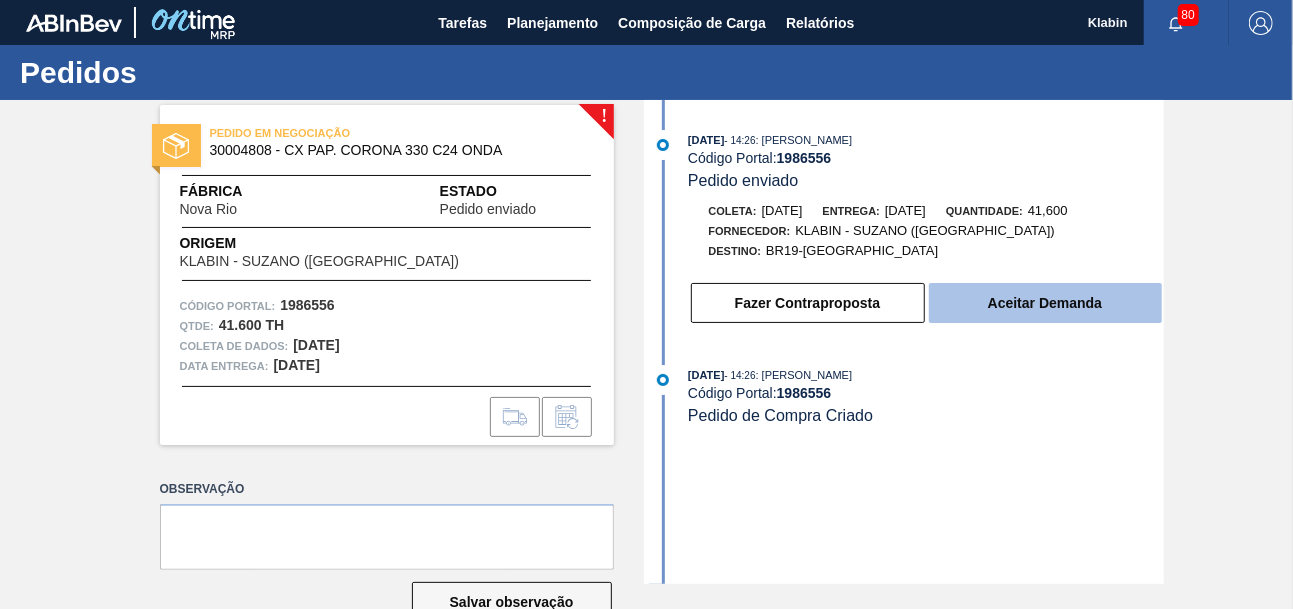 click on "Aceitar Demanda" at bounding box center [1045, 303] 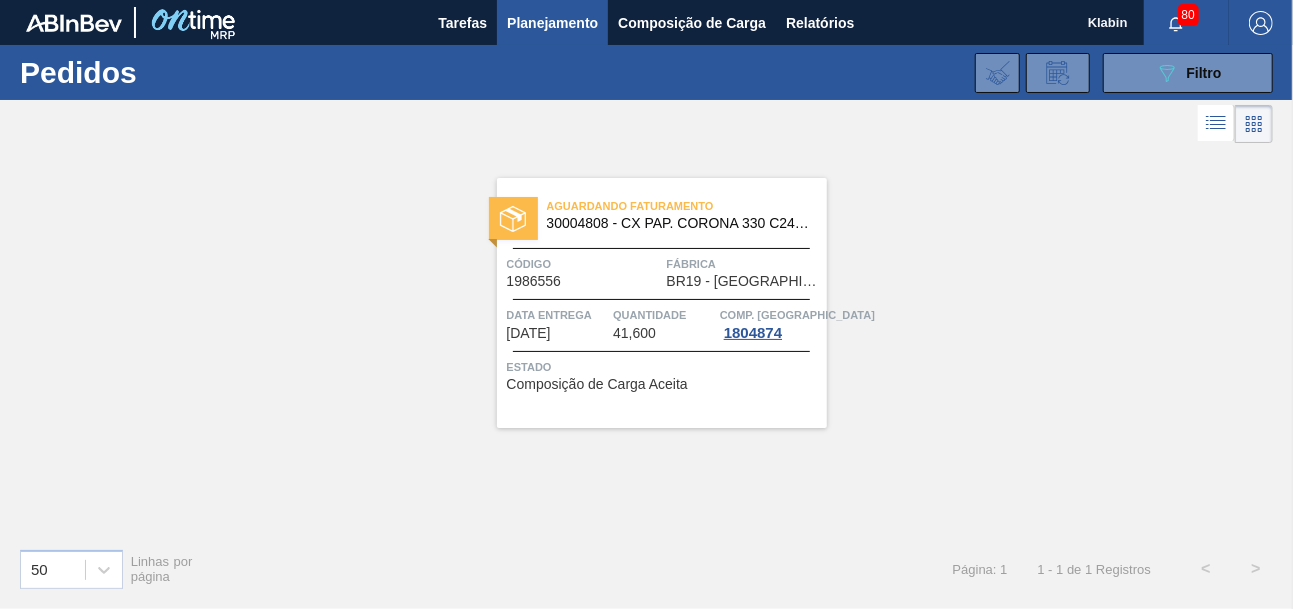 click on "Código" at bounding box center (584, 264) 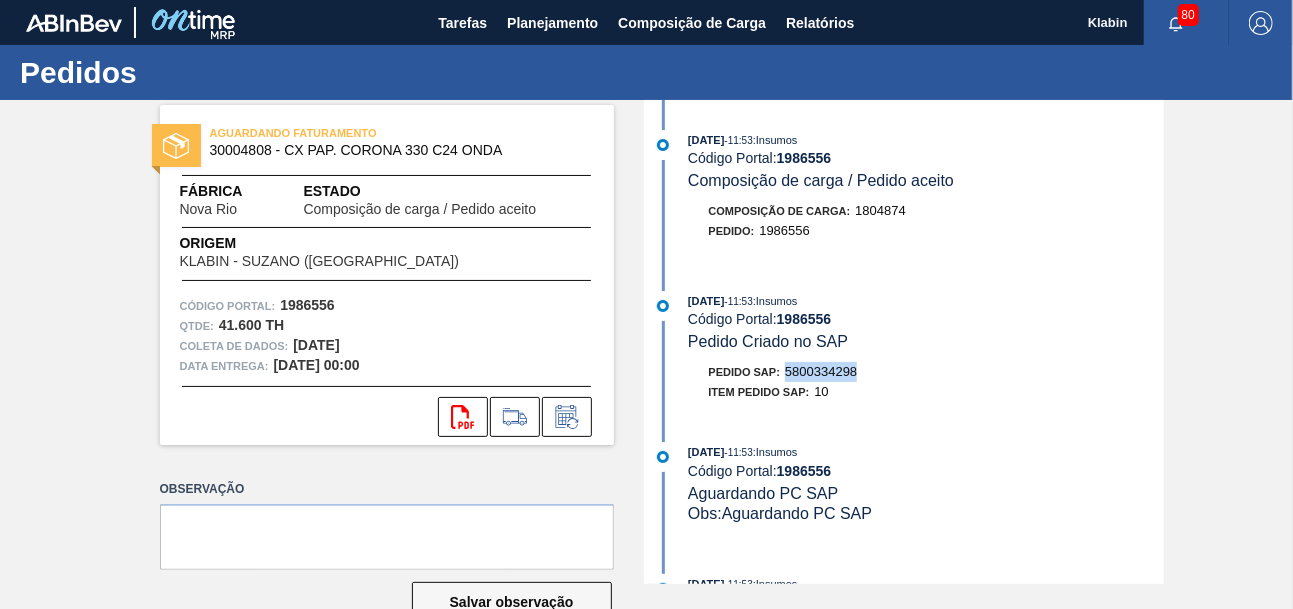 drag, startPoint x: 785, startPoint y: 375, endPoint x: 869, endPoint y: 382, distance: 84.29116 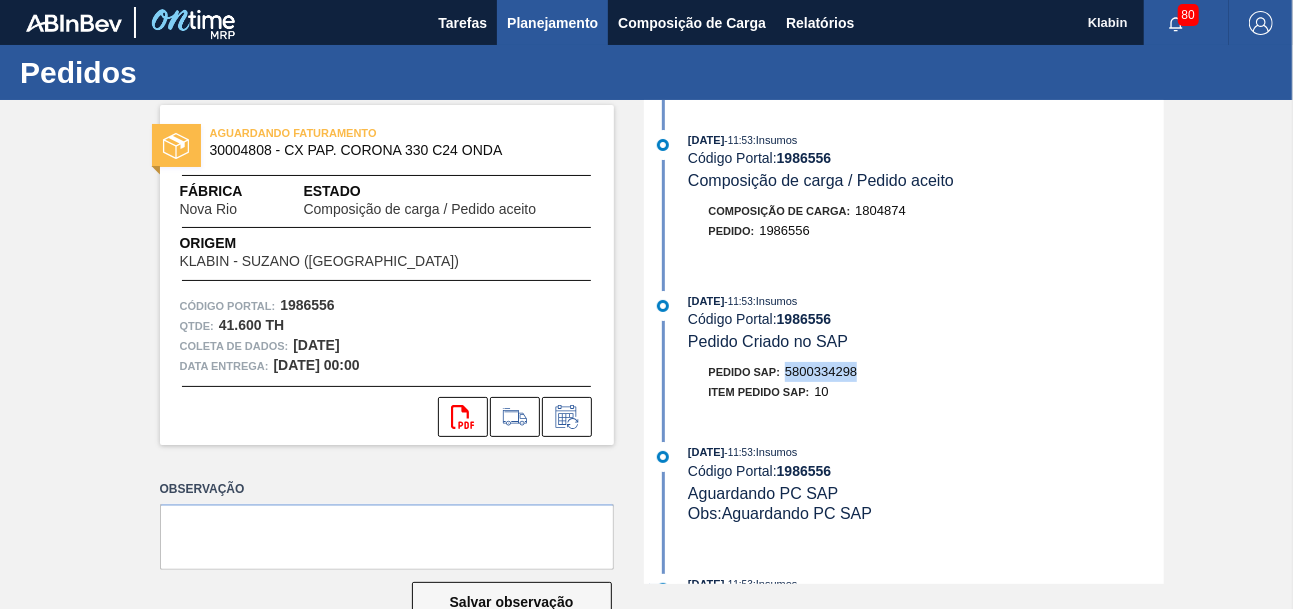 click on "Planejamento" at bounding box center [552, 23] 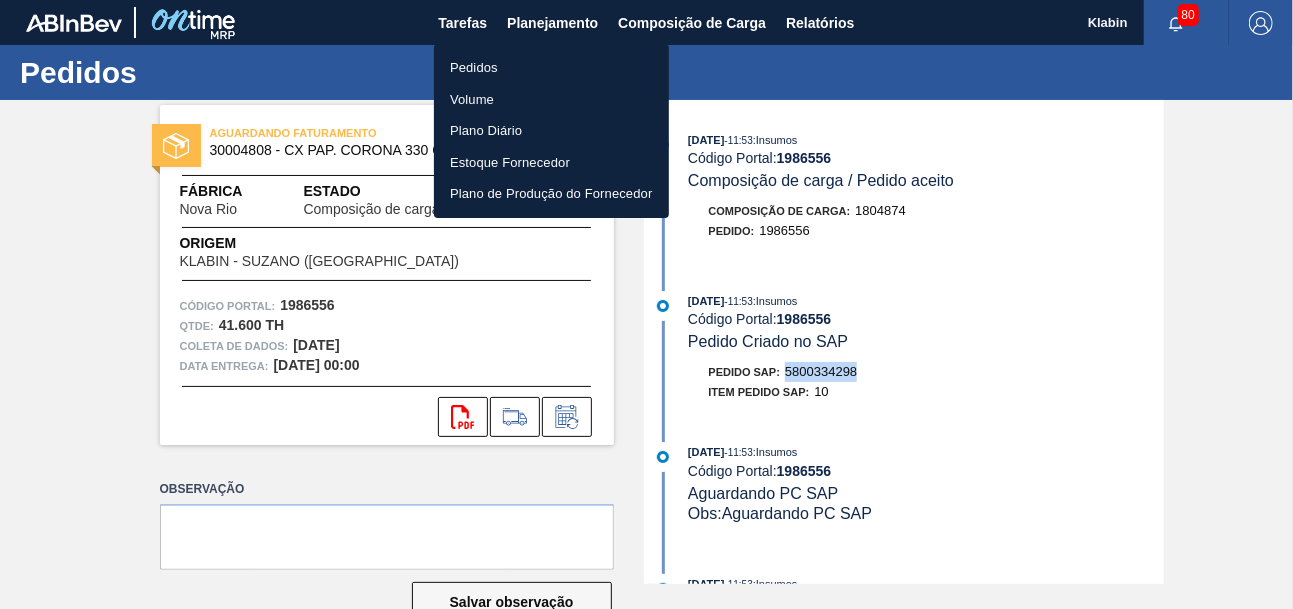 click on "Pedidos" at bounding box center [551, 68] 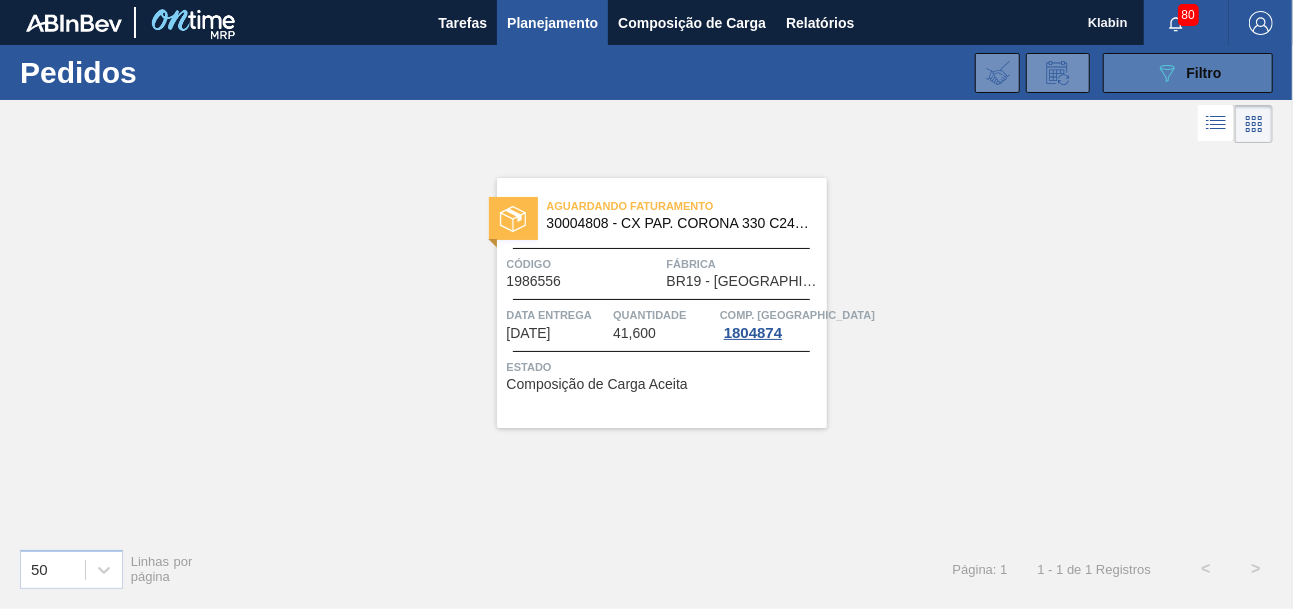 click on "089F7B8B-B2A5-4AFE-B5C0-19BA573D28AC" 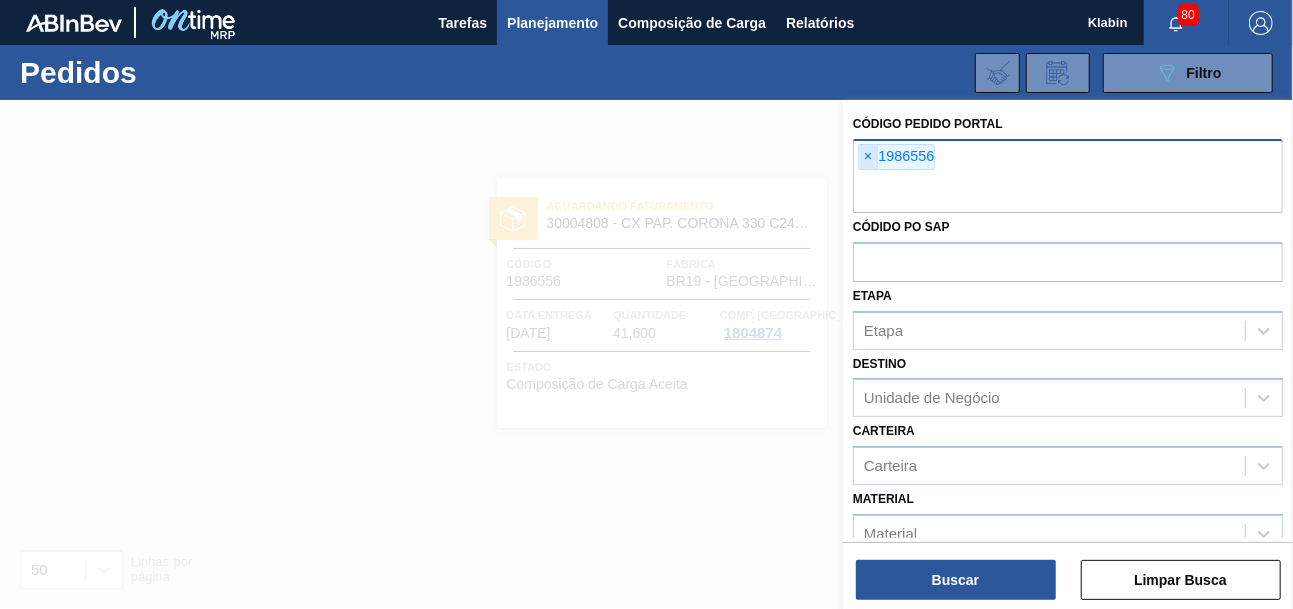 click on "×" at bounding box center [868, 157] 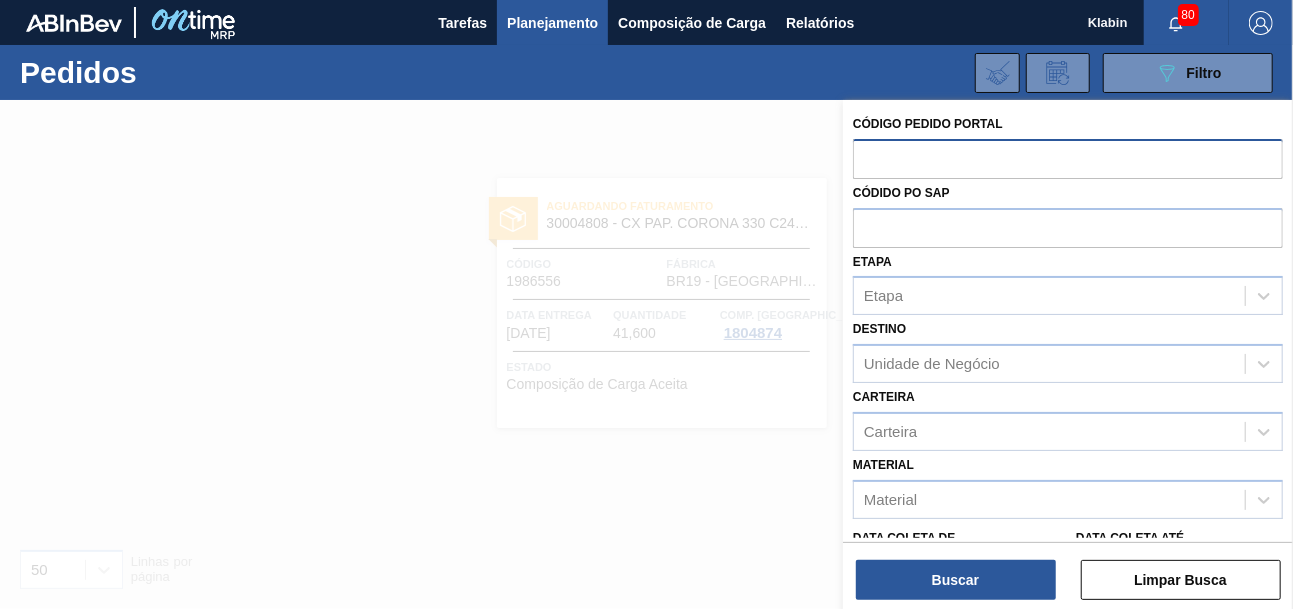 click at bounding box center [1068, 158] 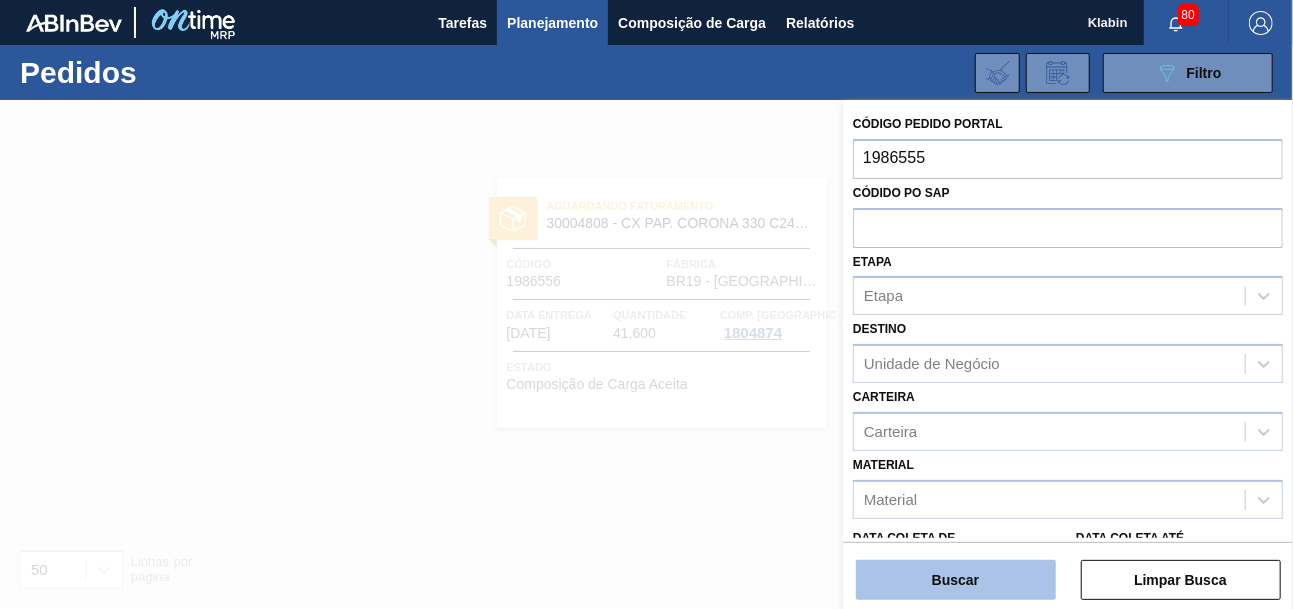 type on "1986555" 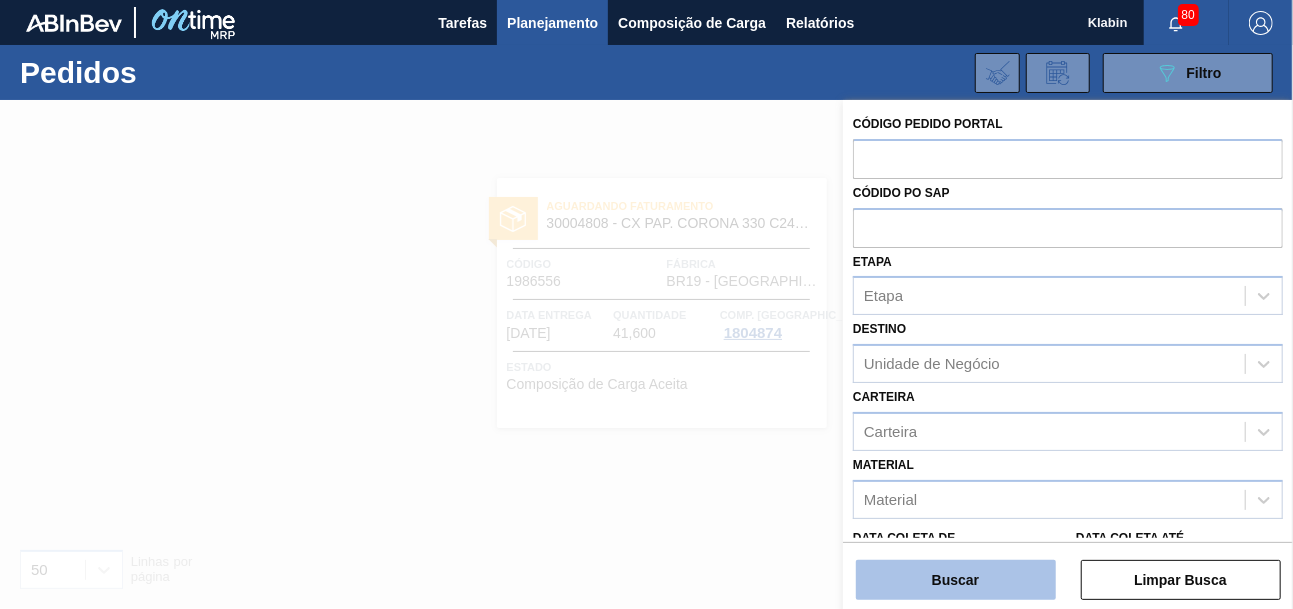 click on "Buscar" at bounding box center [956, 580] 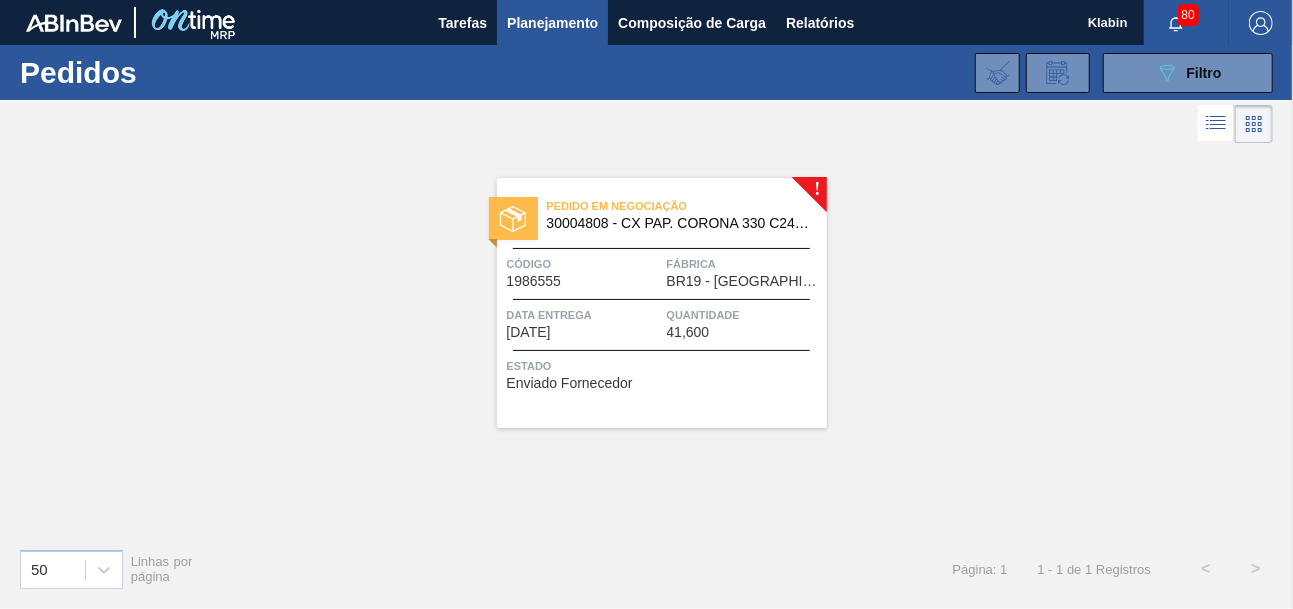 click on "Código" at bounding box center [584, 264] 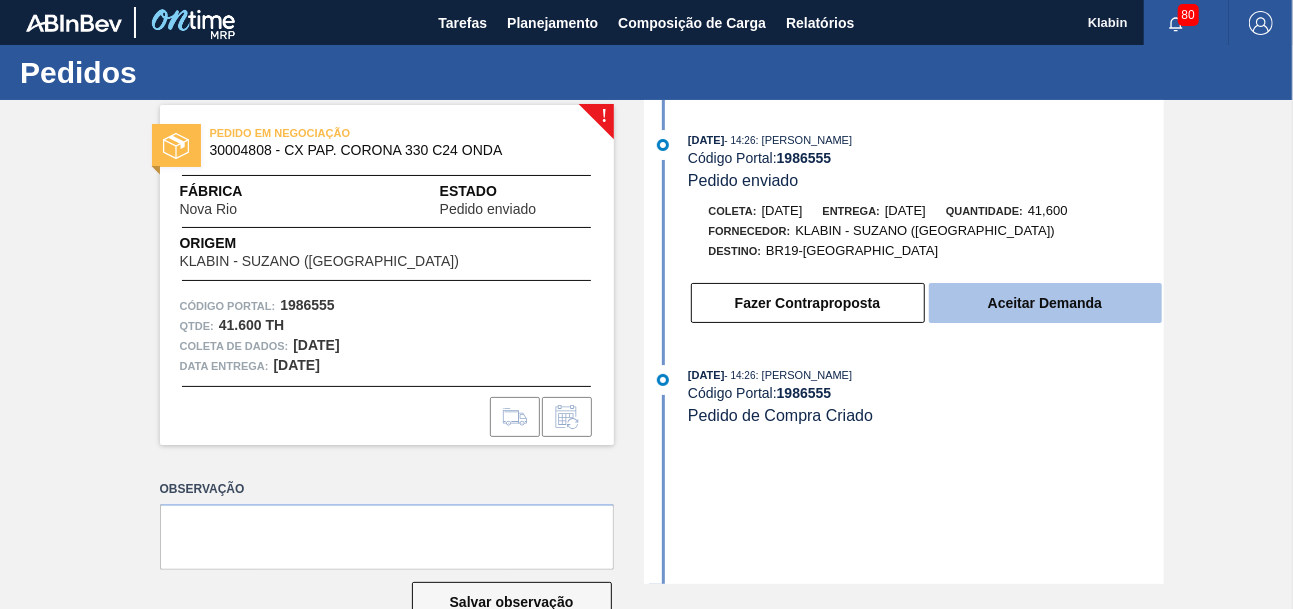 click on "Aceitar Demanda" at bounding box center [1045, 303] 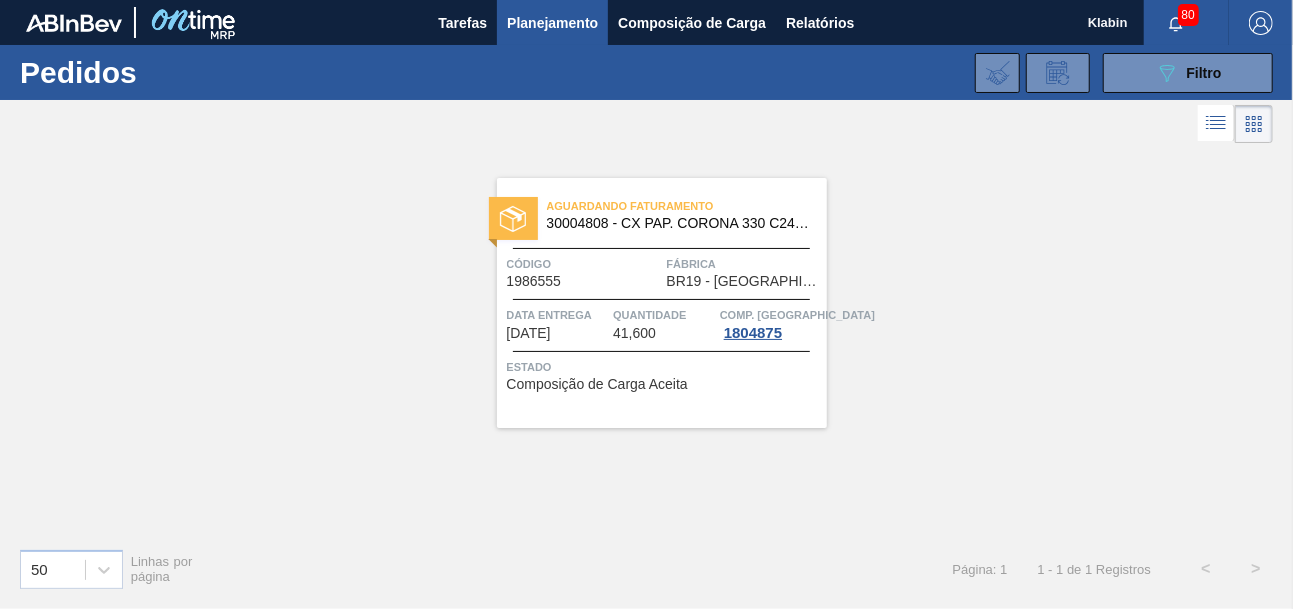 click on "Código" at bounding box center (584, 264) 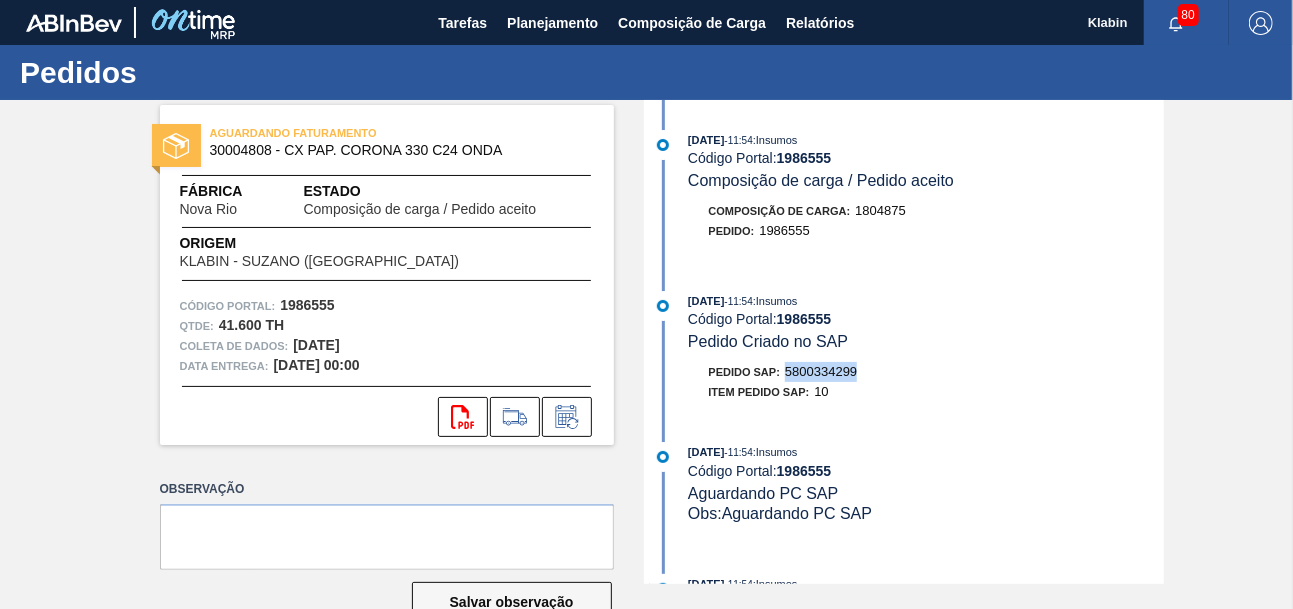 drag, startPoint x: 805, startPoint y: 369, endPoint x: 867, endPoint y: 372, distance: 62.072536 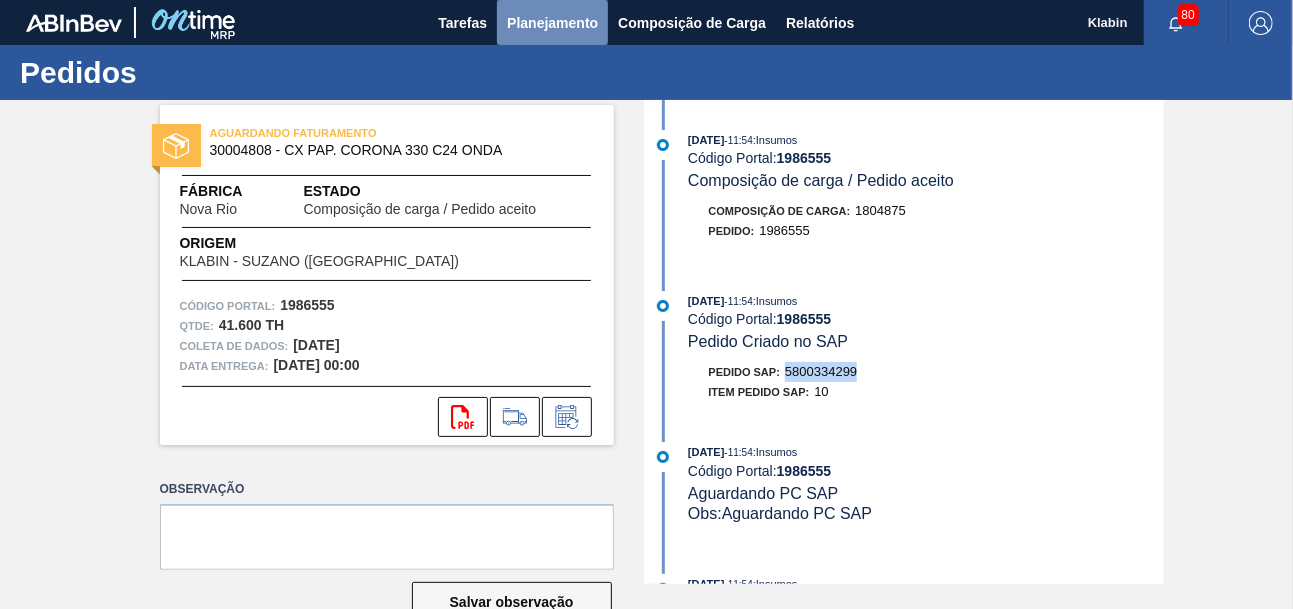 click on "Planejamento" at bounding box center [552, 23] 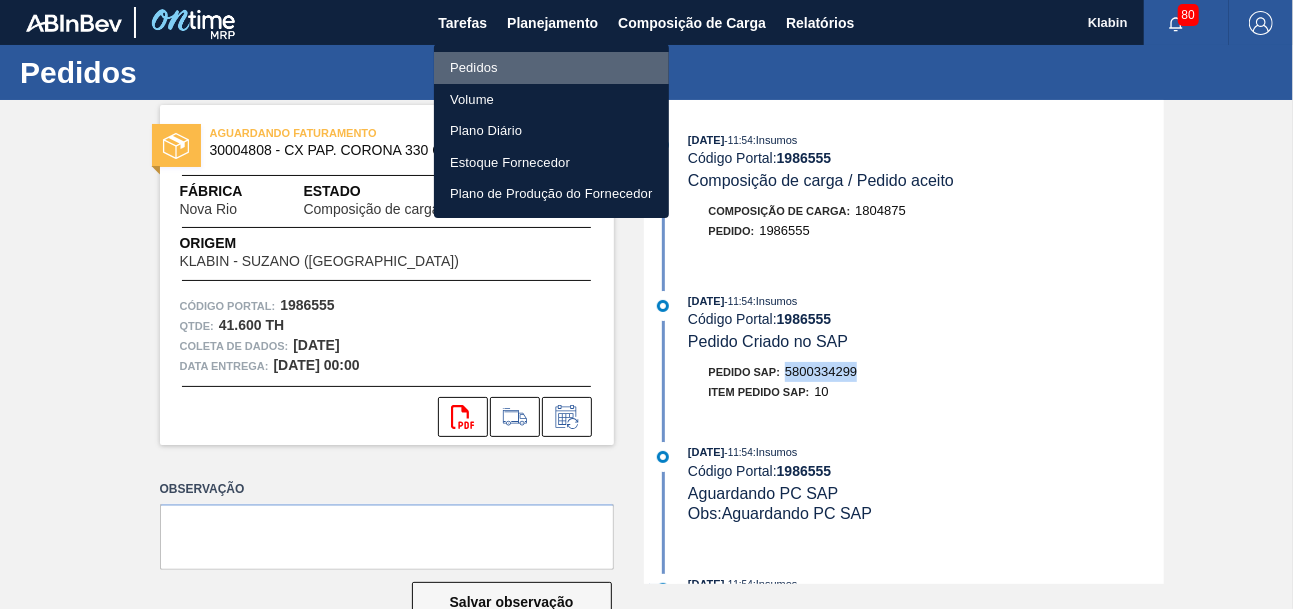 click on "Pedidos" at bounding box center [551, 68] 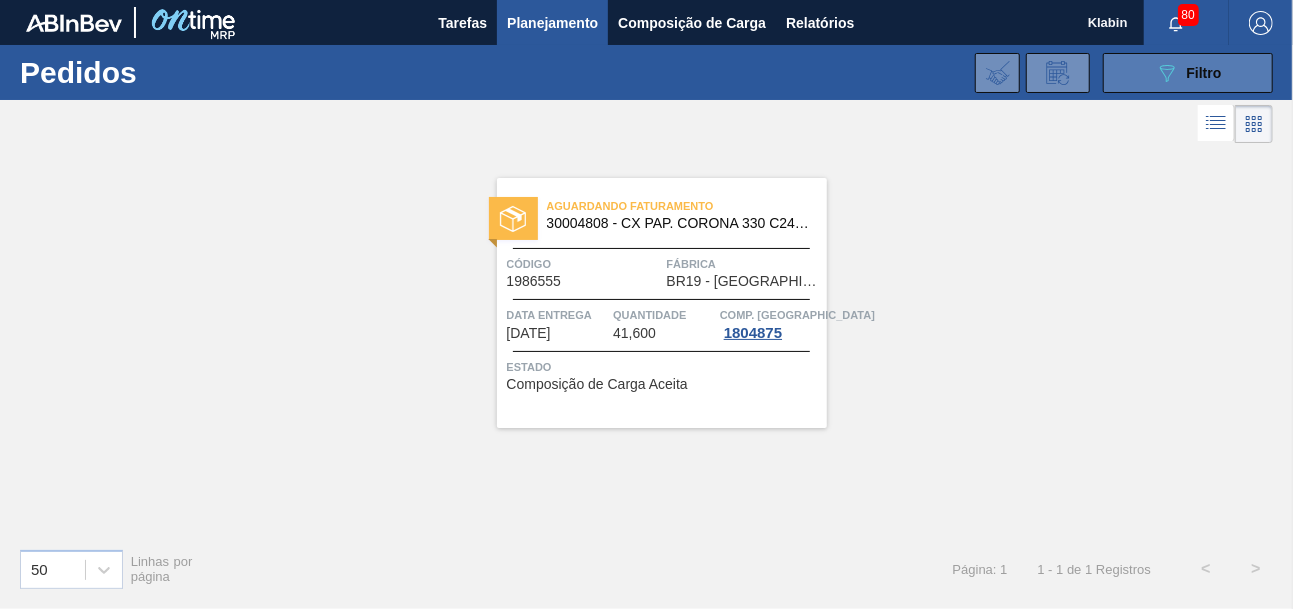 click on "089F7B8B-B2A5-4AFE-B5C0-19BA573D28AC Filtro" at bounding box center (1188, 73) 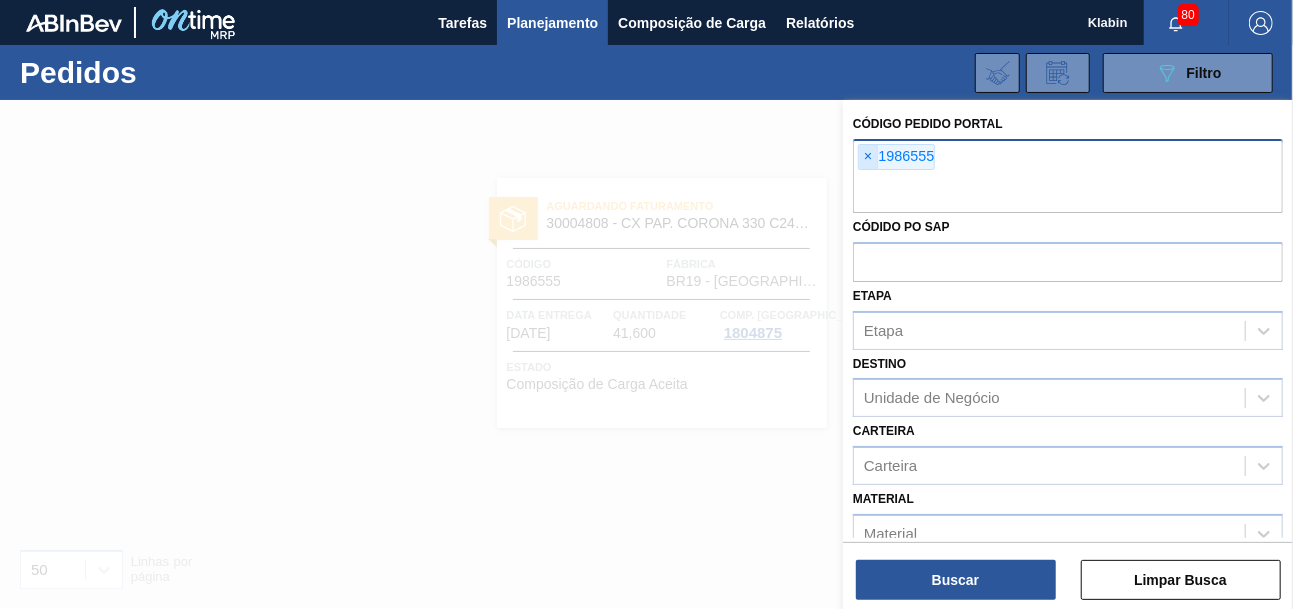 click on "×" at bounding box center (868, 157) 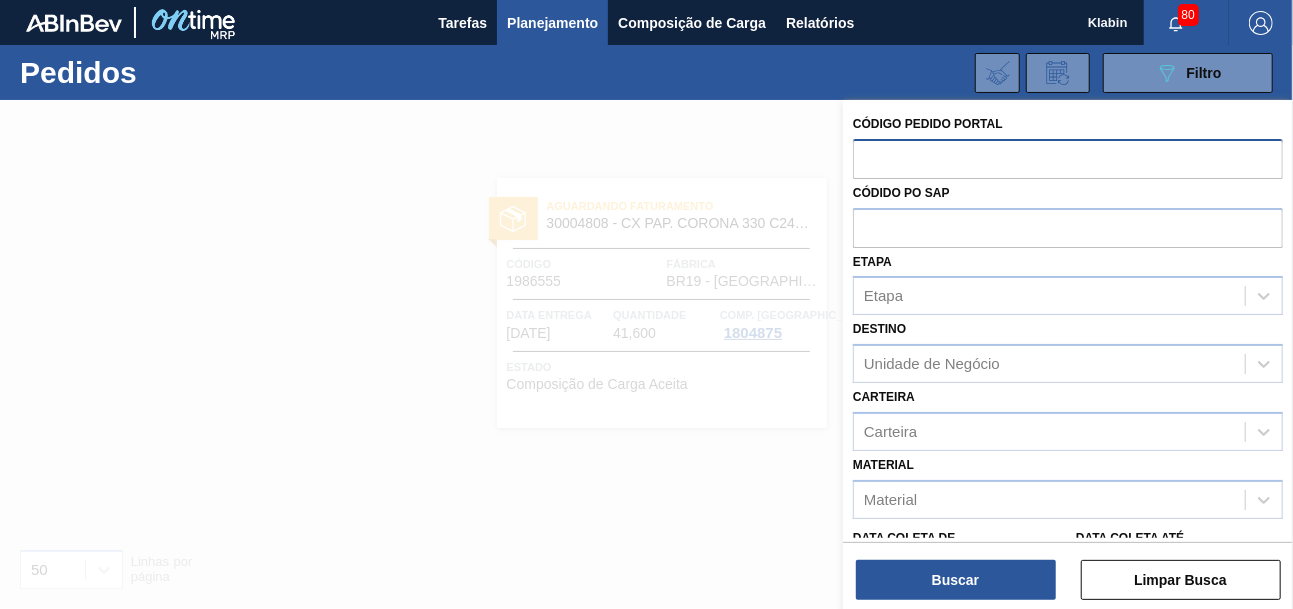 paste on "1987652" 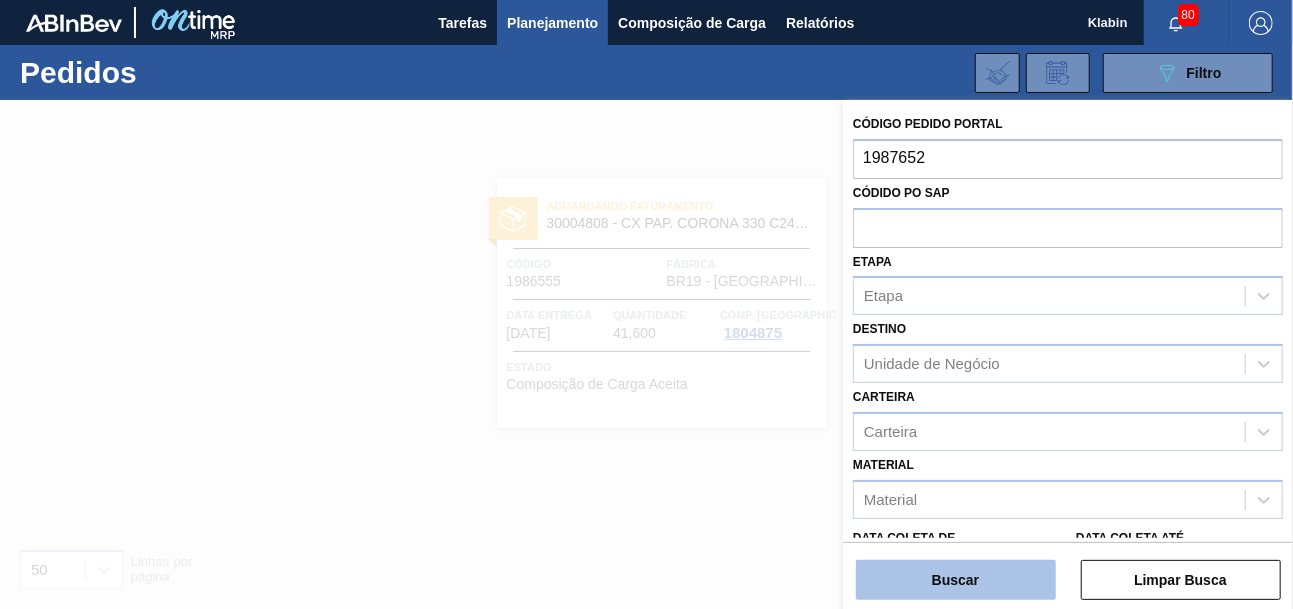 type on "1987652" 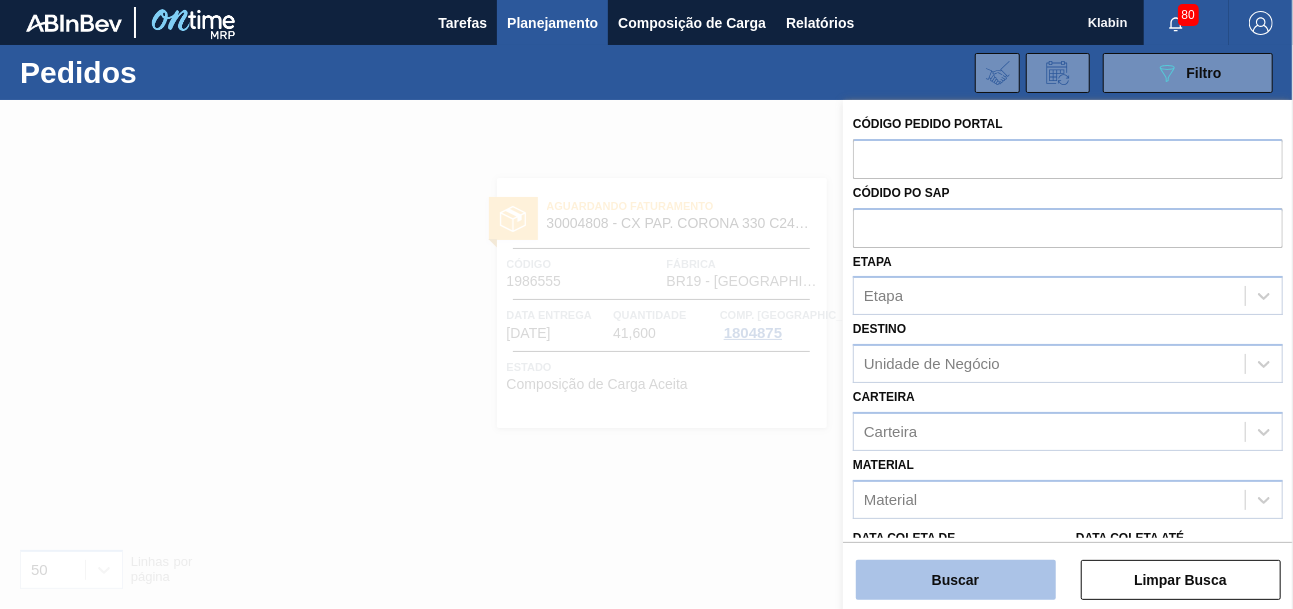 click on "Buscar" at bounding box center (956, 580) 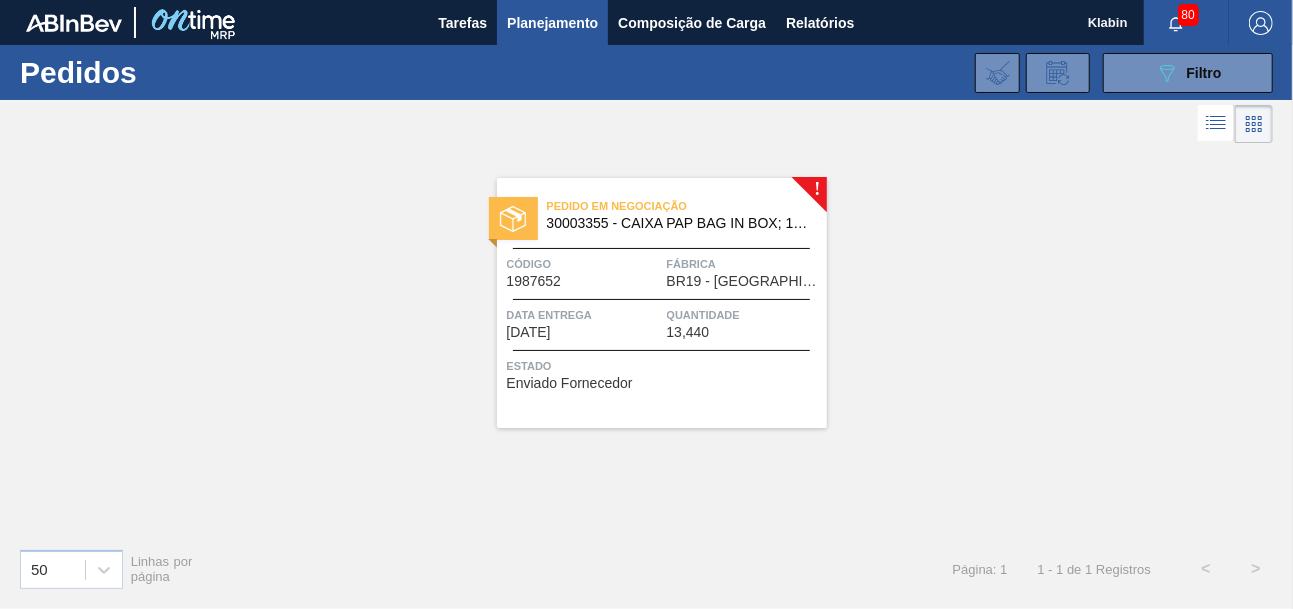 click on "Pedido em Negociação 30003355 - CAIXA PAP BAG IN BOX; 18L;;" at bounding box center (662, 215) 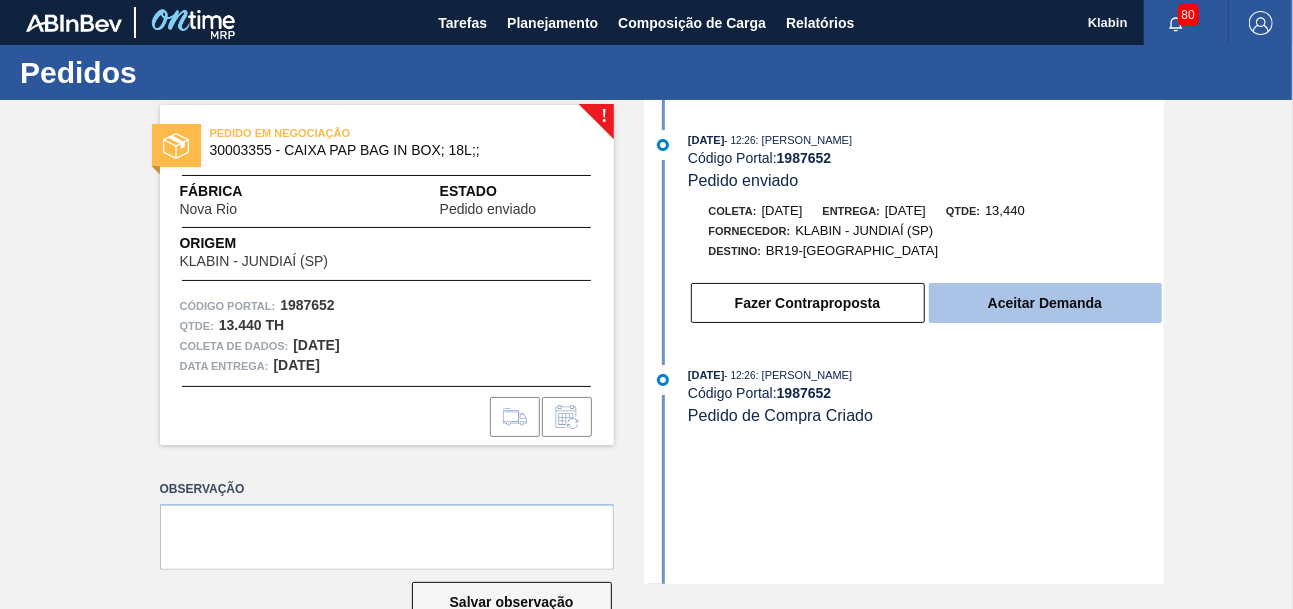 click on "Aceitar Demanda" at bounding box center [1045, 303] 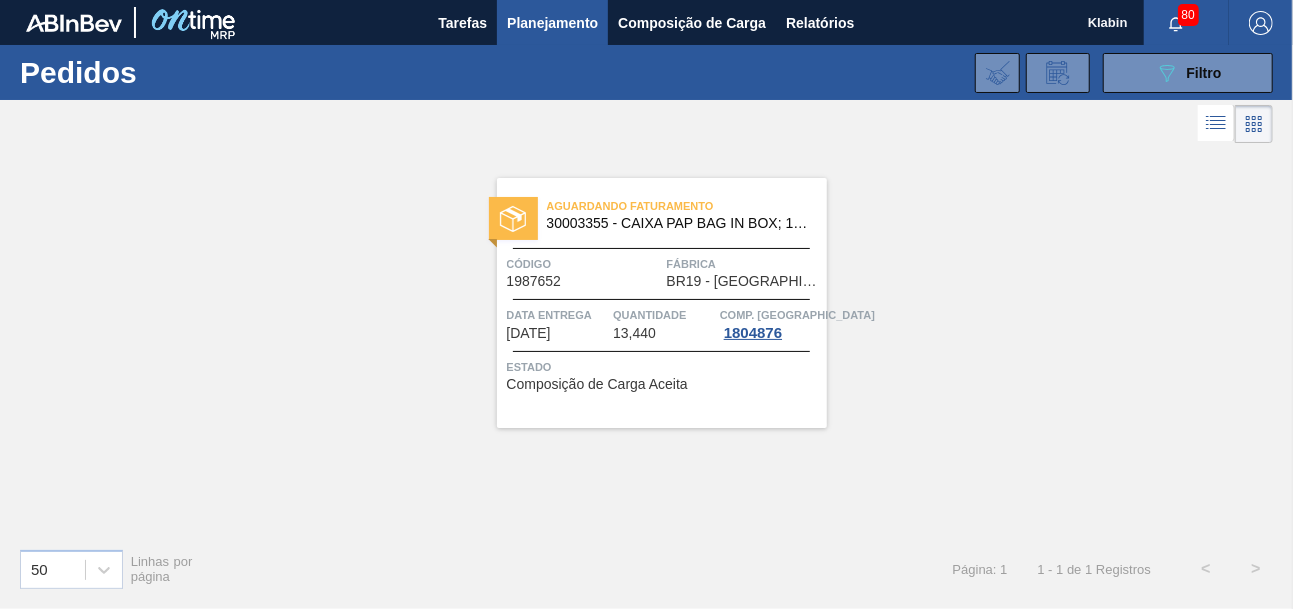 click on "30003355 - CAIXA PAP BAG IN BOX; 18L;;" at bounding box center [679, 223] 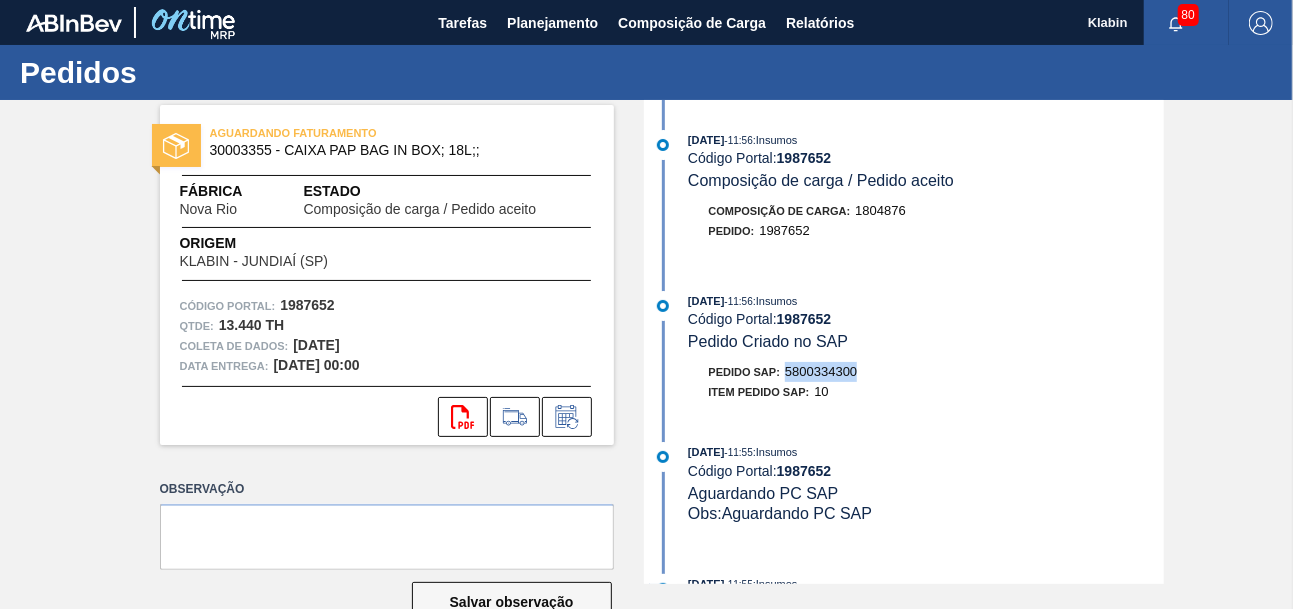 drag, startPoint x: 783, startPoint y: 376, endPoint x: 880, endPoint y: 376, distance: 97 